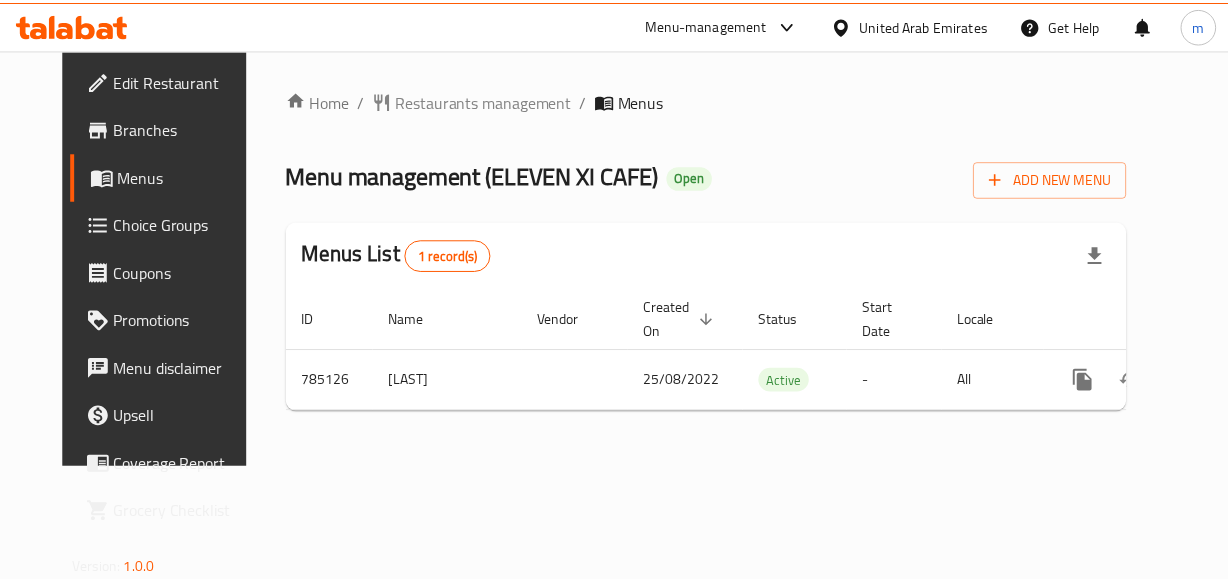 scroll, scrollTop: 0, scrollLeft: 0, axis: both 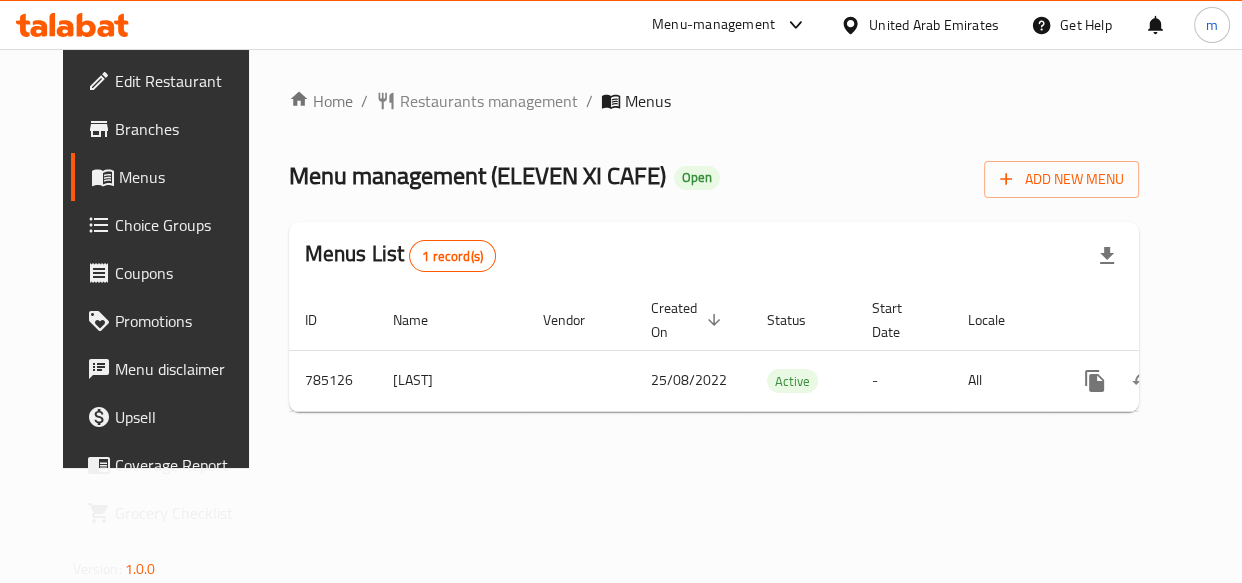click on "Restaurants management" at bounding box center [489, 101] 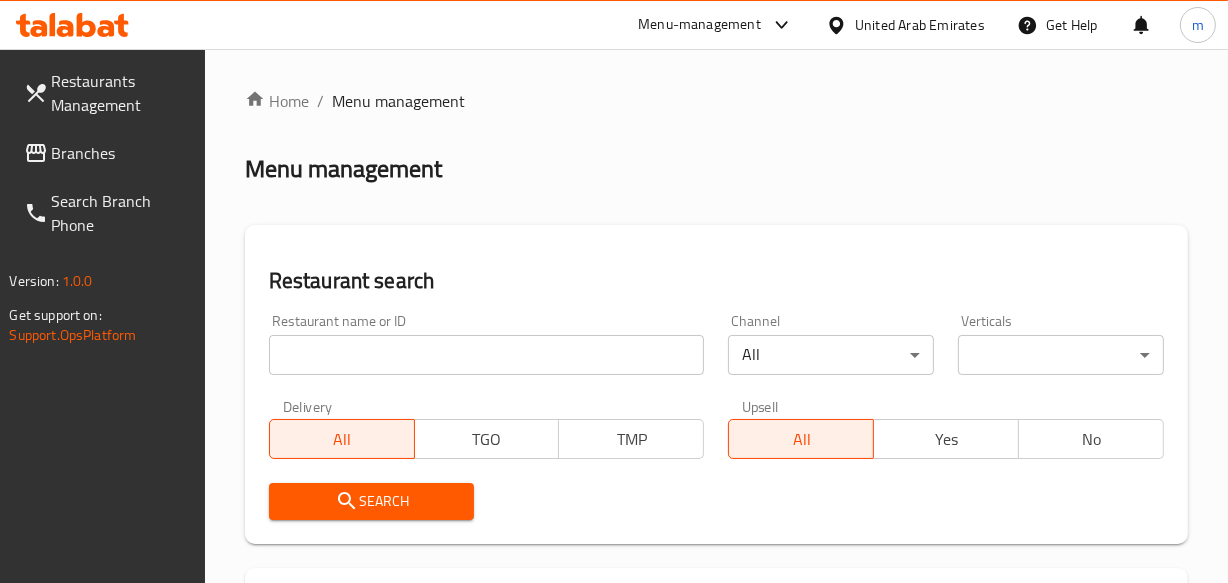 click at bounding box center [614, 291] 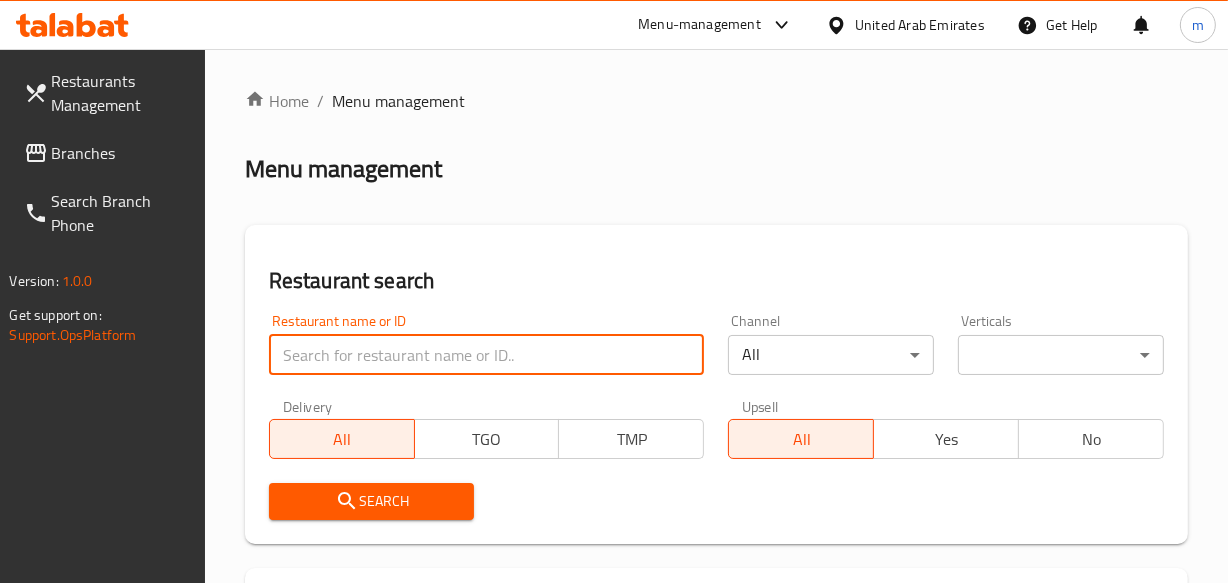 click at bounding box center [487, 355] 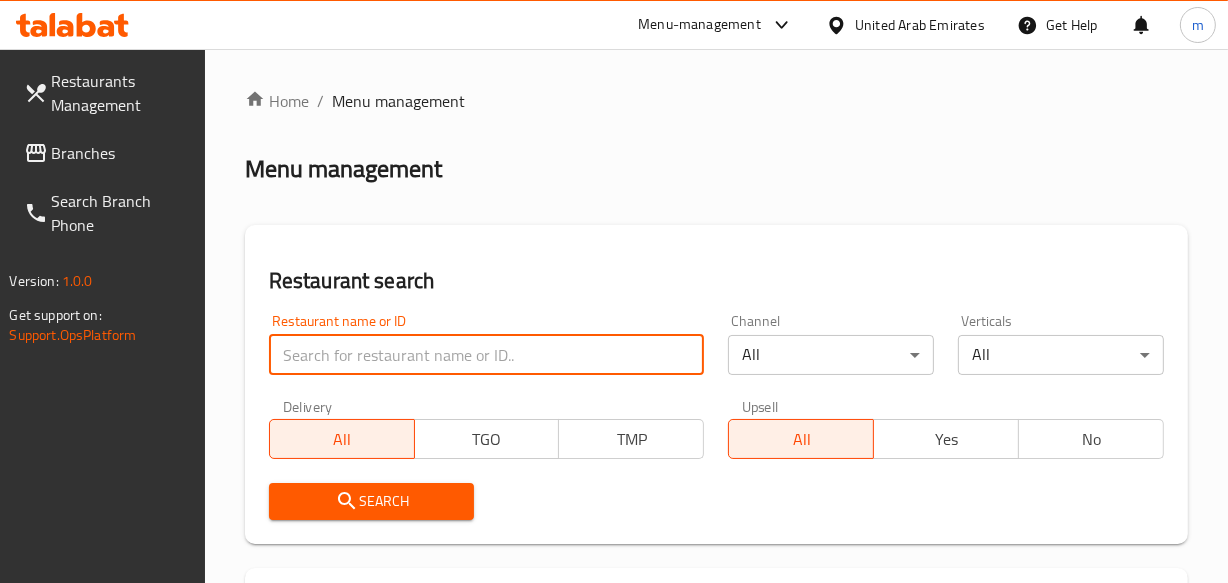 paste on "652916" 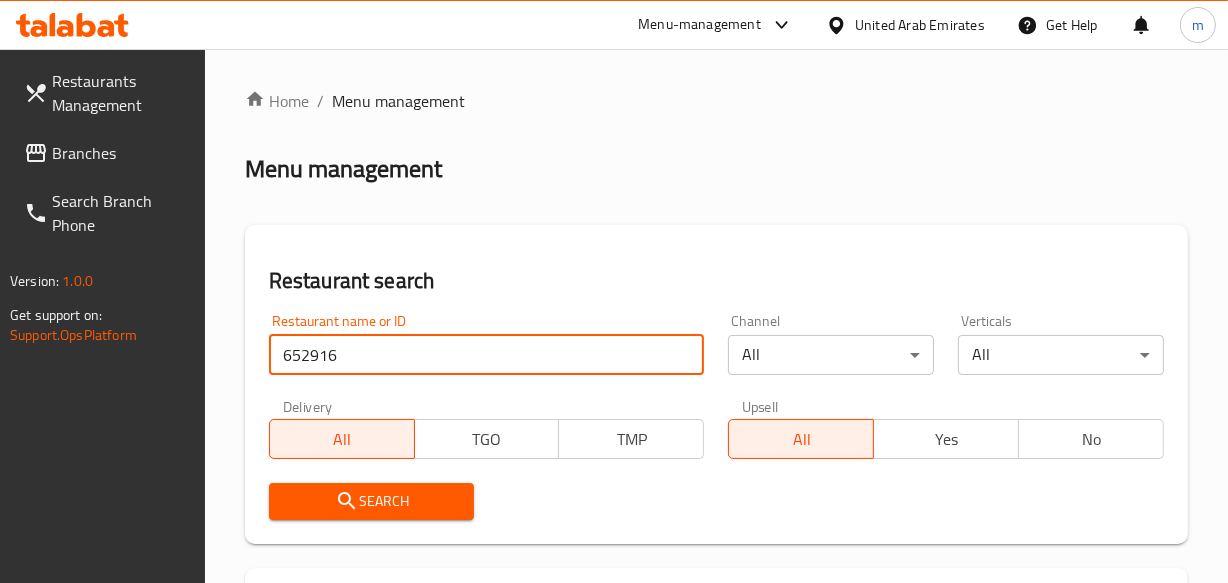 type on "652916" 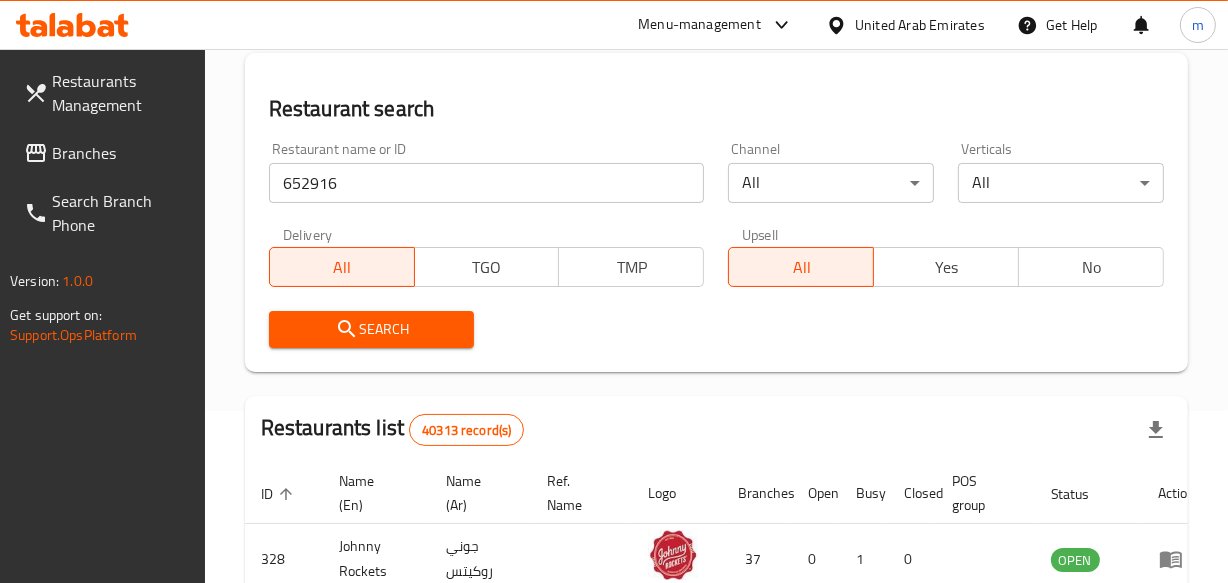 scroll, scrollTop: 181, scrollLeft: 0, axis: vertical 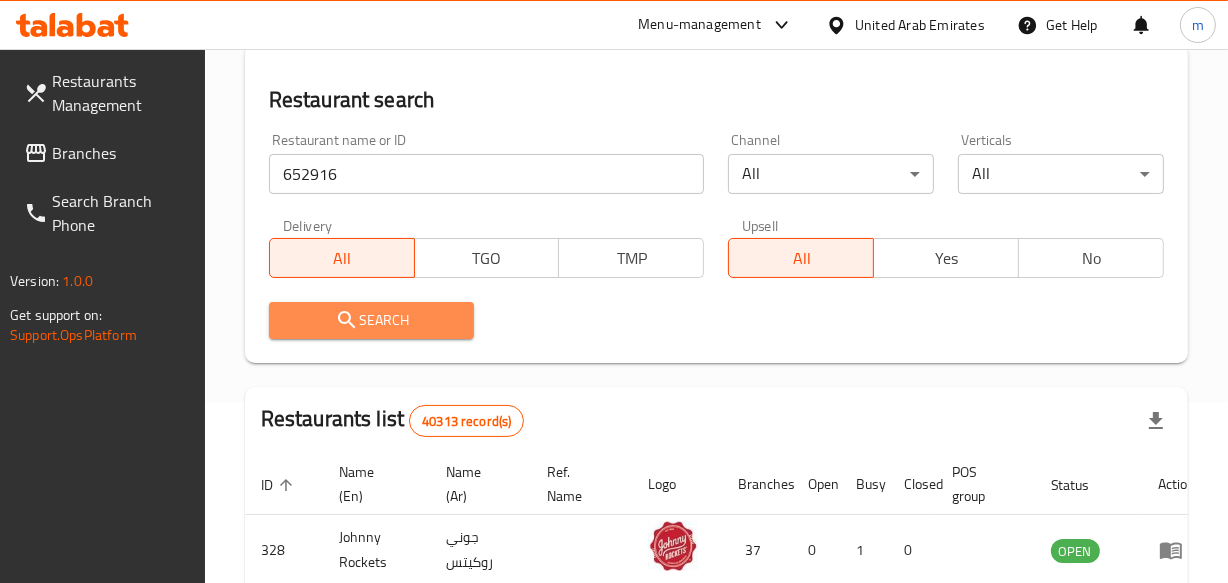 click on "Search" at bounding box center [372, 320] 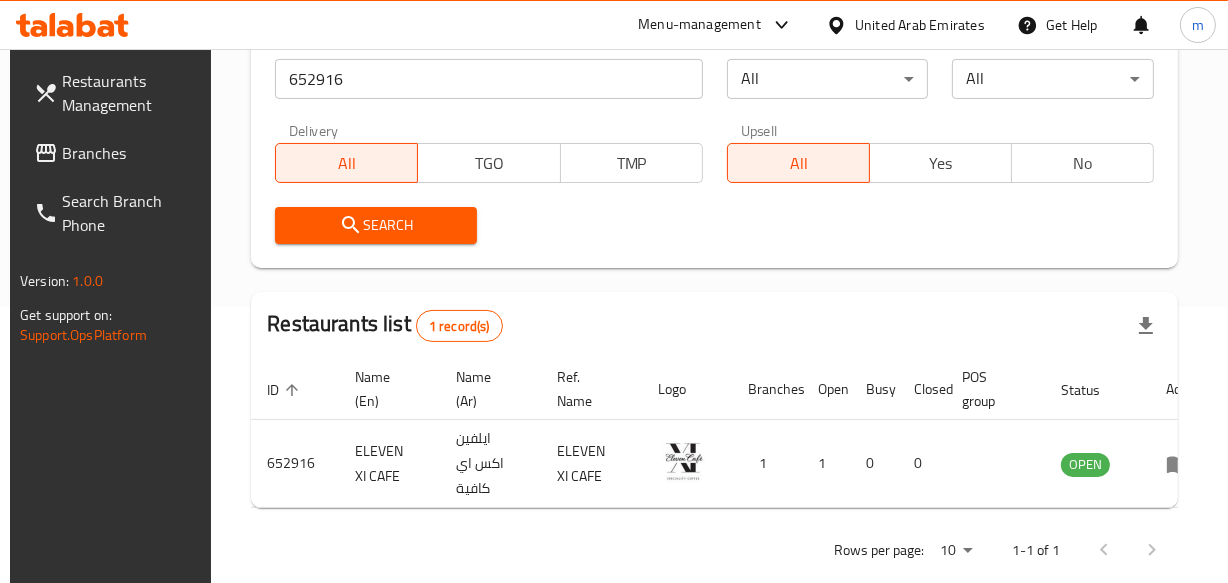 scroll, scrollTop: 323, scrollLeft: 0, axis: vertical 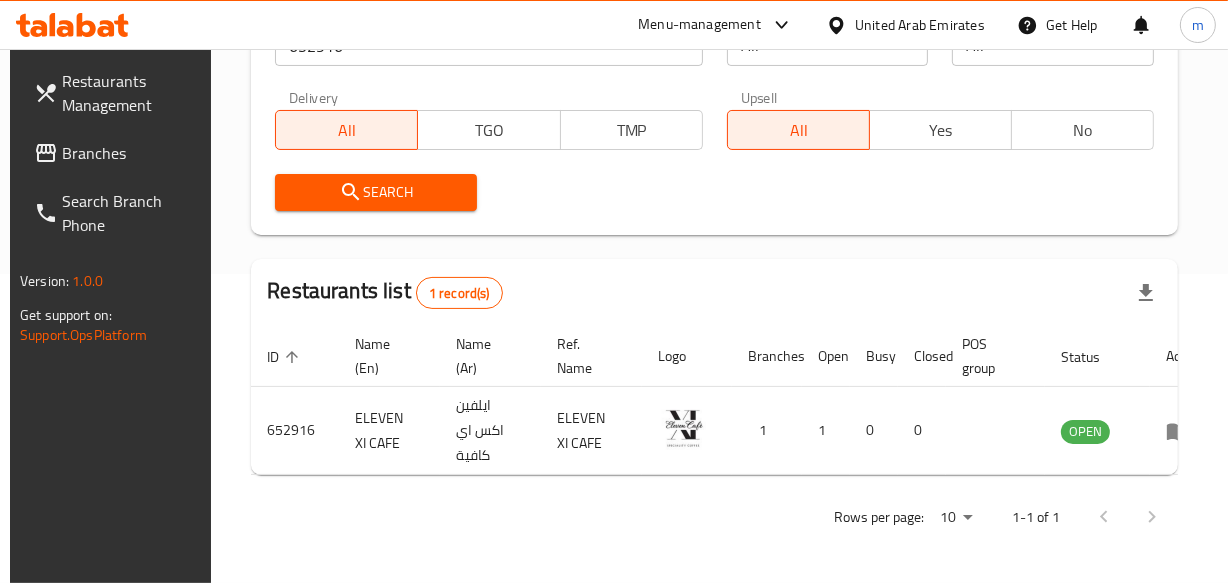 click on "Branches" at bounding box center [130, 153] 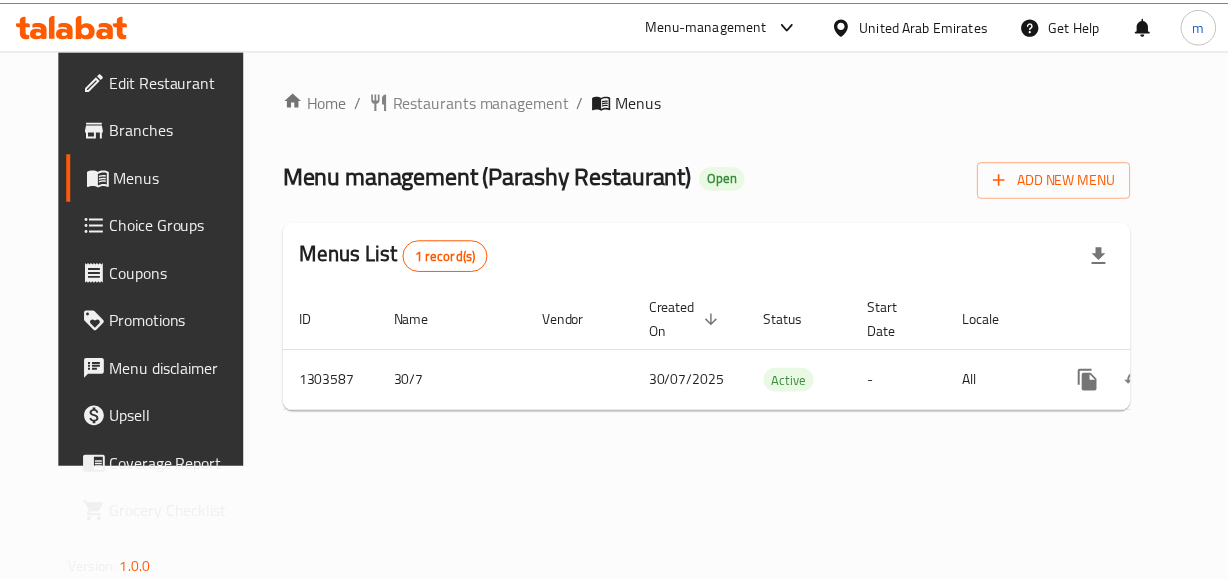 scroll, scrollTop: 0, scrollLeft: 0, axis: both 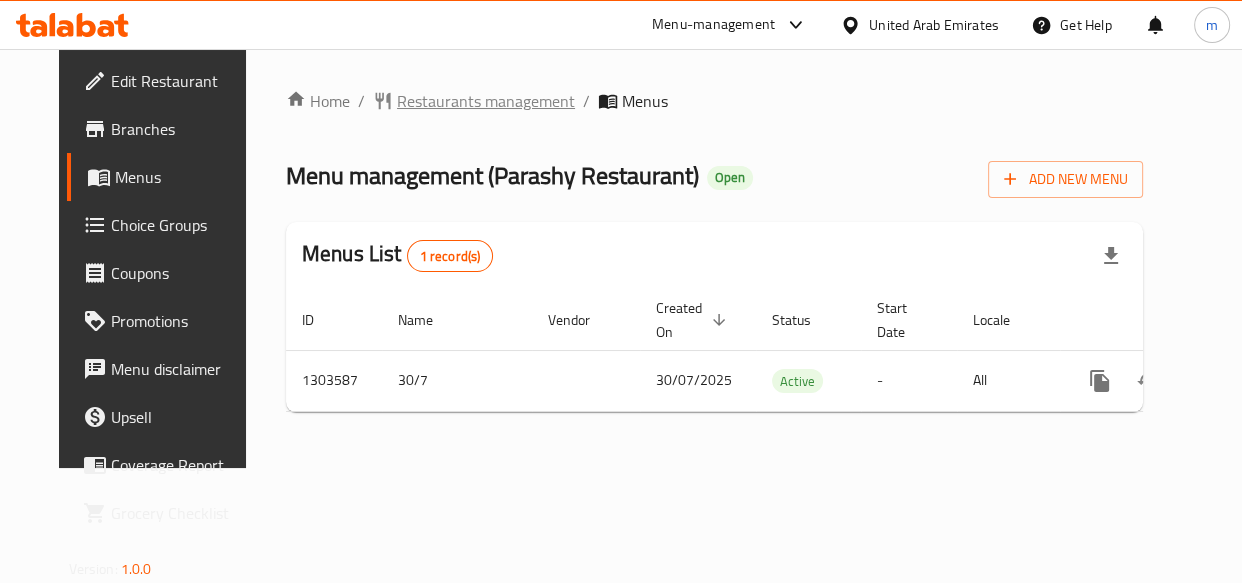 click on "Restaurants management" at bounding box center [486, 101] 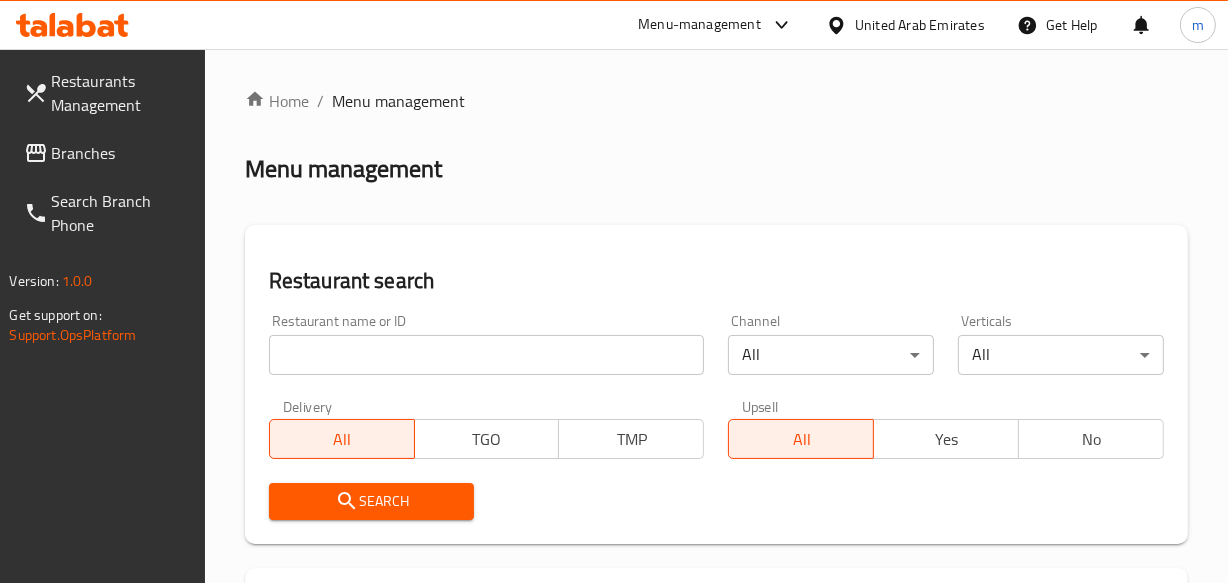 click at bounding box center (614, 291) 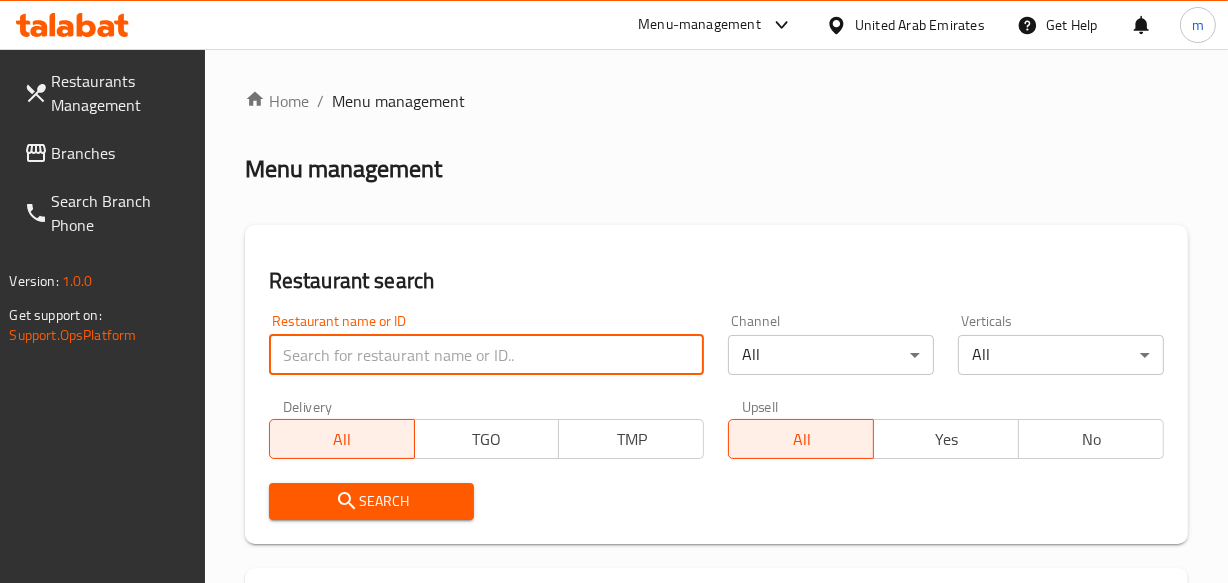 click at bounding box center (487, 355) 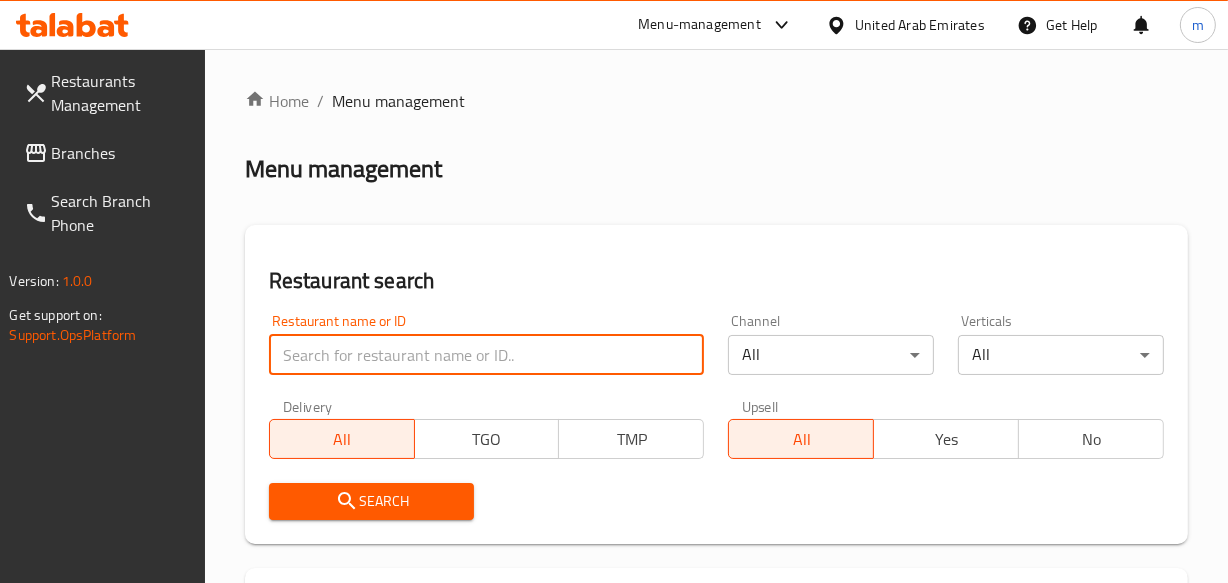 paste on "702662" 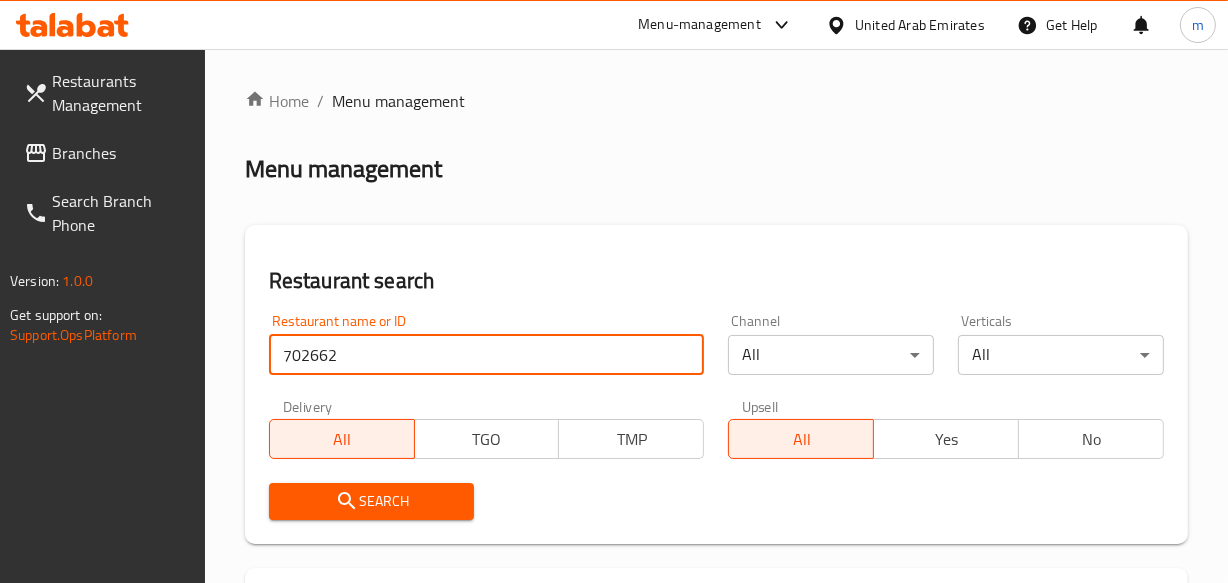 type on "702662" 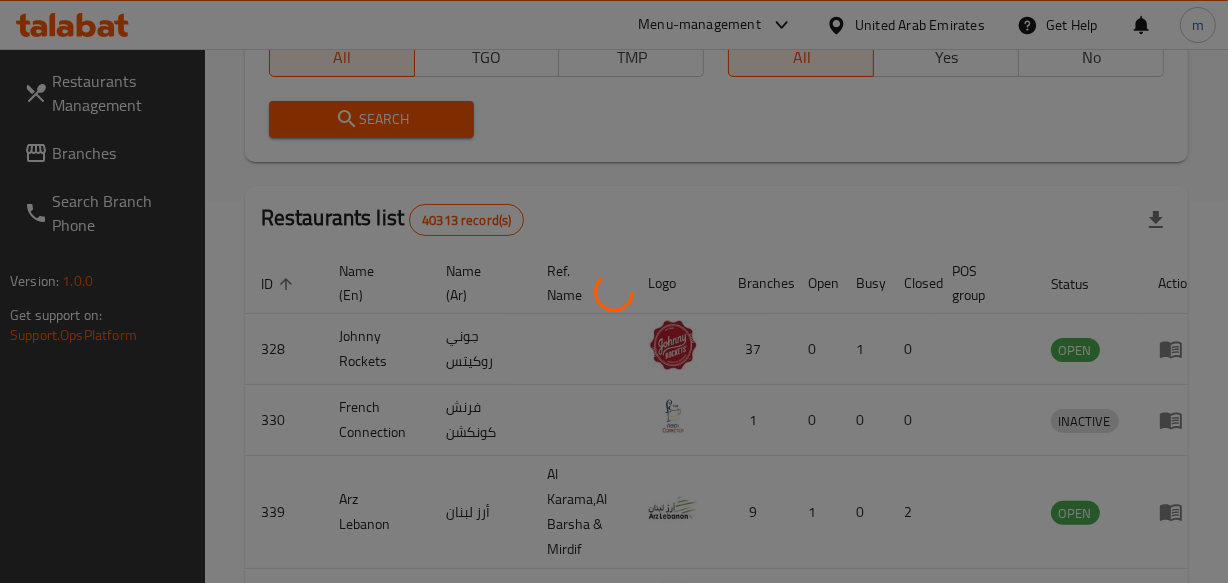 scroll, scrollTop: 323, scrollLeft: 0, axis: vertical 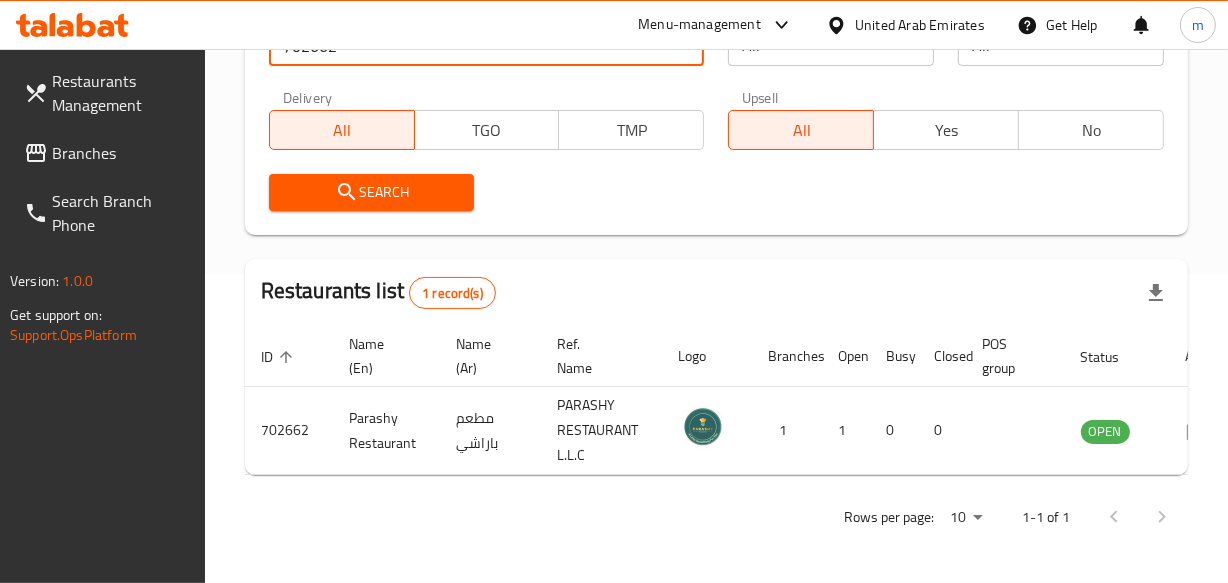 click on "Branches" at bounding box center [120, 153] 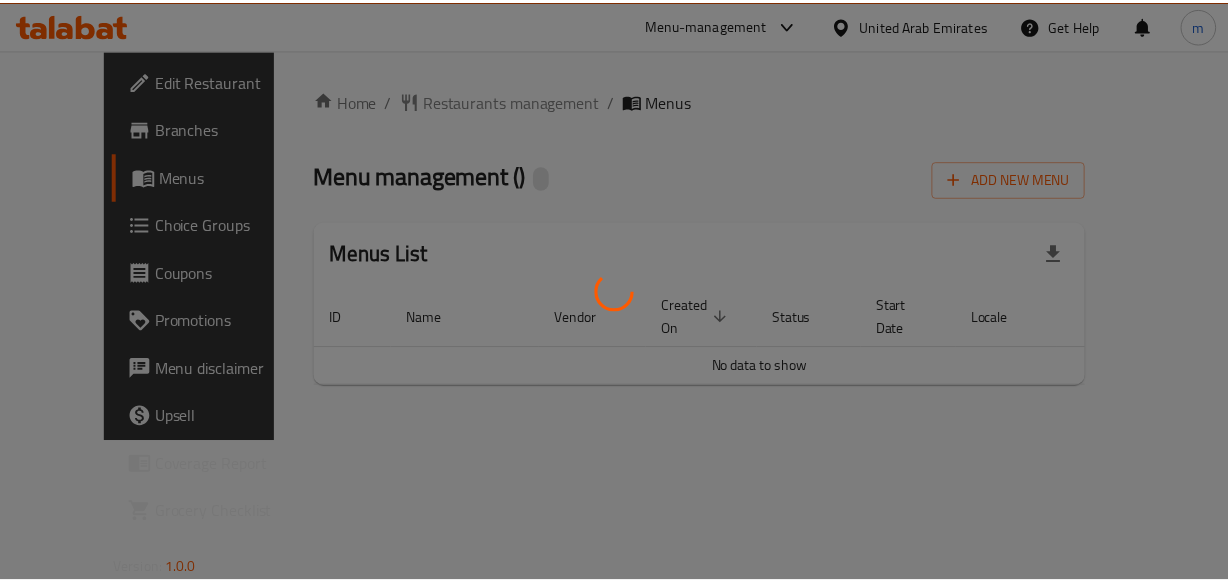scroll, scrollTop: 0, scrollLeft: 0, axis: both 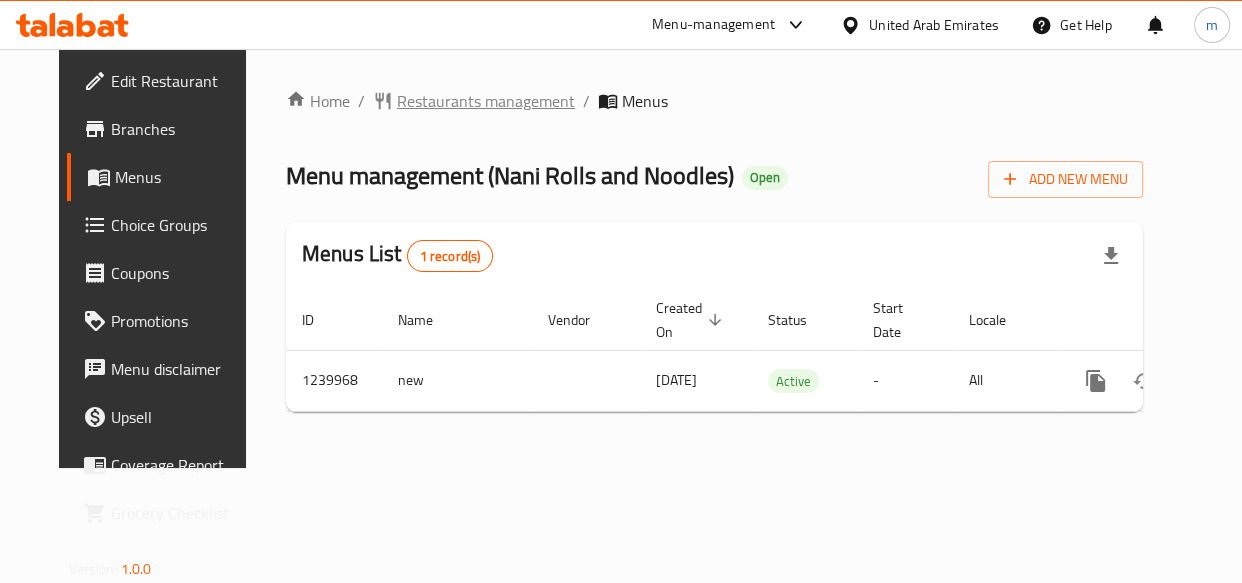 click on "Restaurants management" at bounding box center (486, 101) 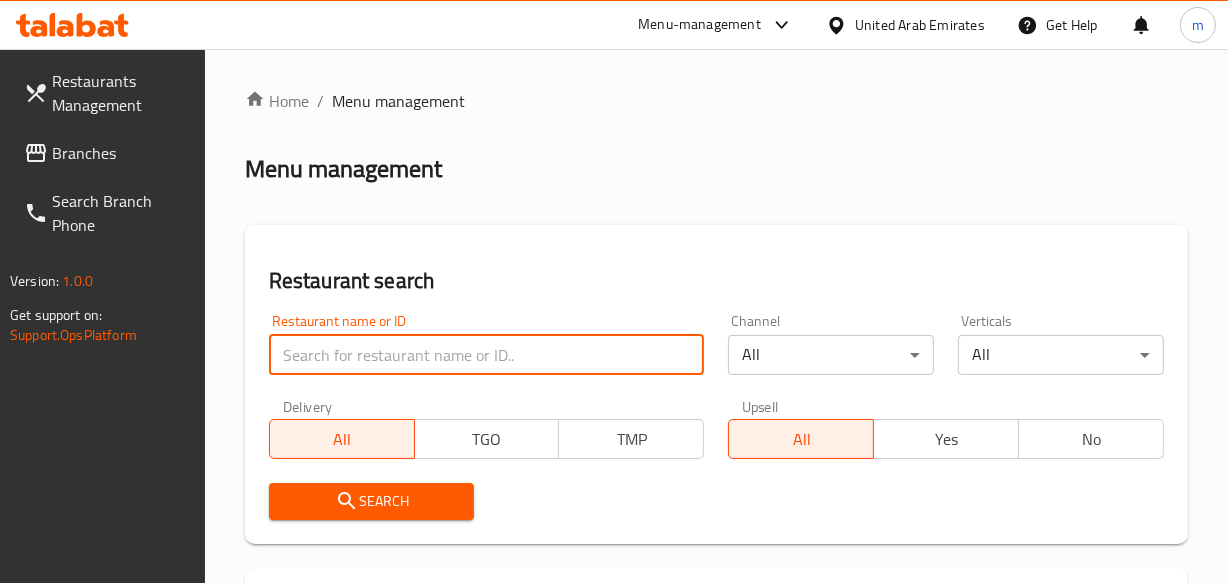 click at bounding box center [487, 355] 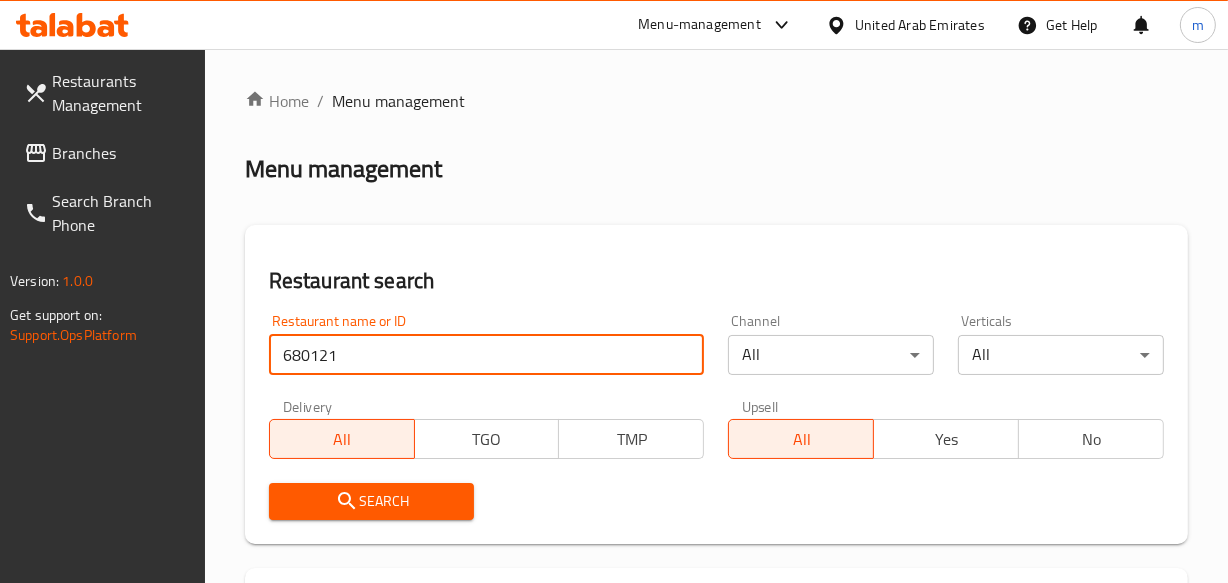 type on "680121" 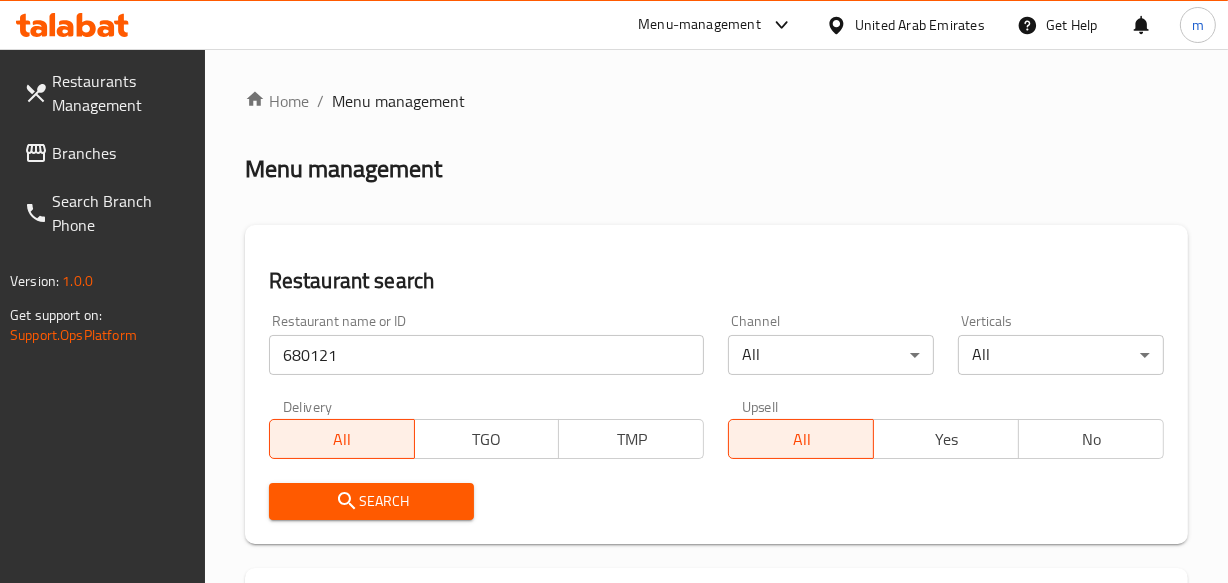 click on "Search" at bounding box center [372, 501] 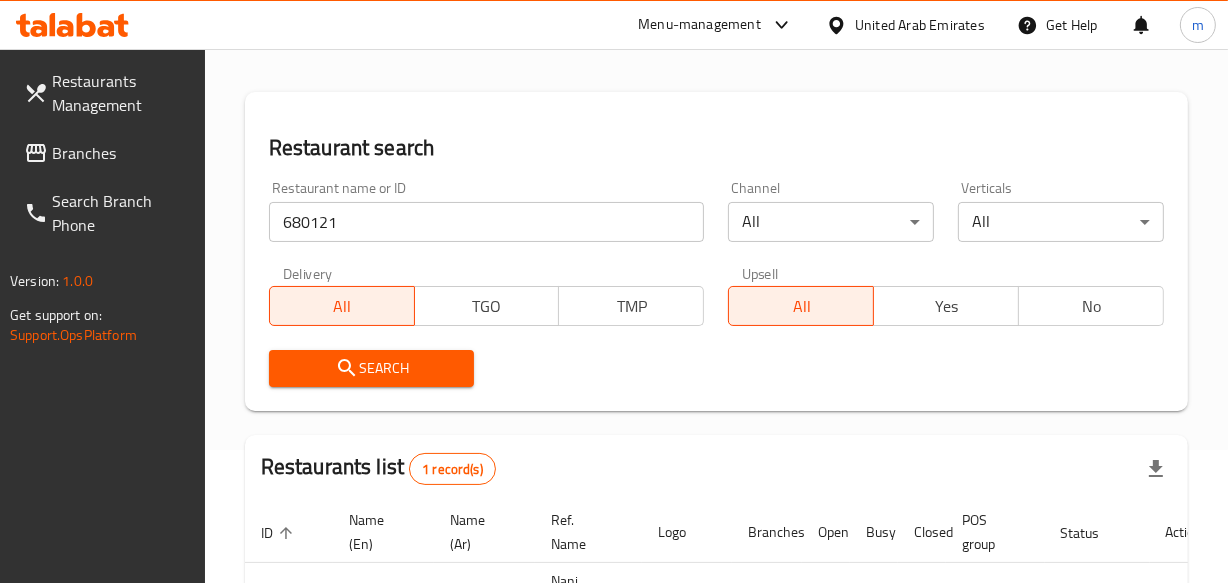 scroll, scrollTop: 349, scrollLeft: 0, axis: vertical 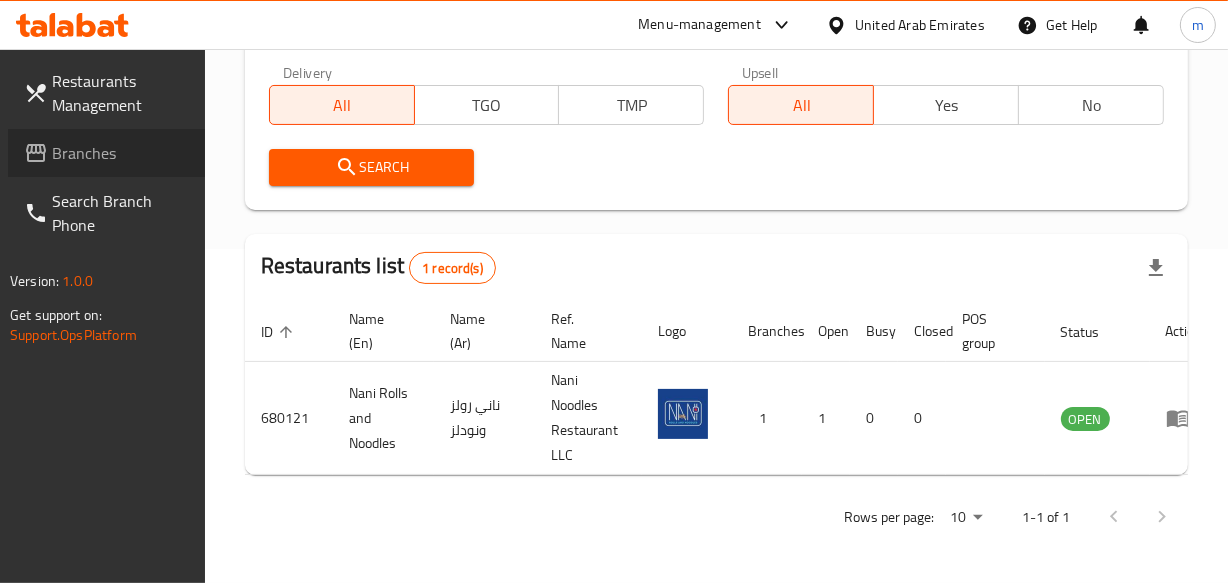 click on "Branches" at bounding box center [120, 153] 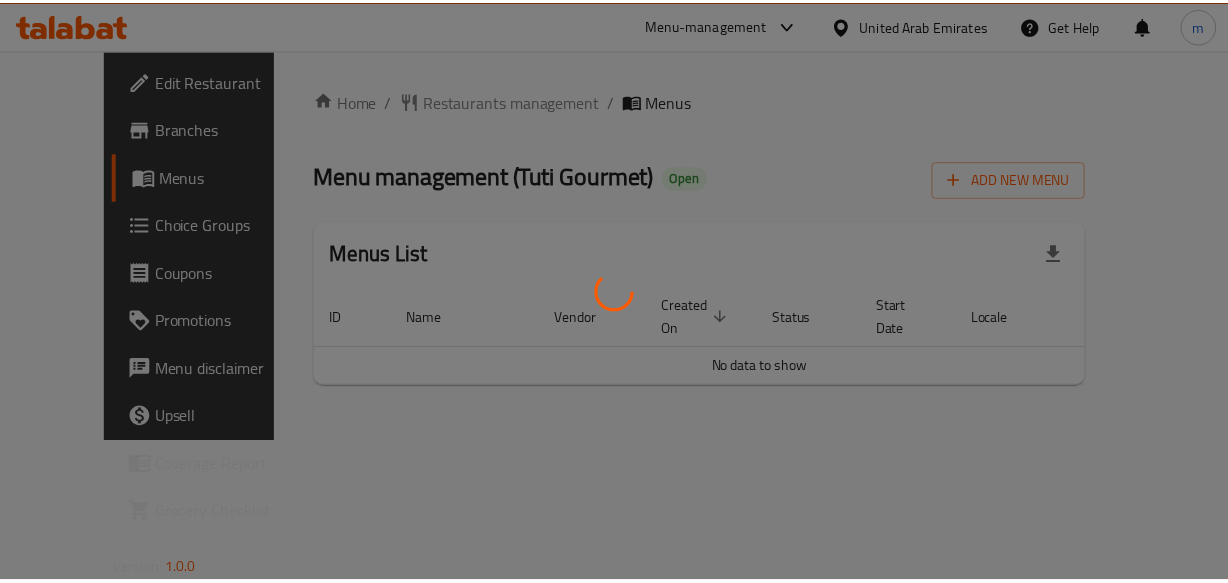 scroll, scrollTop: 0, scrollLeft: 0, axis: both 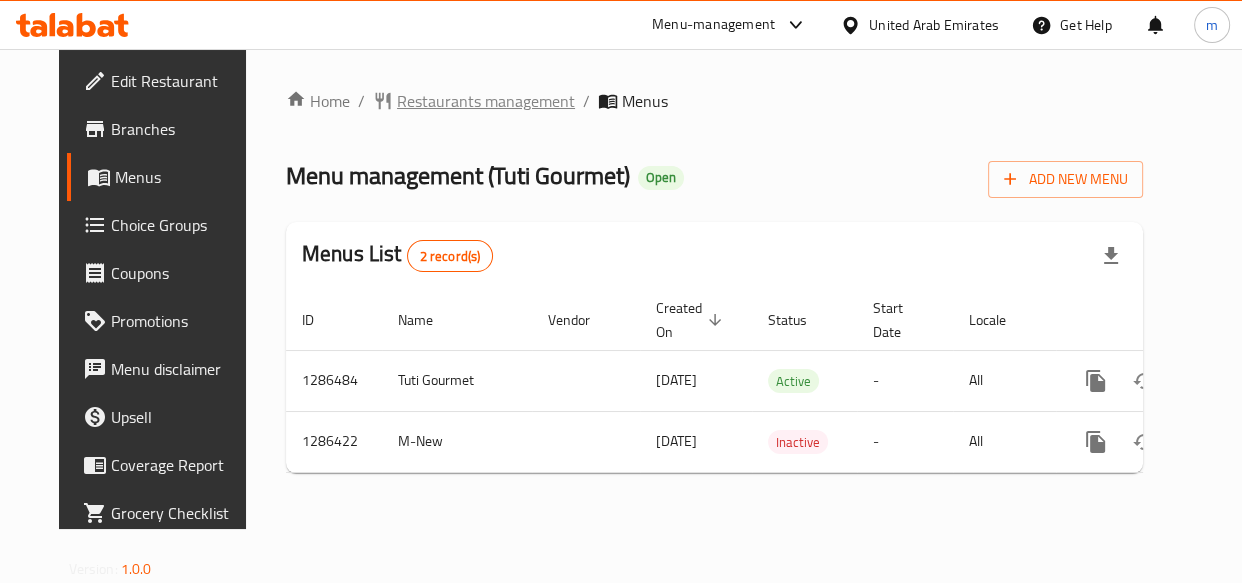 click on "Restaurants management" at bounding box center [486, 101] 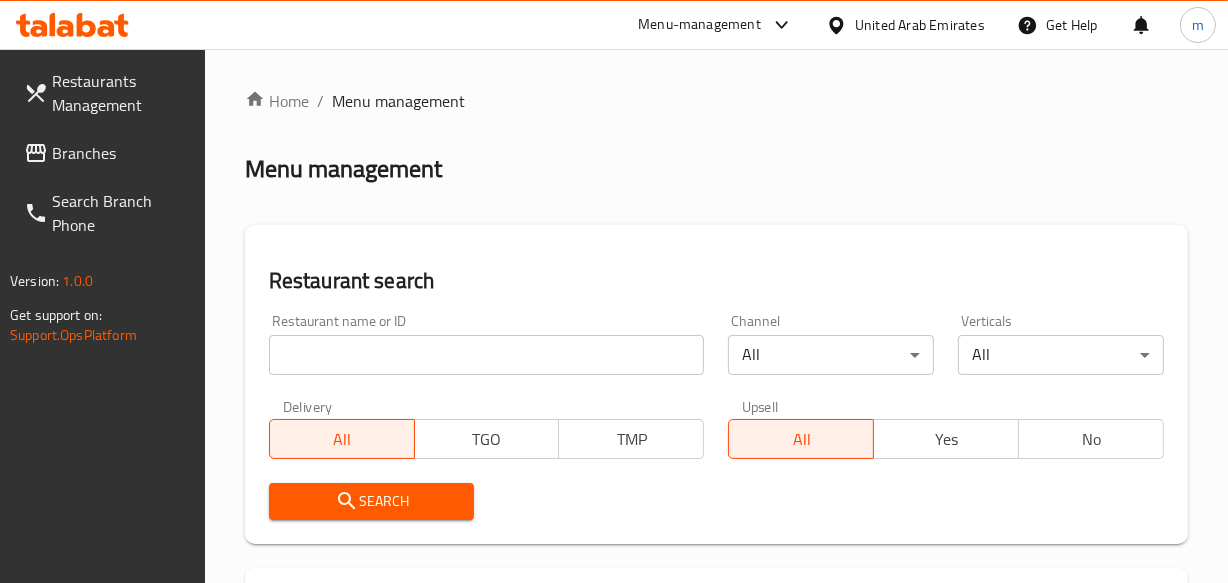 click at bounding box center (487, 355) 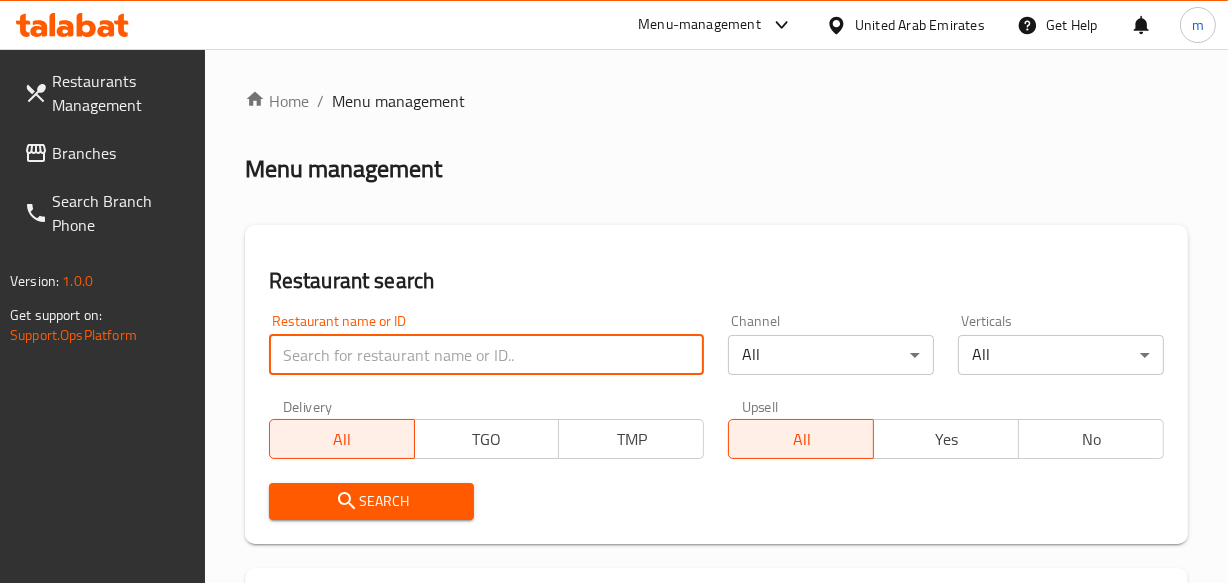 paste on "696167" 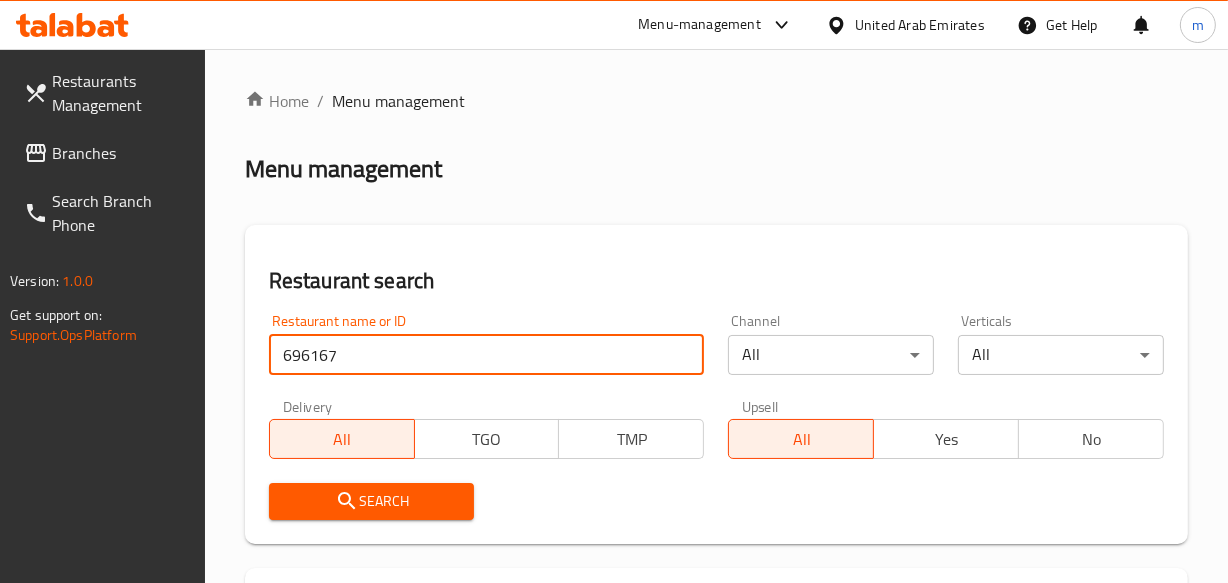 type on "696167" 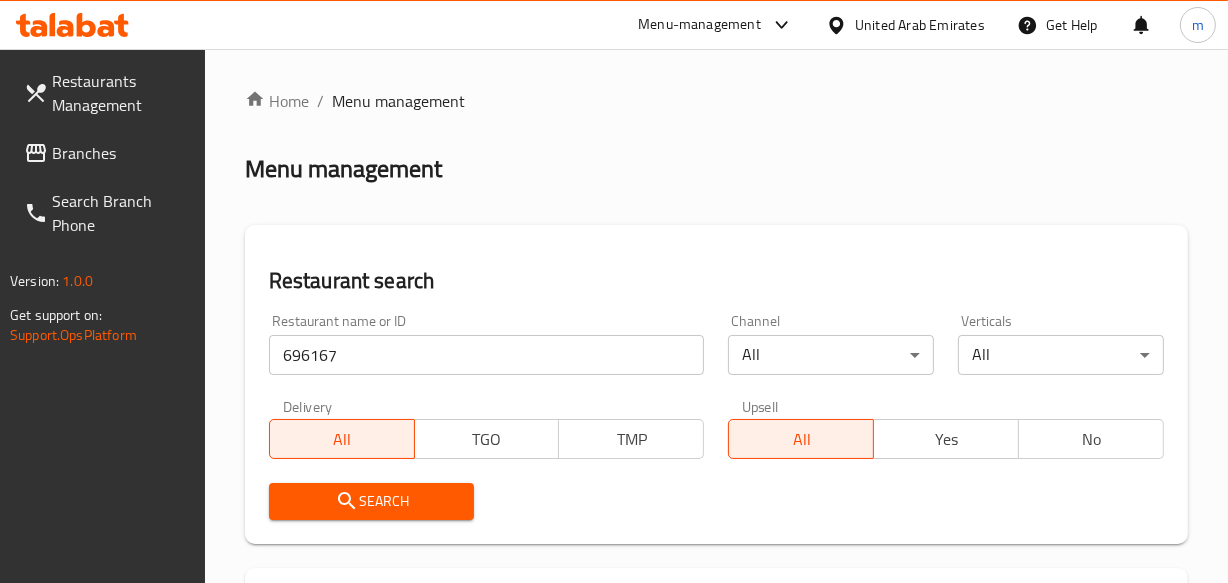 scroll, scrollTop: 272, scrollLeft: 0, axis: vertical 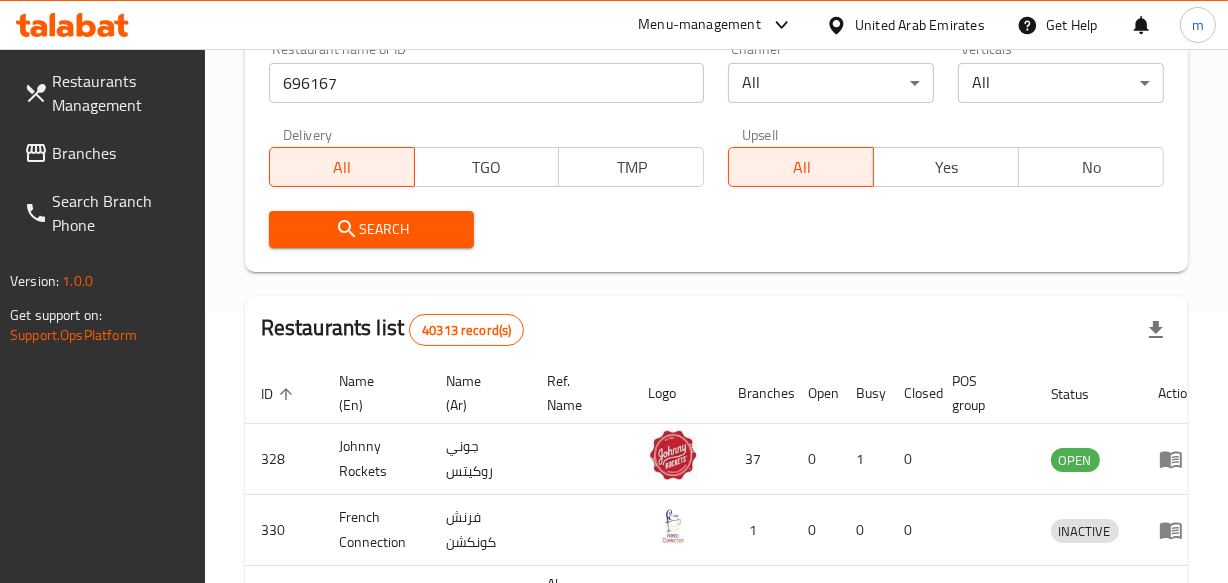 click on "Search" at bounding box center (372, 229) 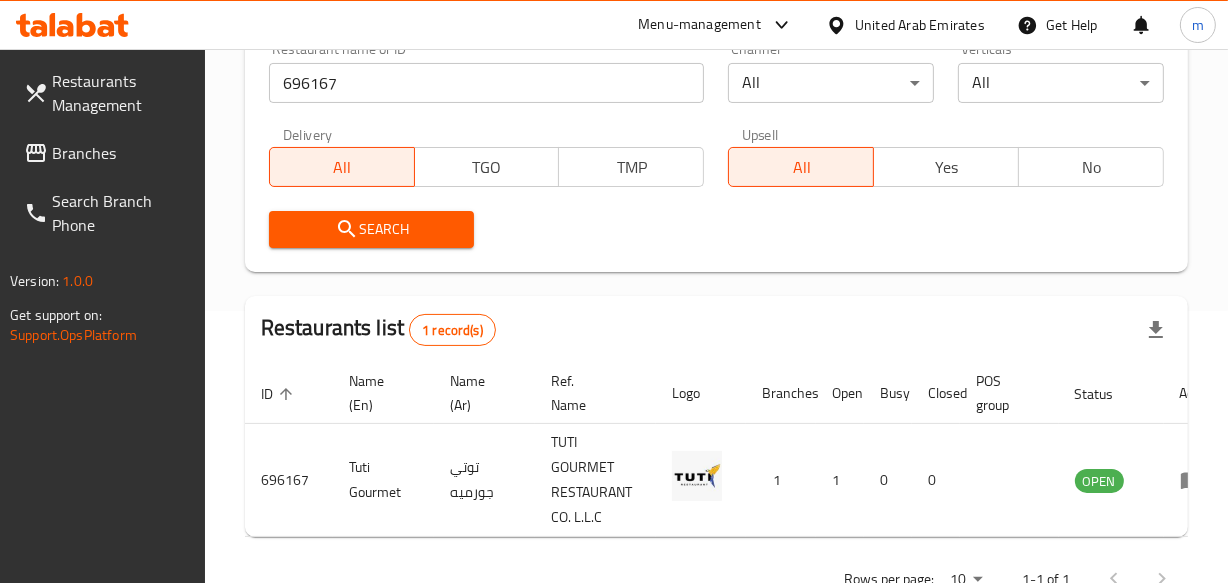scroll, scrollTop: 0, scrollLeft: 44, axis: horizontal 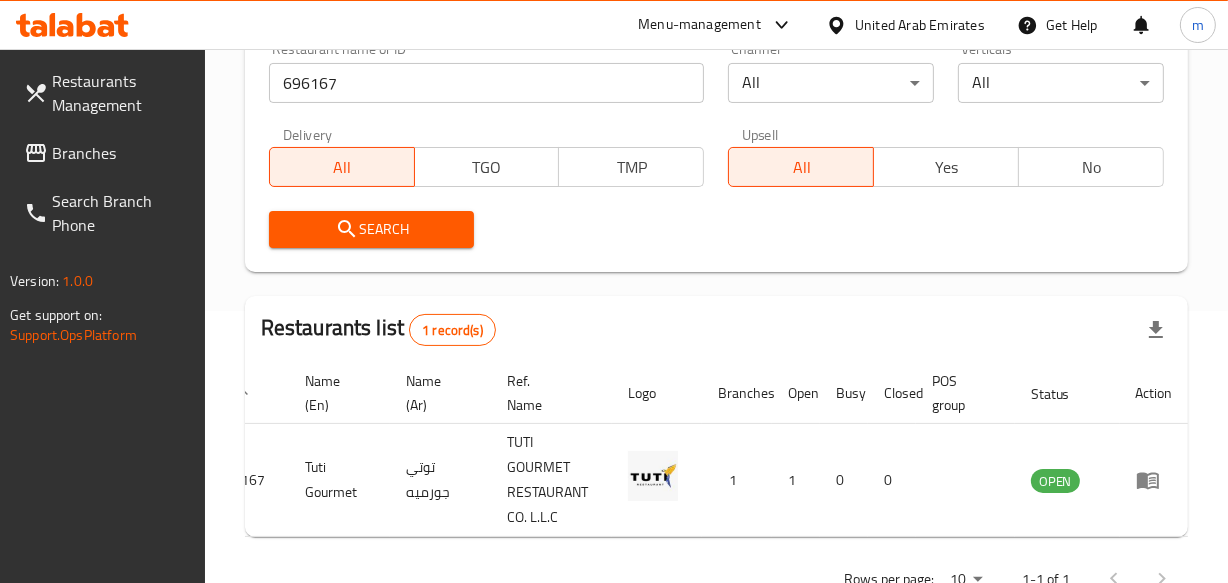 click on "United Arab Emirates" at bounding box center (920, 25) 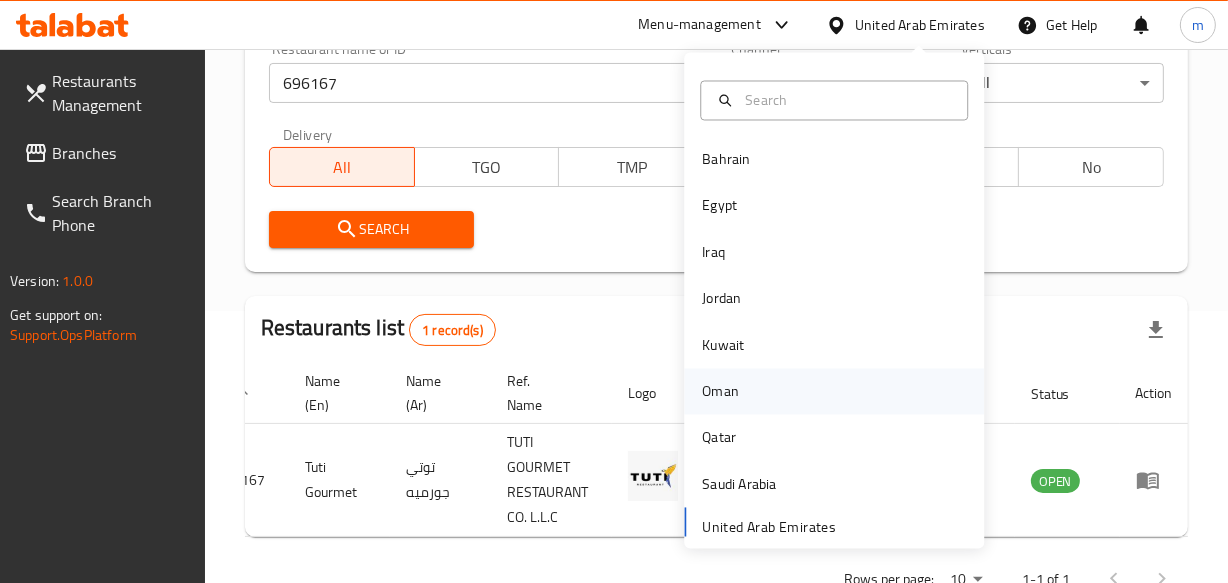 click on "Oman" at bounding box center [720, 392] 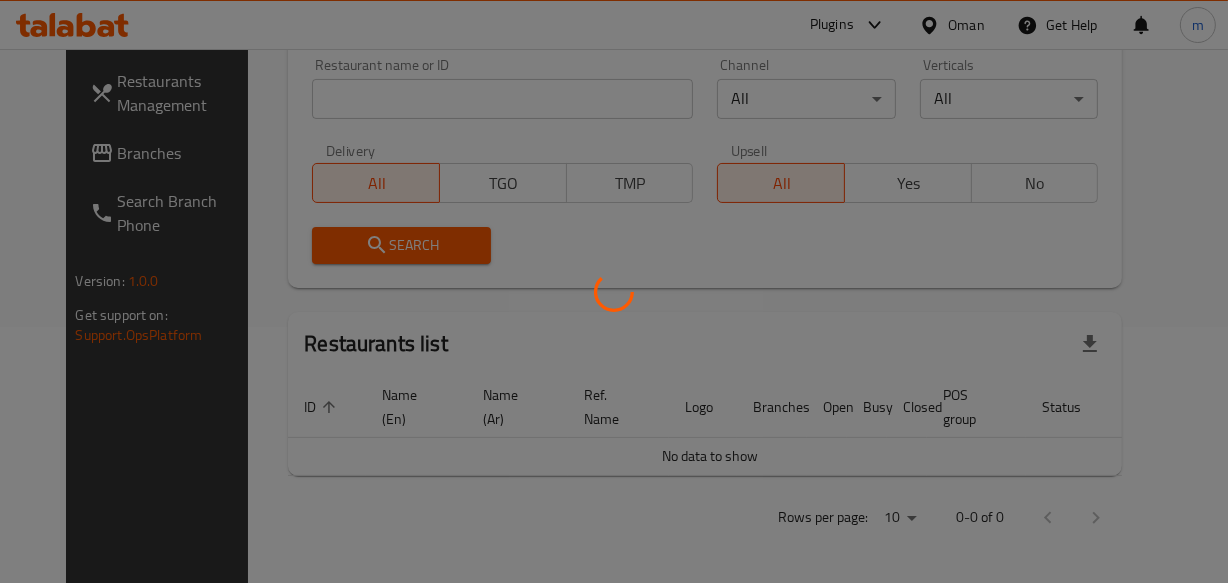 scroll, scrollTop: 272, scrollLeft: 0, axis: vertical 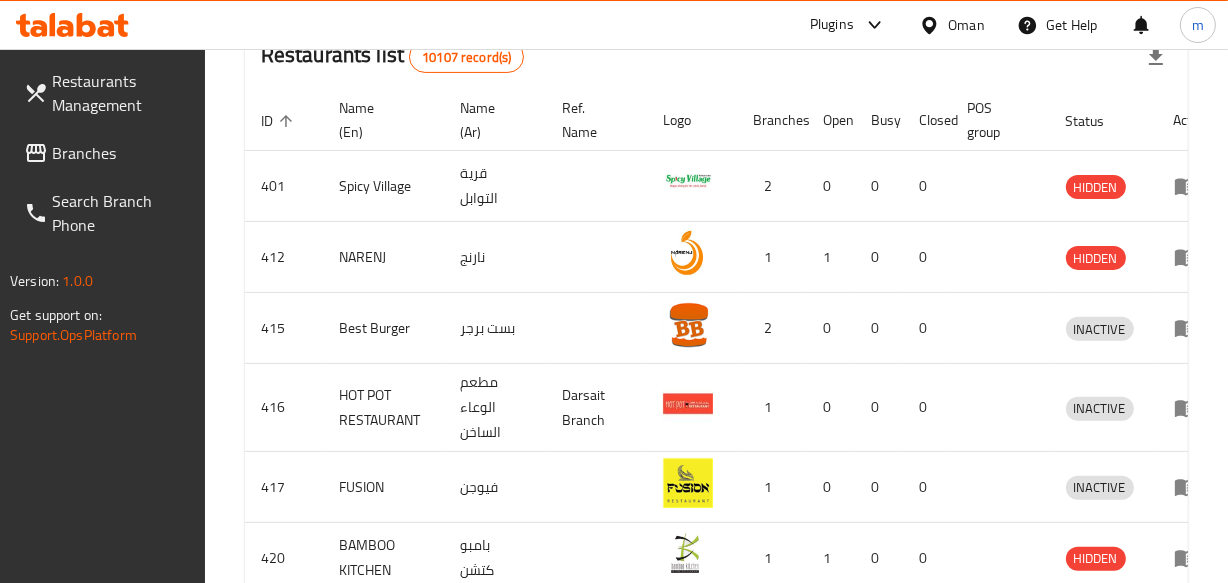click on "Branches" at bounding box center [120, 153] 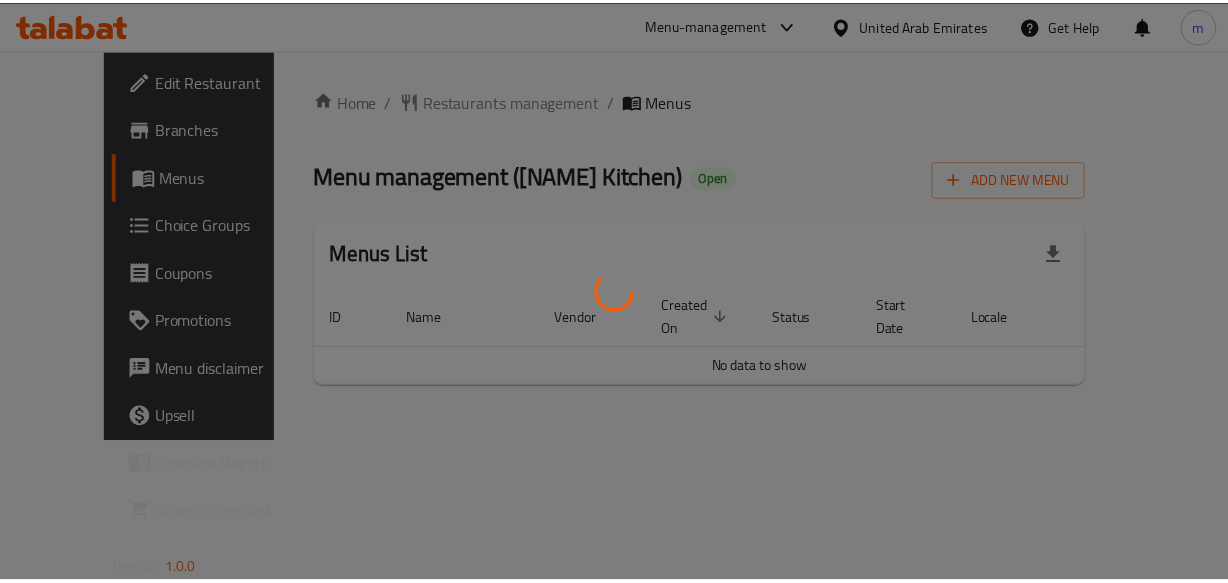scroll, scrollTop: 0, scrollLeft: 0, axis: both 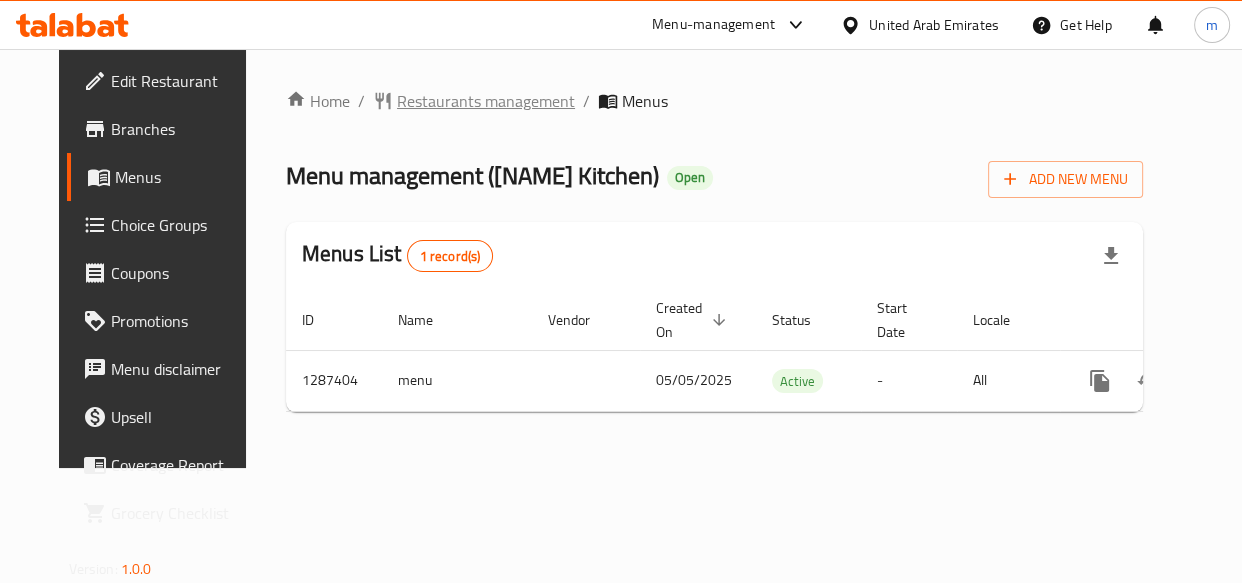 click on "Restaurants management" at bounding box center [486, 101] 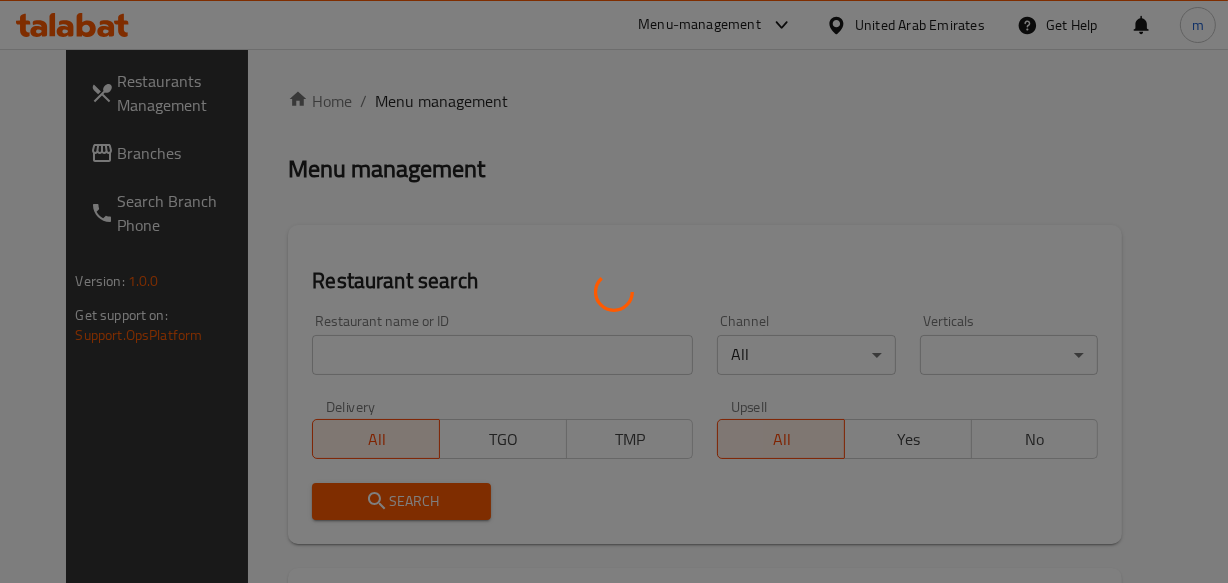 click at bounding box center (614, 291) 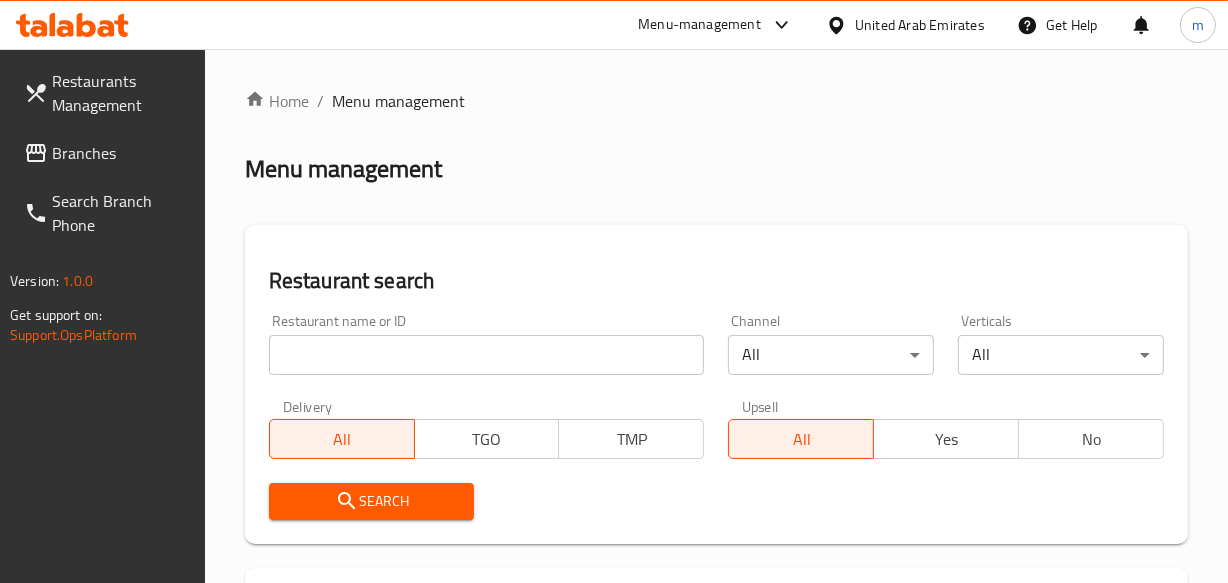 drag, startPoint x: 426, startPoint y: 329, endPoint x: 431, endPoint y: 352, distance: 23.537205 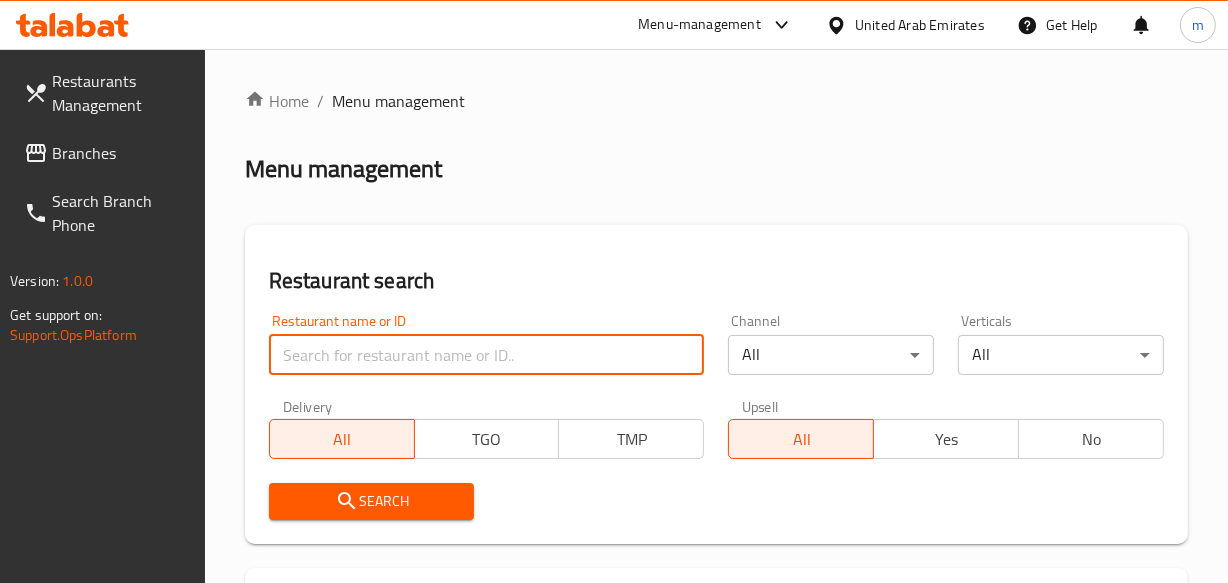 paste on "696686" 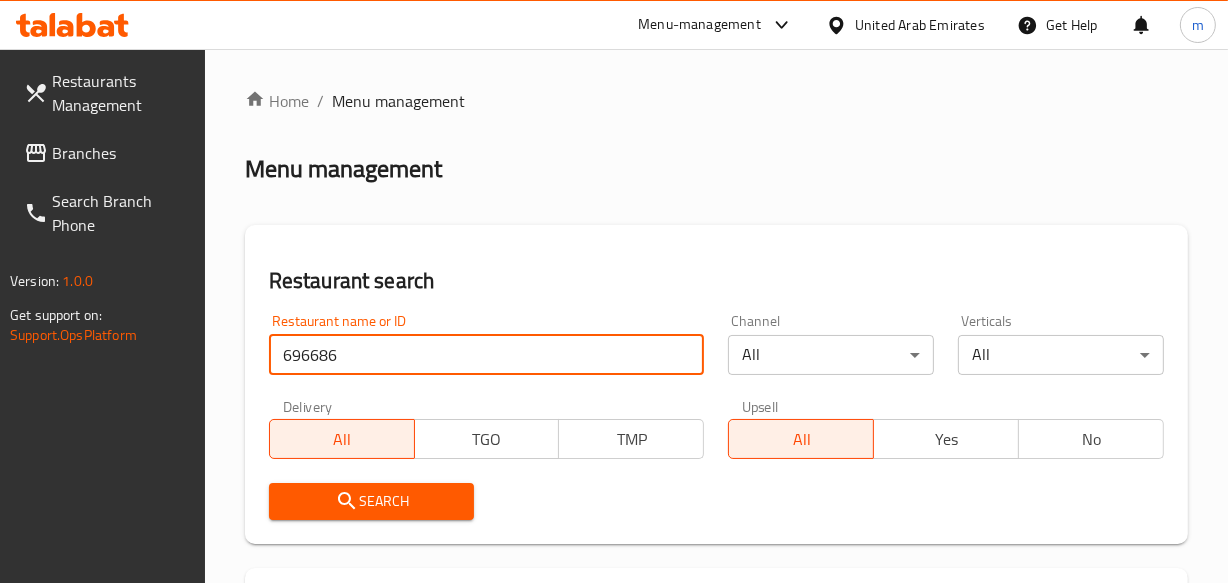 type on "696686" 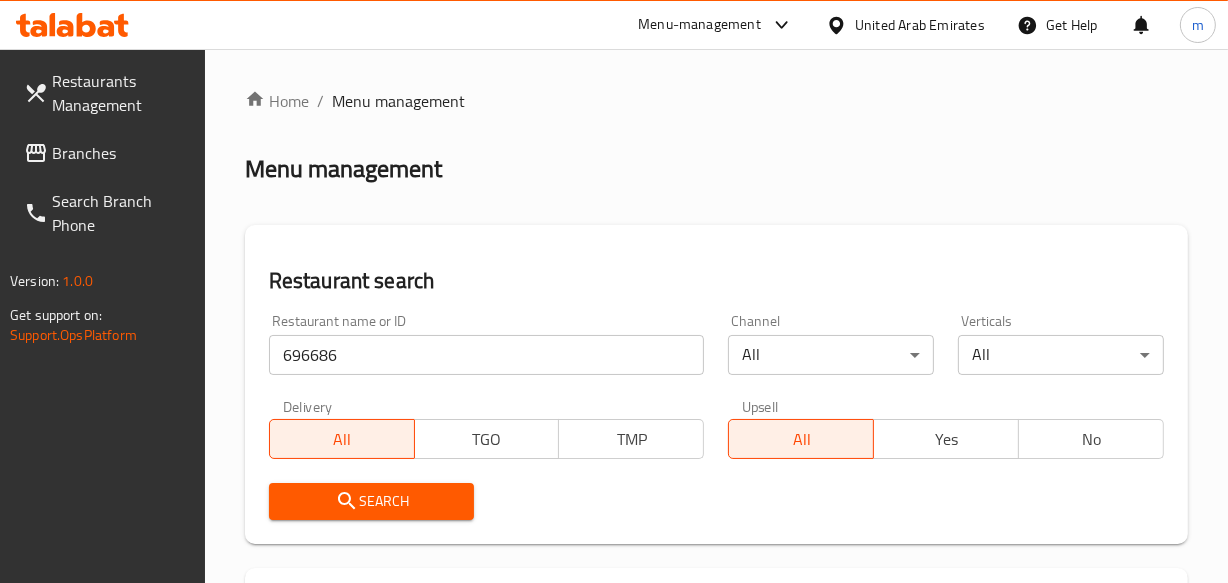 click on "Search" at bounding box center (372, 501) 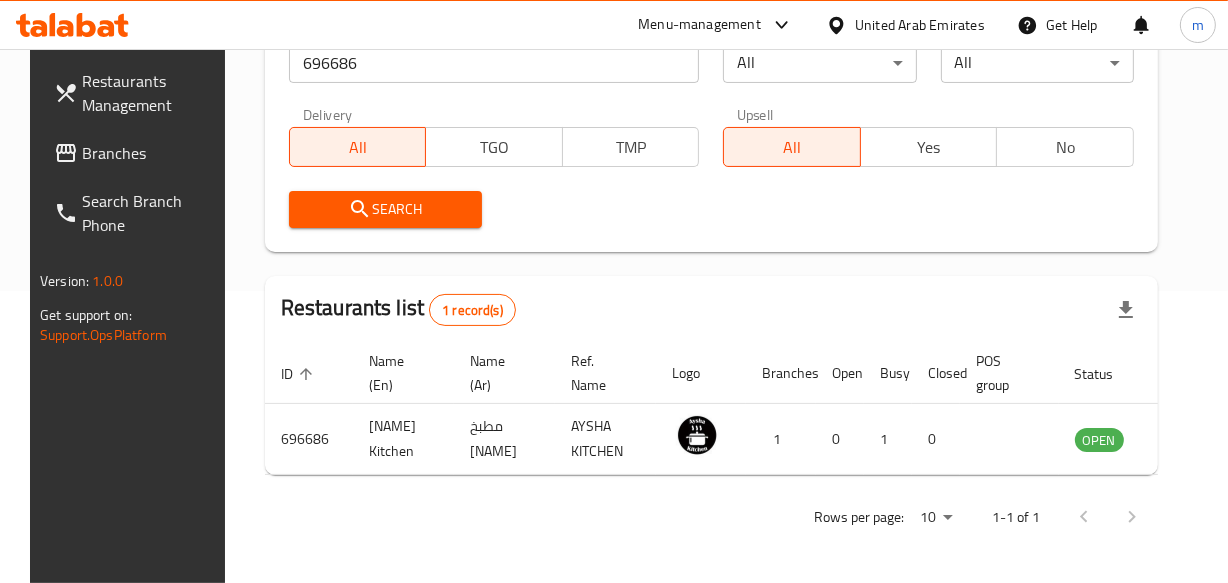 scroll, scrollTop: 306, scrollLeft: 0, axis: vertical 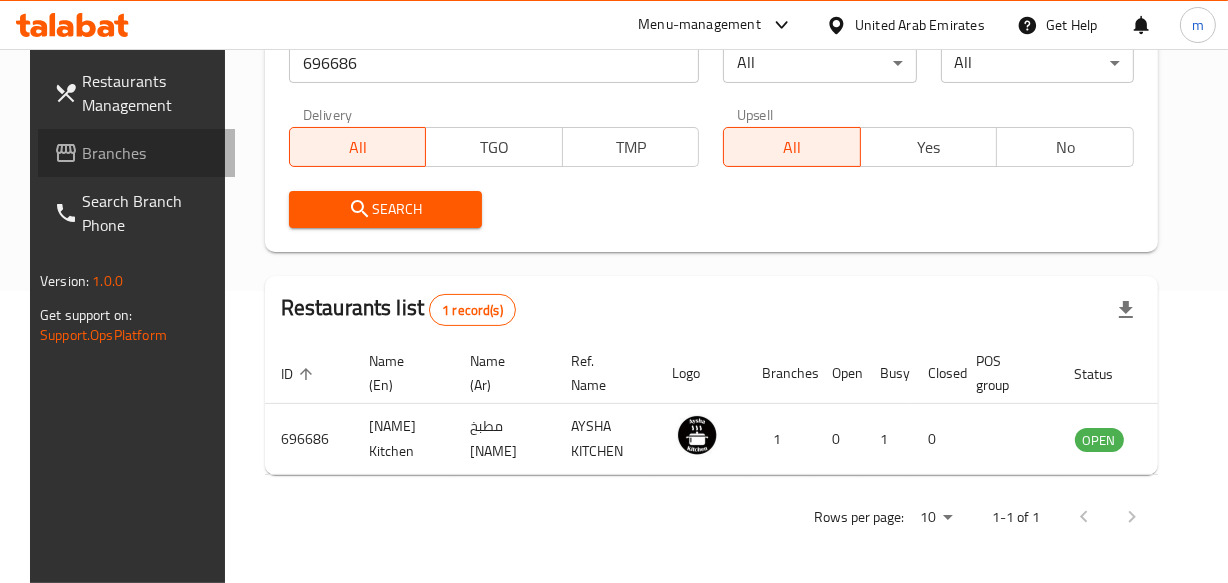 click on "Branches" at bounding box center [150, 153] 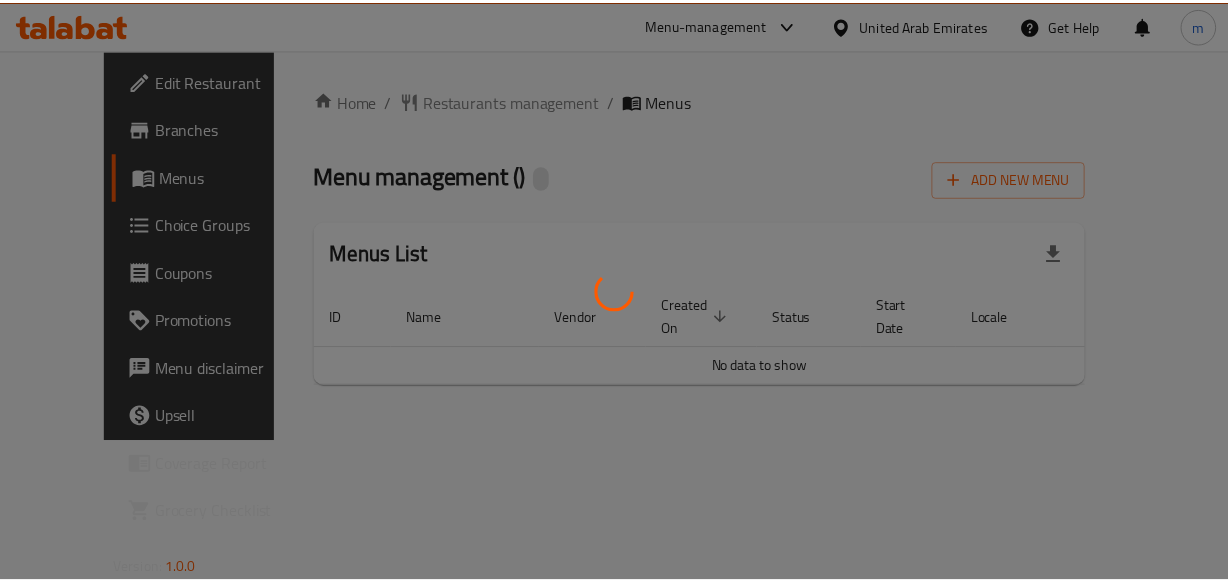 scroll, scrollTop: 0, scrollLeft: 0, axis: both 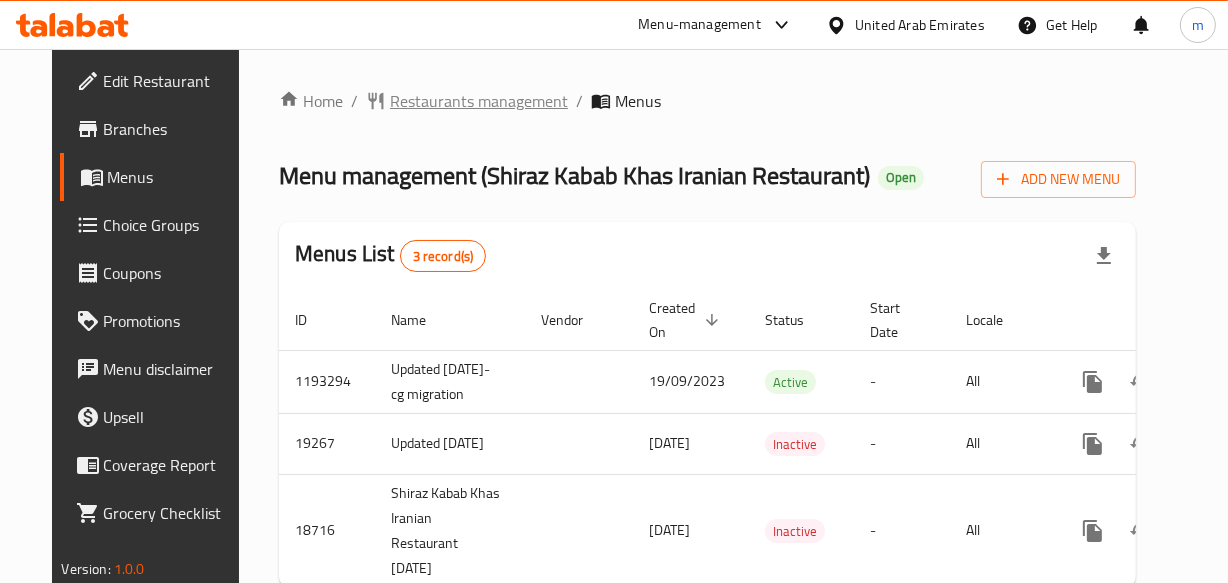 click on "Restaurants management" at bounding box center (479, 101) 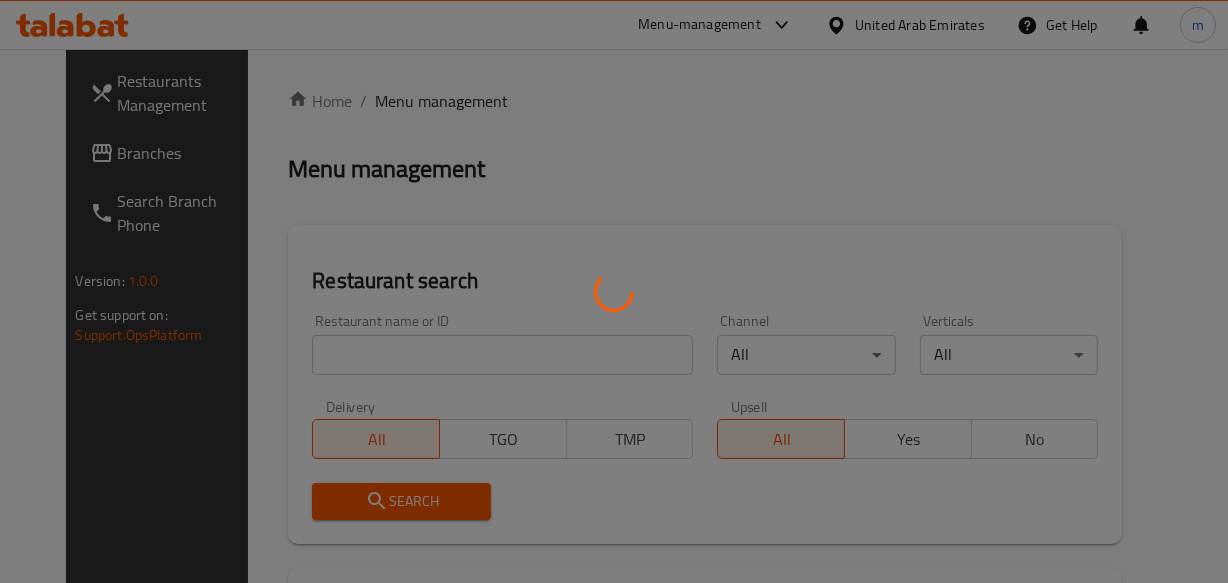 click at bounding box center (614, 291) 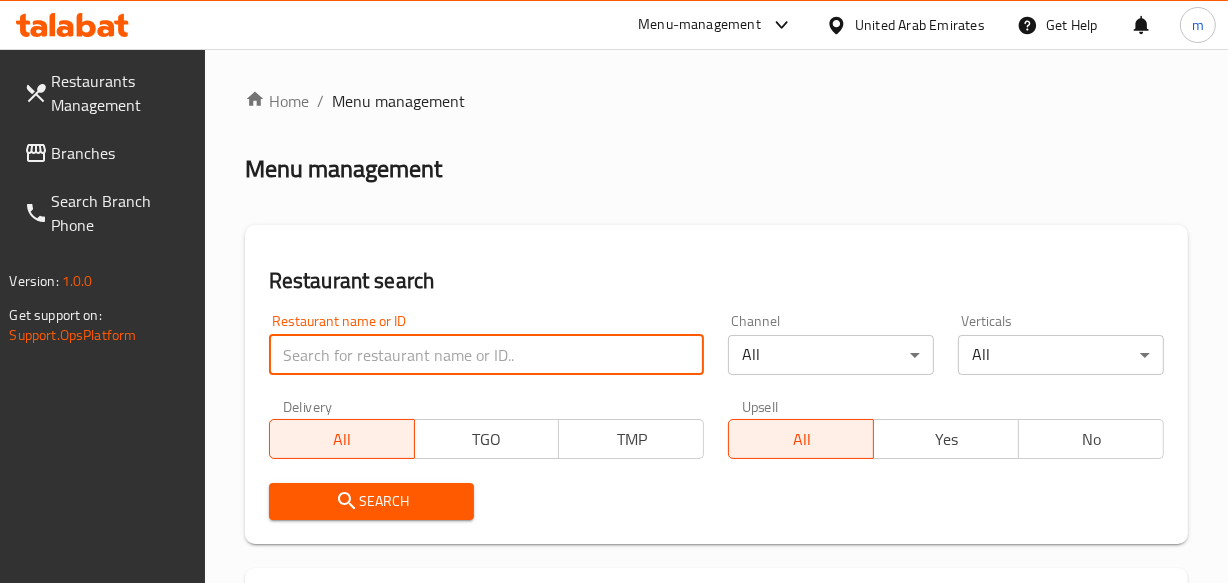 click at bounding box center [487, 355] 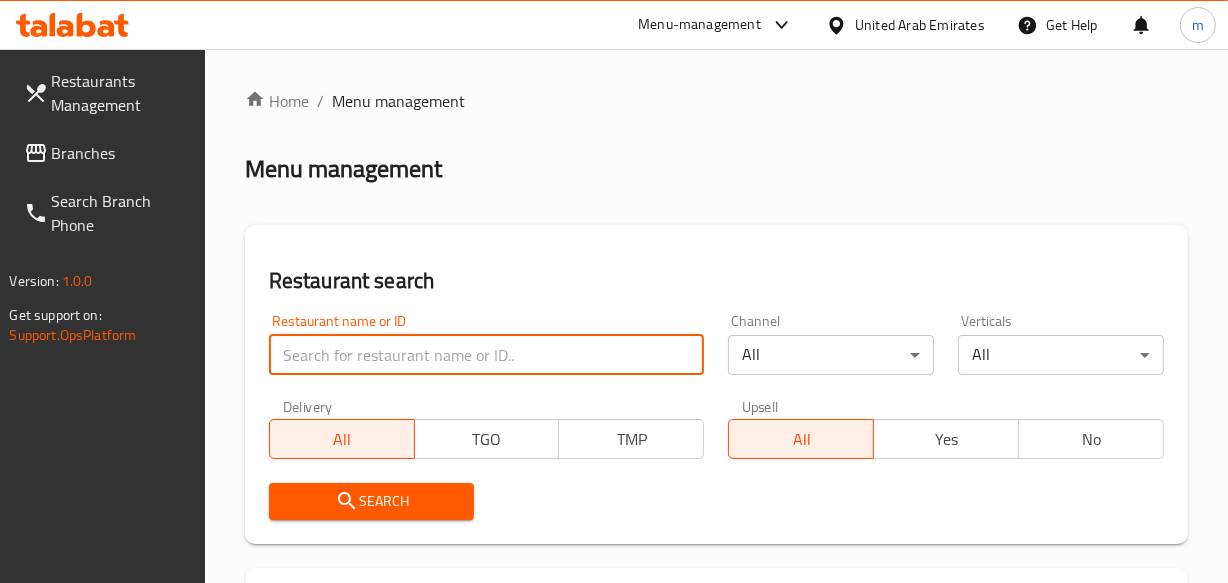 paste on "853" 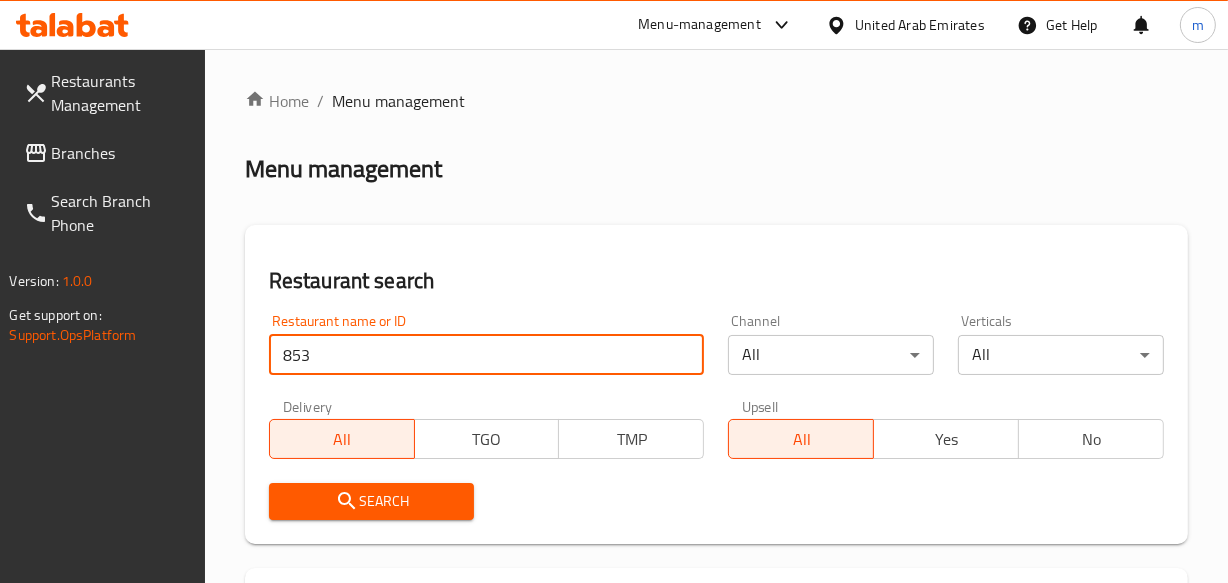 type on "853" 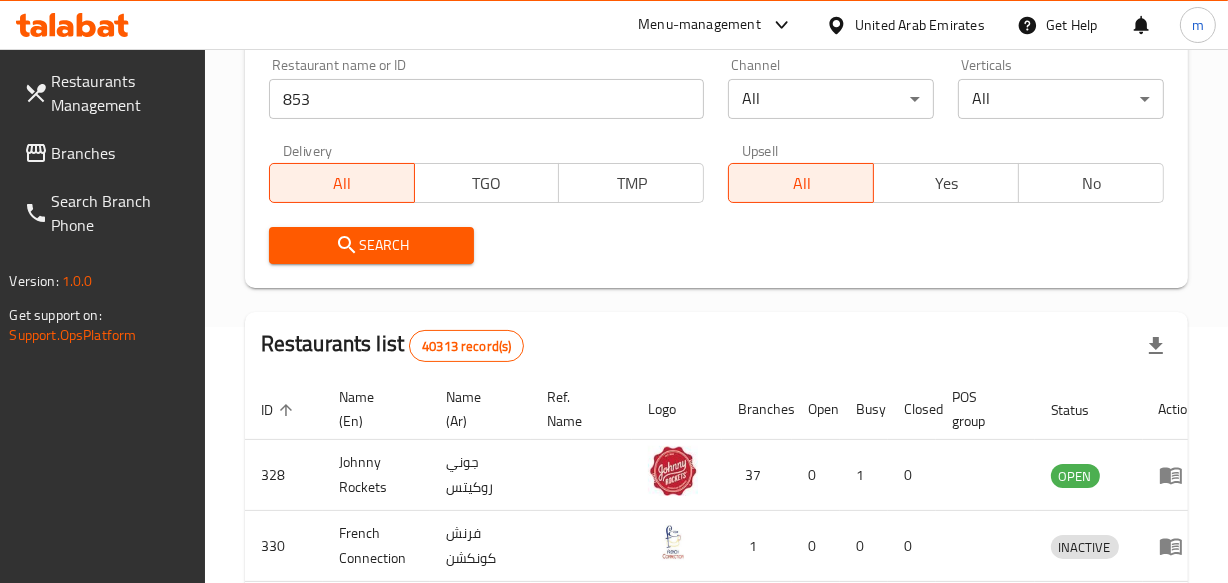 scroll, scrollTop: 272, scrollLeft: 0, axis: vertical 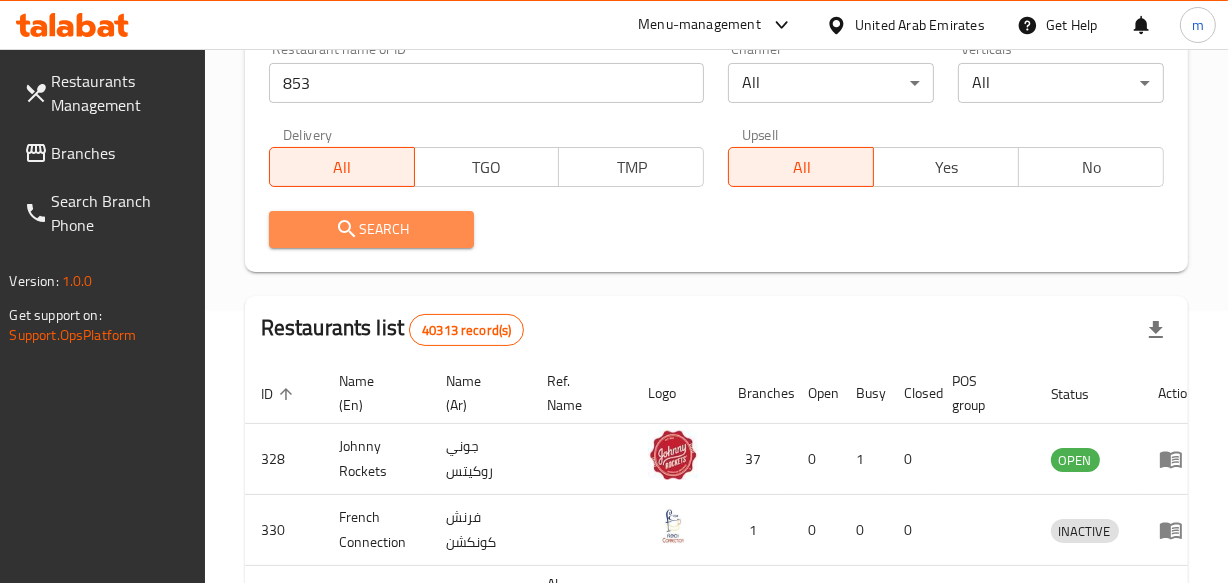 click on "Search" at bounding box center (372, 229) 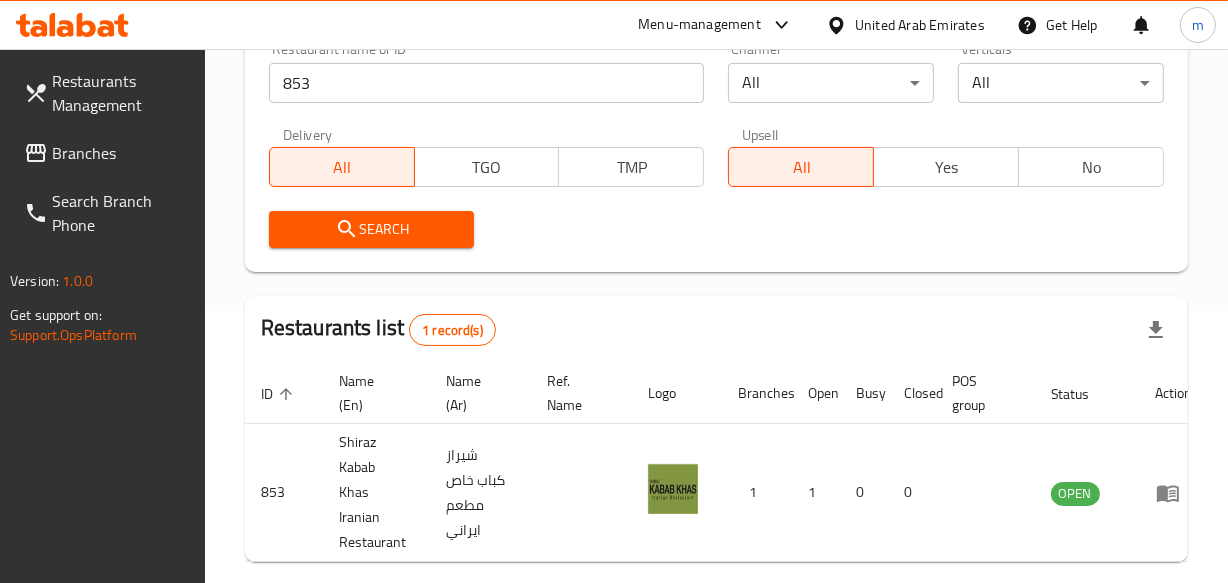scroll, scrollTop: 0, scrollLeft: 20, axis: horizontal 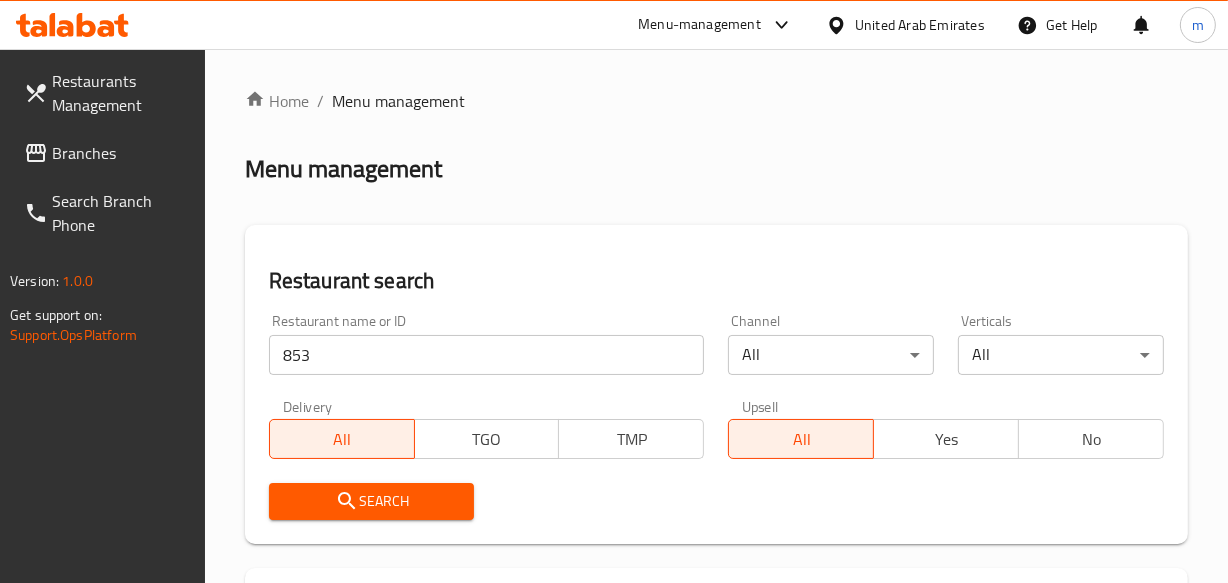 click on "Branches" at bounding box center (120, 153) 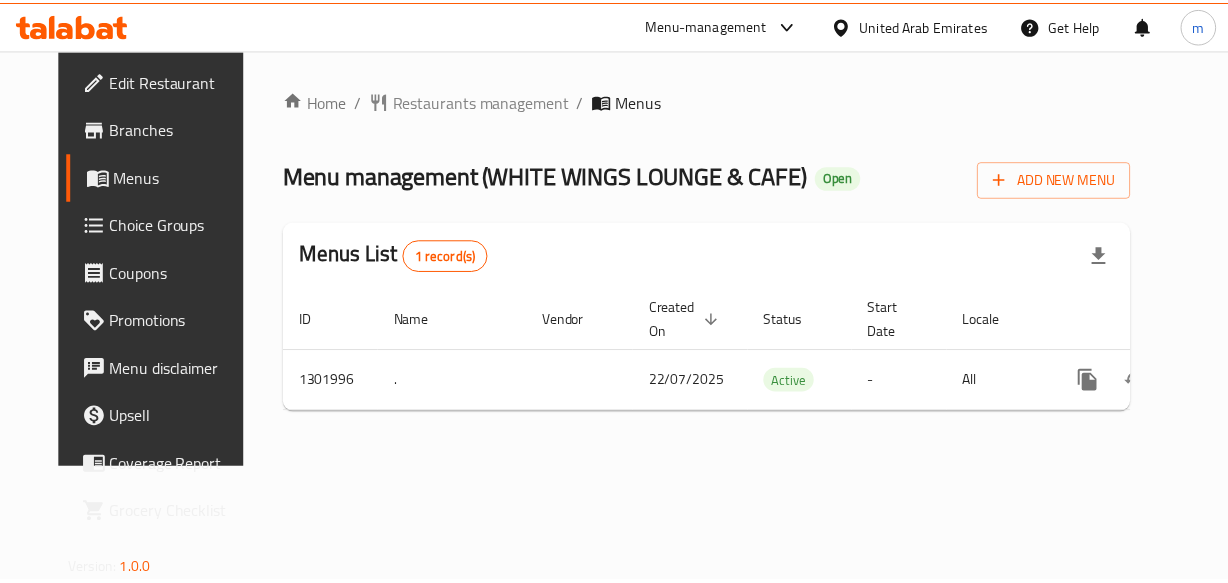 scroll, scrollTop: 0, scrollLeft: 0, axis: both 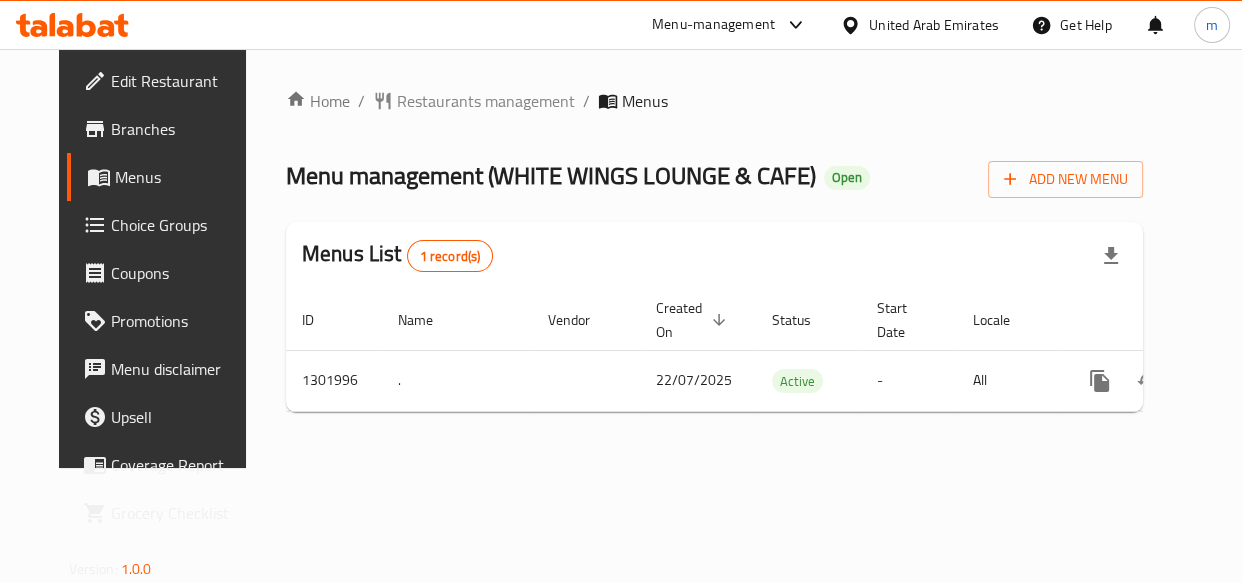click on "Restaurants management" at bounding box center [486, 101] 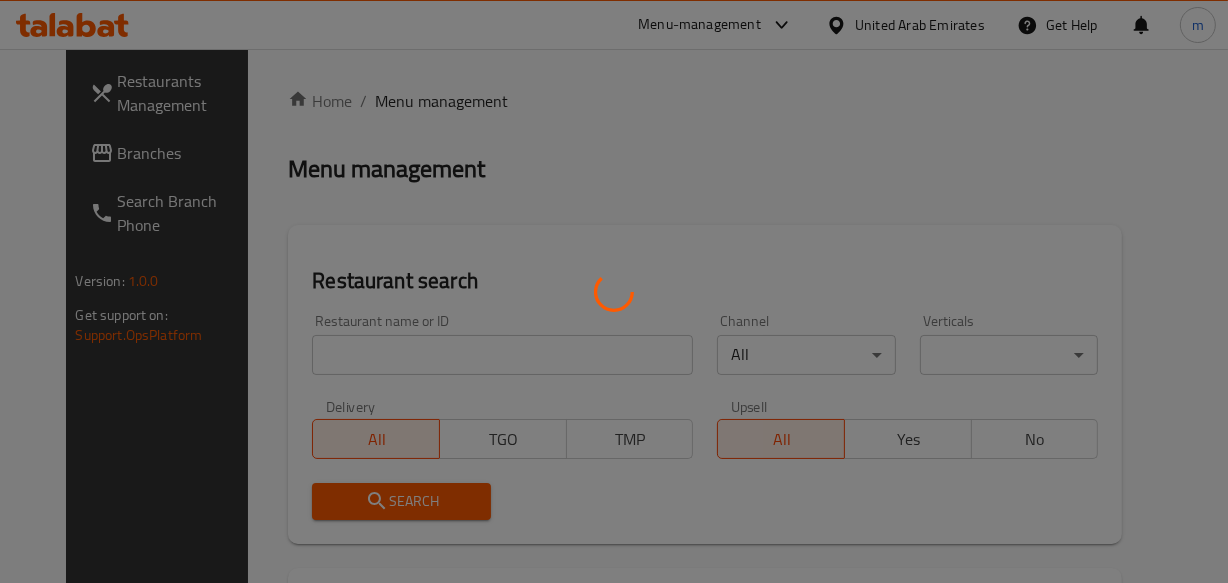 click at bounding box center (614, 291) 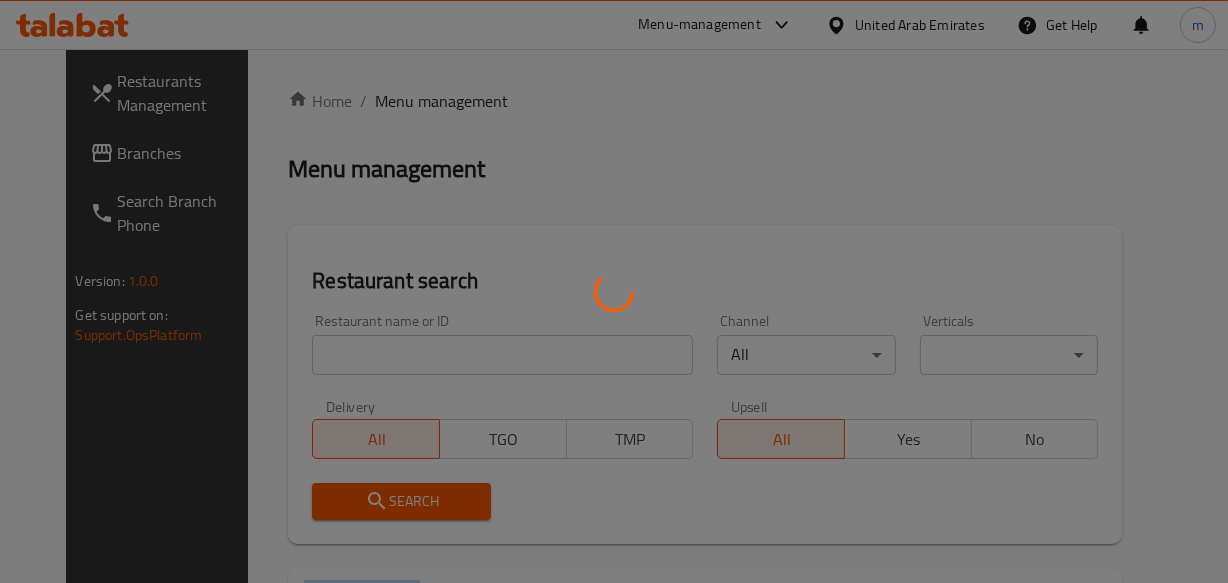 click at bounding box center [614, 291] 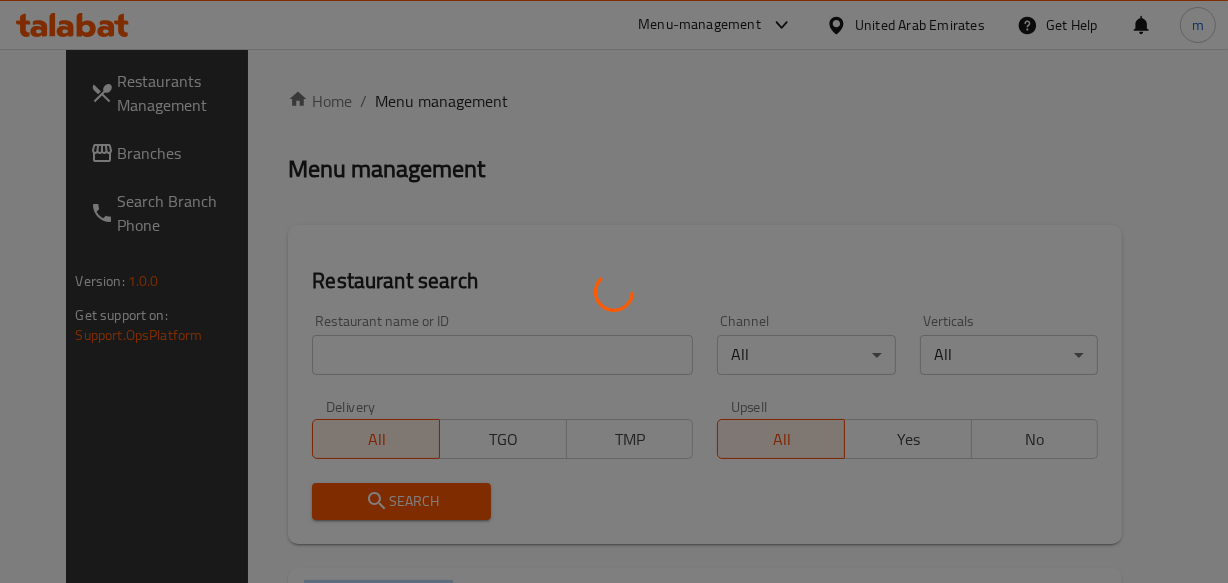 click at bounding box center (614, 291) 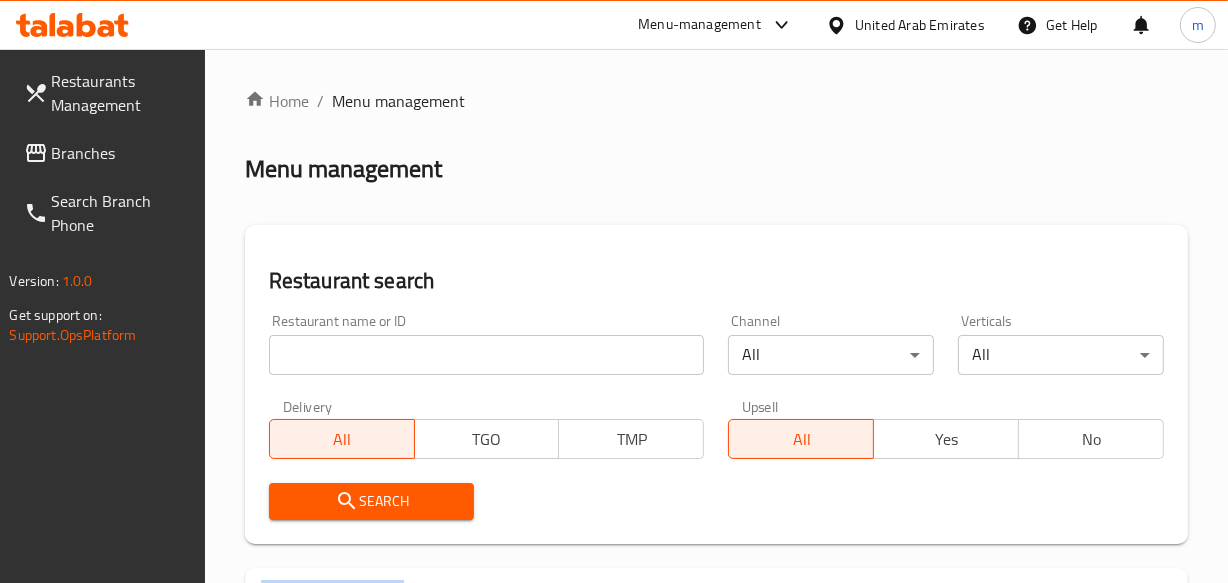 click at bounding box center [614, 291] 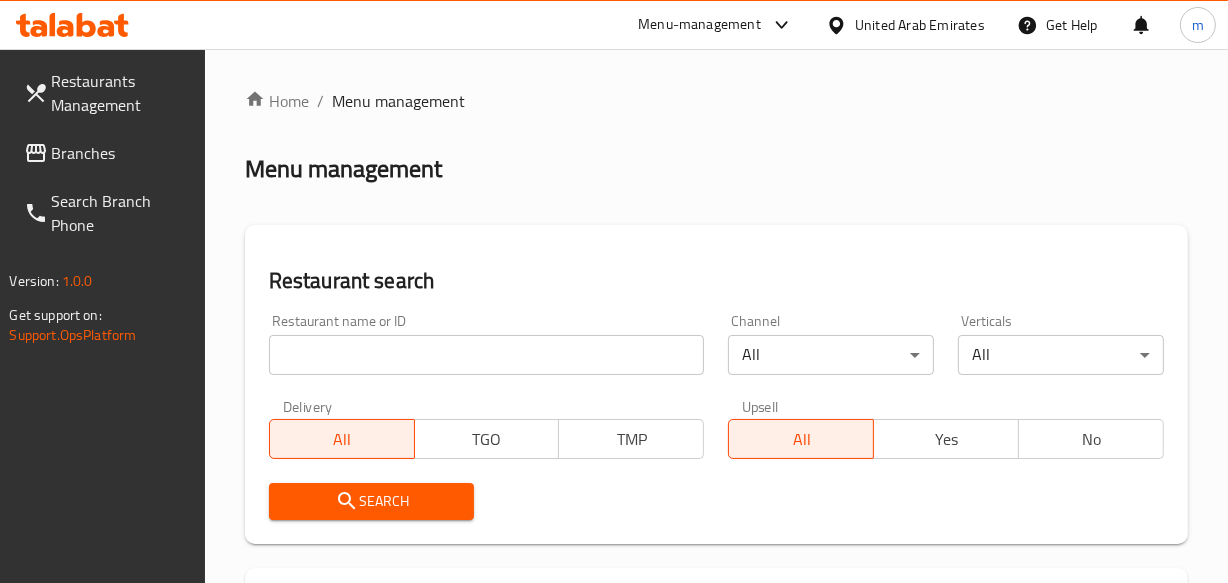 click at bounding box center [487, 355] 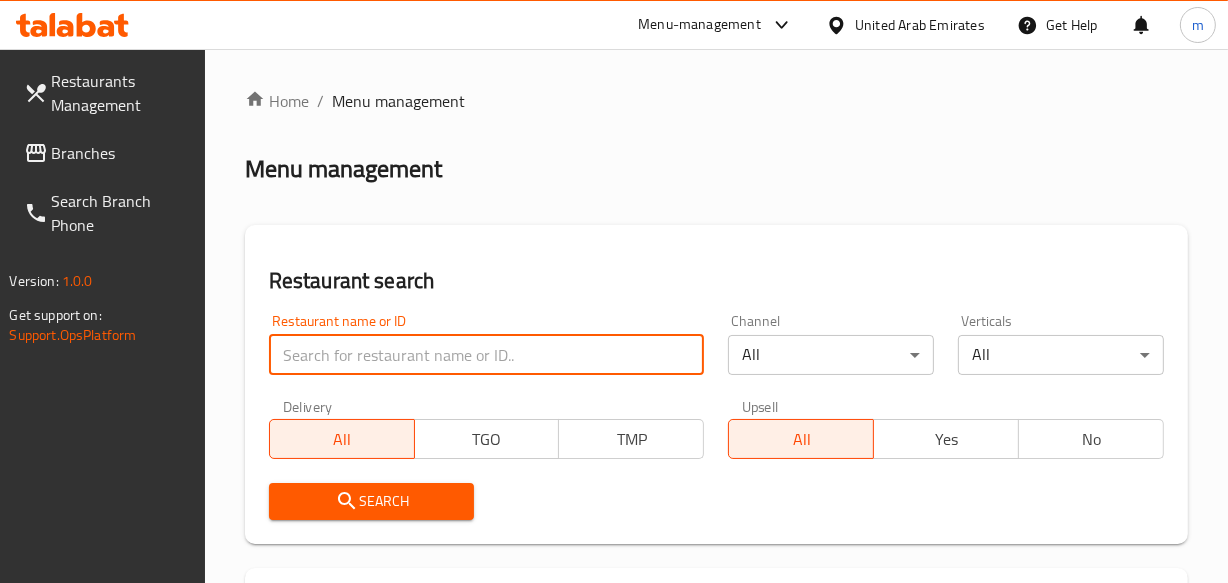 paste on "702253" 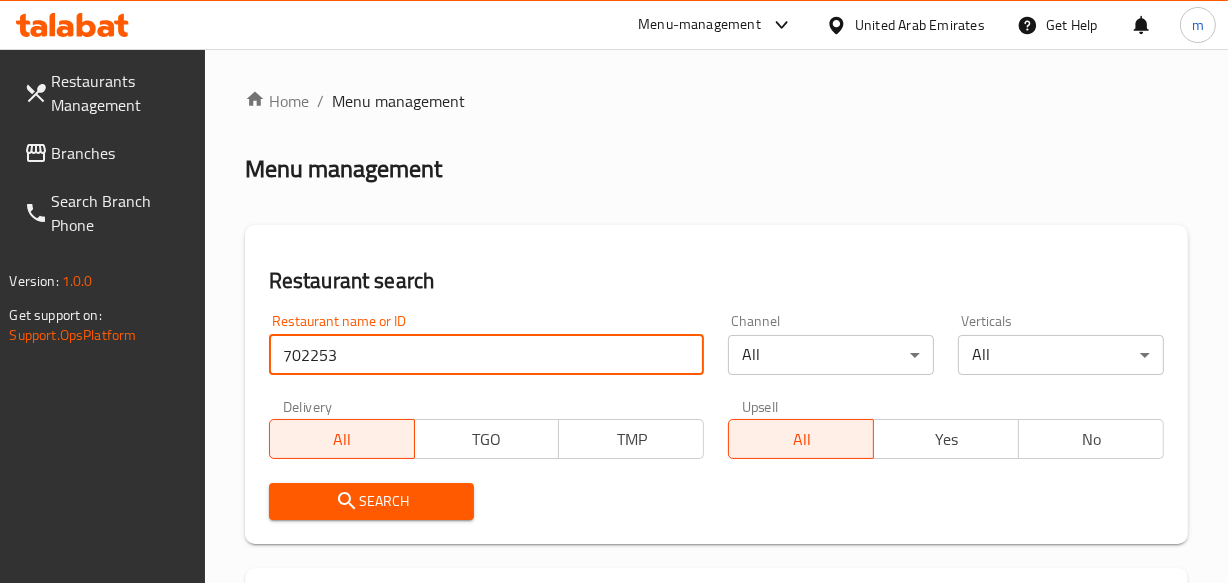 type on "702253" 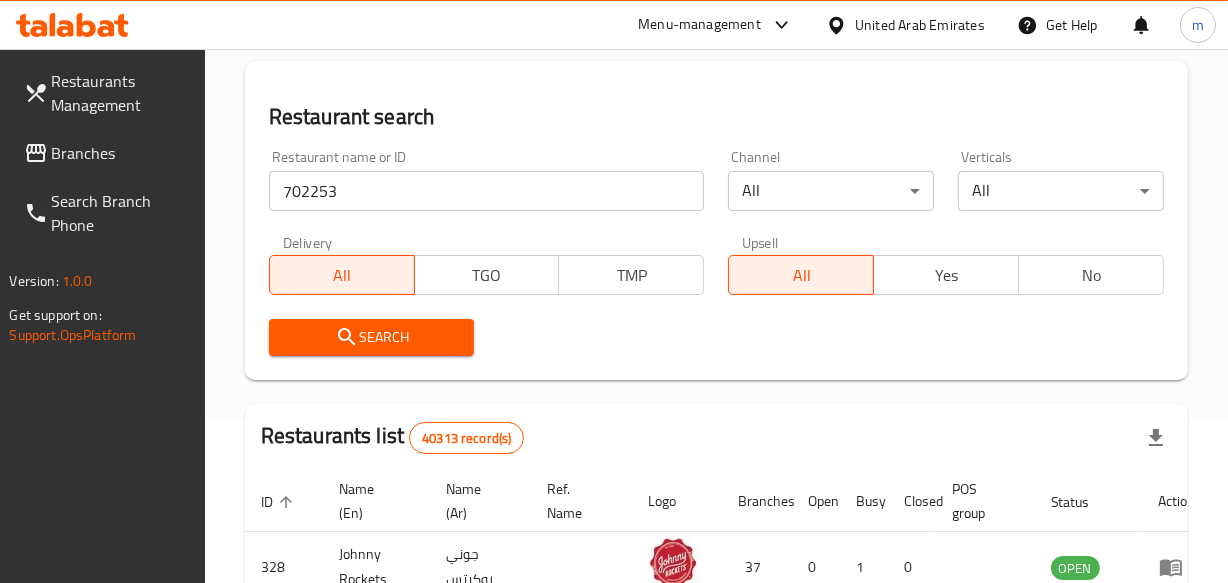 scroll, scrollTop: 181, scrollLeft: 0, axis: vertical 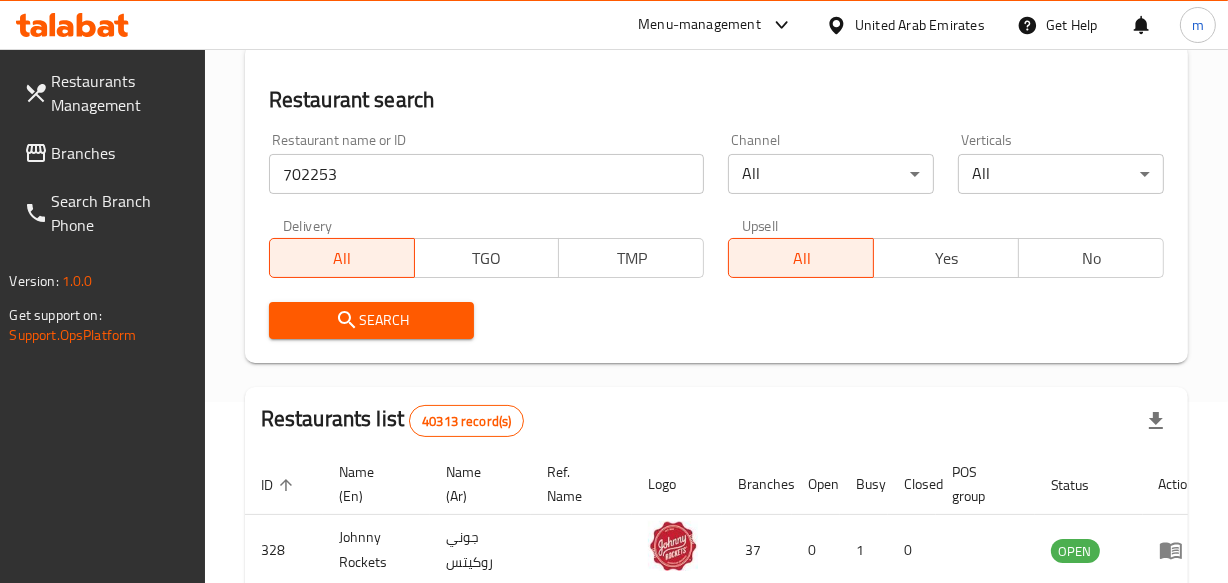 click on "Search" at bounding box center [372, 320] 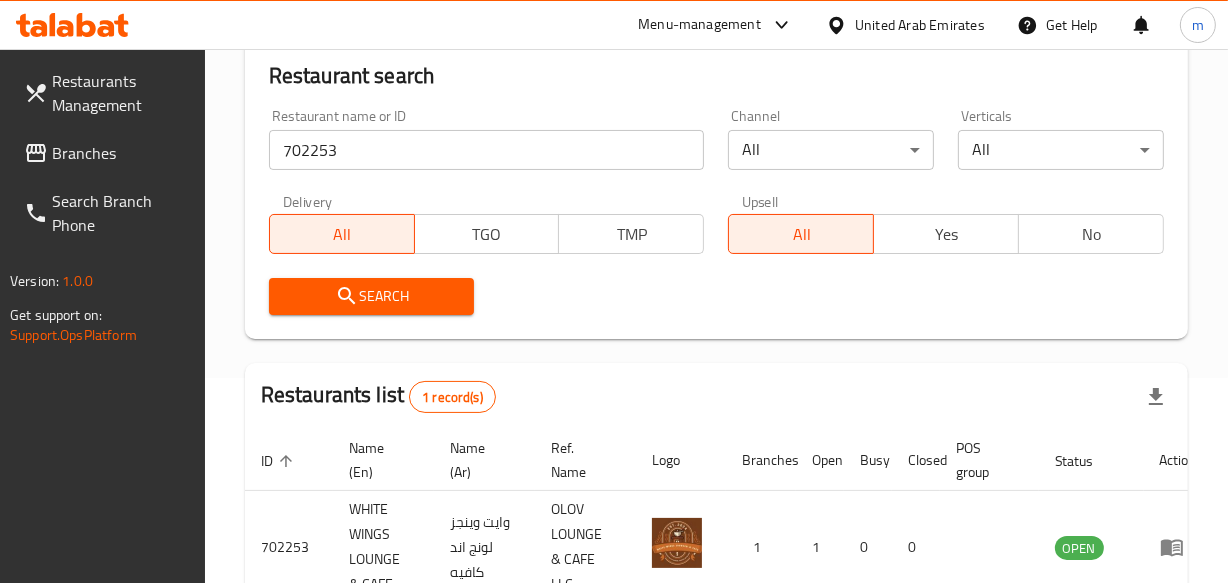 scroll, scrollTop: 349, scrollLeft: 0, axis: vertical 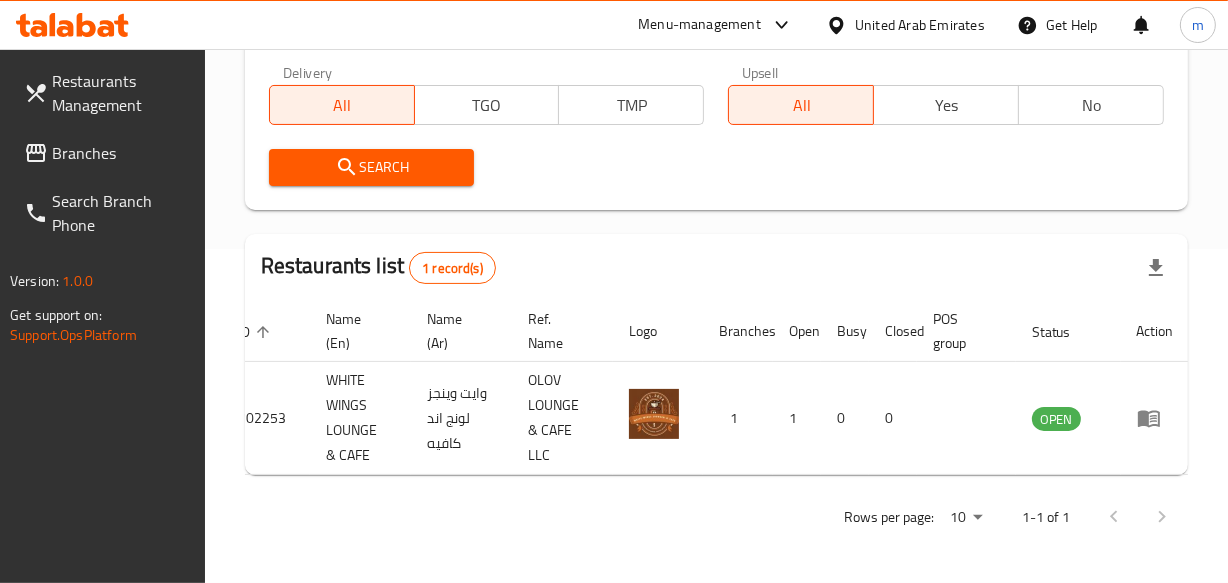 click 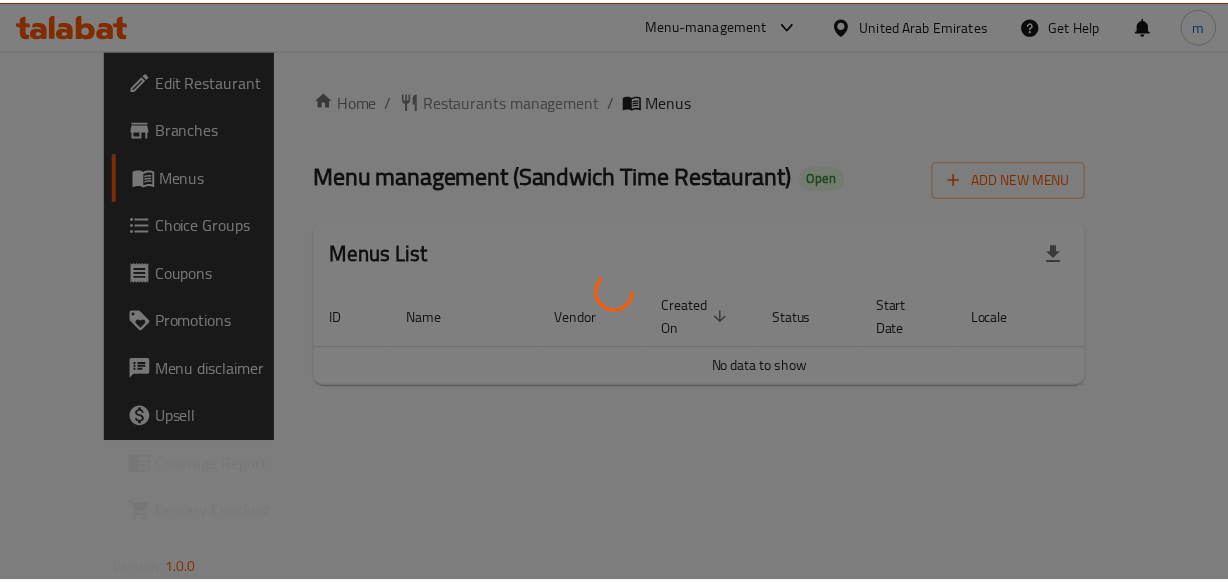 scroll, scrollTop: 0, scrollLeft: 0, axis: both 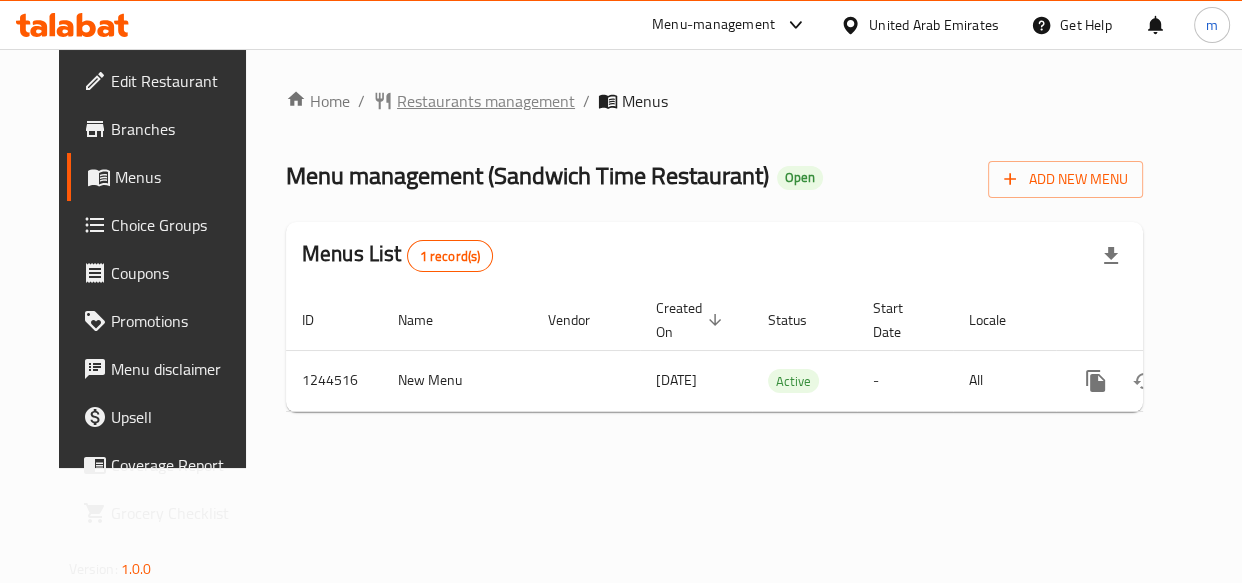 click on "Restaurants management" at bounding box center (486, 101) 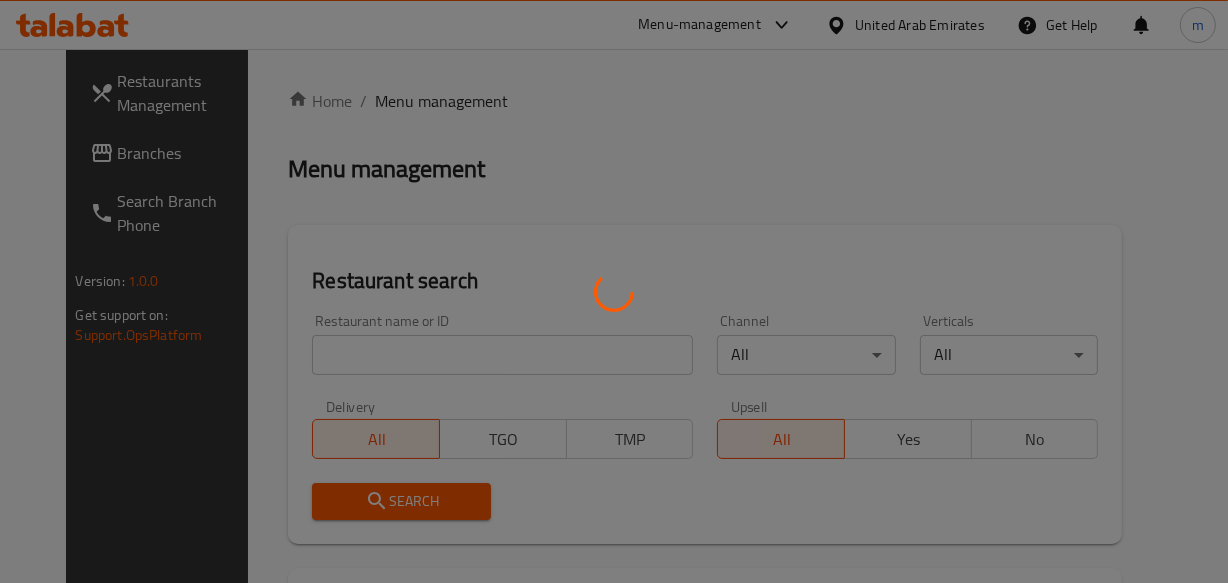click at bounding box center [614, 291] 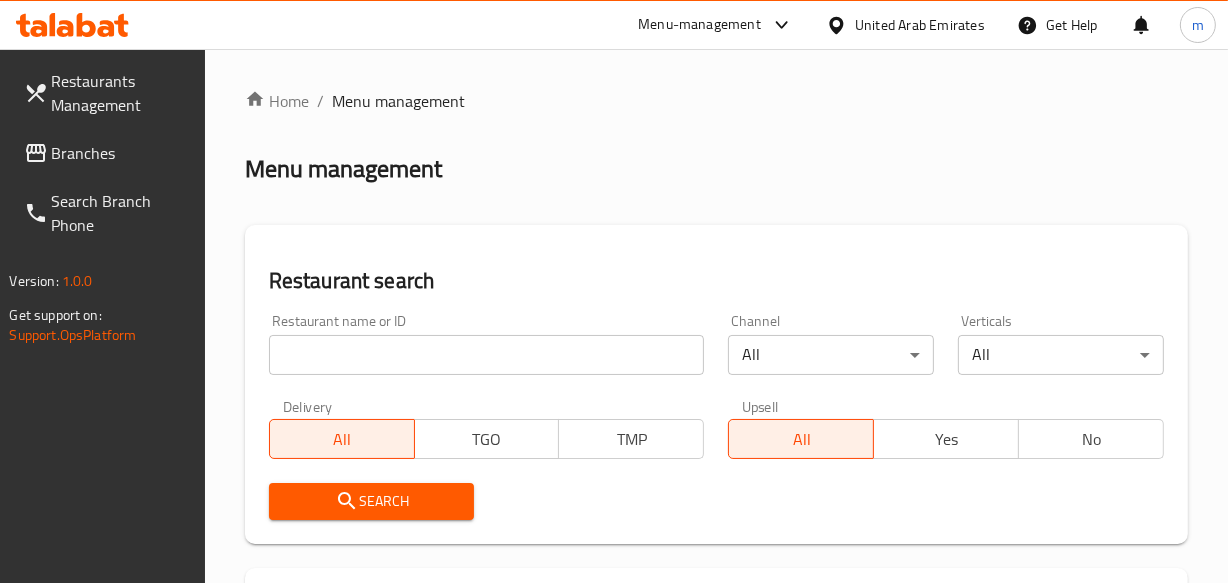 click at bounding box center [487, 355] 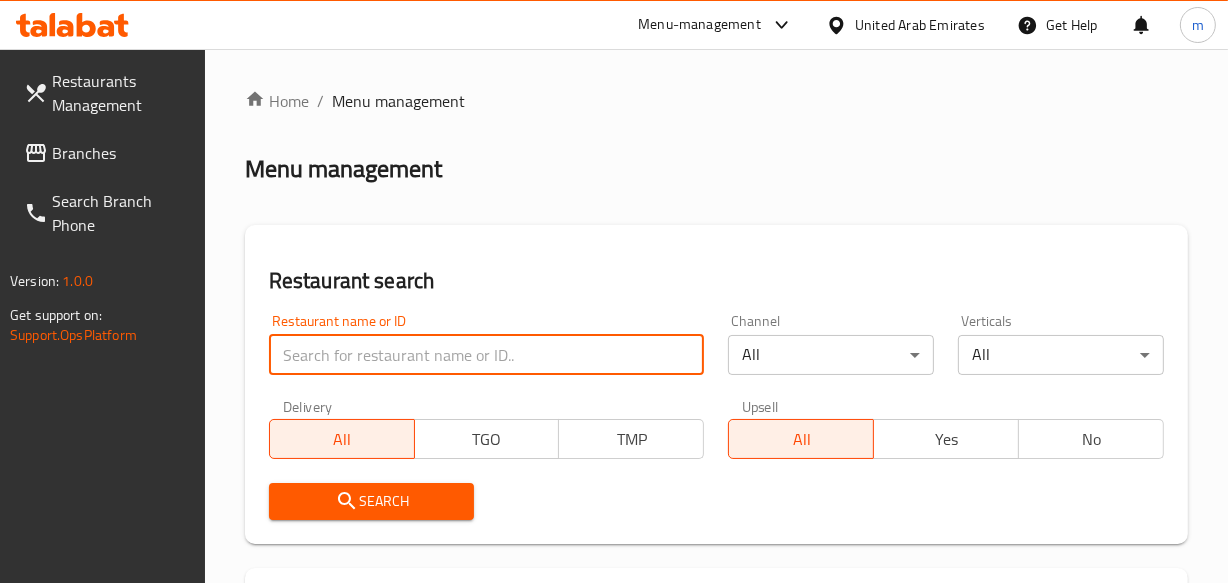 paste on "682053" 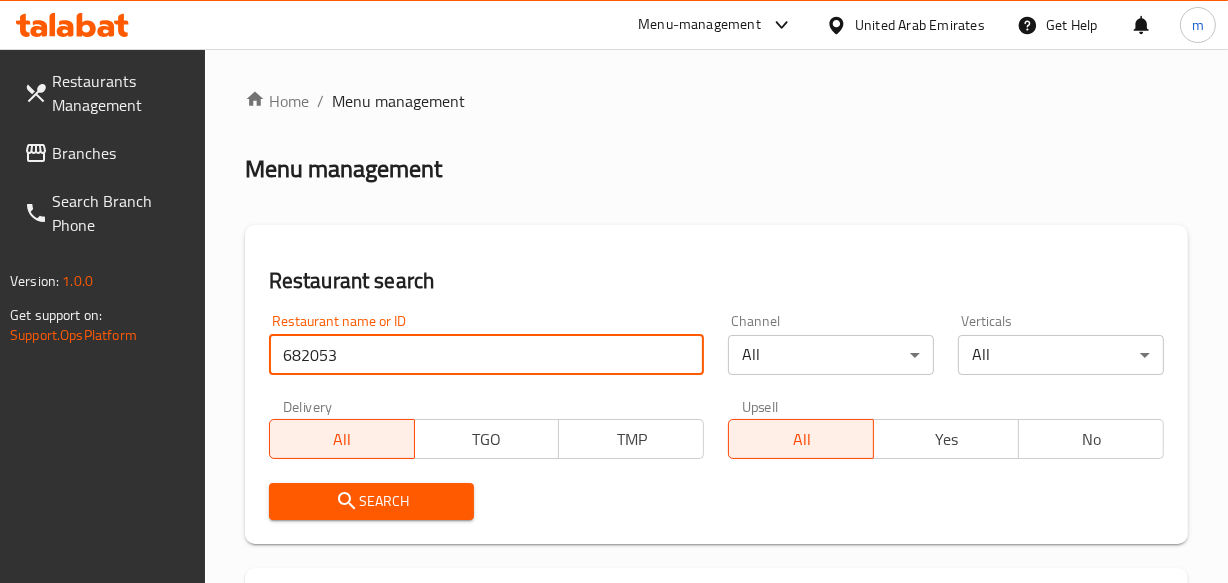 type on "682053" 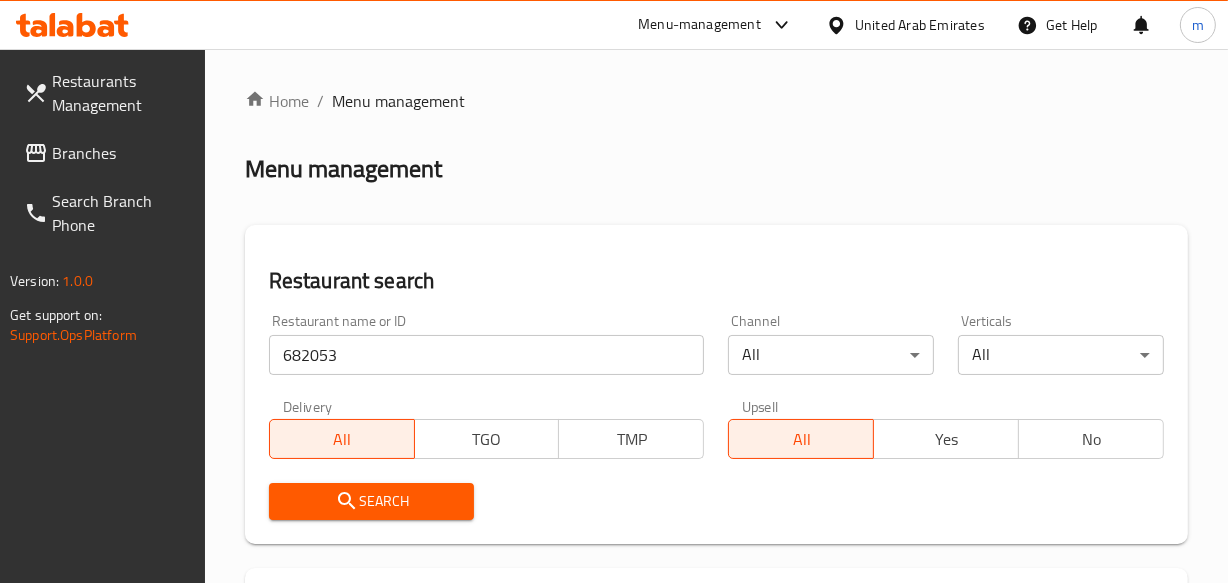 click on "Search" at bounding box center (372, 501) 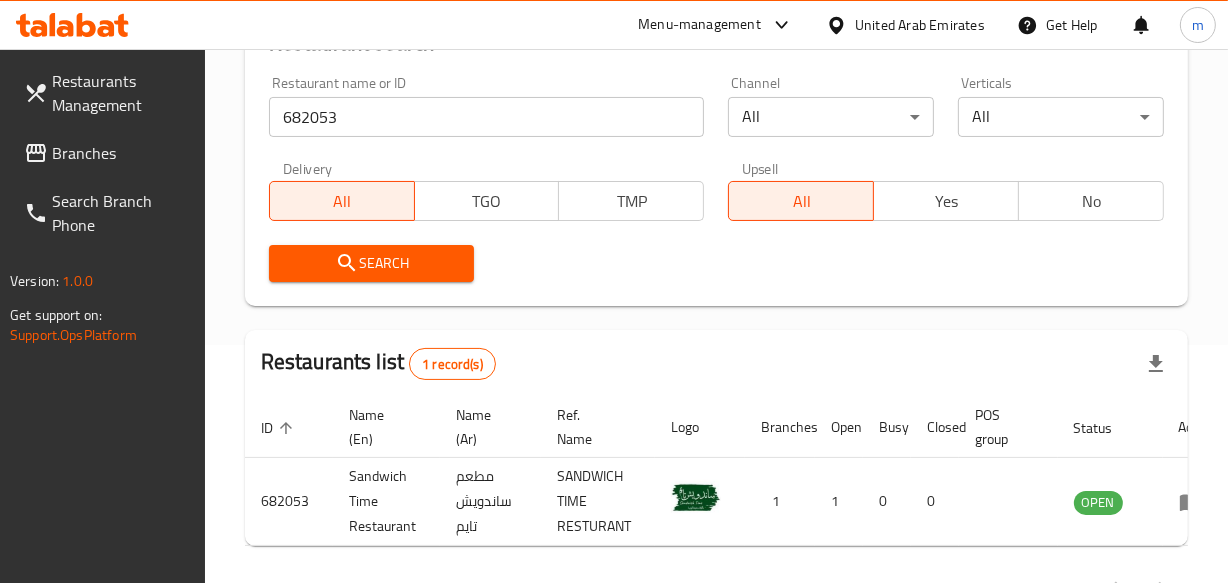 scroll, scrollTop: 323, scrollLeft: 0, axis: vertical 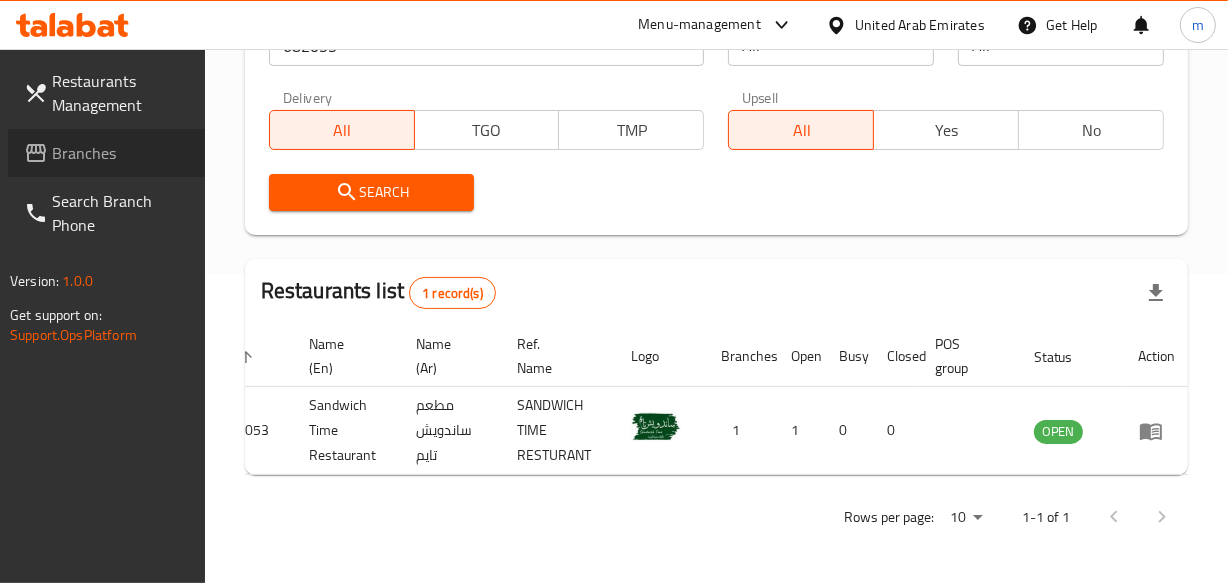 click on "Branches" at bounding box center [120, 153] 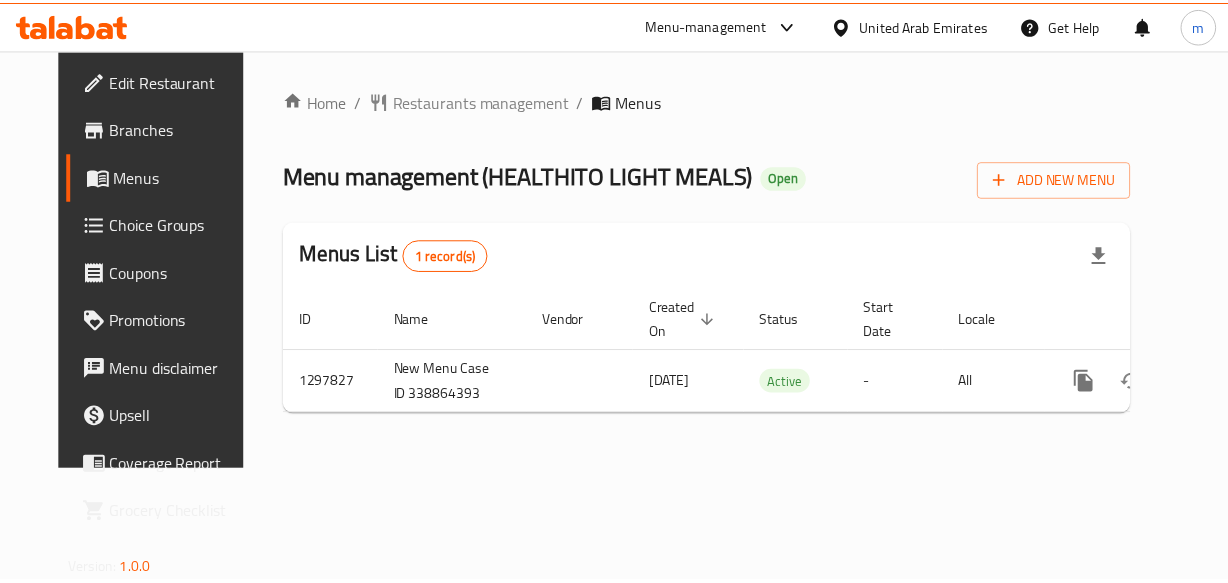 scroll, scrollTop: 0, scrollLeft: 0, axis: both 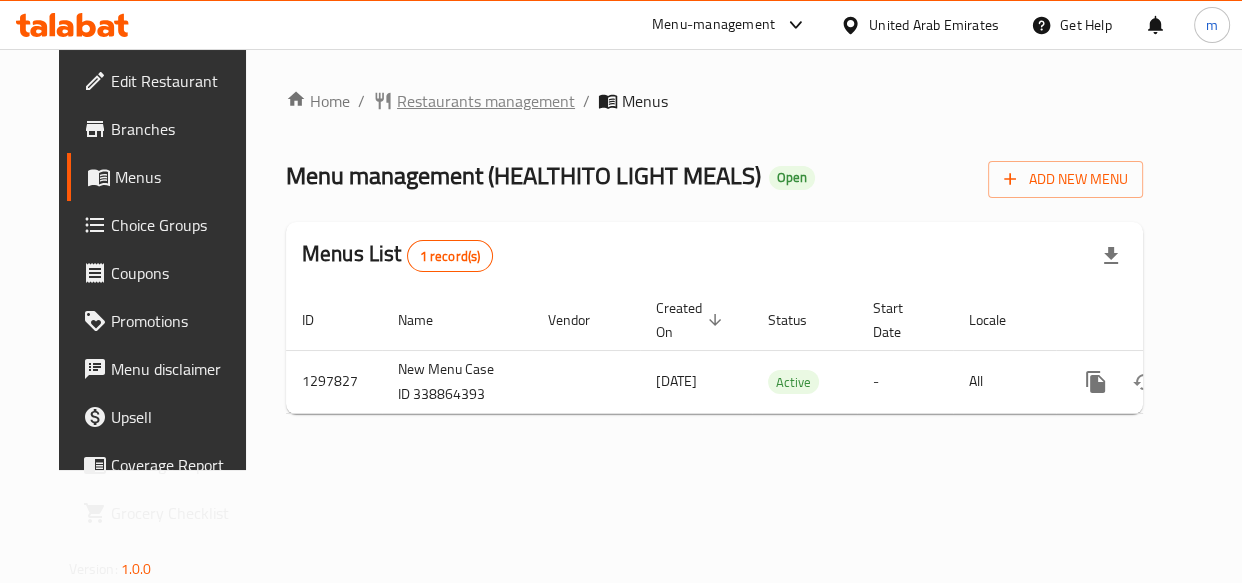 click on "Restaurants management" at bounding box center [486, 101] 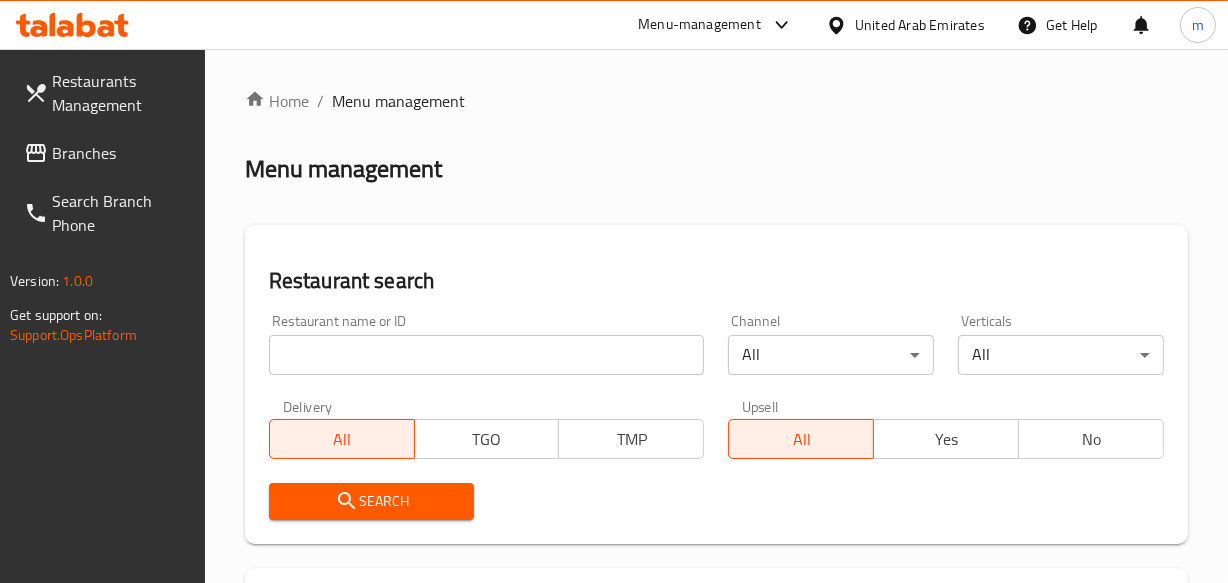 click at bounding box center [487, 355] 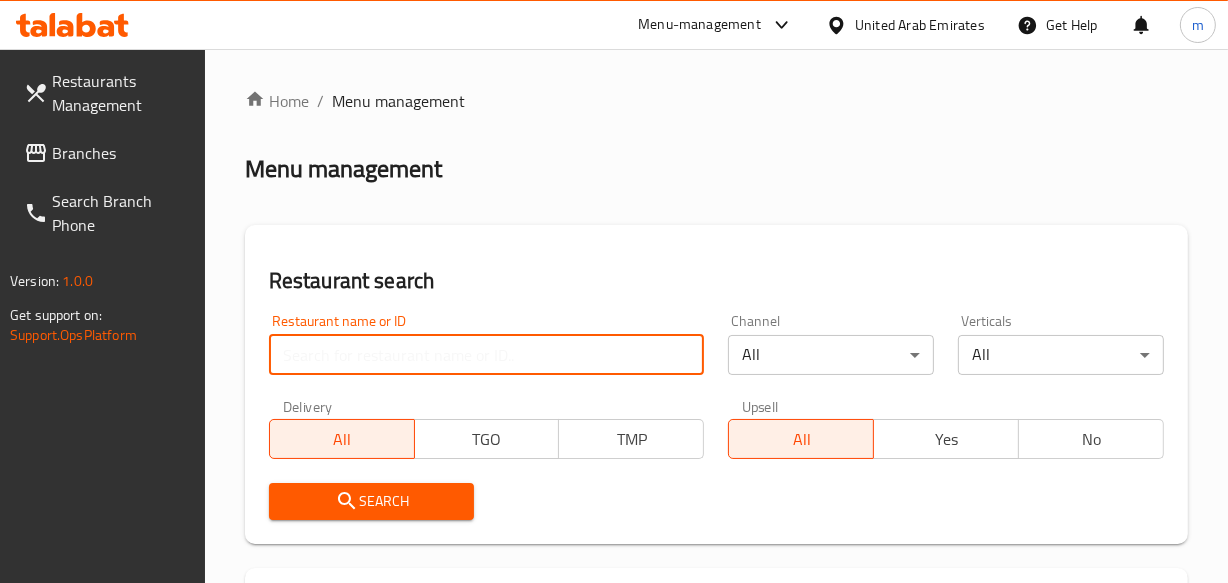 paste on "700671" 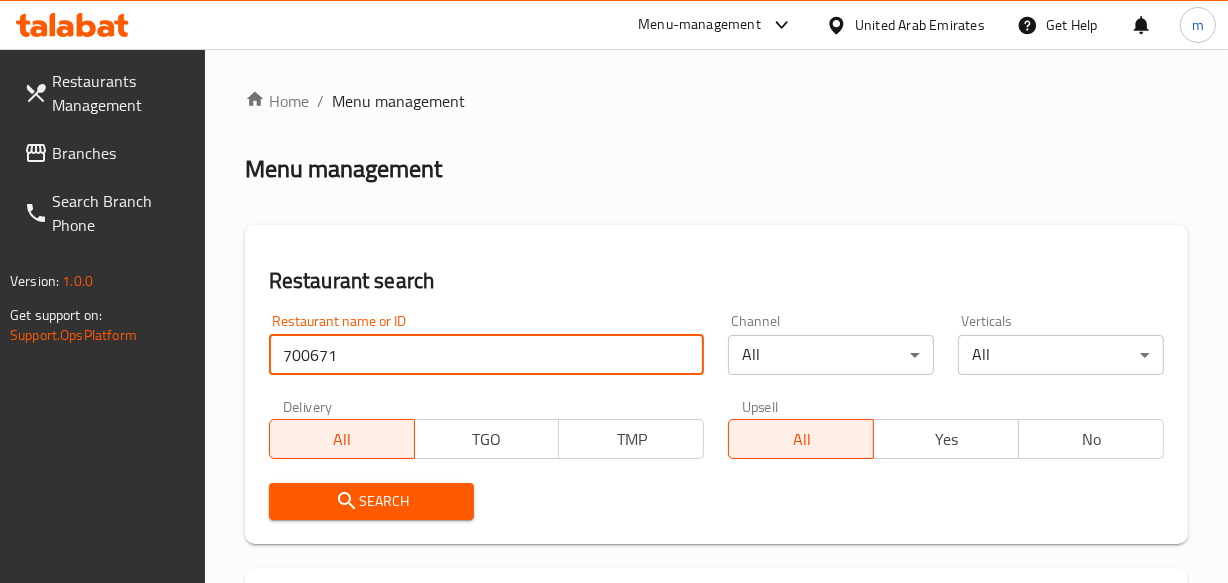 type on "700671" 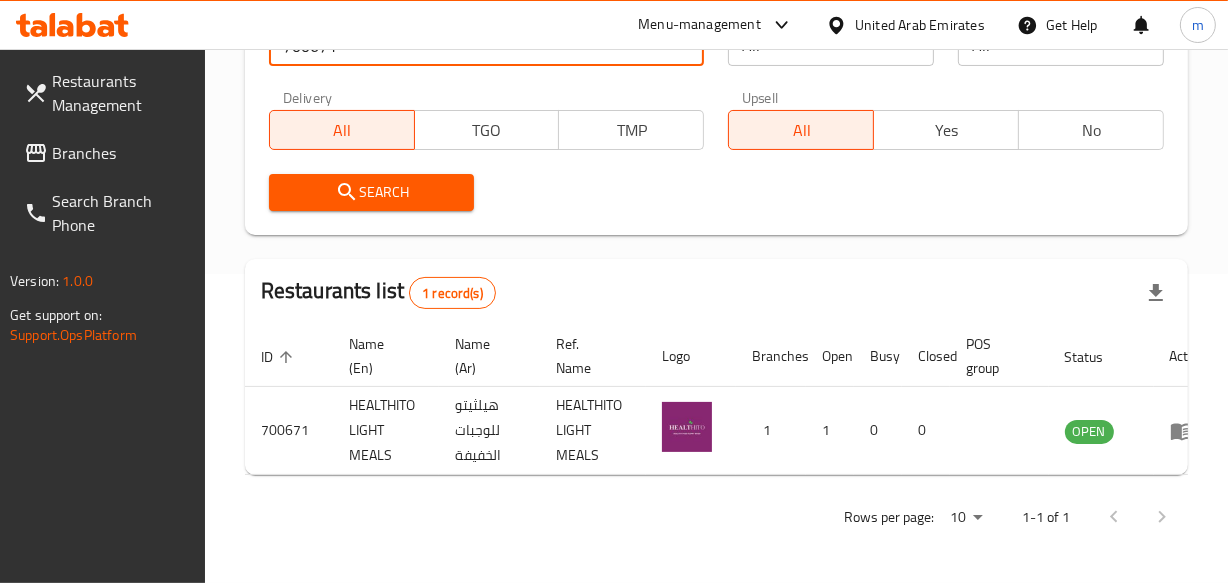 scroll, scrollTop: 323, scrollLeft: 0, axis: vertical 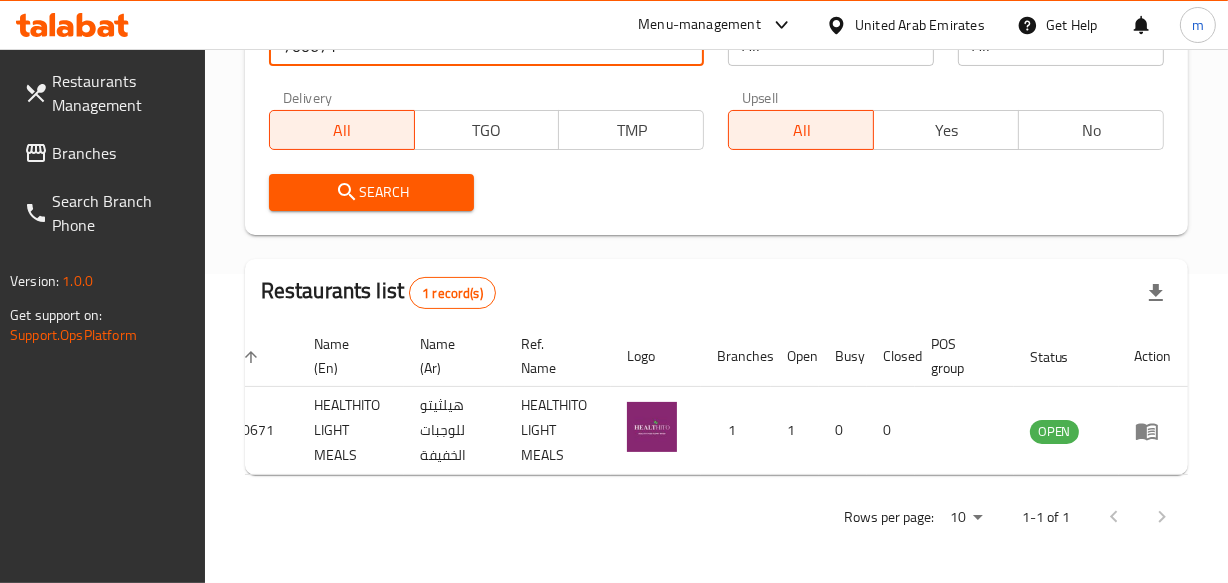 click on "Branches" at bounding box center (120, 153) 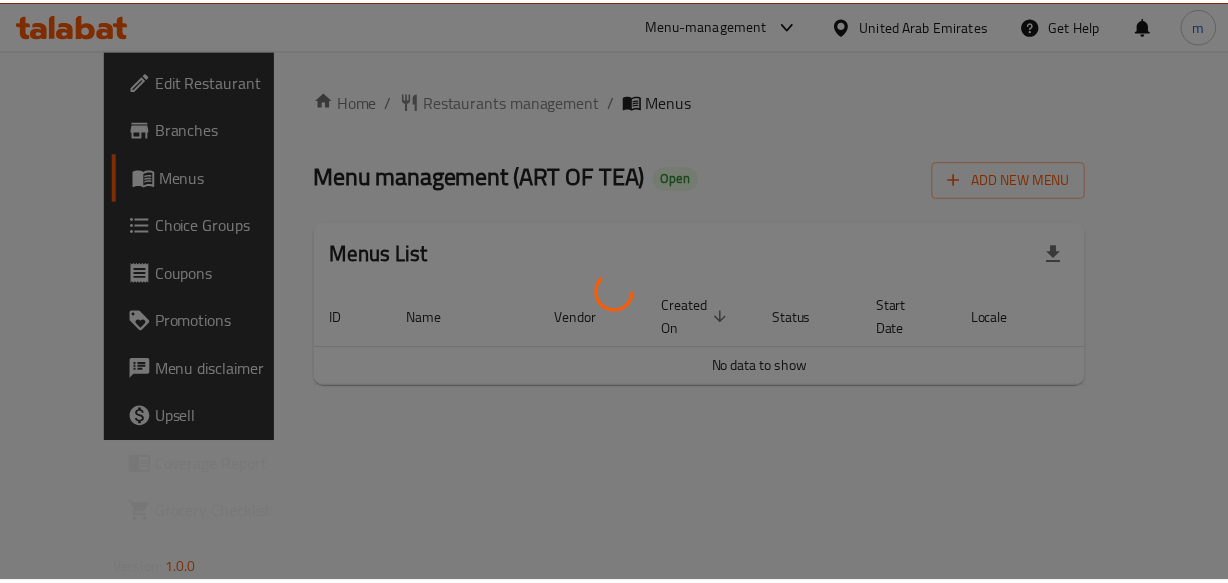 scroll, scrollTop: 0, scrollLeft: 0, axis: both 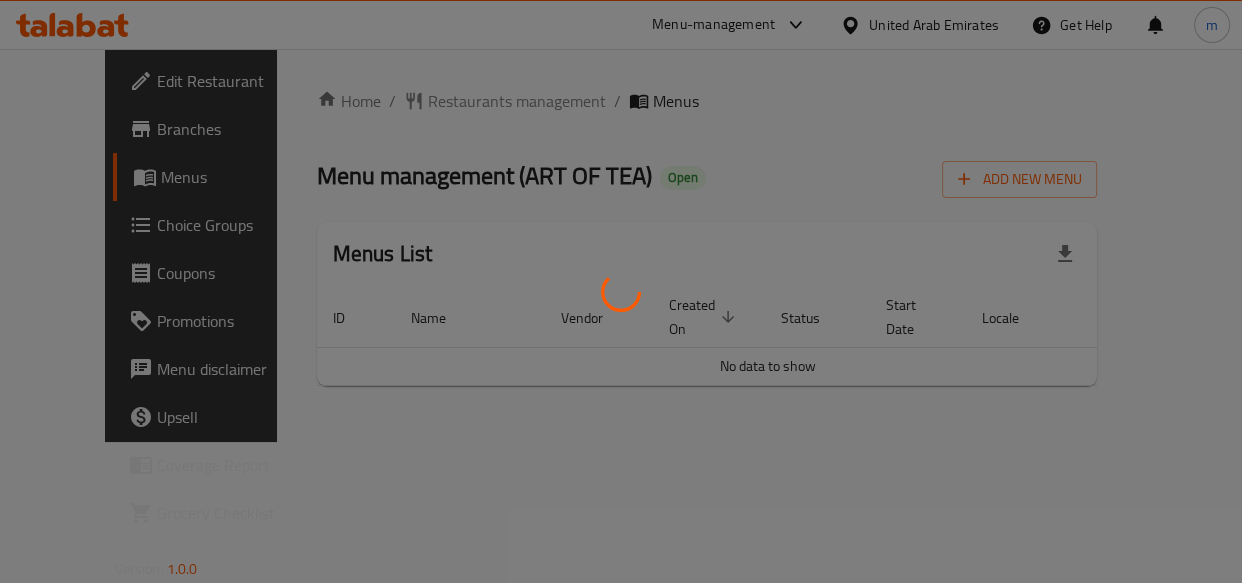 click at bounding box center (621, 291) 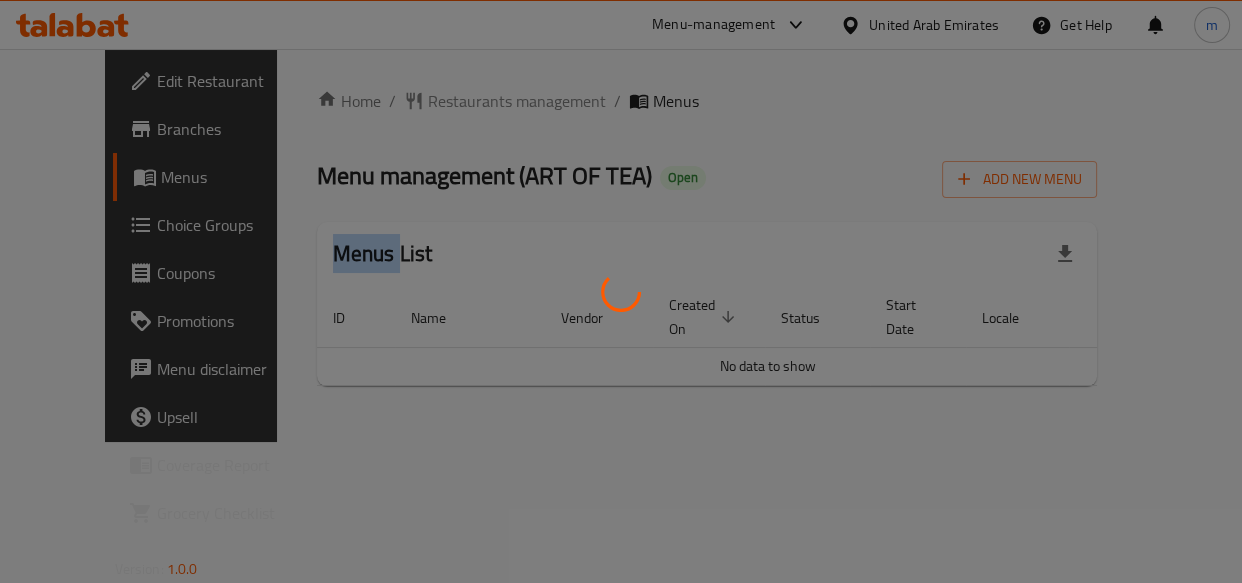 click at bounding box center (621, 291) 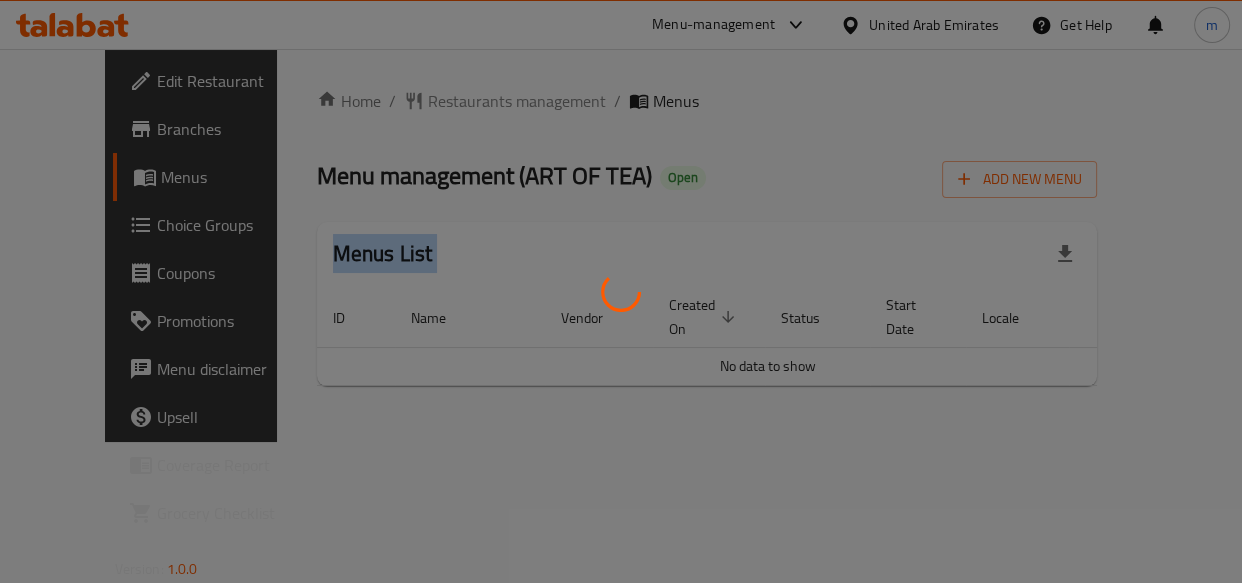 click at bounding box center (621, 291) 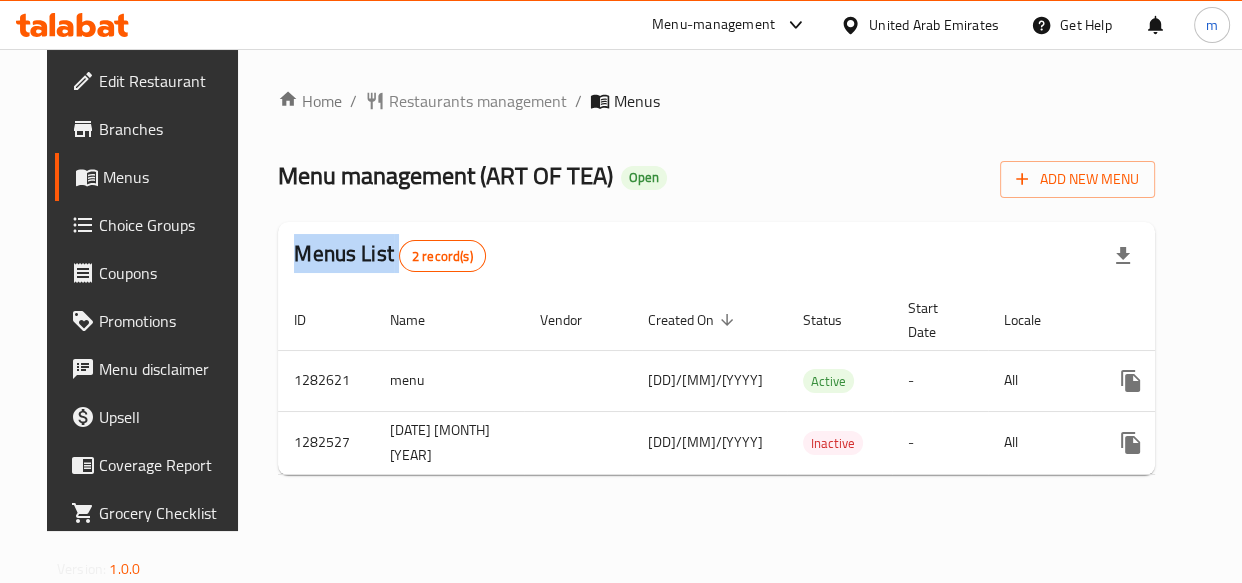 click at bounding box center (621, 291) 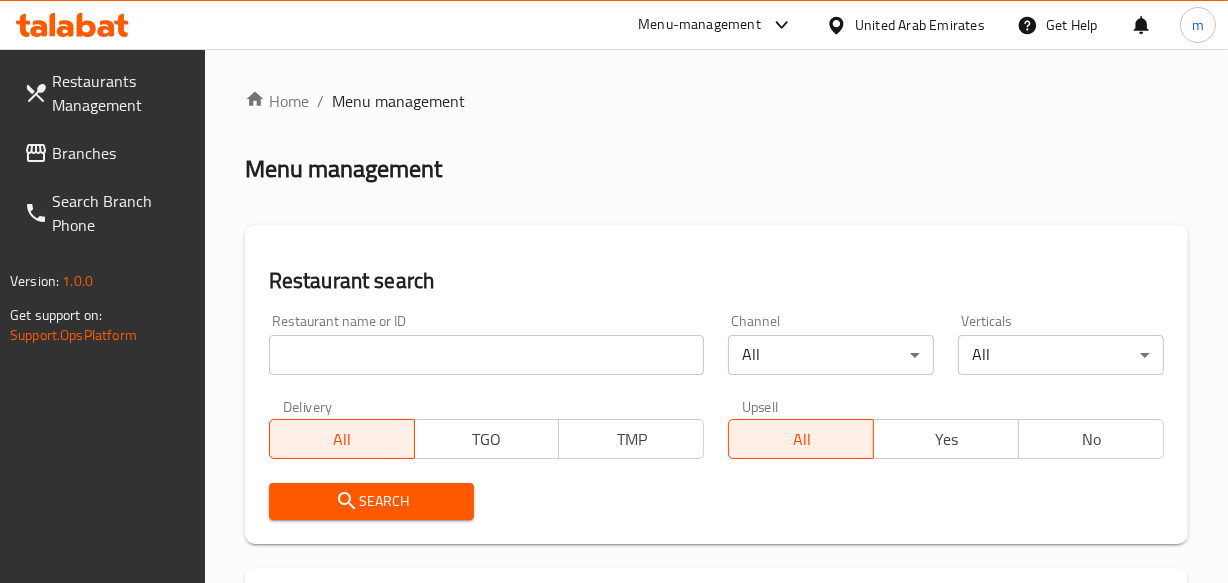 click at bounding box center (487, 355) 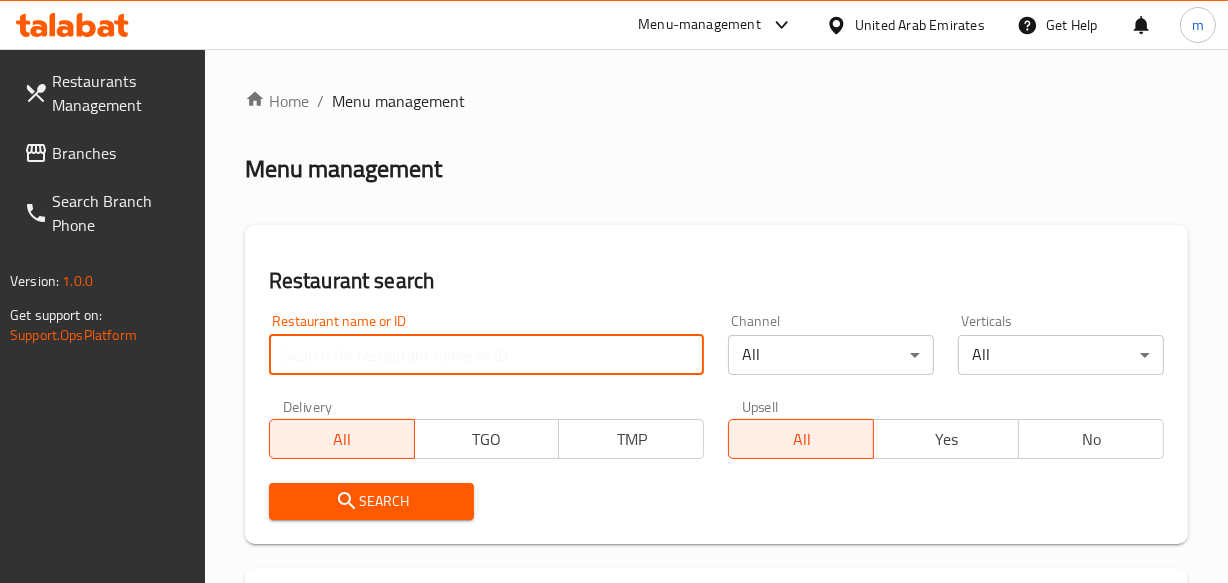 paste on "694808" 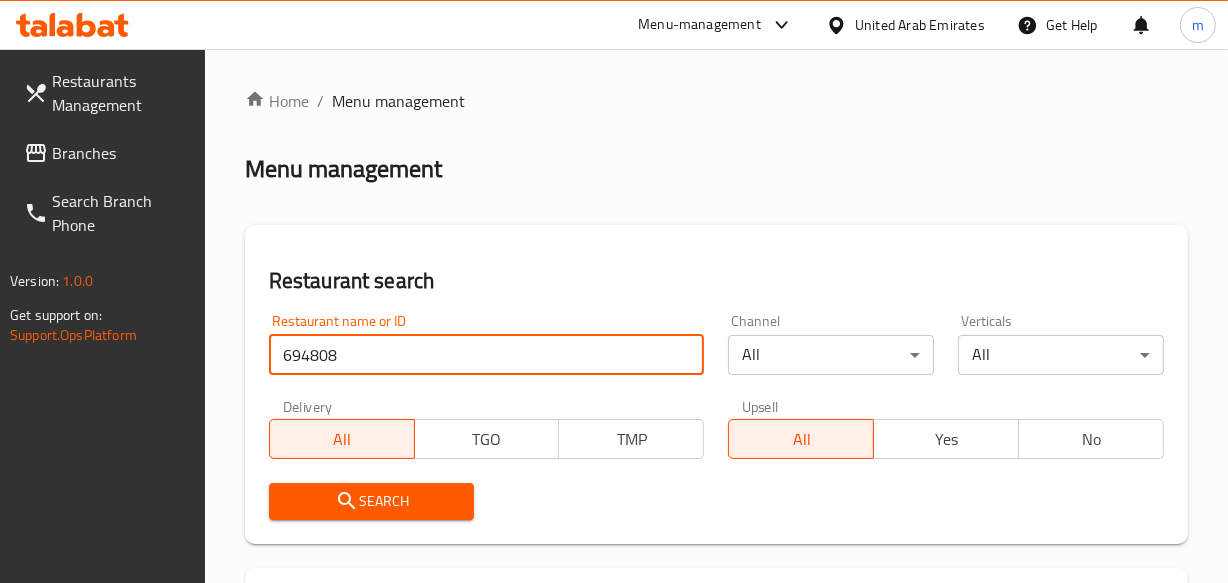 type on "694808" 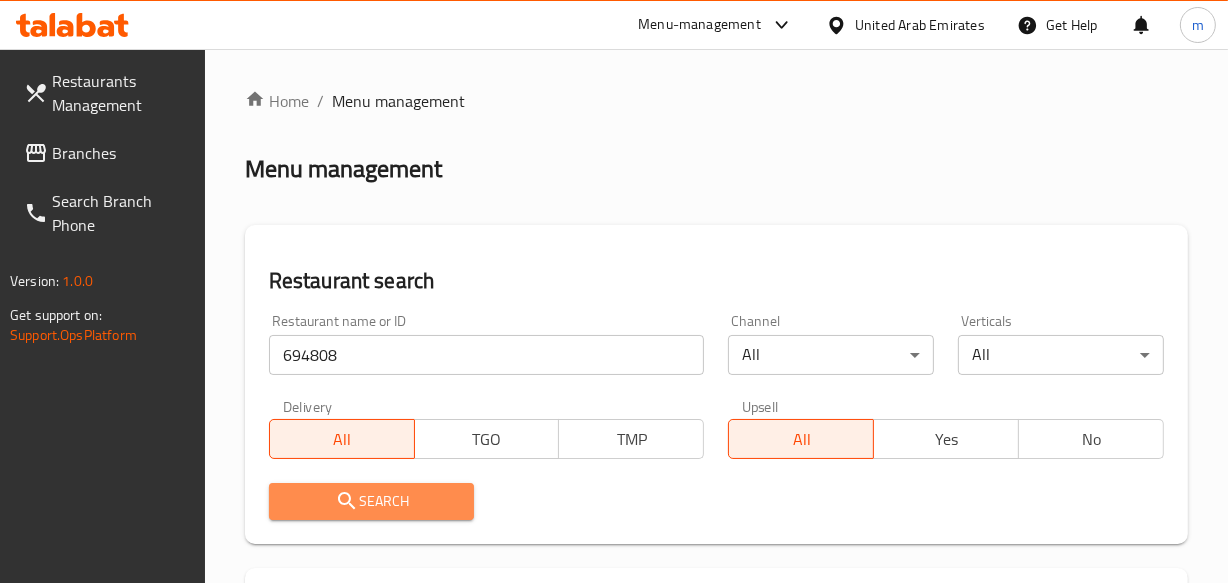 click on "Search" at bounding box center [372, 501] 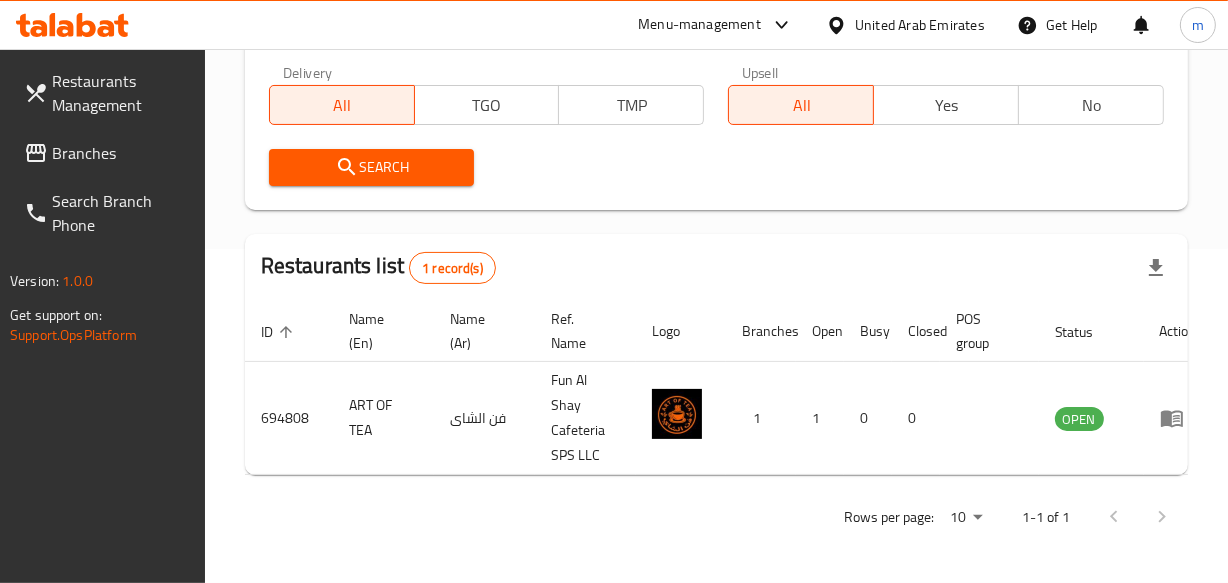 scroll, scrollTop: 349, scrollLeft: 0, axis: vertical 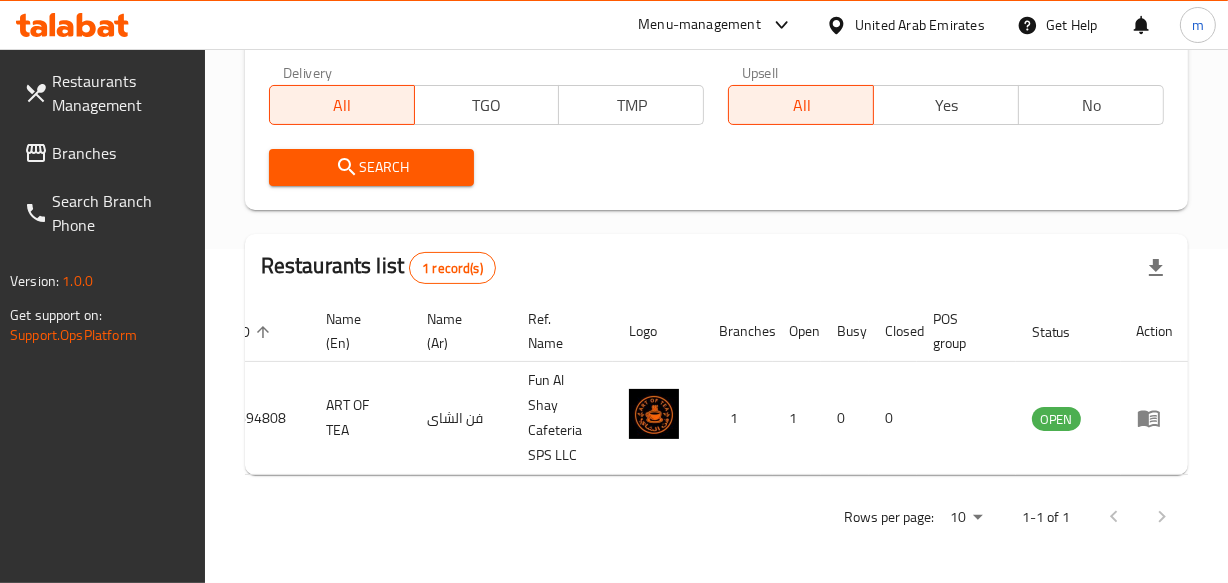 click on "United Arab Emirates" at bounding box center (920, 25) 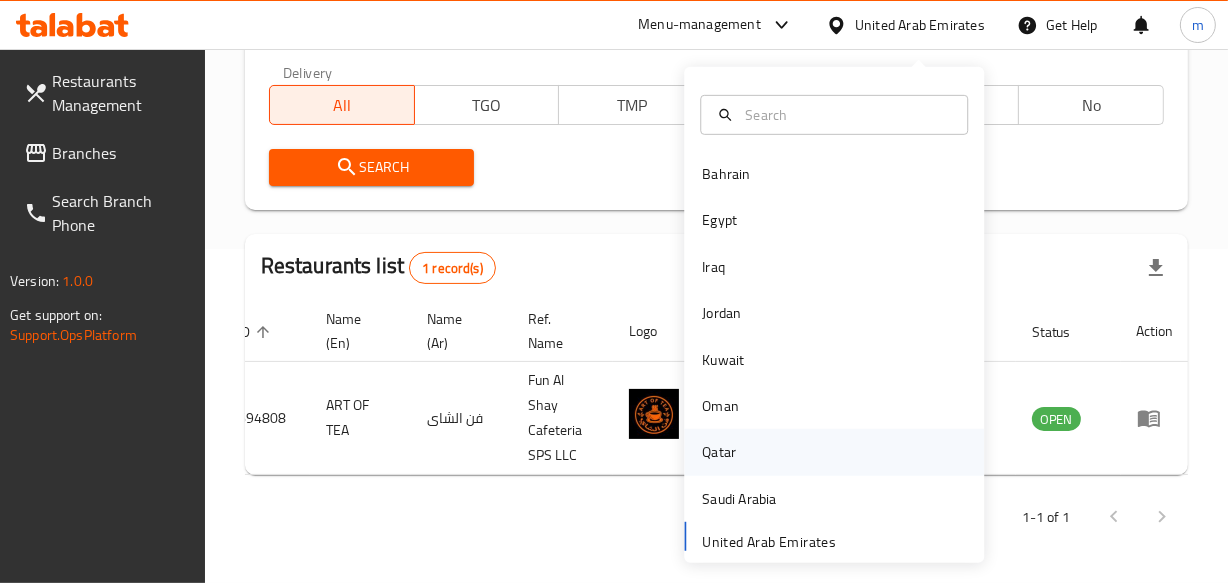 click on "Qatar" at bounding box center (719, 452) 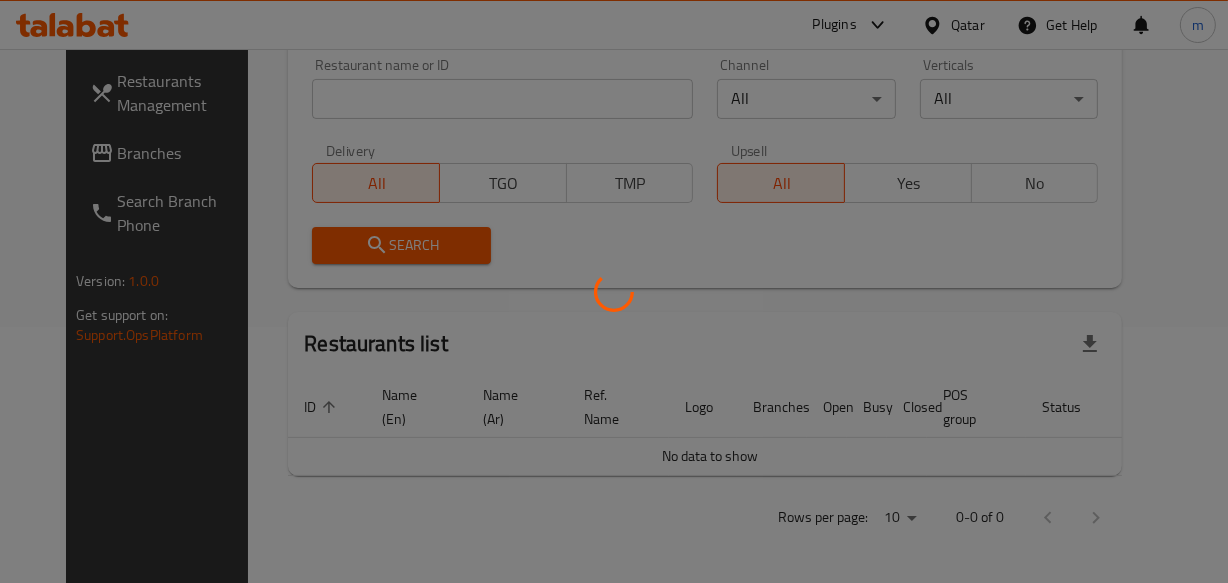 scroll, scrollTop: 349, scrollLeft: 0, axis: vertical 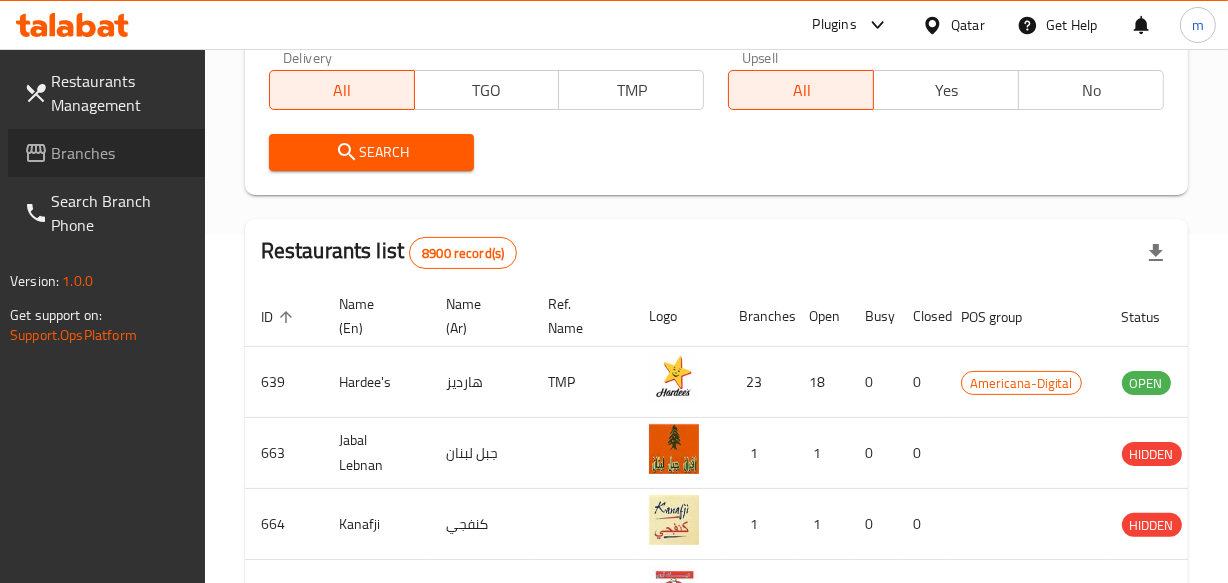 click on "Branches" at bounding box center [120, 153] 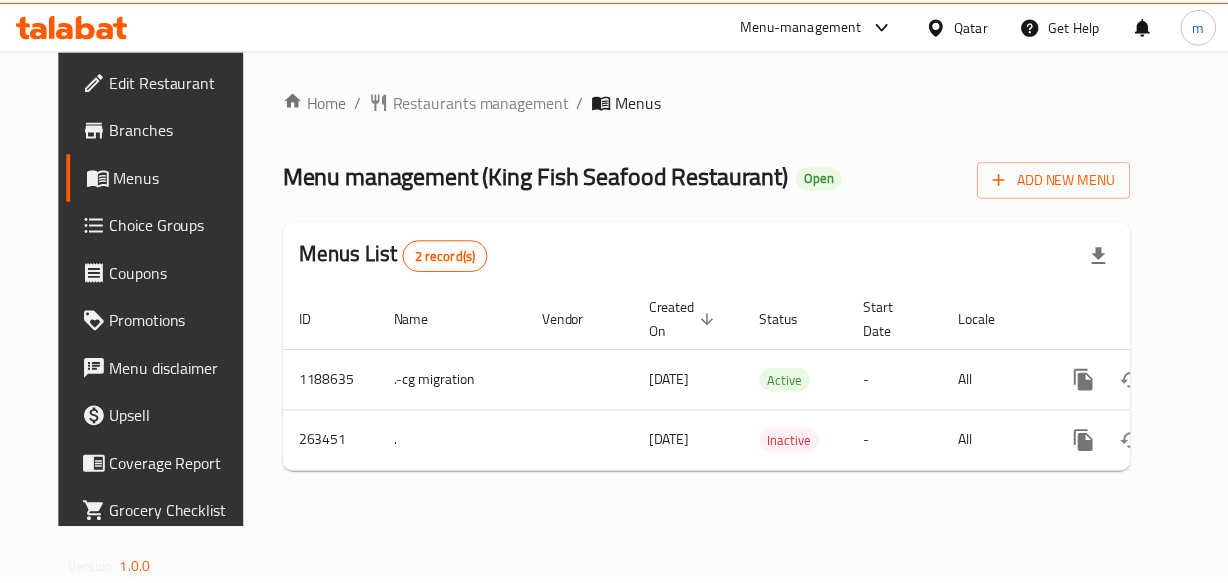 scroll, scrollTop: 0, scrollLeft: 0, axis: both 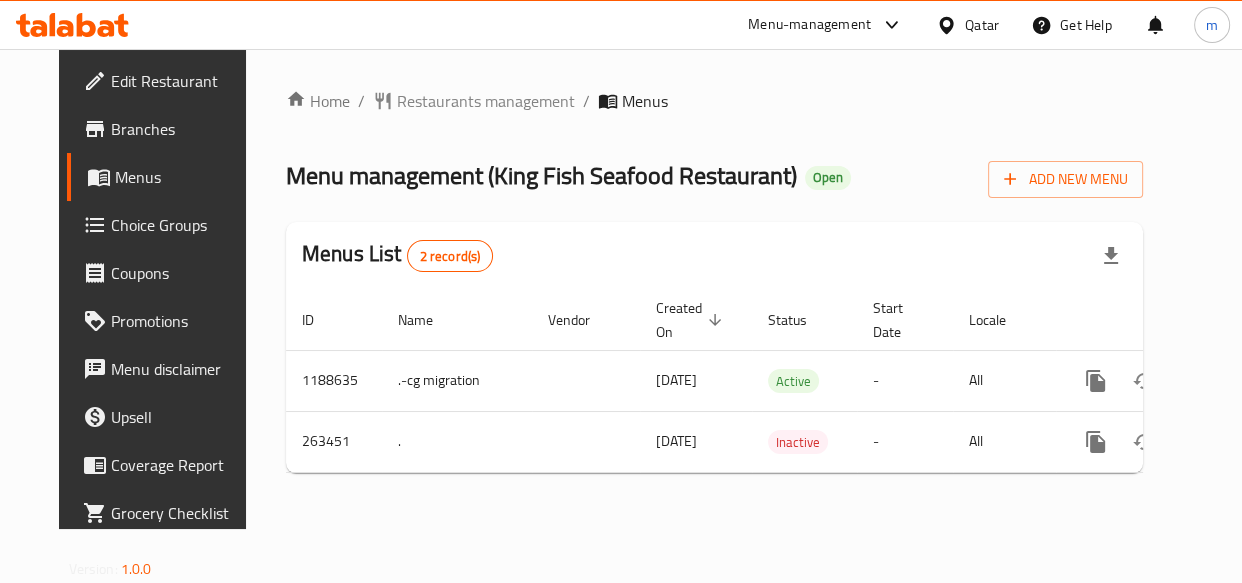 click on "Home / Restaurants management / Menus Menu management ( King Fish Seafood Restaurant )  Open Add New Menu Menus List   2 record(s) ID Name Vendor Created On sorted descending Status Start Date Locale Actions 1188635 .-cg migration [DATE] Active - All 263451 . [DATE] Inactive - All" at bounding box center (714, 289) 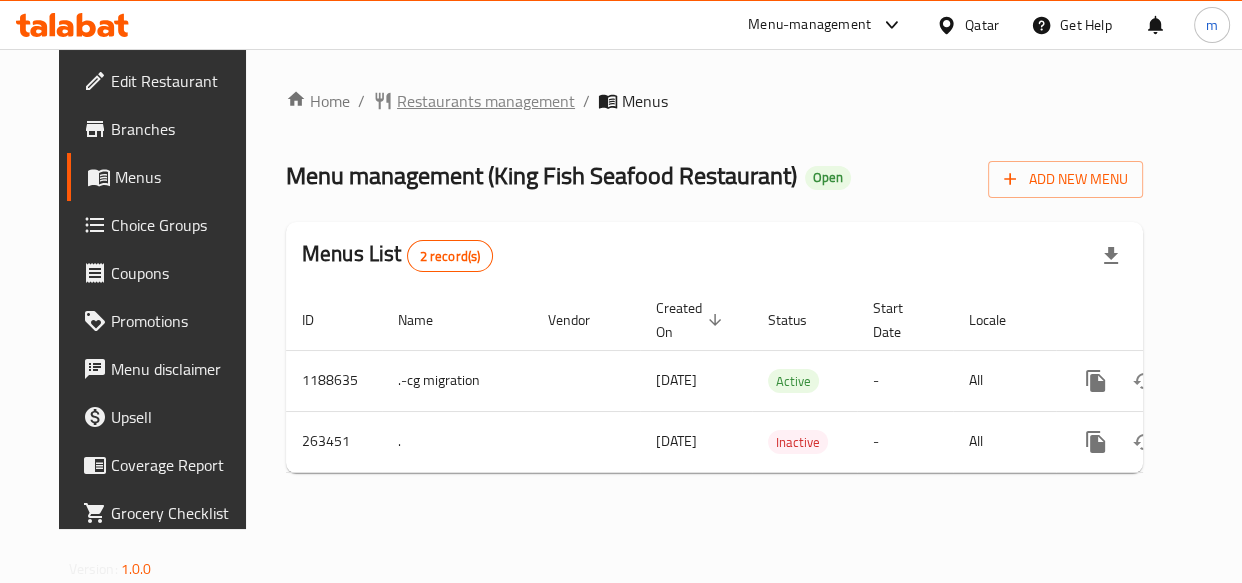 click on "Restaurants management" at bounding box center [486, 101] 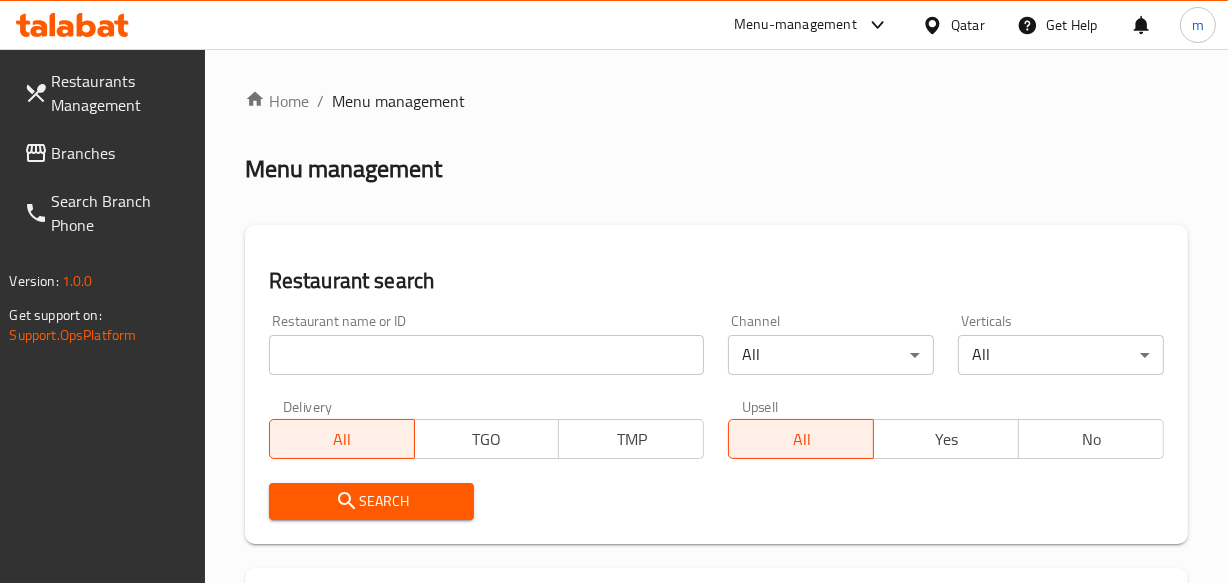 click at bounding box center (614, 291) 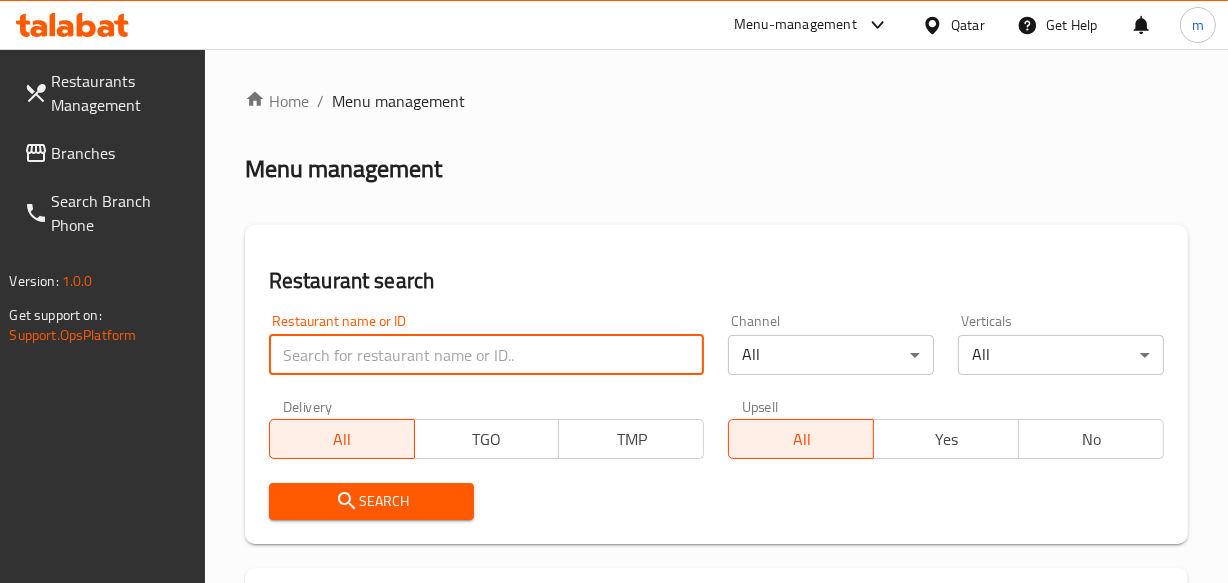 click at bounding box center (487, 355) 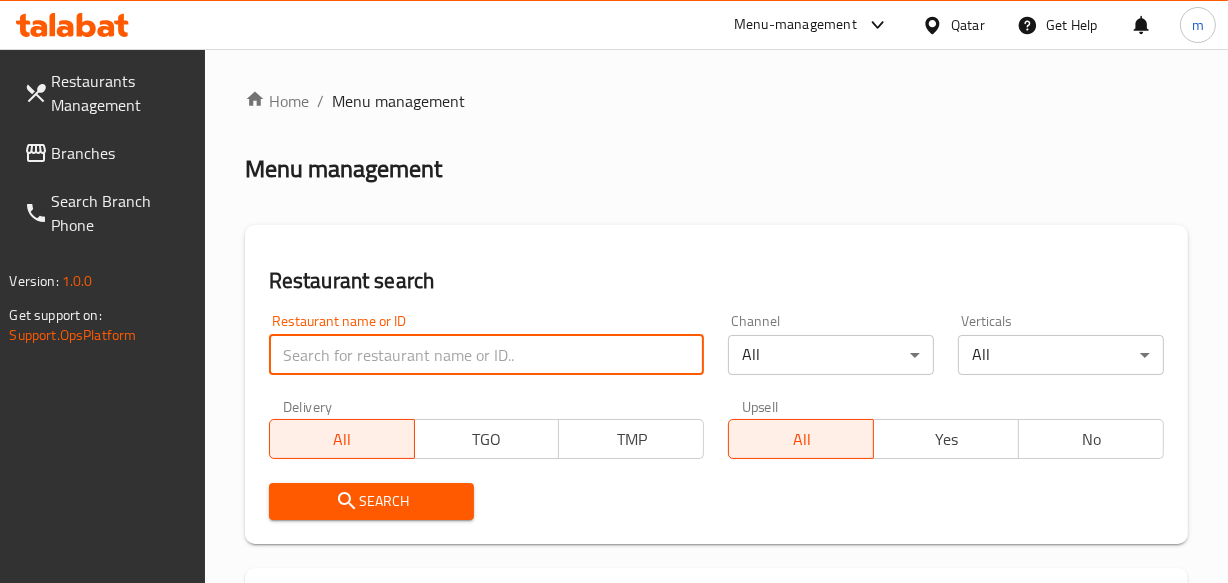 paste on "627571" 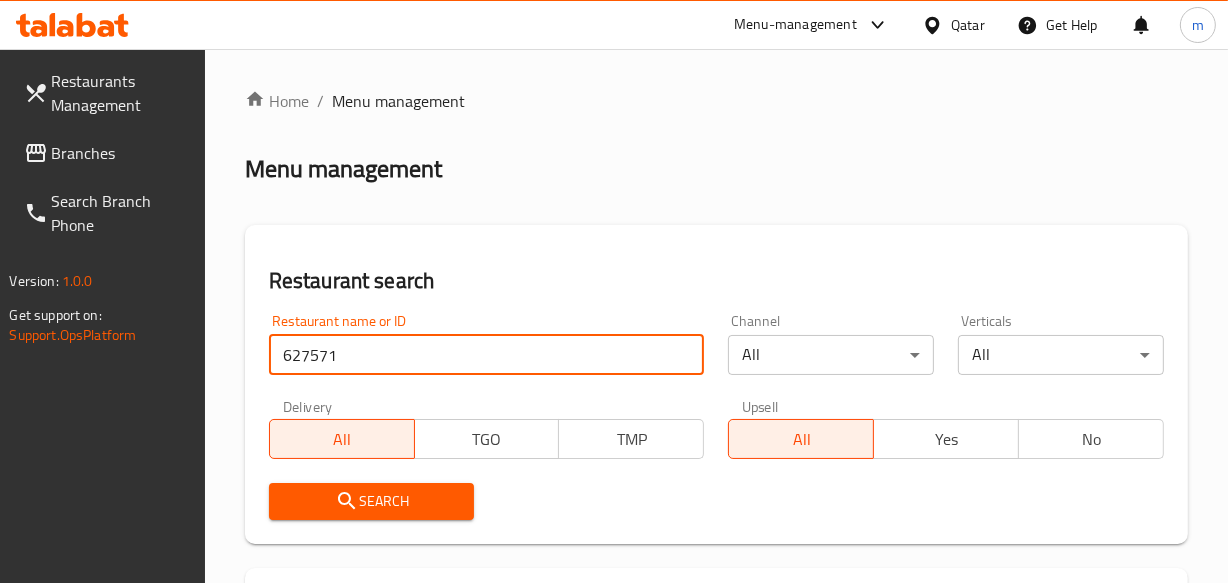 type on "627571" 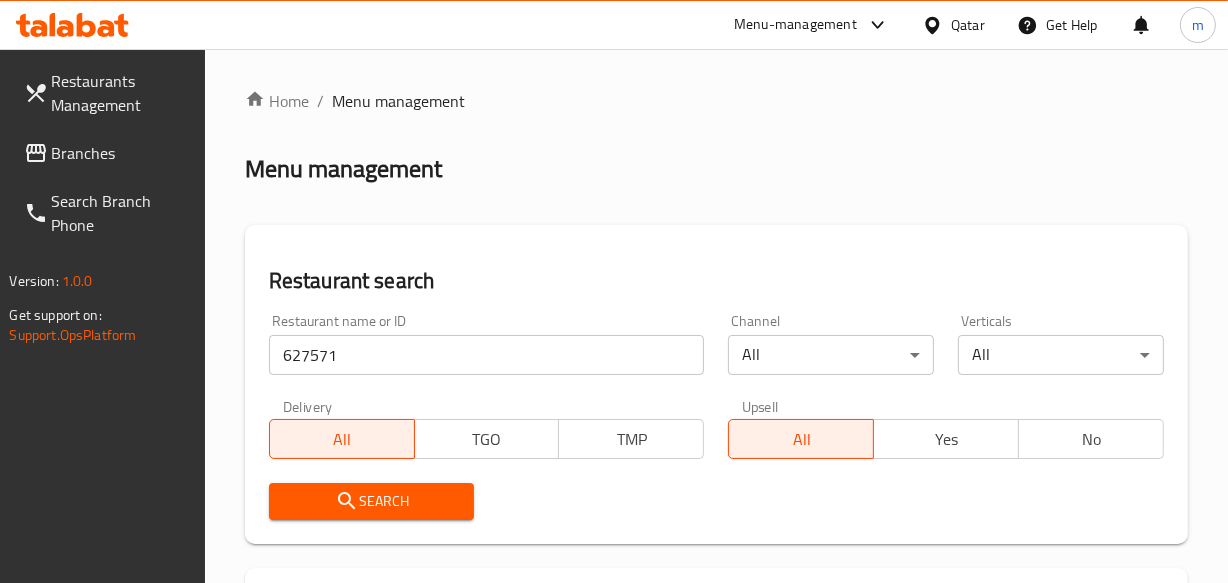 click on "Search" at bounding box center (372, 501) 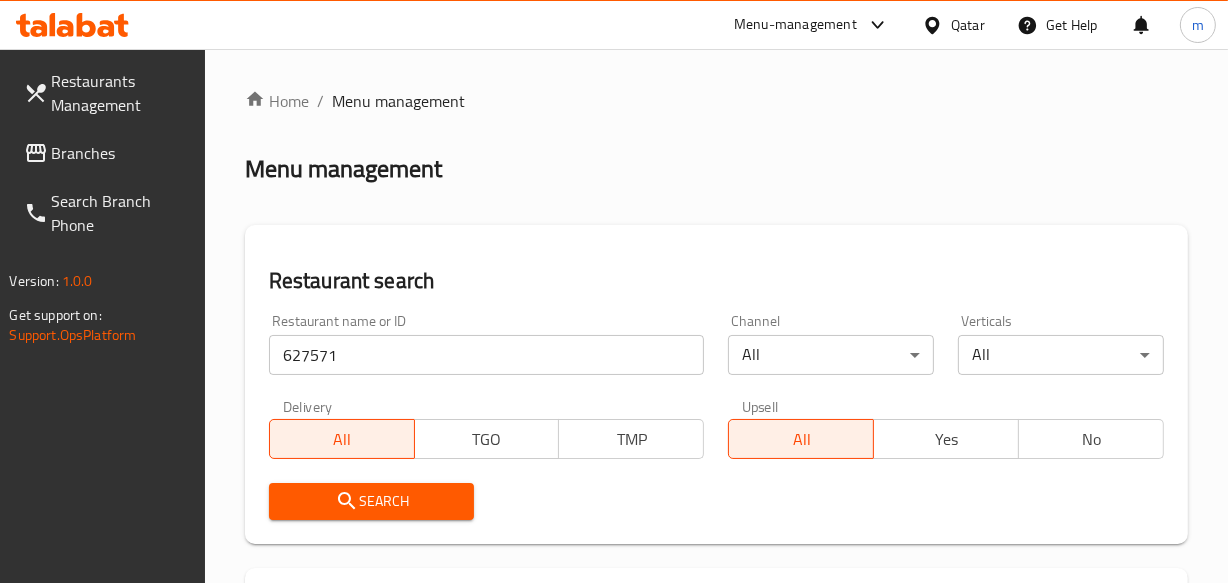 scroll, scrollTop: 349, scrollLeft: 0, axis: vertical 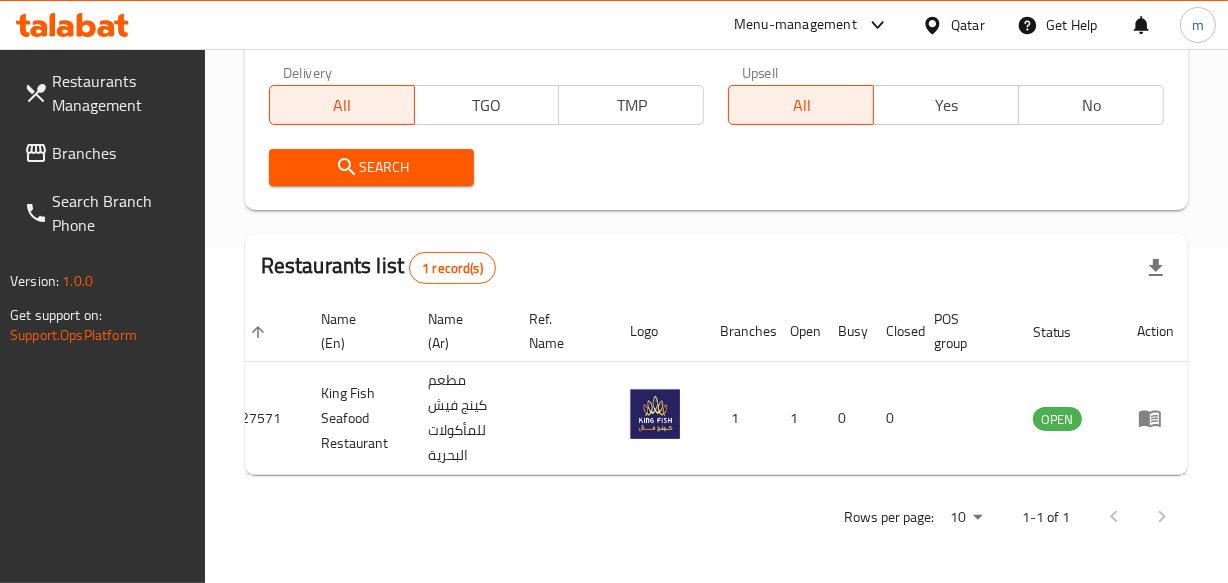 click on "Qatar" at bounding box center [968, 25] 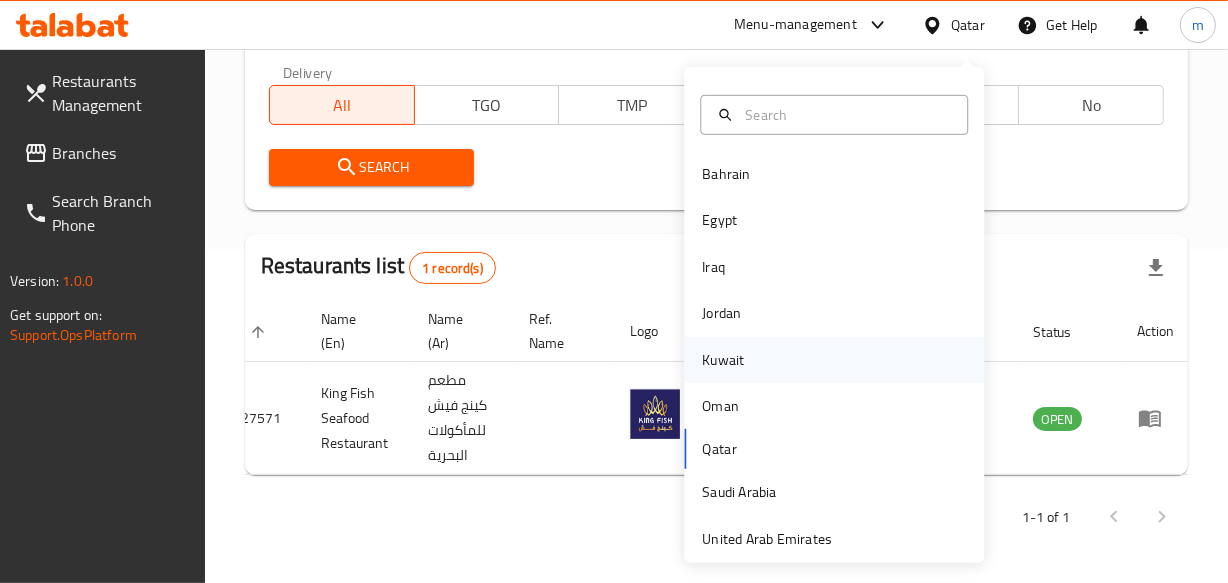 click on "Kuwait" at bounding box center (723, 360) 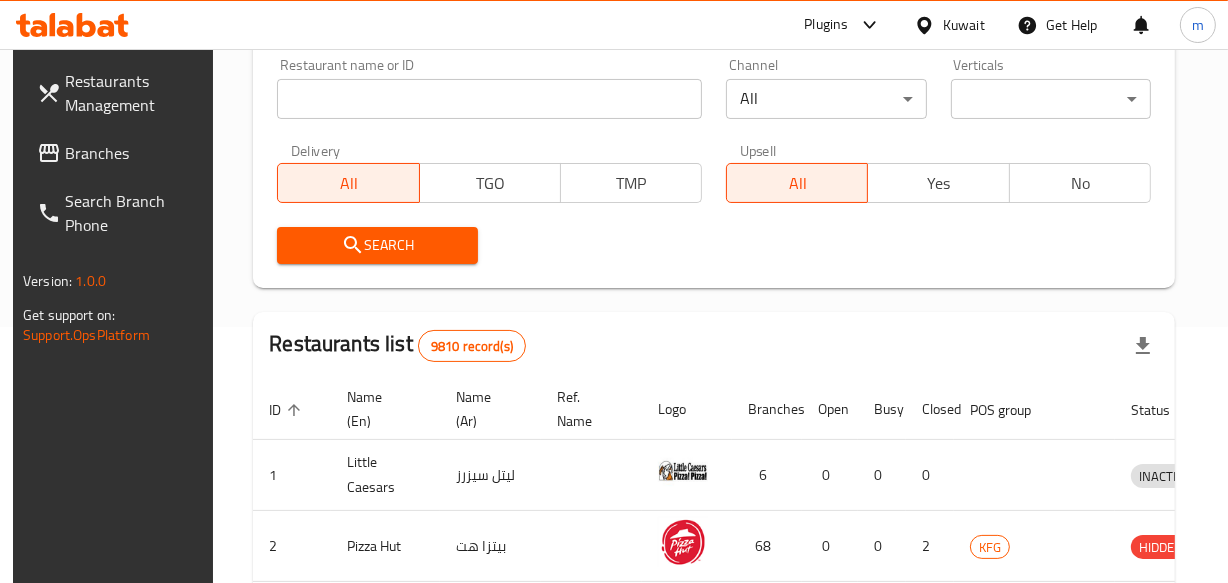 scroll, scrollTop: 349, scrollLeft: 0, axis: vertical 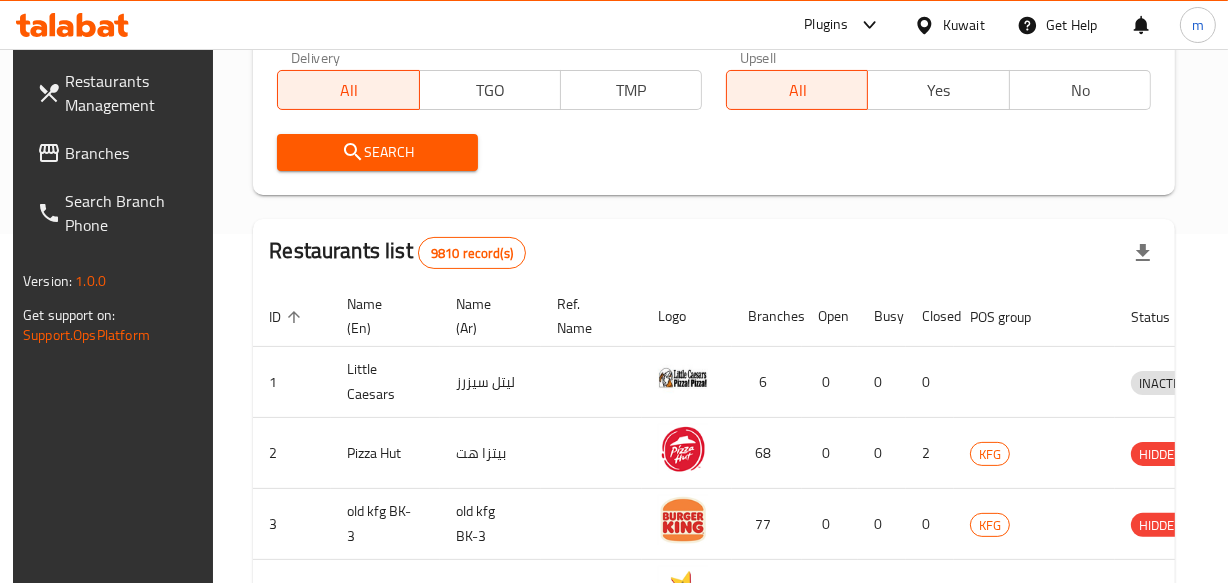 click on "Branches" at bounding box center [133, 153] 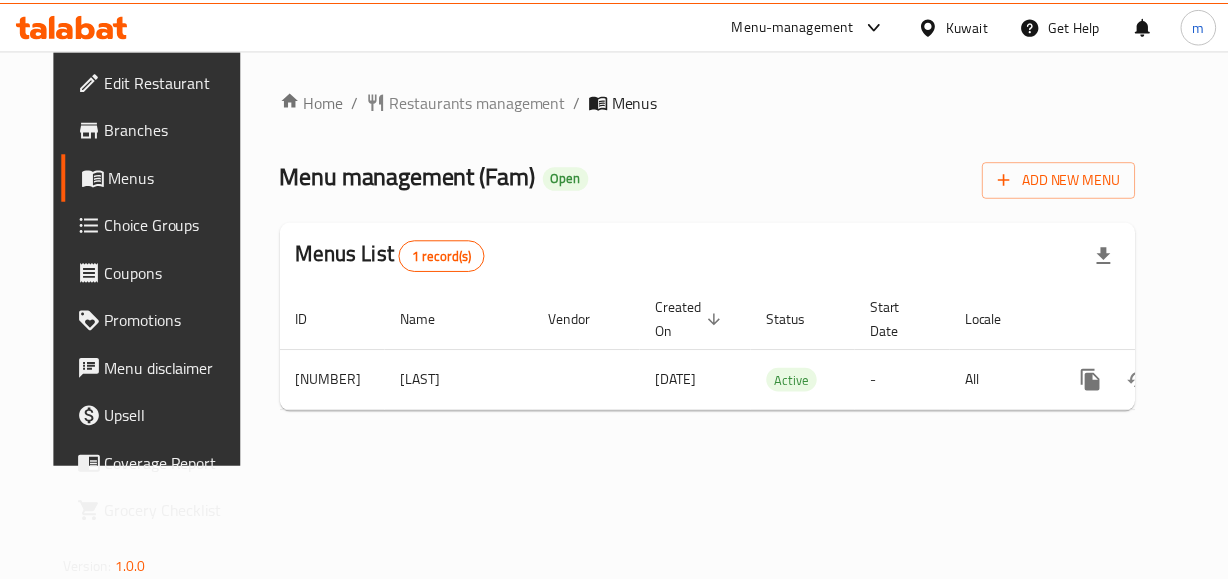 scroll, scrollTop: 0, scrollLeft: 0, axis: both 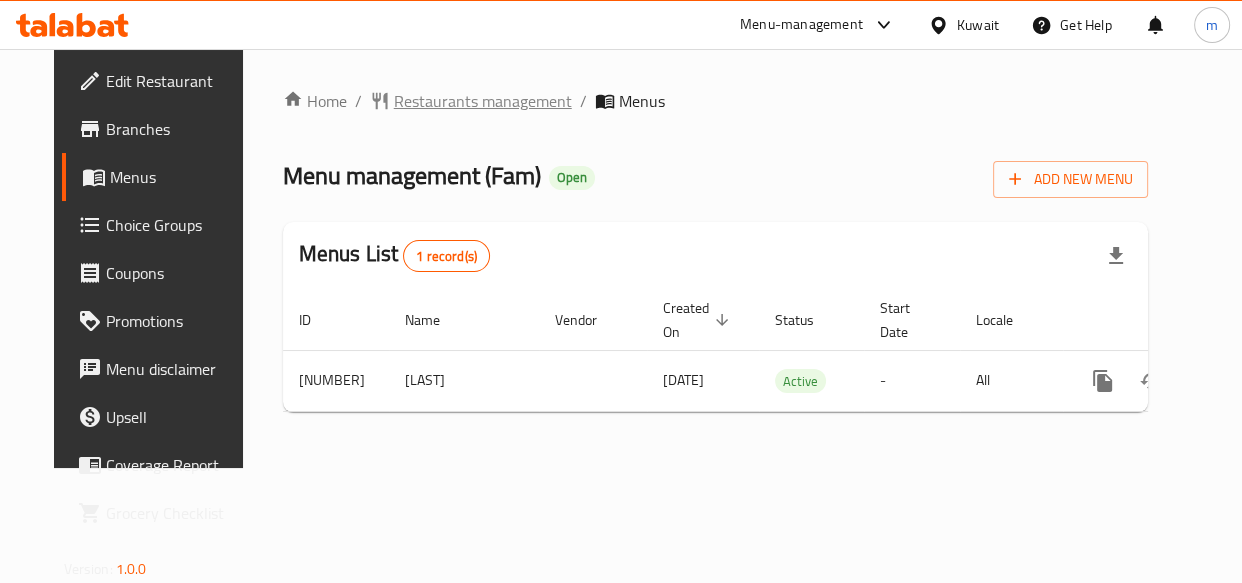 click on "Restaurants management" at bounding box center (483, 101) 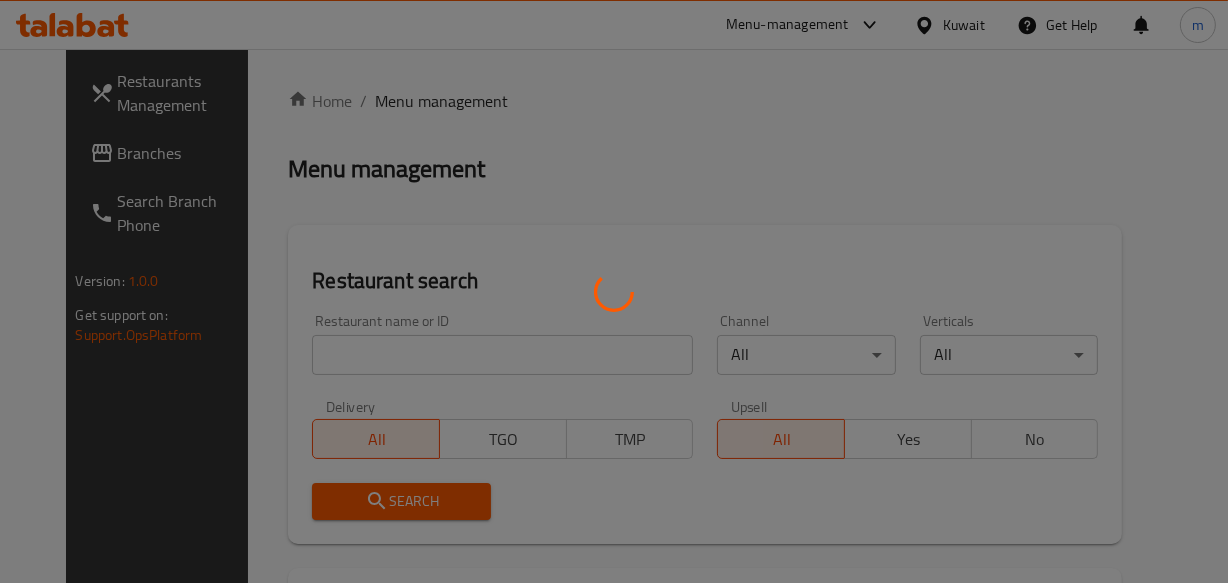 click at bounding box center (614, 291) 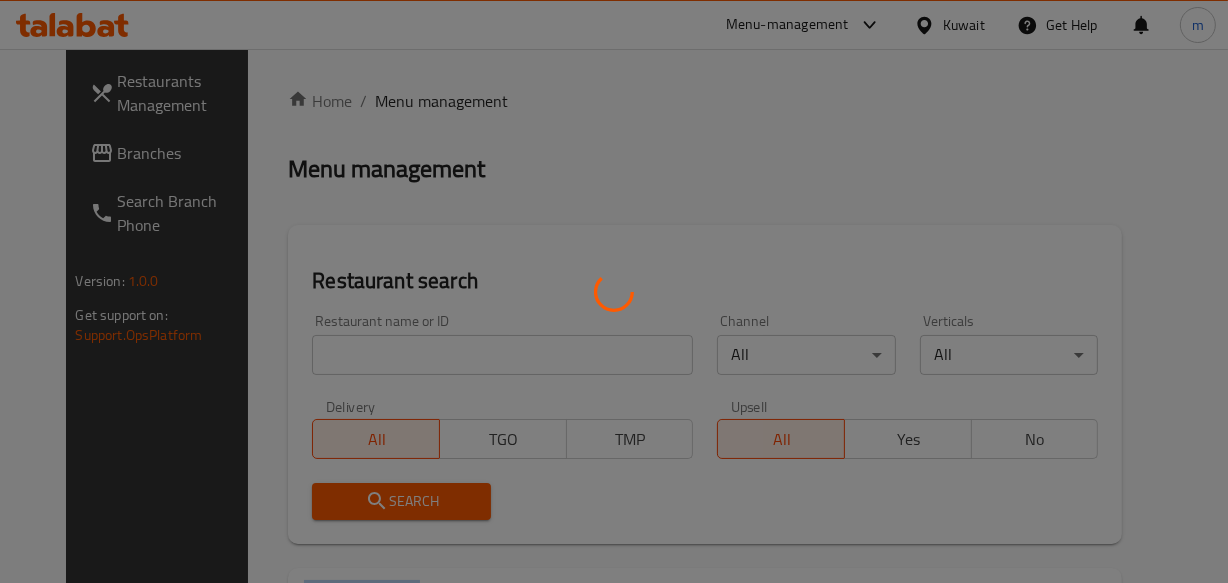 click at bounding box center (614, 291) 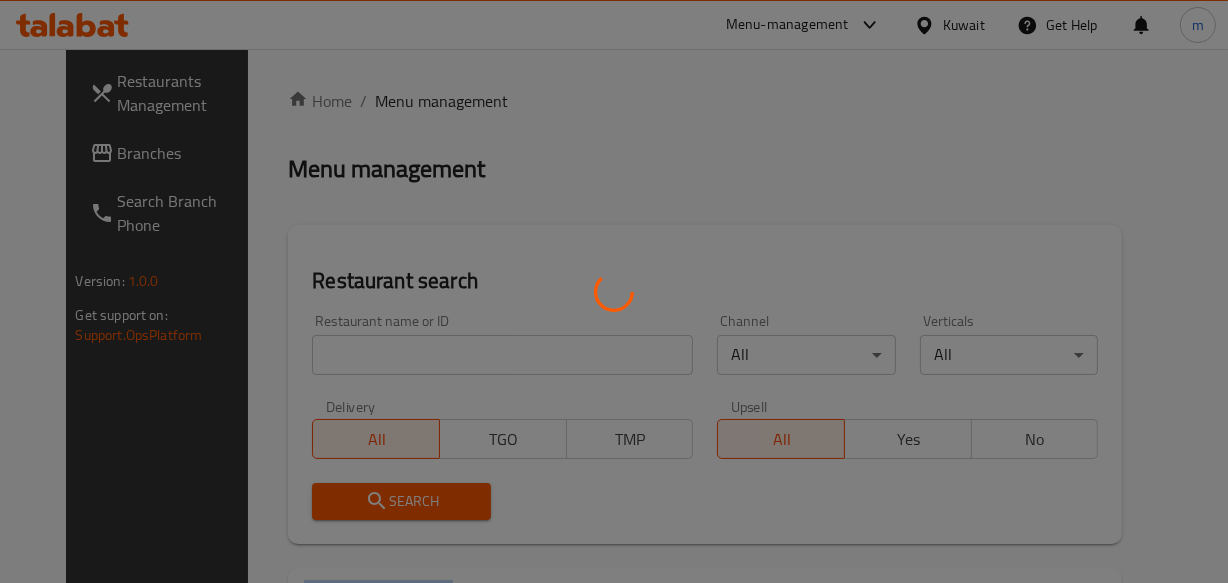click at bounding box center [614, 291] 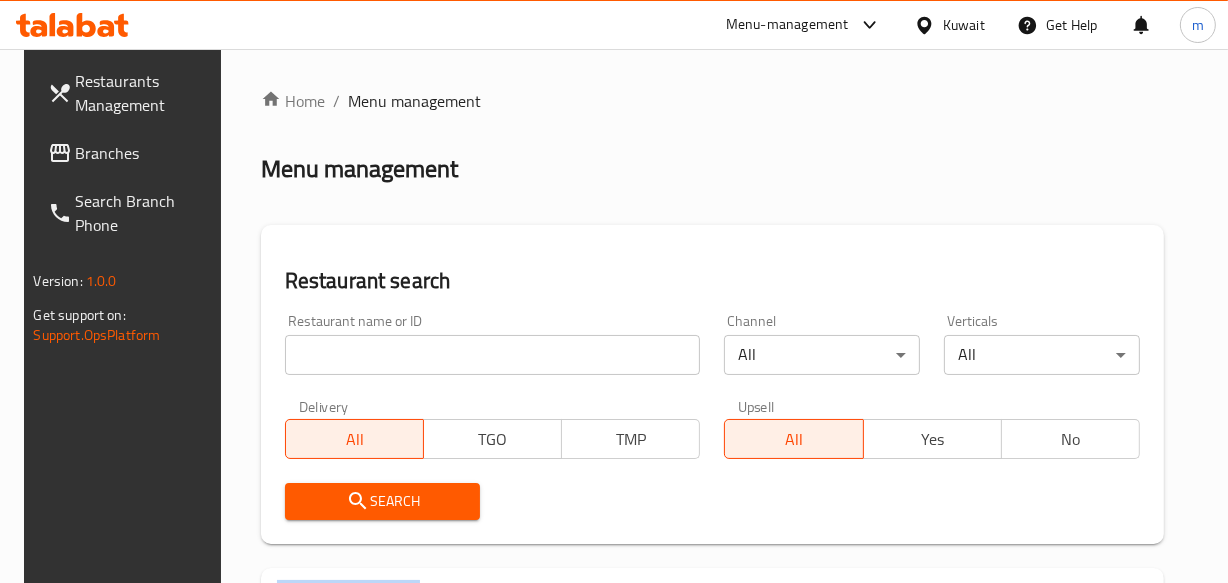 click on "Home / Menu management Menu management Restaurant search Restaurant name or ID Restaurant name or ID Channel All ​ Verticals All ​ Delivery All TGO TMP Upsell All Yes No   Search Restaurants list   9810 record(s) ID sorted ascending Name (En) Name (Ar) Ref. Name Logo Branches Open Busy Closed POS group Status Action 1 Little Caesars  ليتل سيزرز 6 0 0 0 INACTIVE 2 Pizza Hut بيتزا هت 68 0 0 2 KFG HIDDEN 3 old kfg BK-3 old kfg BK-3 77 0 0 0 KFG HIDDEN 4 Hardee's هارديز 58 51 0 0 Americana-Digital OPEN 5 Chicken Tikka دجاج تكا 15 12 0 0 OPEN 6 KFC كنتاكى 69 61 0 0 Americana-Digital OPEN 7 Dairy Queen ديري كوين 0 0 0 0 OPEN 8 Mais Alghanim ميس الغانم 11 11 0 0 OCIMS OPEN 9 Maki ماكي 2 2 0 0 OPEN 10 Rose PATISSERIE روز للمعجنات 1 1 0 0 OPEN Rows per page: 10 1-10 of 9810" at bounding box center (712, 692) 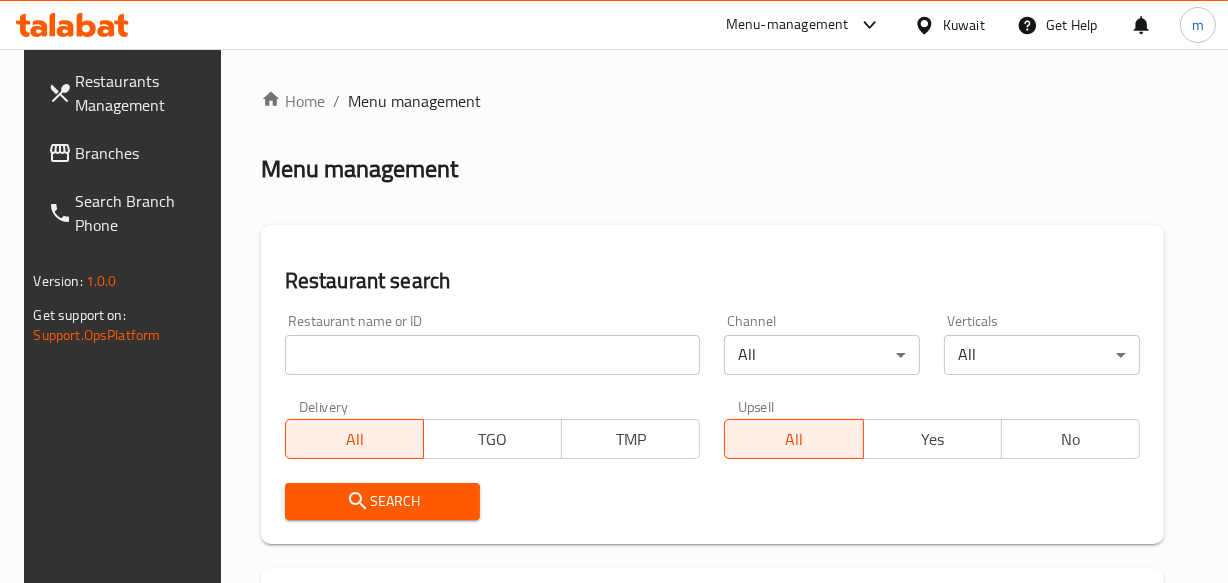 click at bounding box center (493, 355) 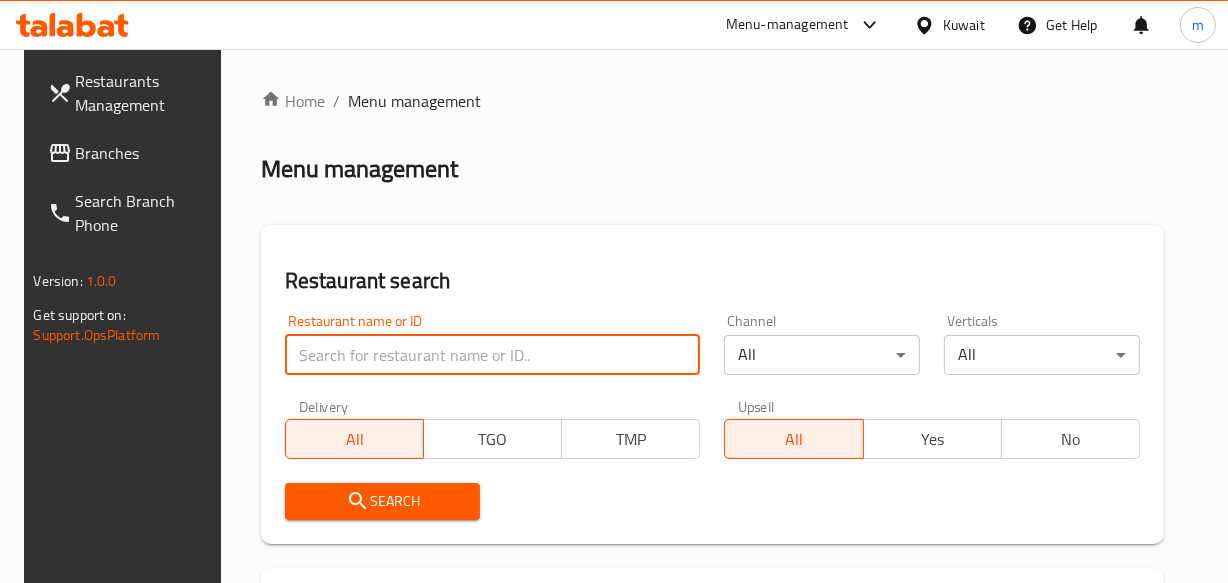 paste on "666107" 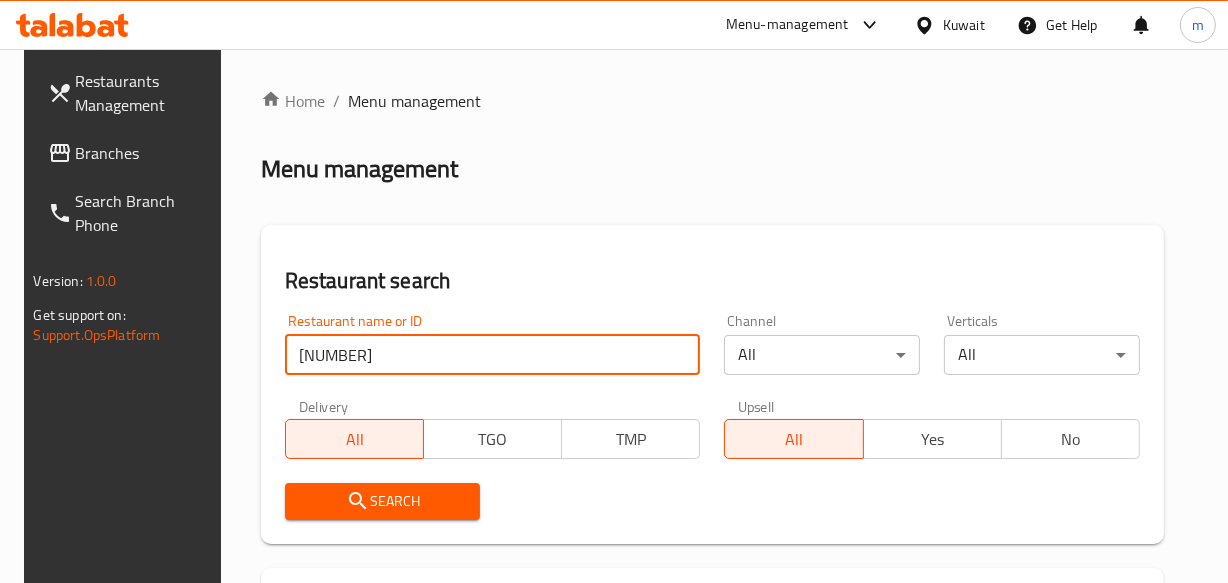 type on "666107" 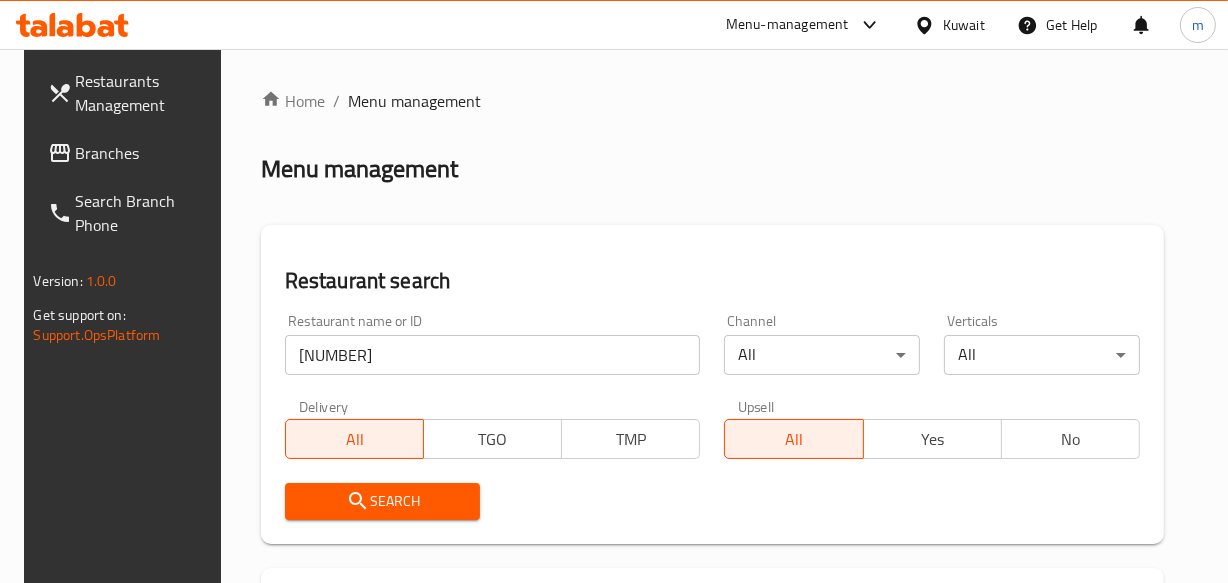 click on "Search" at bounding box center (383, 501) 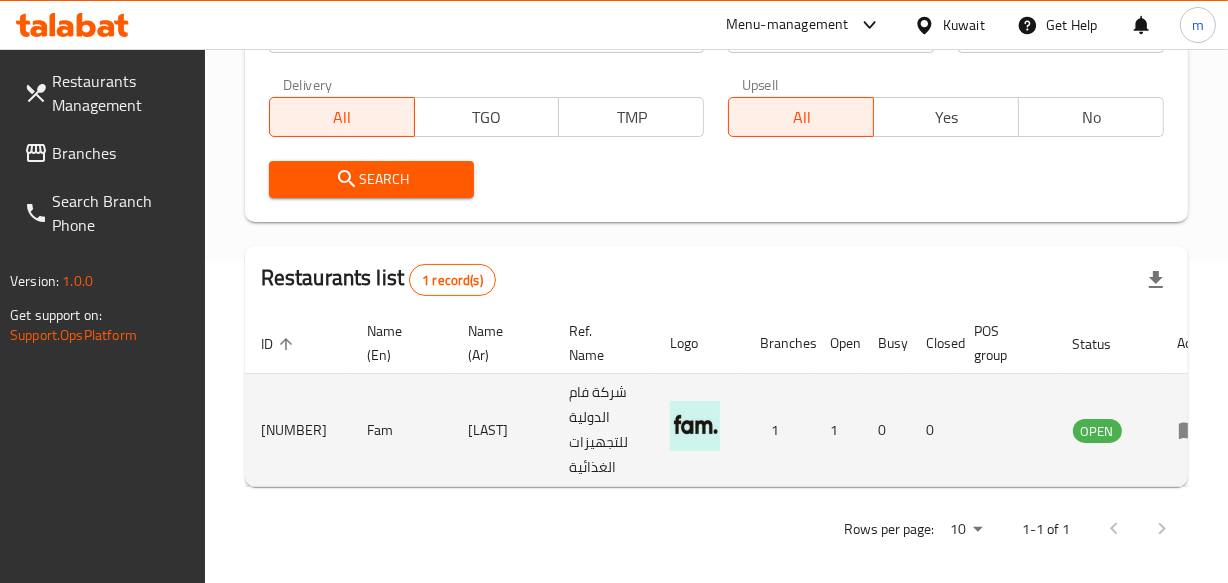 scroll, scrollTop: 349, scrollLeft: 0, axis: vertical 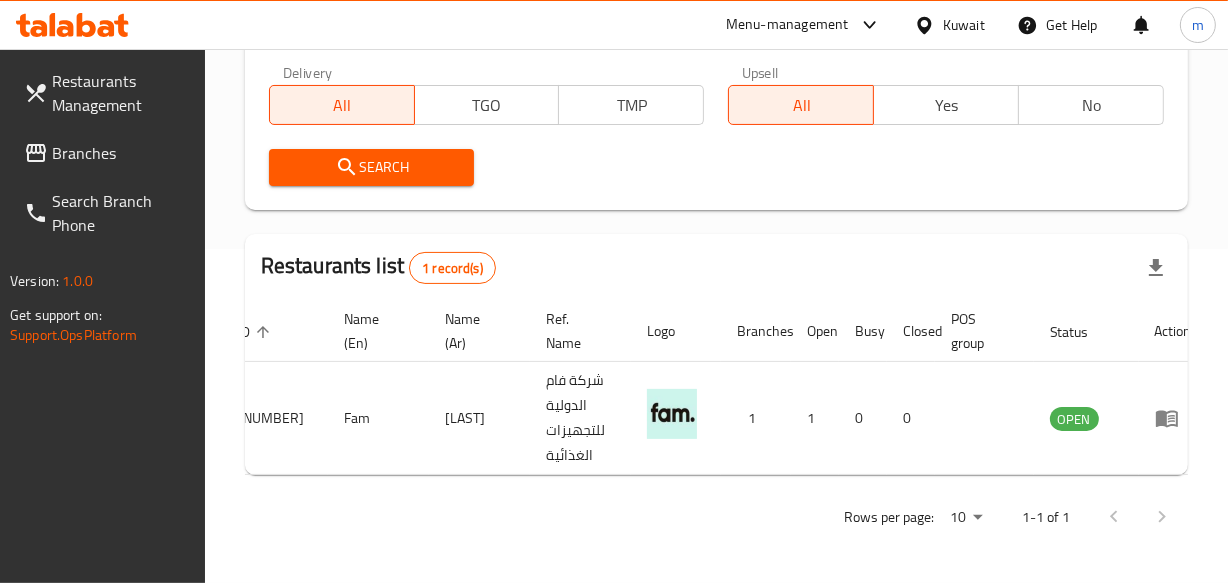 click on "Kuwait" at bounding box center (964, 25) 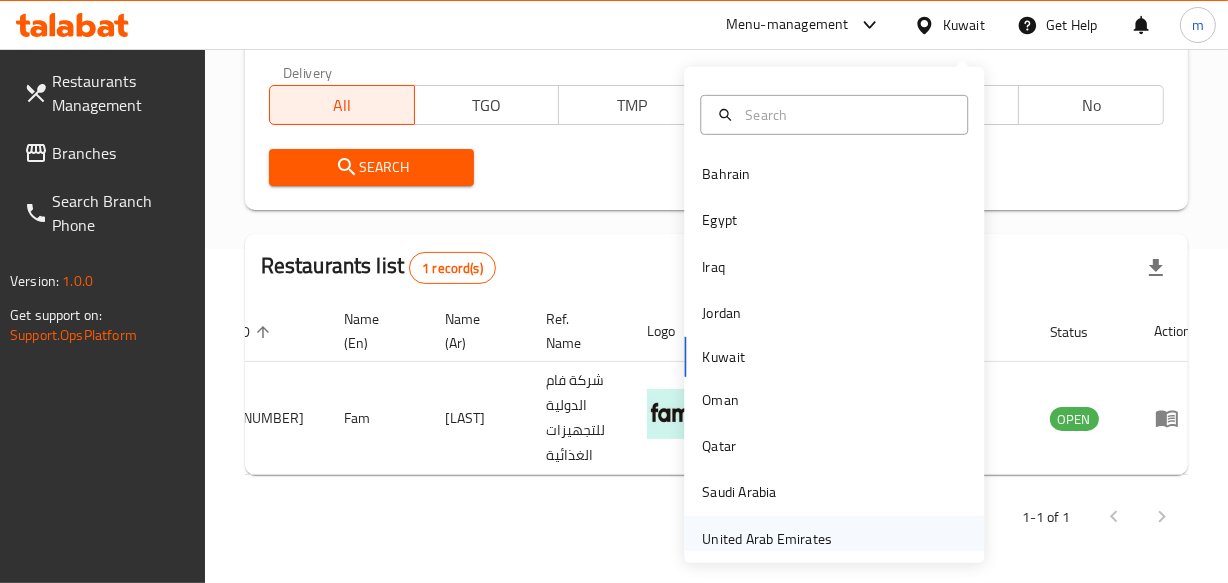 click on "United Arab Emirates" at bounding box center [767, 539] 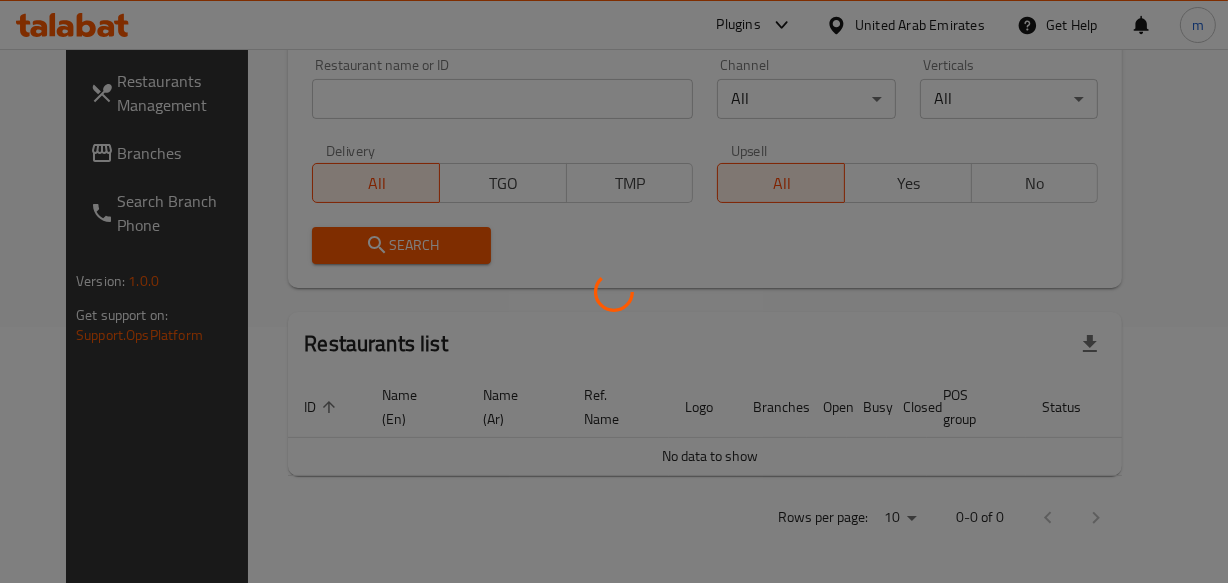 scroll, scrollTop: 349, scrollLeft: 0, axis: vertical 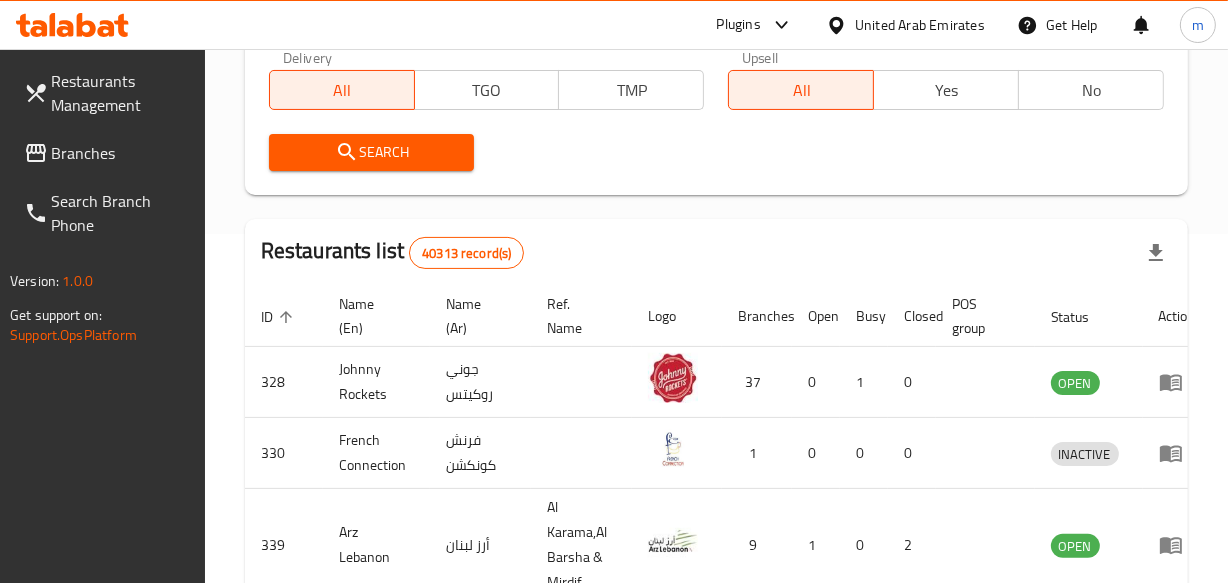 click on "Branches" at bounding box center (120, 153) 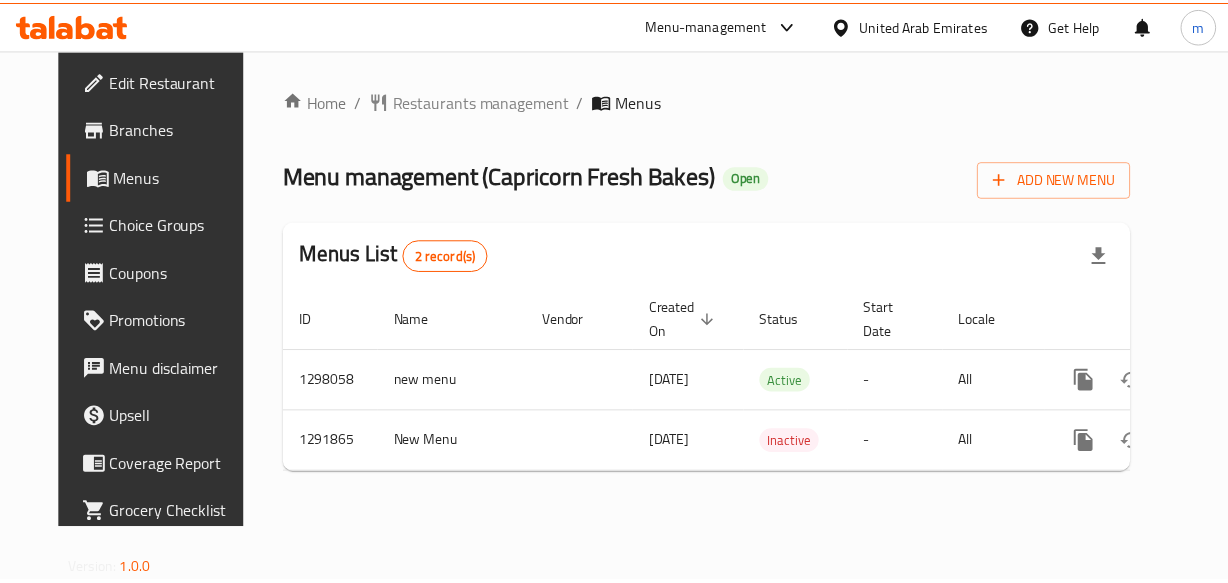 scroll, scrollTop: 0, scrollLeft: 0, axis: both 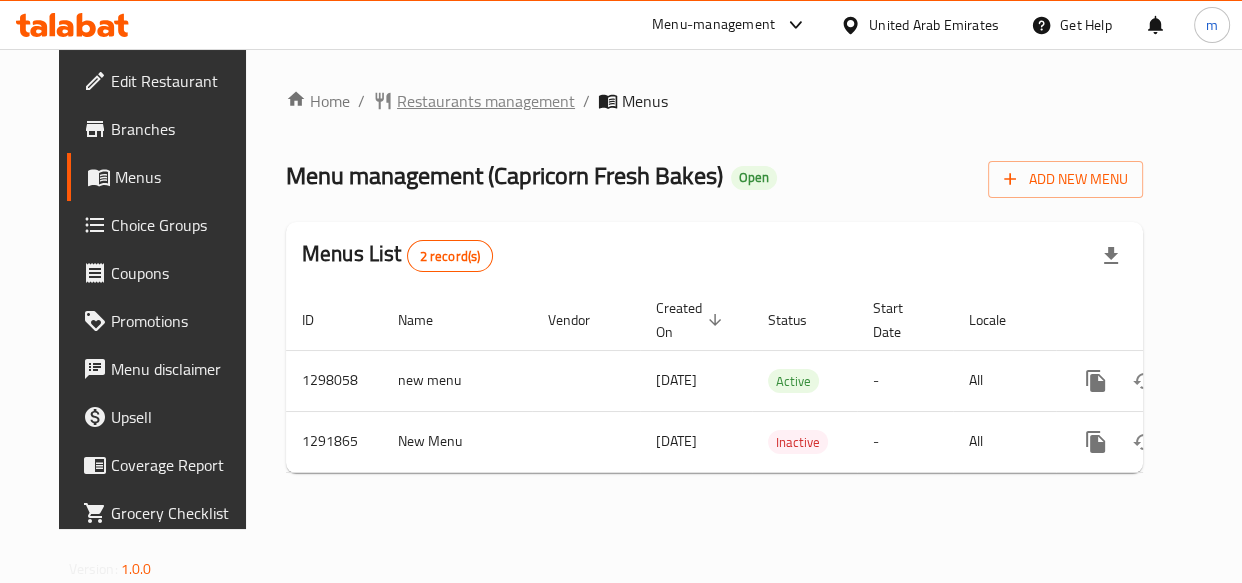 click on "Restaurants management" at bounding box center [486, 101] 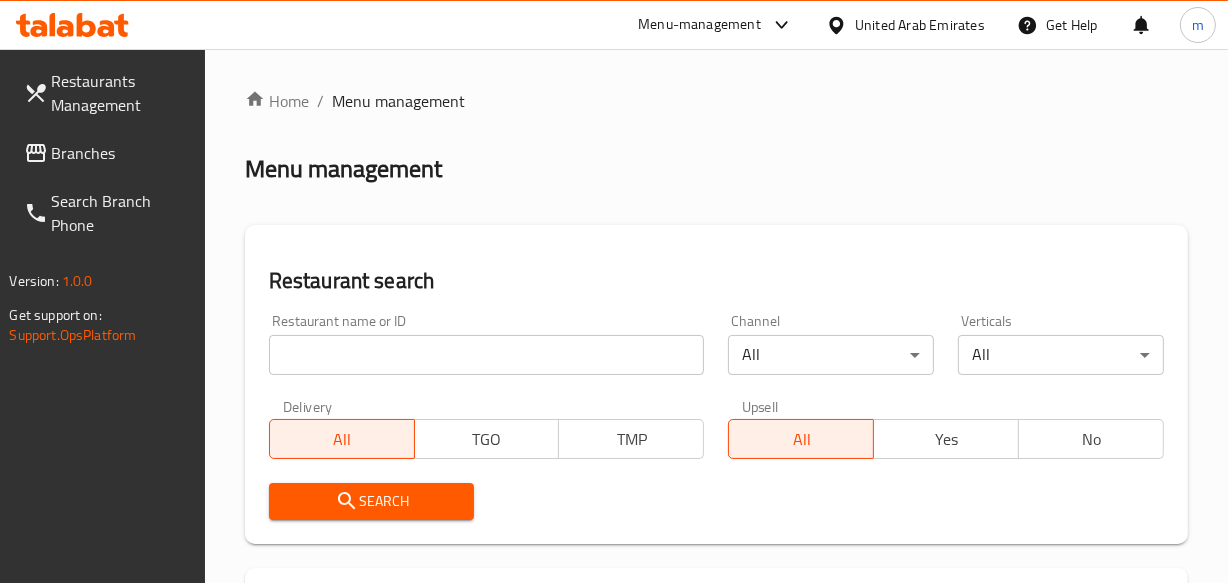 click on "Home / Menu management Menu management Restaurant search Restaurant name or ID Restaurant name or ID Channel All ​ Verticals All ​ Delivery All TGO TMP Upsell All Yes No   Search Restaurants list   40313 record(s) ID sorted ascending Name (En) Name (Ar) Ref. Name Logo Branches Open Busy Closed POS group Status Action 328 Johnny Rockets جوني روكيتس 37 0 1 0 OPEN 330 French Connection فرنش كونكشن 1 0 0 0 INACTIVE 339 Arz Lebanon أرز لبنان Al Karama,Al Barsha & Mirdif 9 1 0 2 OPEN 340 Mega Wraps ميجا رابس 3 0 0 0 INACTIVE 342 Sandella's Flatbread Cafe سانديلاز فلات براد 7 0 0 0 INACTIVE 343 Dragon Hut كوخ التنين 1 0 0 0 INACTIVE 348 Thai Kitchen المطبخ التايلندى 1 0 0 0 INACTIVE 349 Mughal  موغل 1 0 0 0 HIDDEN 350 HOT N COOL (Old) هوت و كول 1 0 0 0 INACTIVE 355 Al Habasha  الحبشة 11 1 0 0 HIDDEN Rows per page: 10 1-10 of 40313" at bounding box center (716, 742) 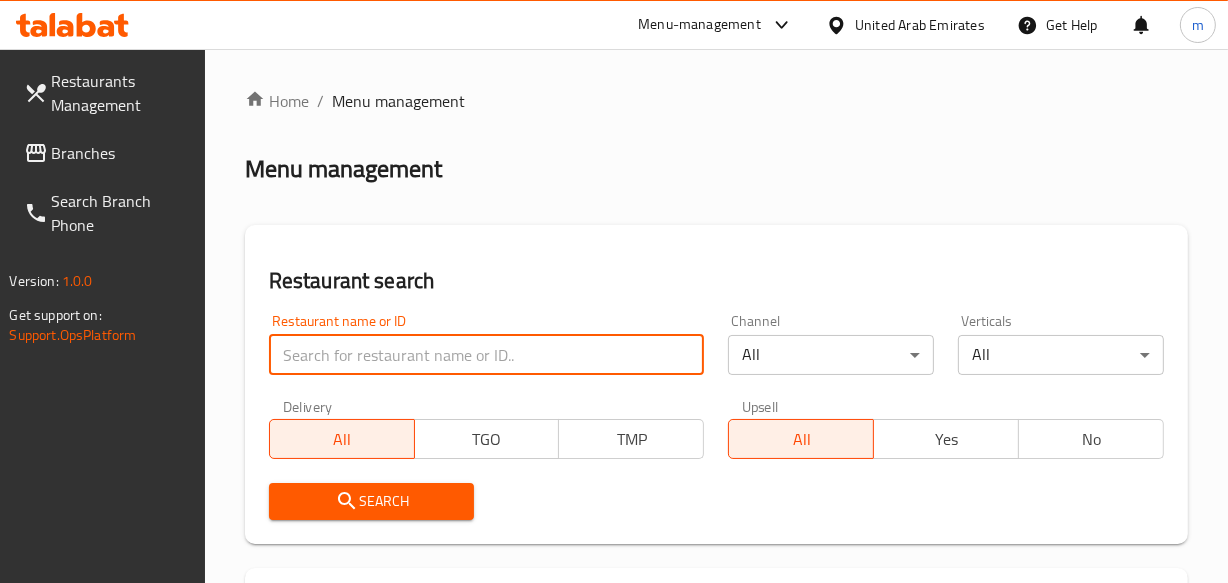 click at bounding box center [487, 355] 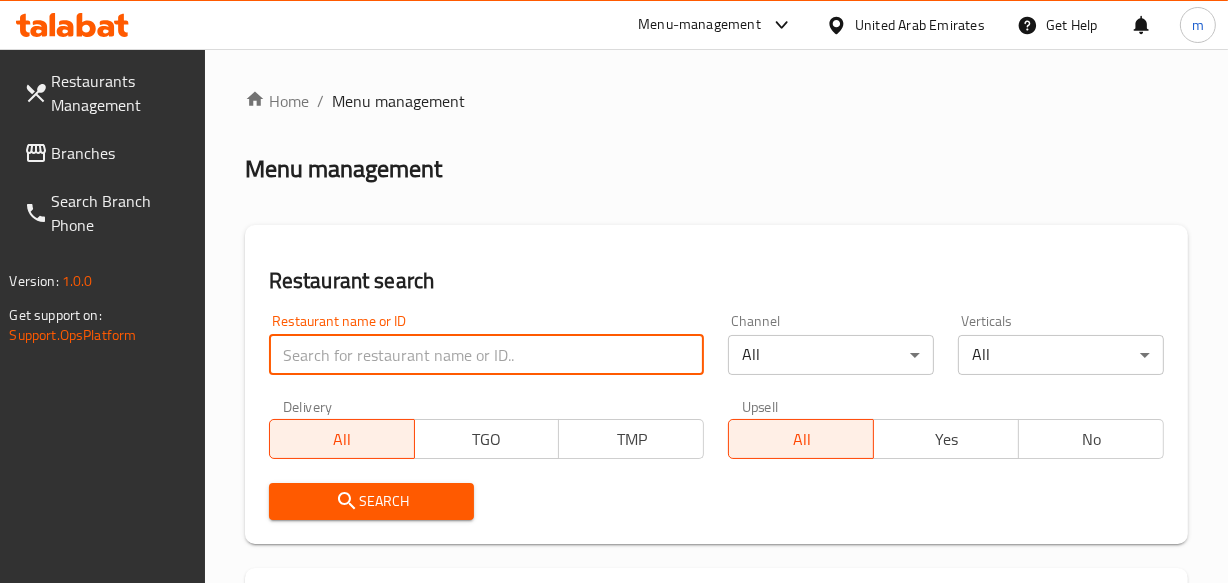 paste on "698362" 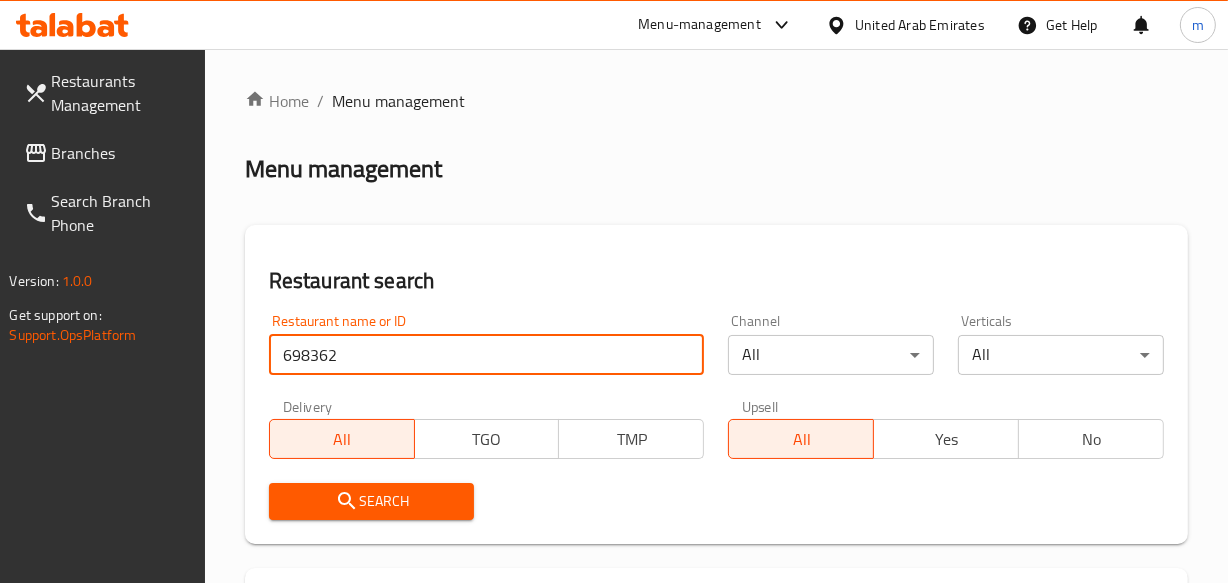 type on "698362" 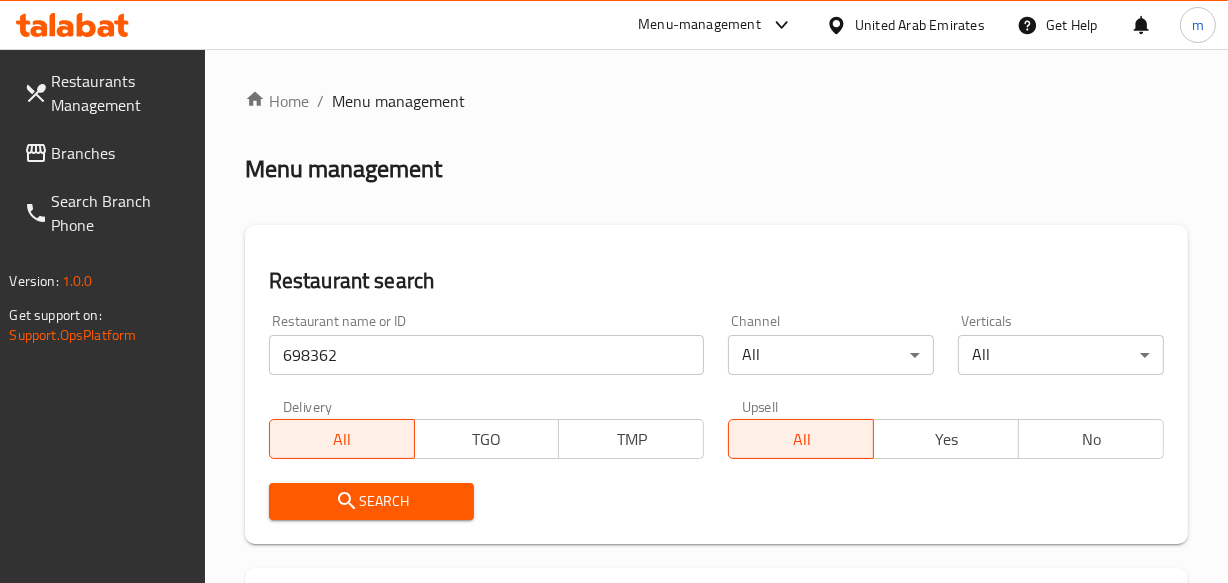 click on "Search" at bounding box center (372, 501) 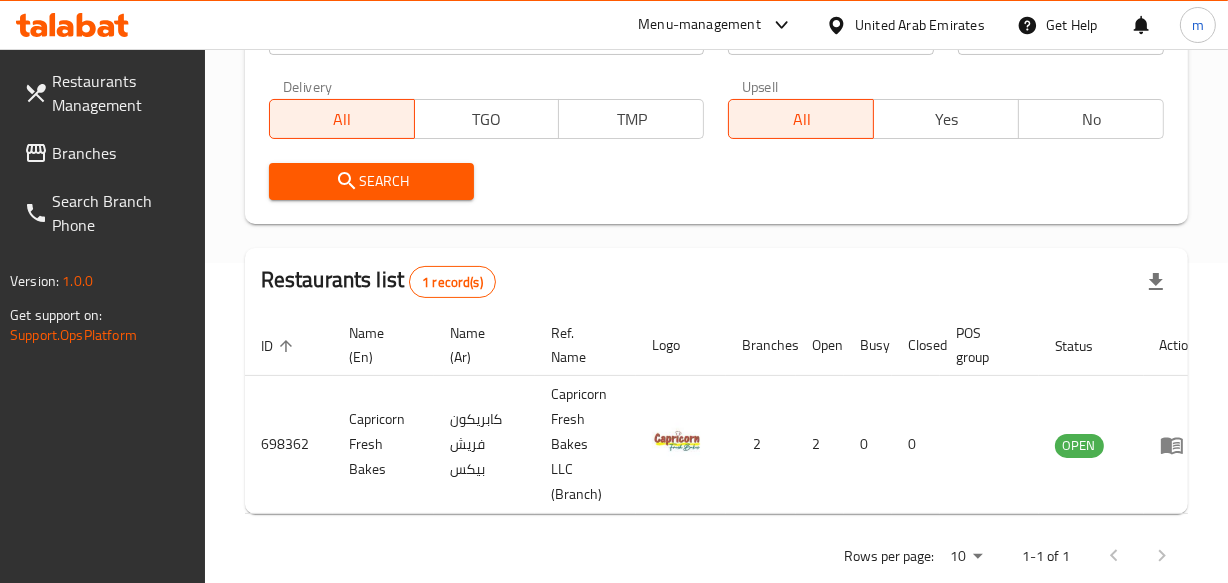 scroll, scrollTop: 349, scrollLeft: 0, axis: vertical 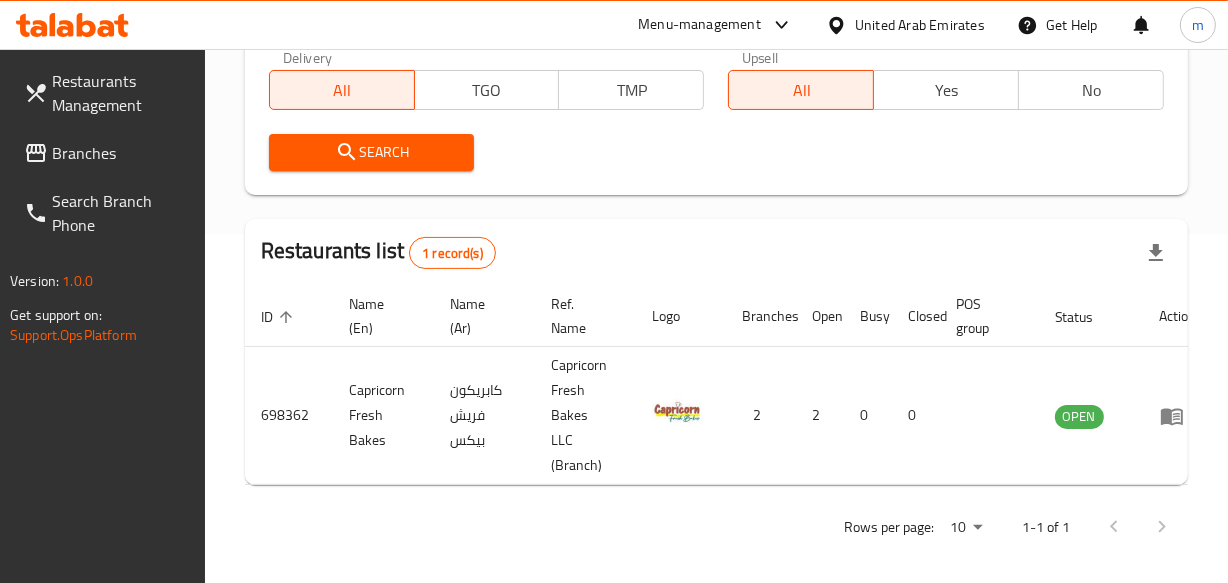click on "United Arab Emirates" at bounding box center (920, 25) 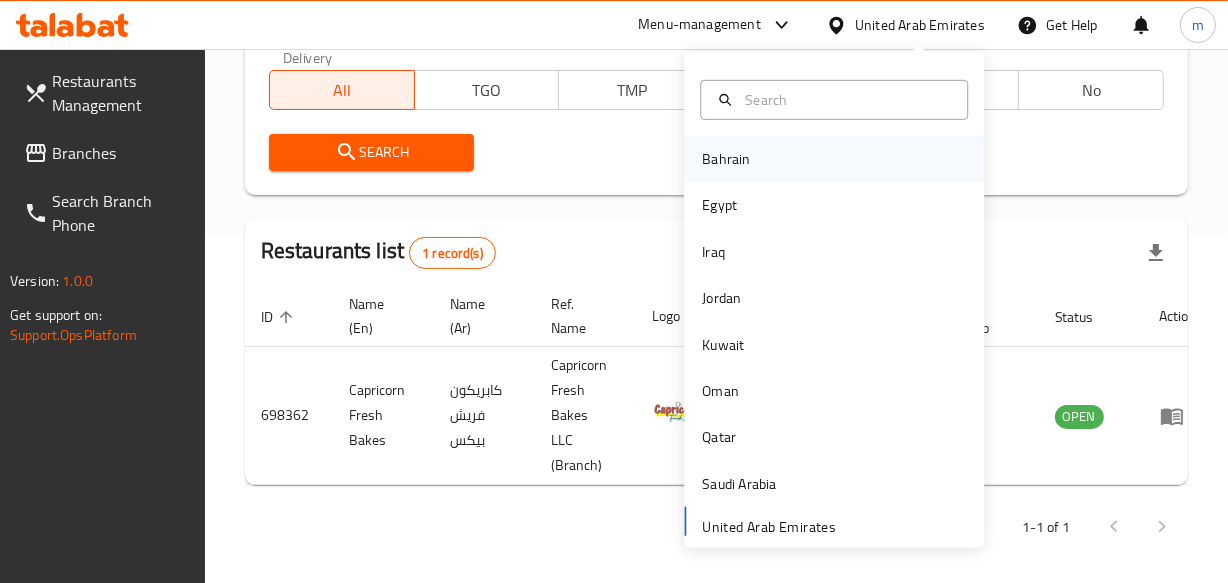 click on "Bahrain" at bounding box center (726, 159) 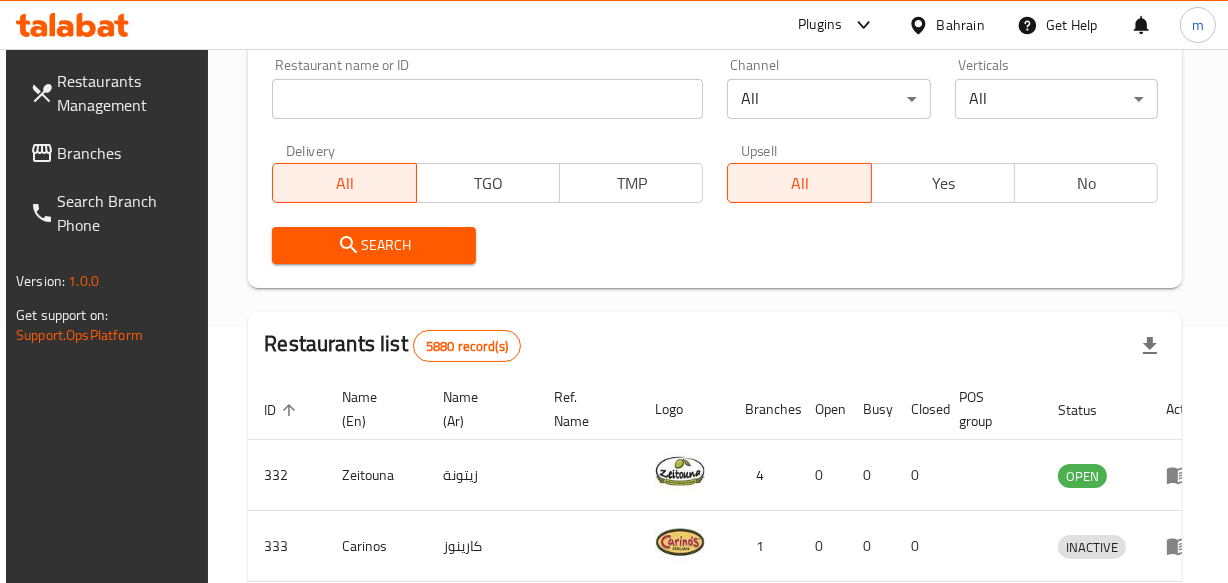 scroll, scrollTop: 349, scrollLeft: 0, axis: vertical 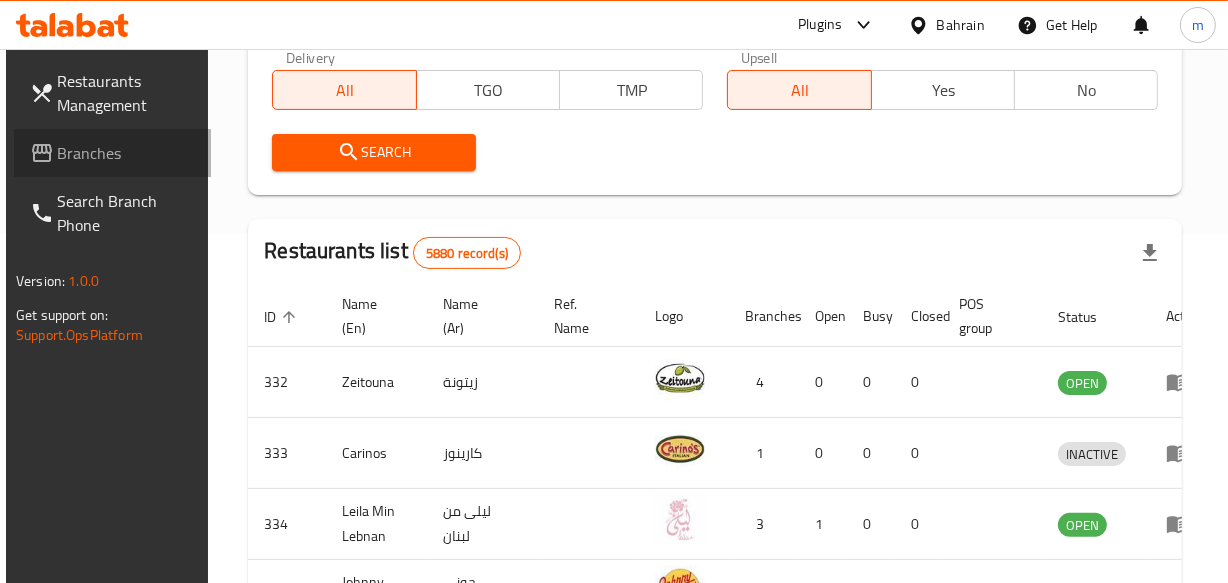 click on "Branches" at bounding box center [126, 153] 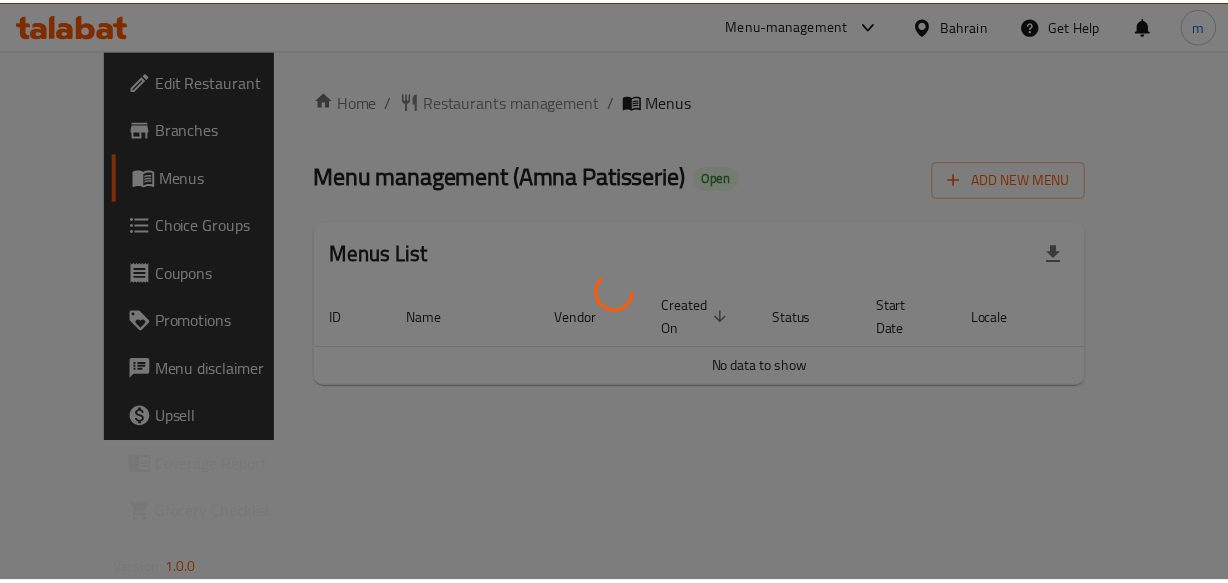 scroll, scrollTop: 0, scrollLeft: 0, axis: both 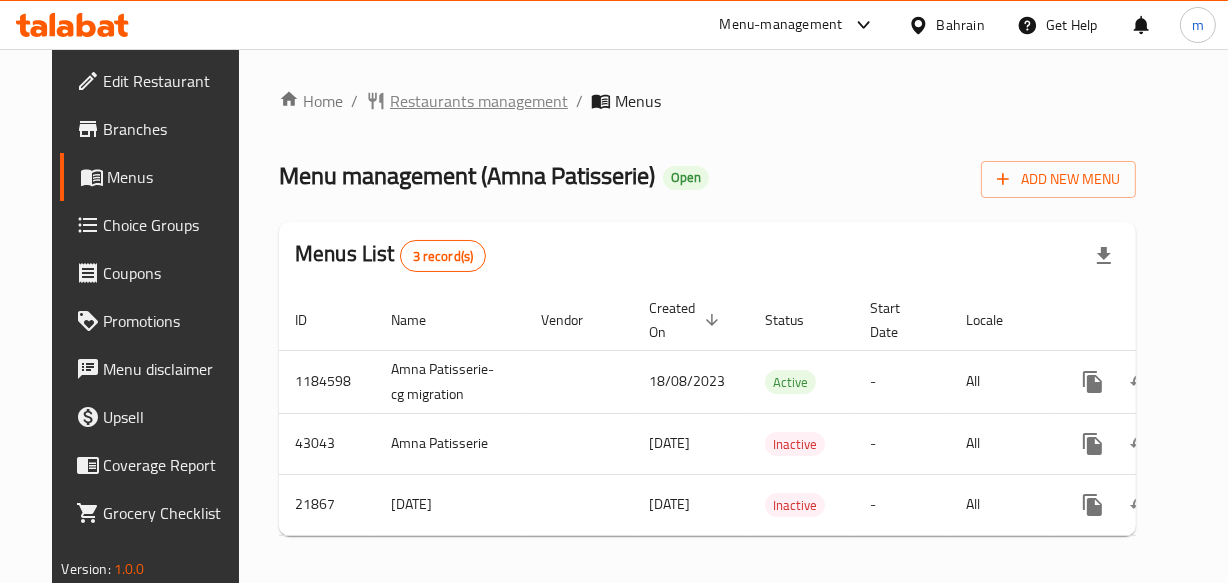 click on "Restaurants management" at bounding box center (479, 101) 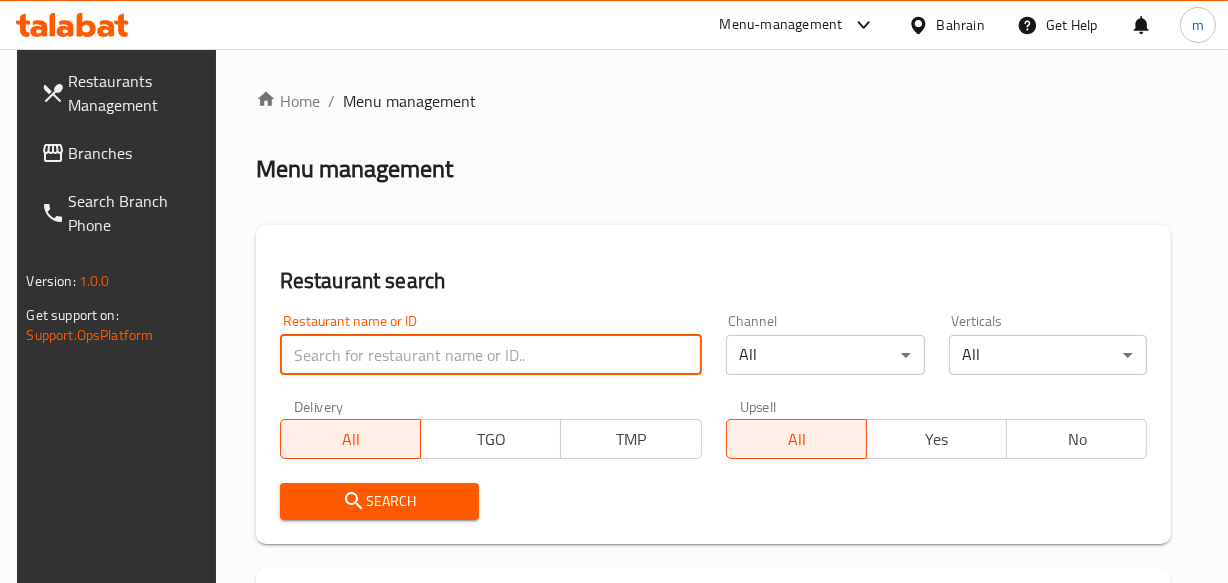 click at bounding box center [491, 355] 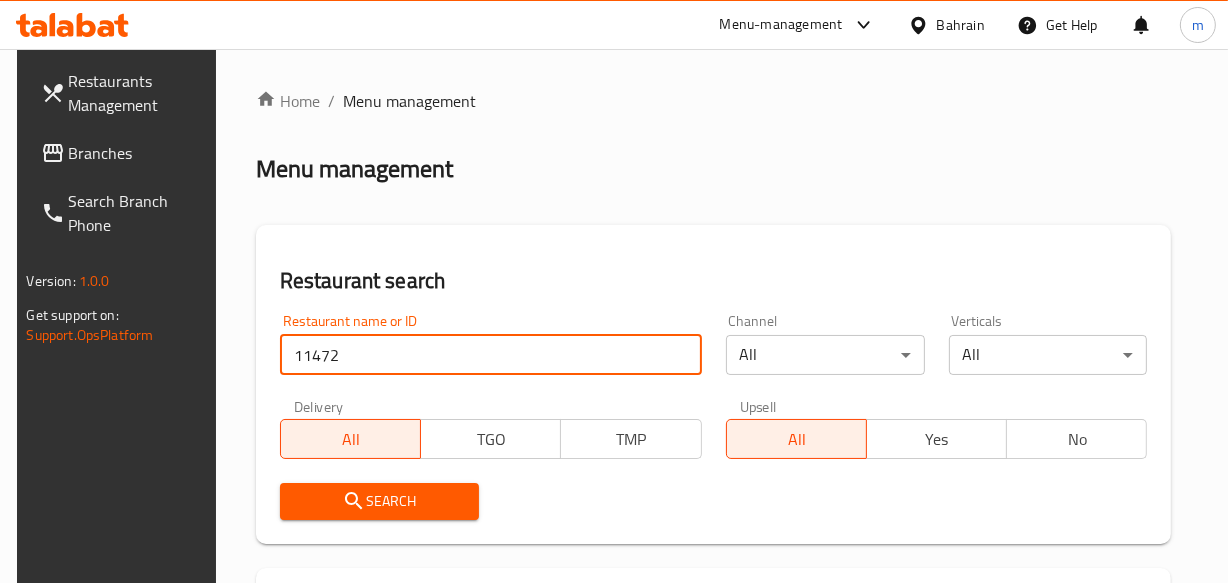 type on "11472" 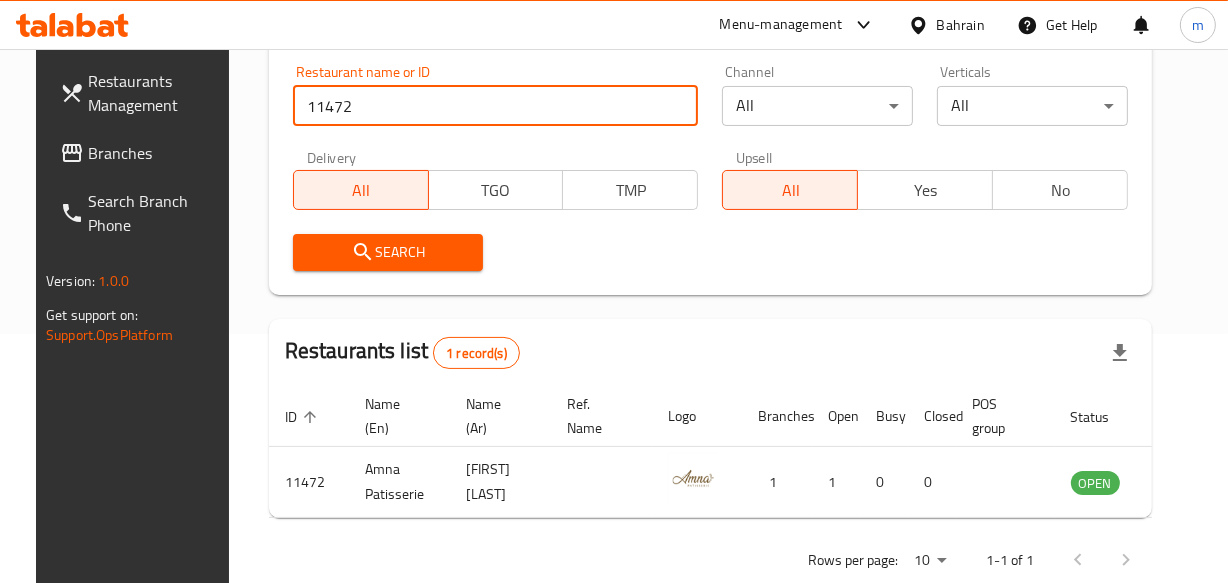 scroll, scrollTop: 306, scrollLeft: 0, axis: vertical 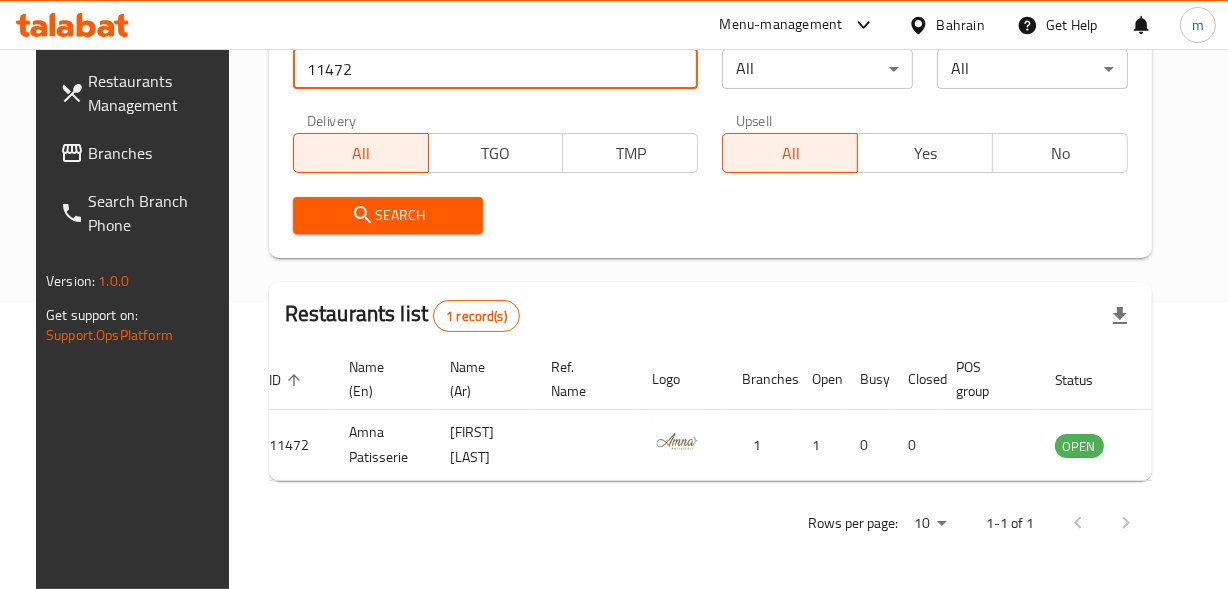 click on "Bahrain" at bounding box center (961, 25) 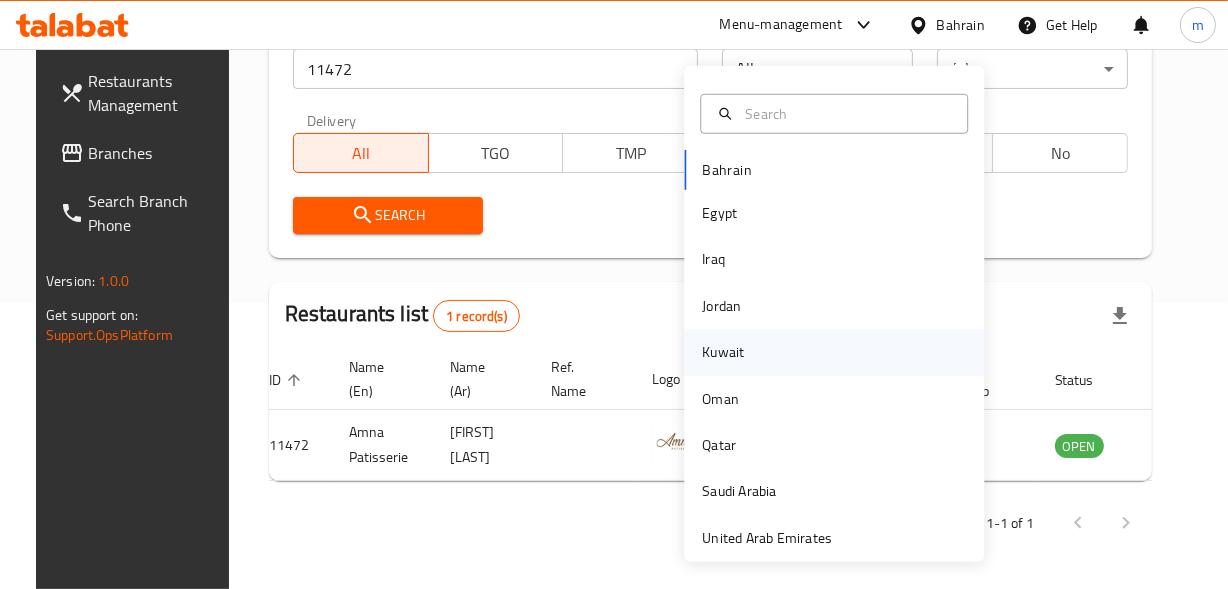 click on "Kuwait" at bounding box center [723, 352] 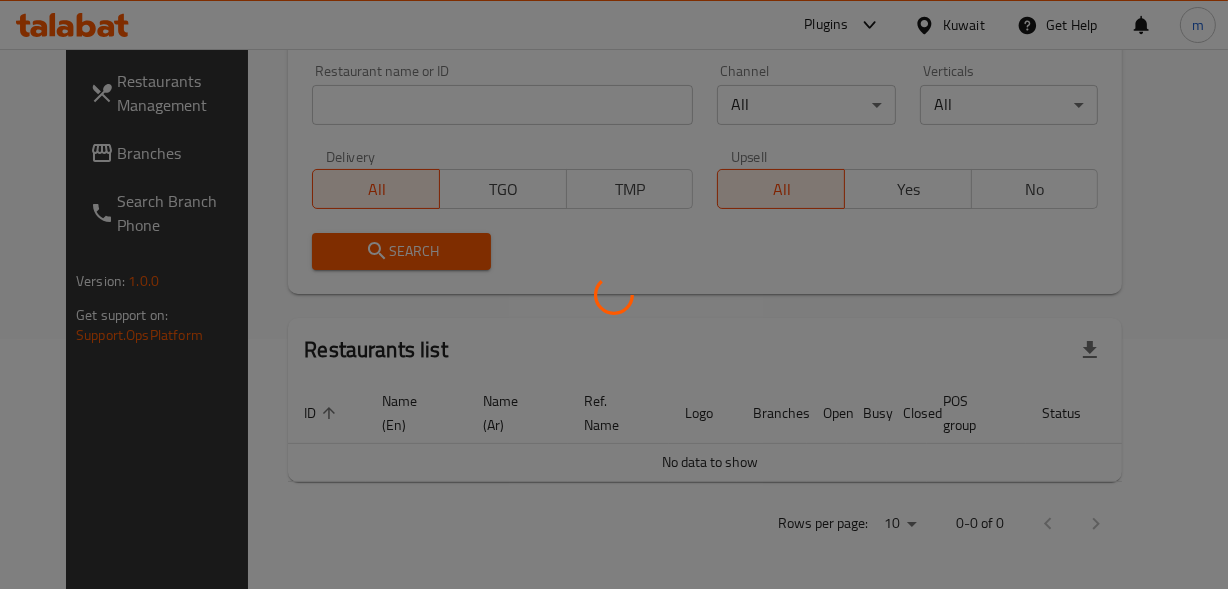 scroll, scrollTop: 300, scrollLeft: 0, axis: vertical 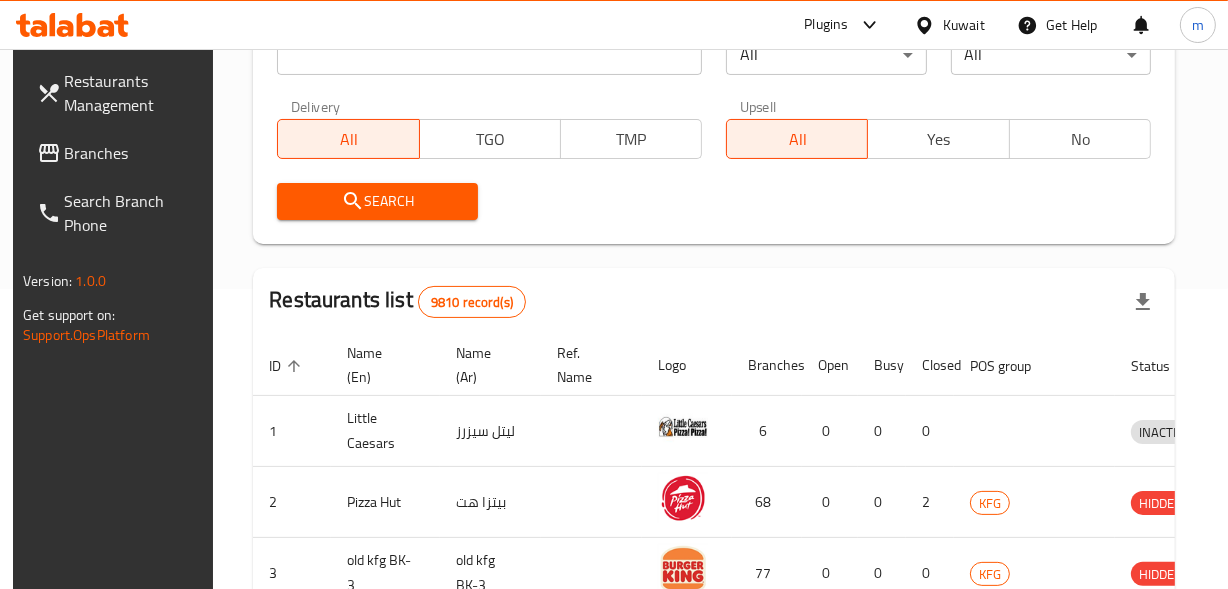 click on "Branches" at bounding box center [133, 153] 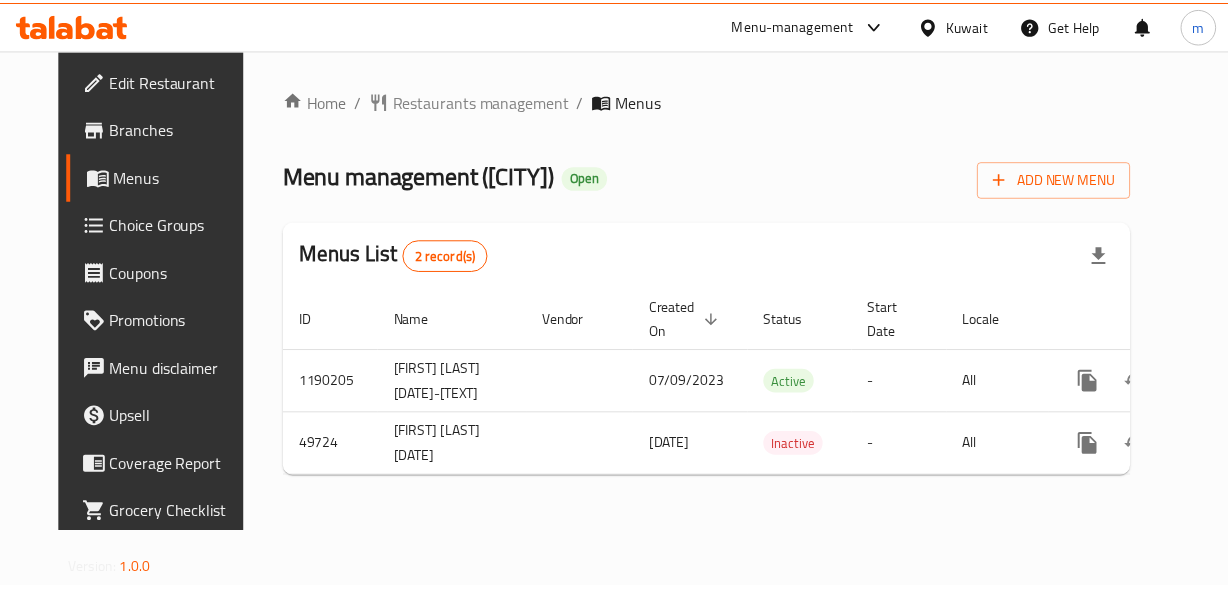 scroll, scrollTop: 0, scrollLeft: 0, axis: both 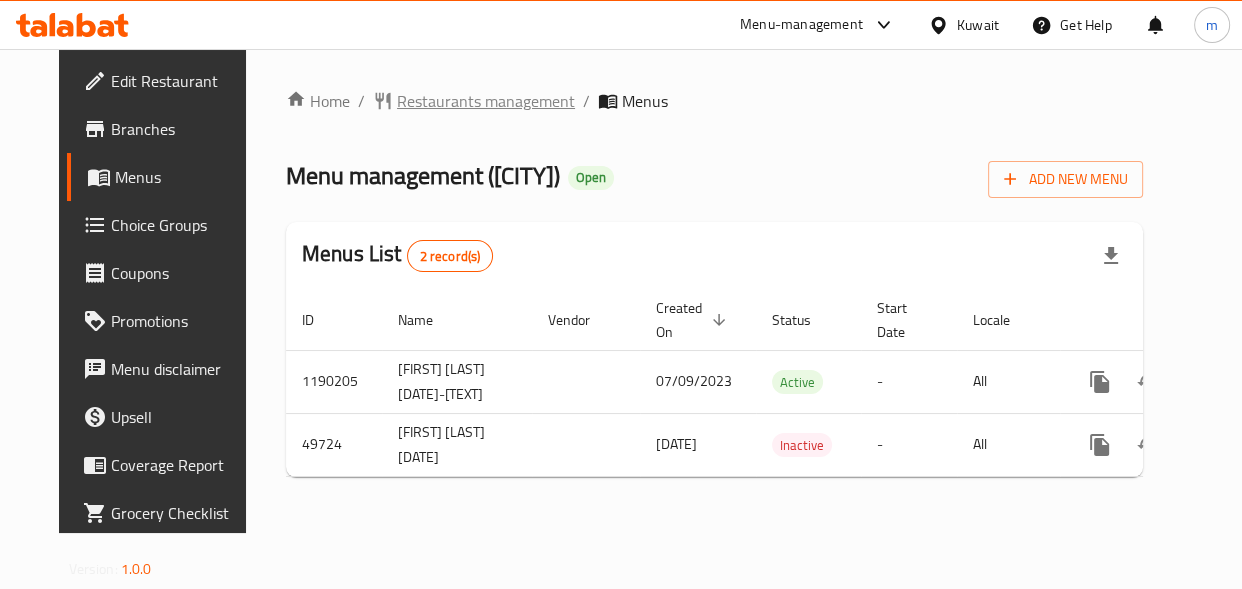 click on "Restaurants management" at bounding box center (486, 101) 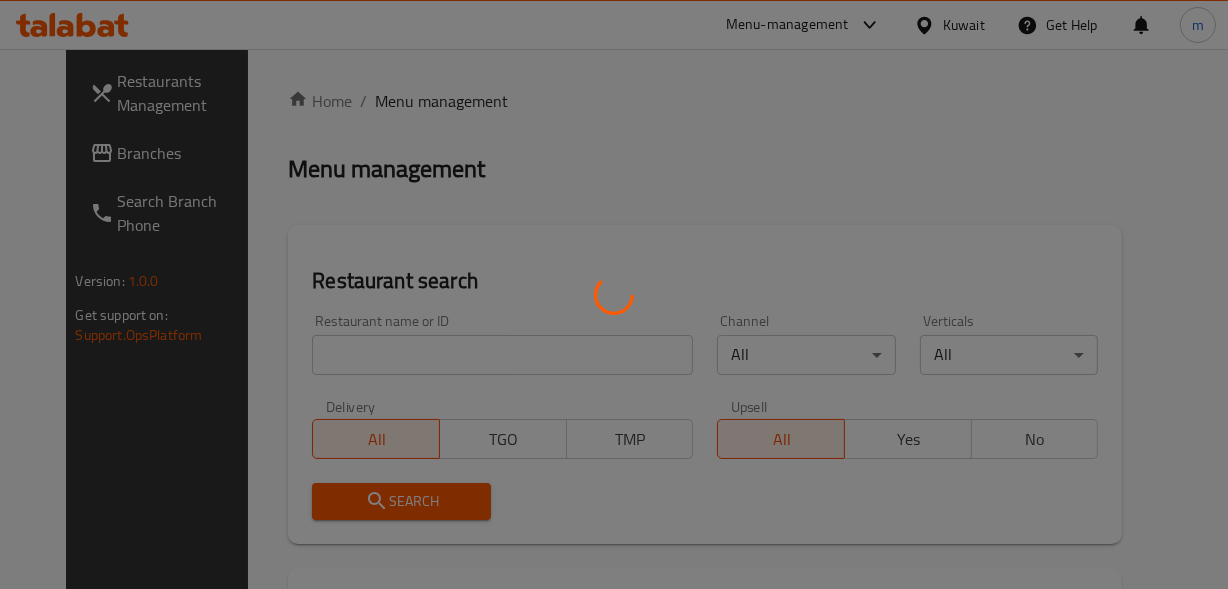 click at bounding box center [614, 294] 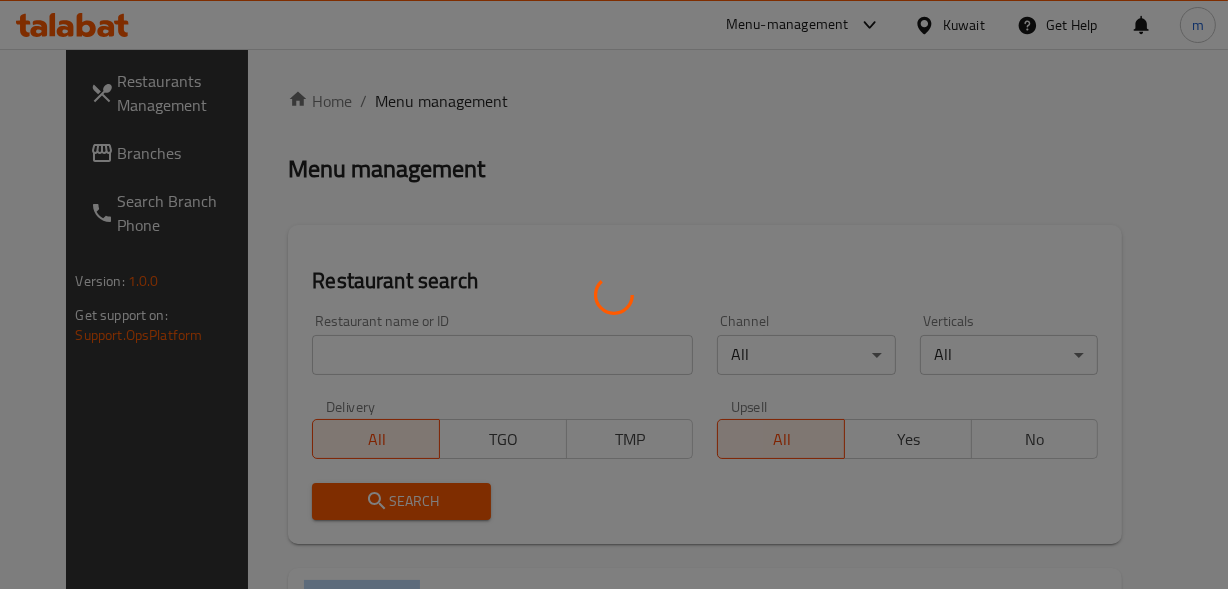 click at bounding box center (614, 294) 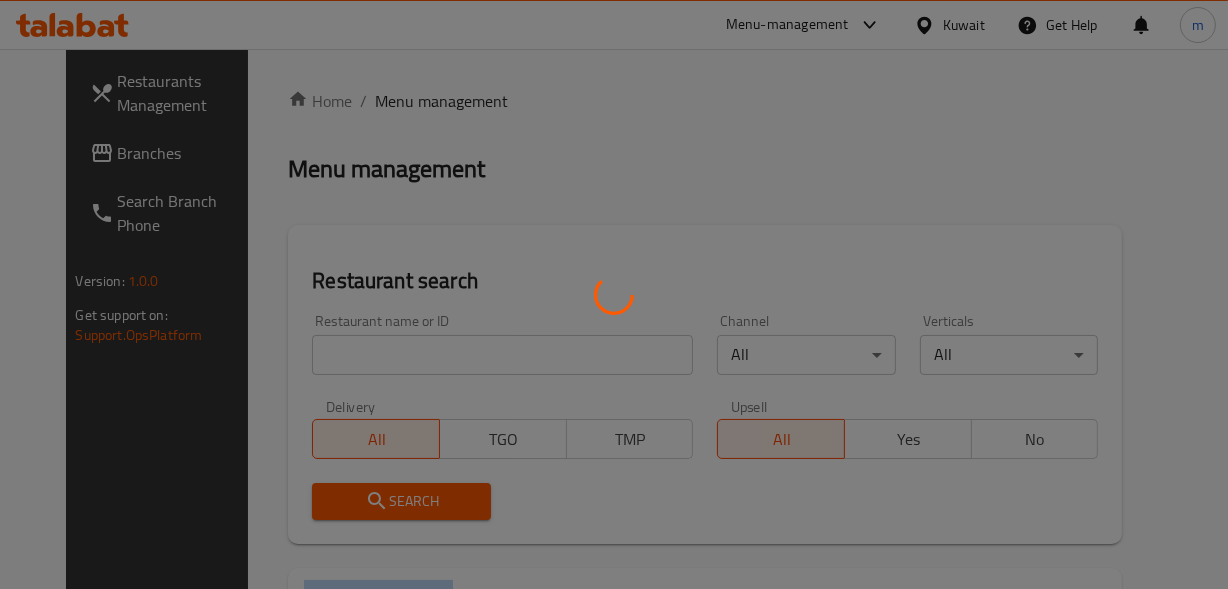click at bounding box center [614, 294] 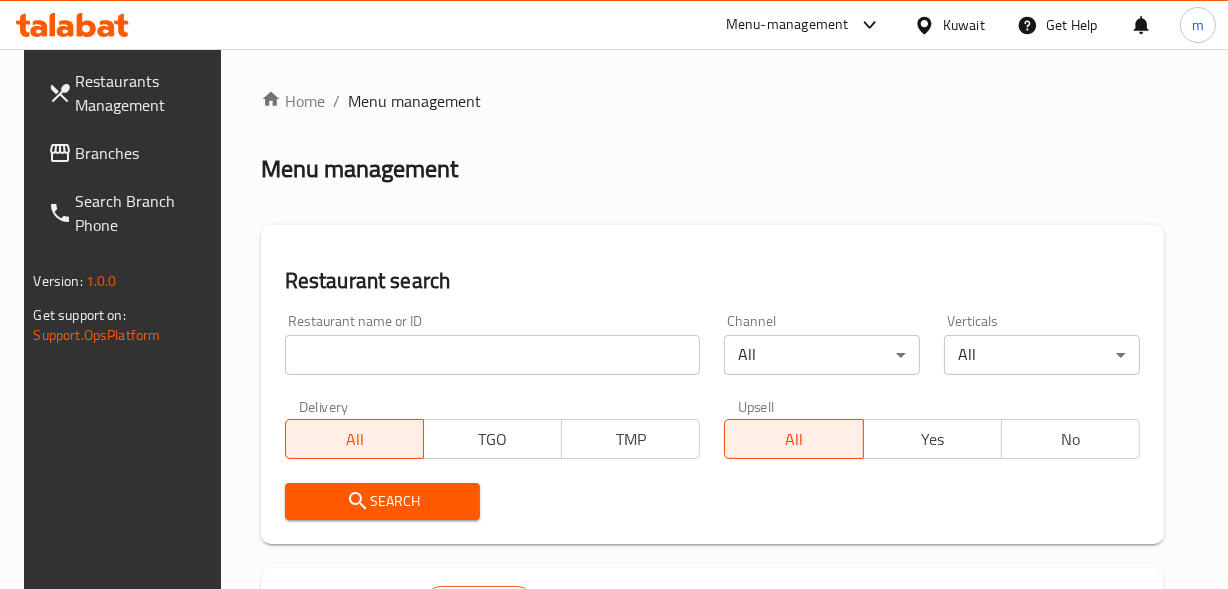 click at bounding box center (493, 355) 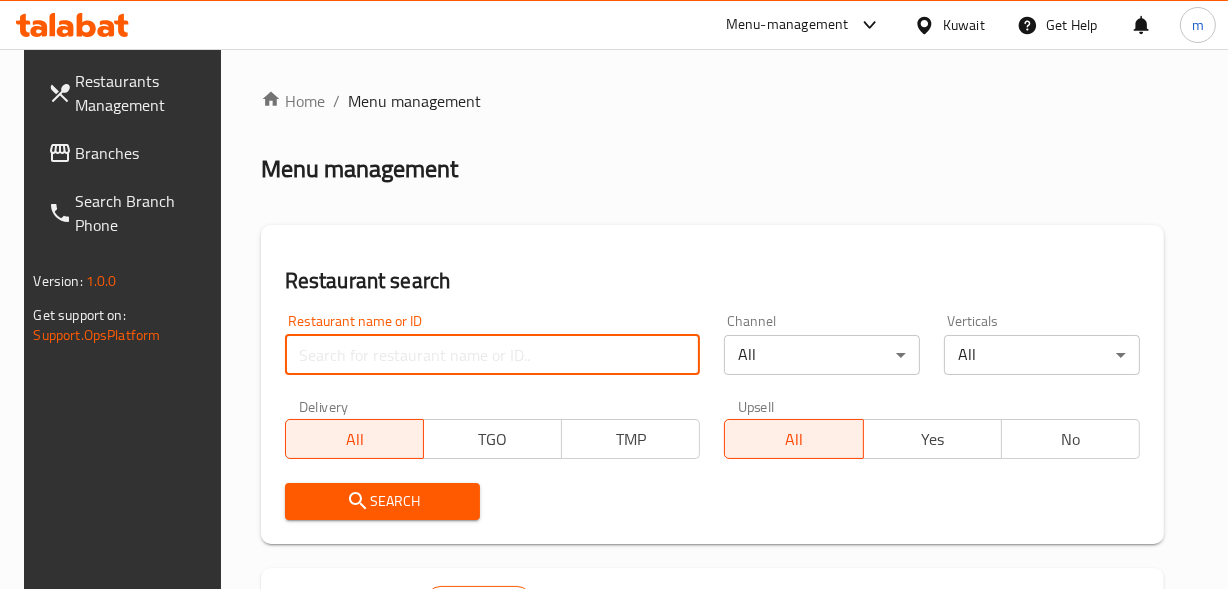 paste on "24937" 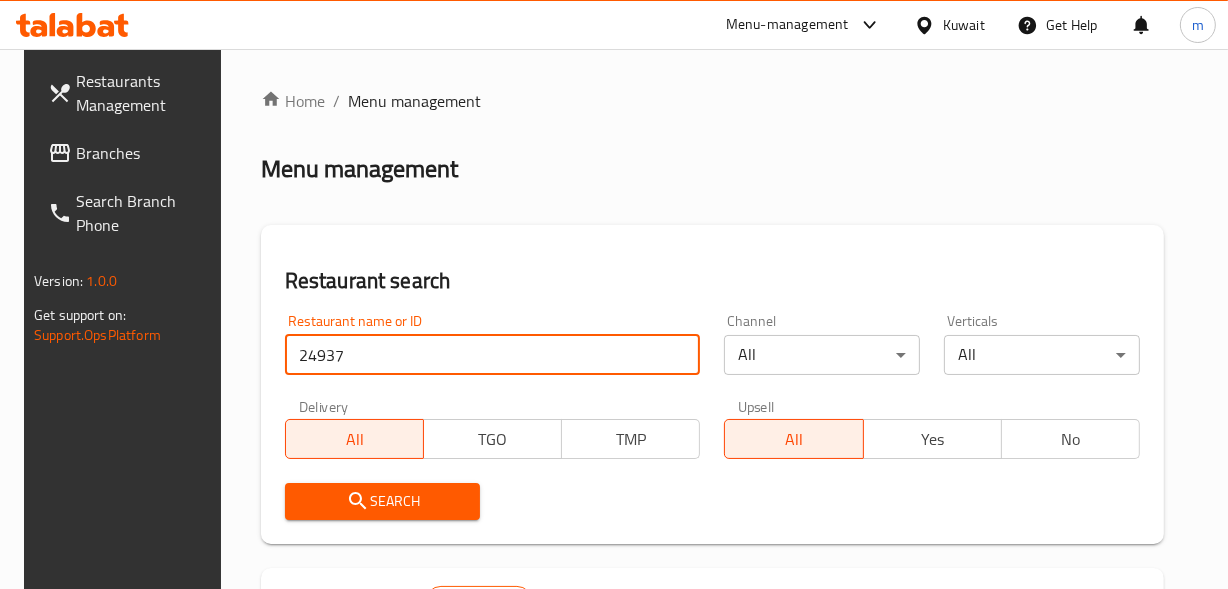 type on "24937" 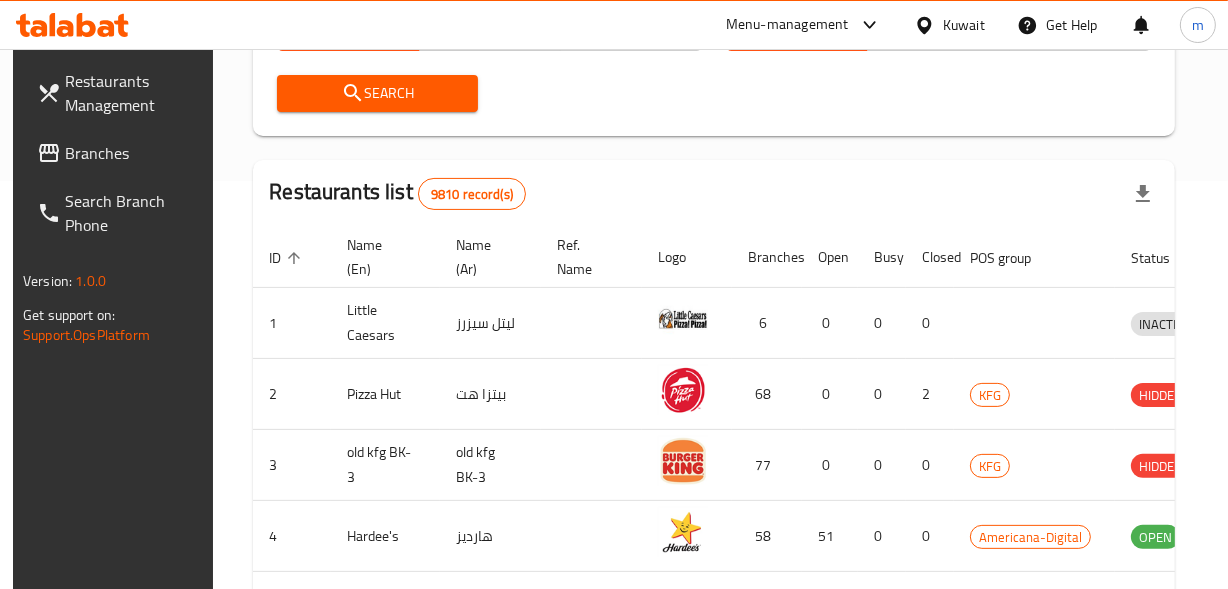 scroll, scrollTop: 454, scrollLeft: 0, axis: vertical 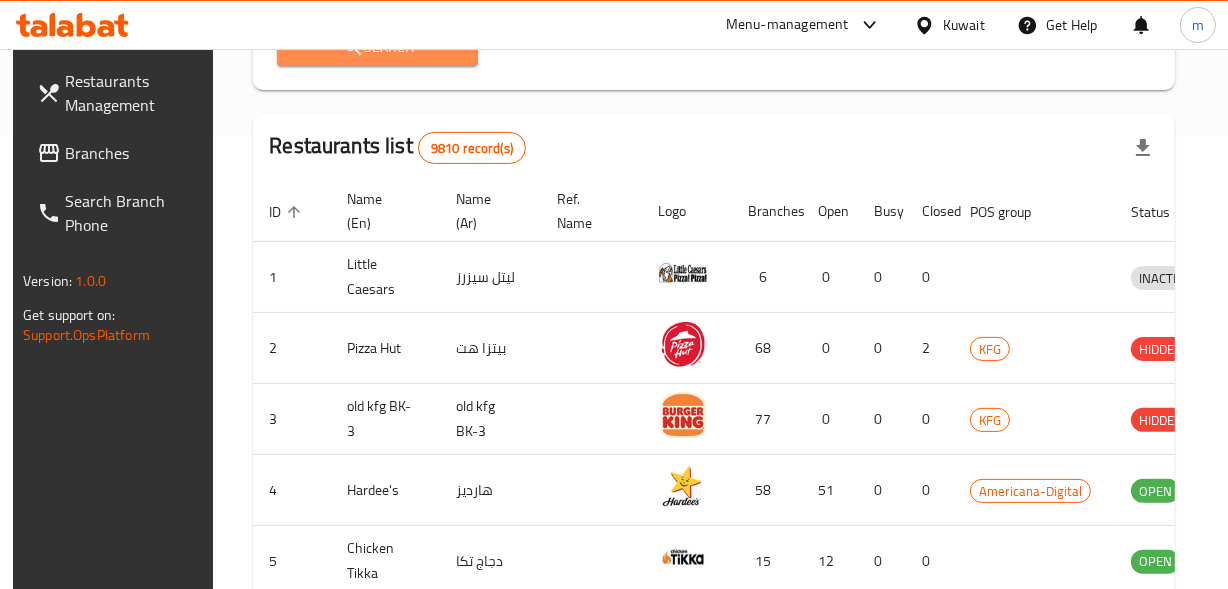 click on "Search" at bounding box center (377, 47) 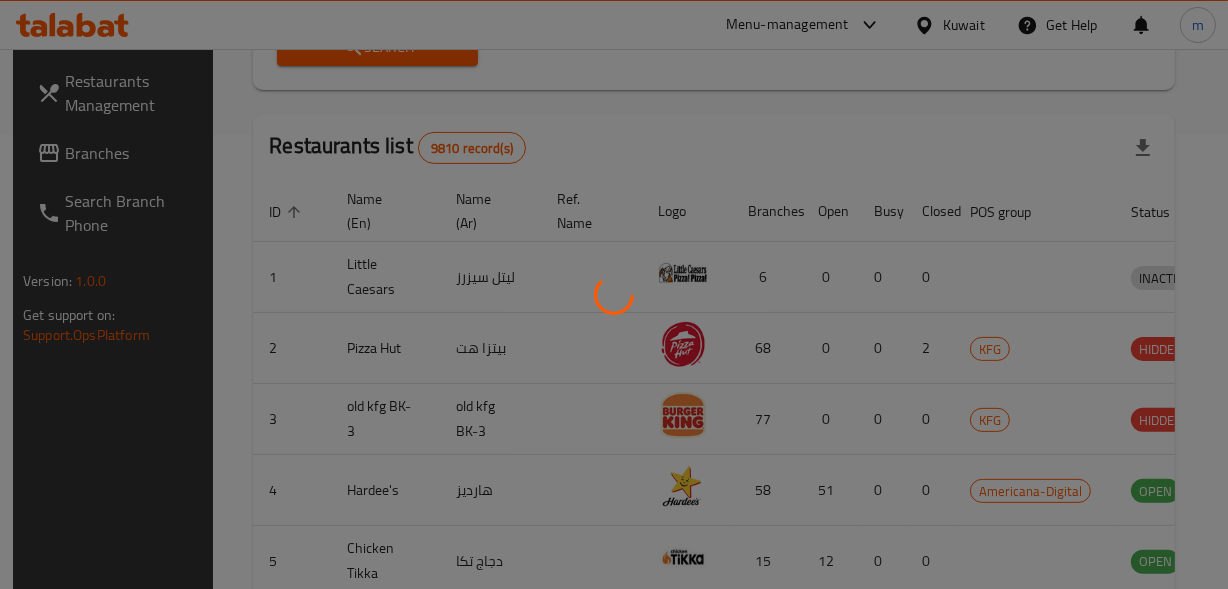 scroll, scrollTop: 300, scrollLeft: 0, axis: vertical 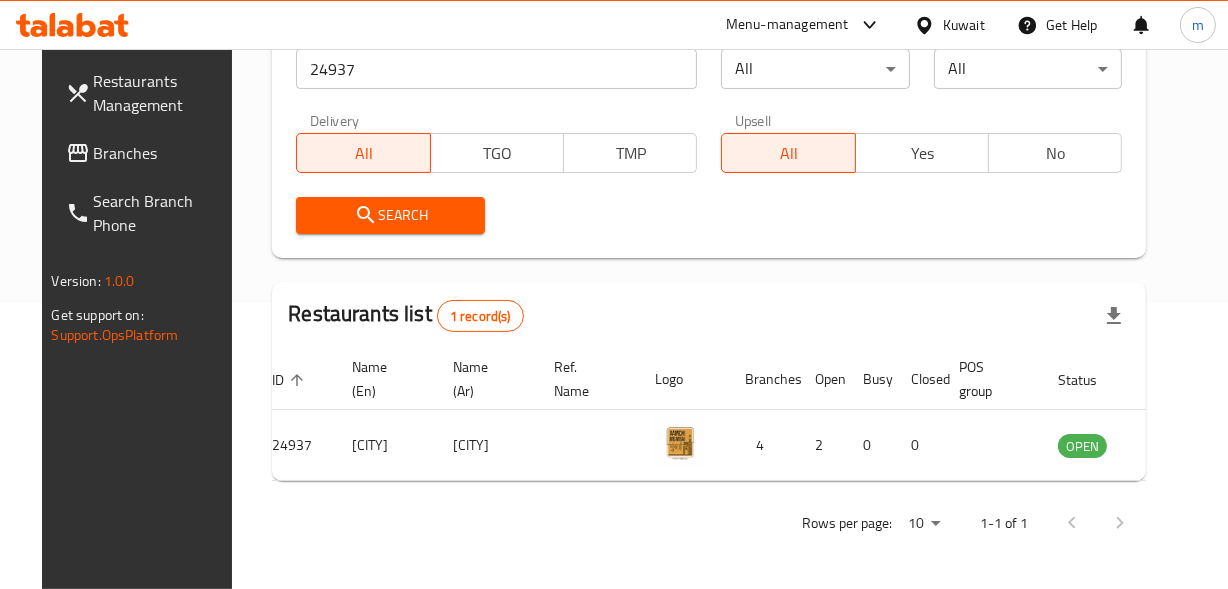 click on "Kuwait" at bounding box center (964, 25) 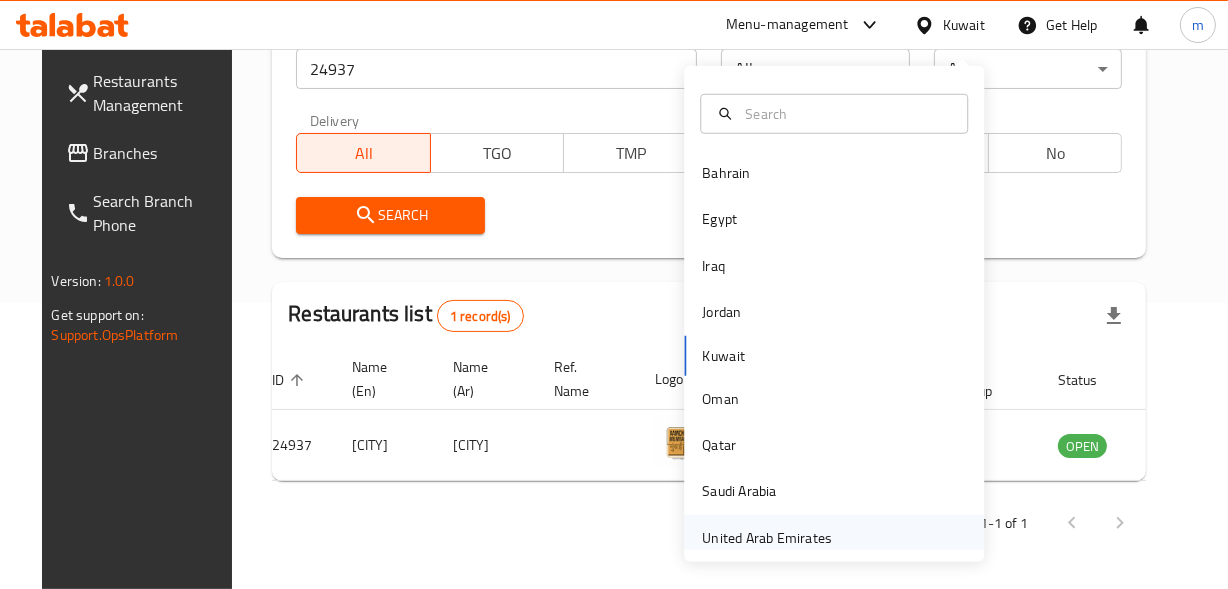 click on "United Arab Emirates" at bounding box center (767, 538) 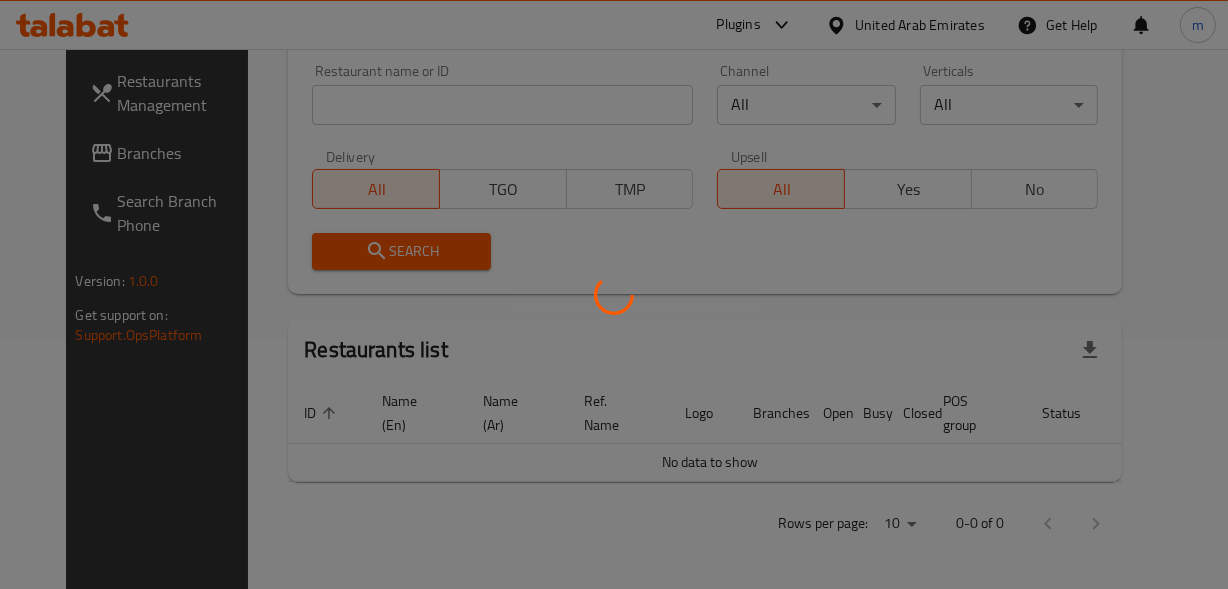 scroll, scrollTop: 300, scrollLeft: 0, axis: vertical 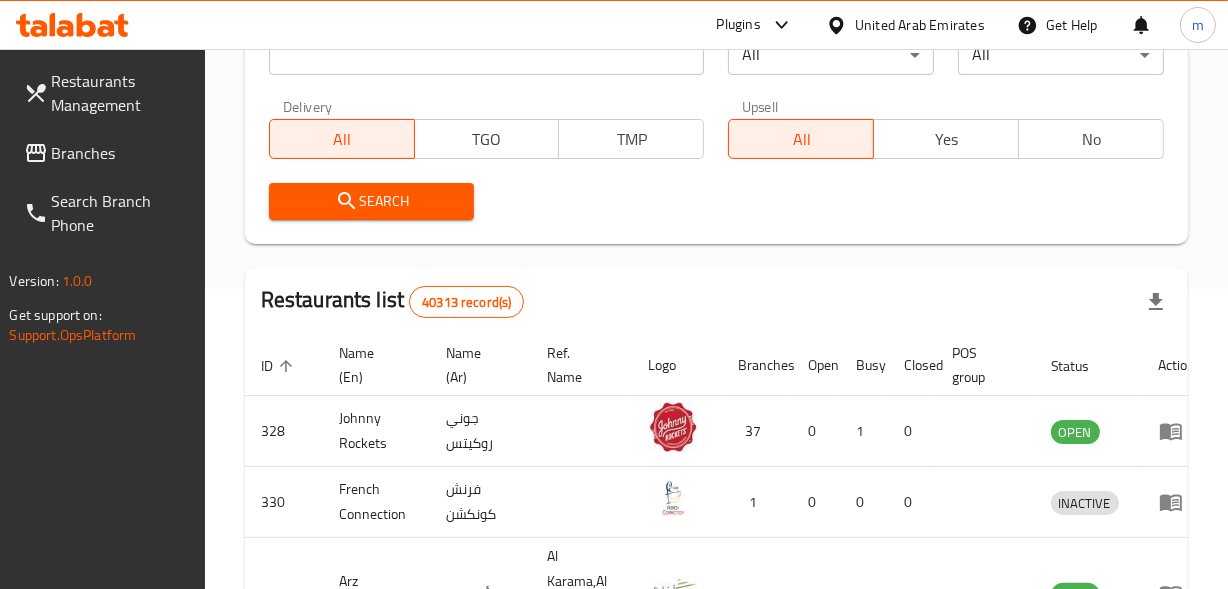 click on "Branches" at bounding box center (120, 153) 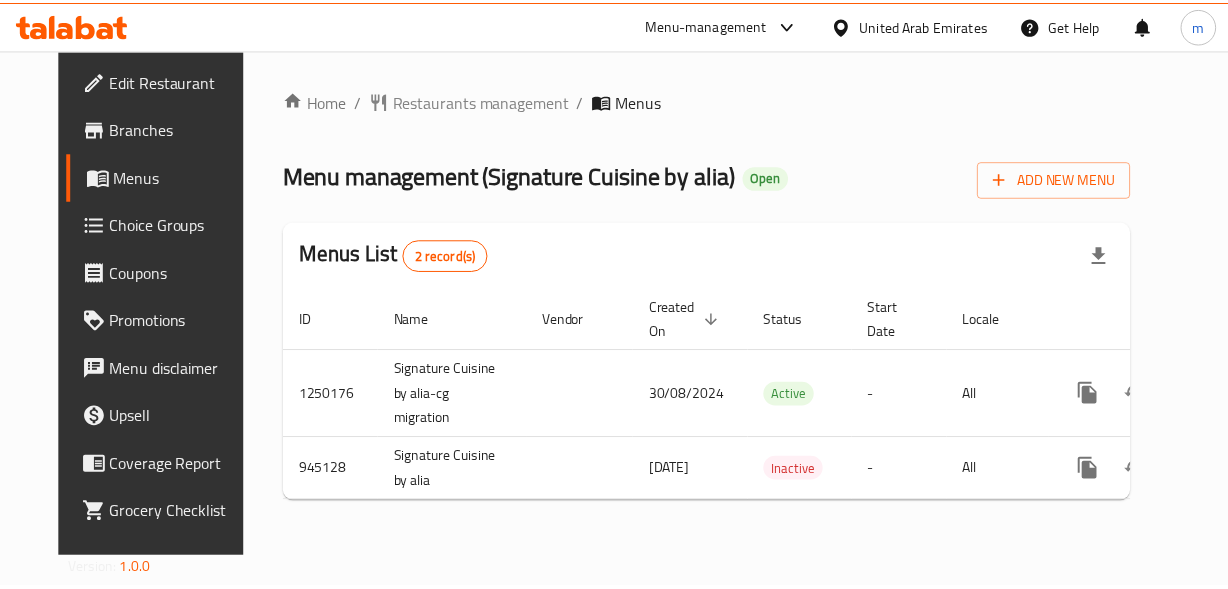 scroll, scrollTop: 0, scrollLeft: 0, axis: both 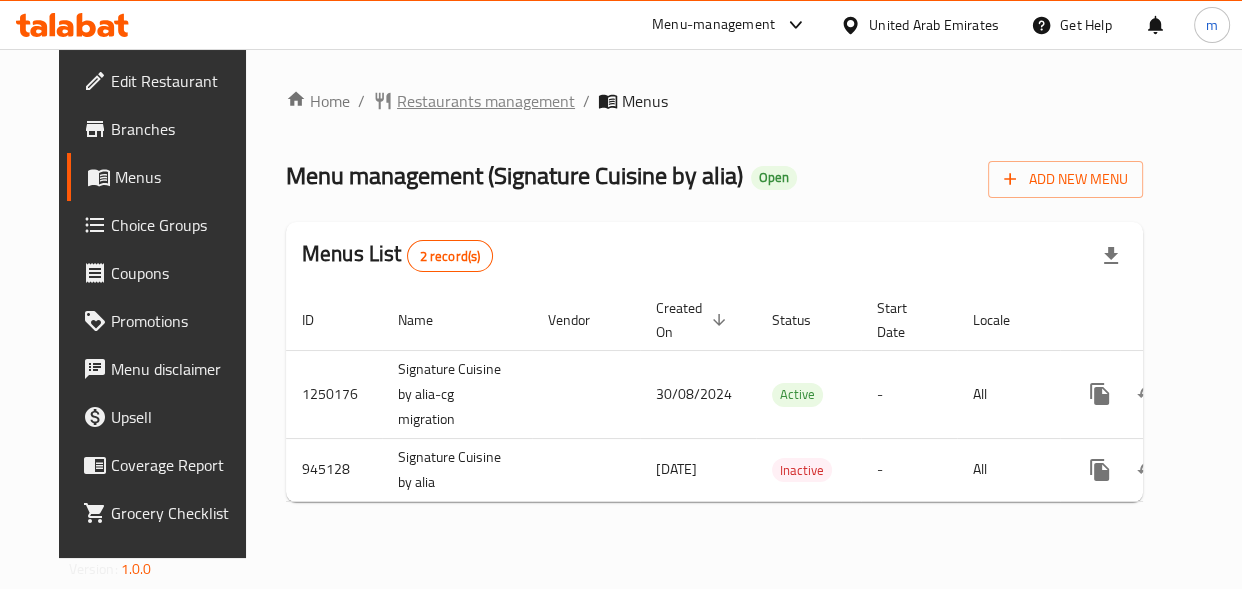 click on "Restaurants management" at bounding box center [486, 101] 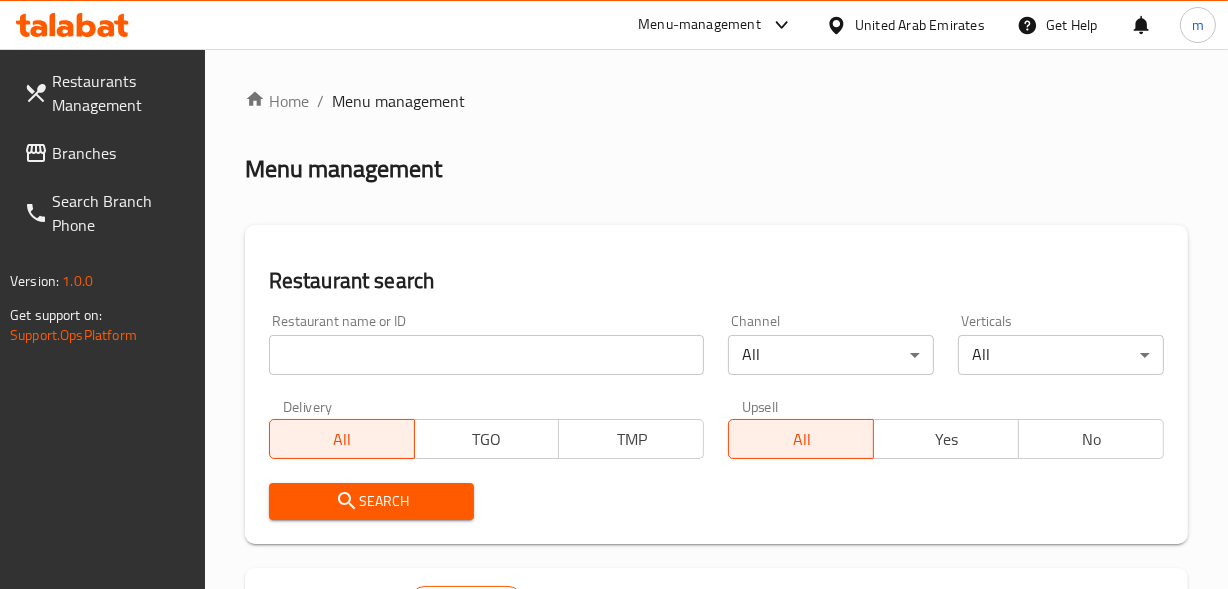click at bounding box center [487, 355] 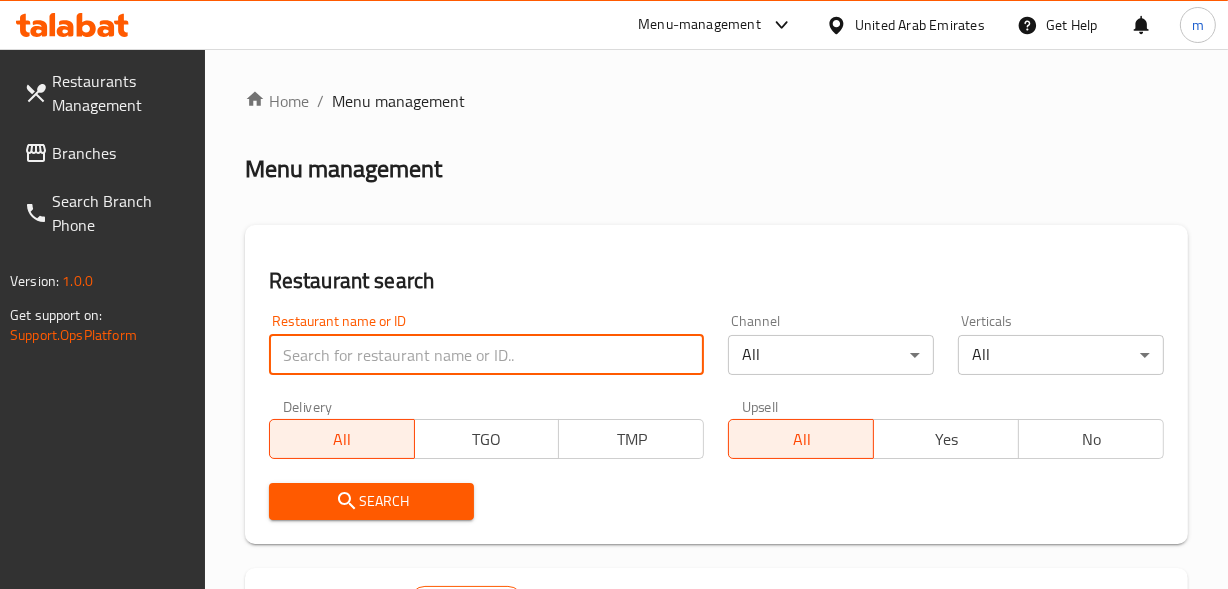 paste on "659231" 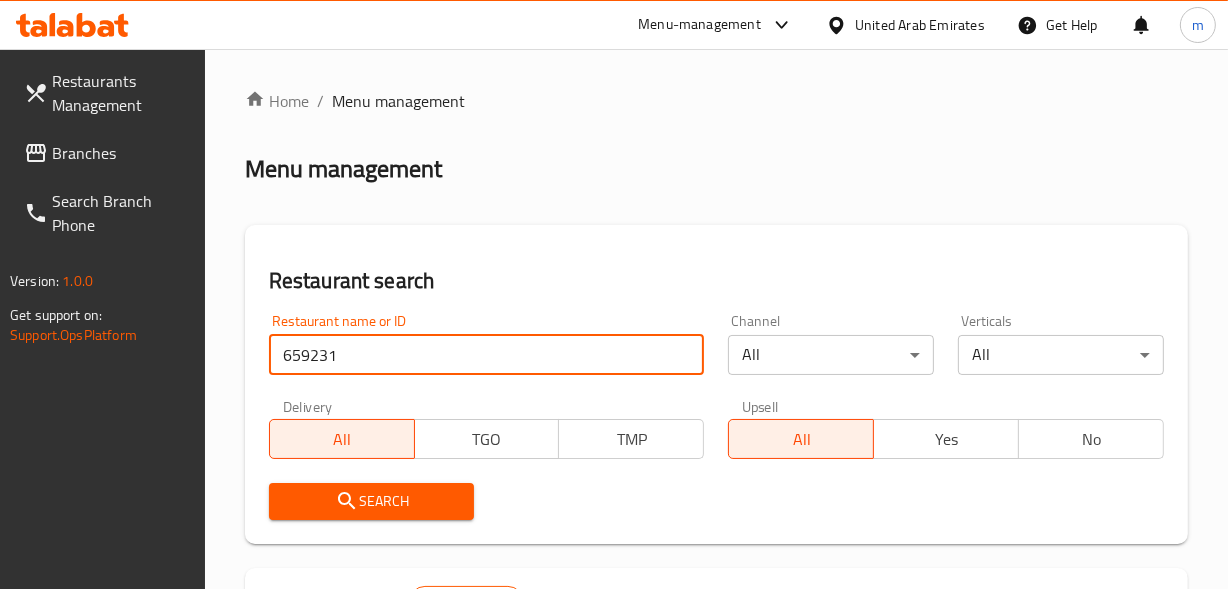type on "659231" 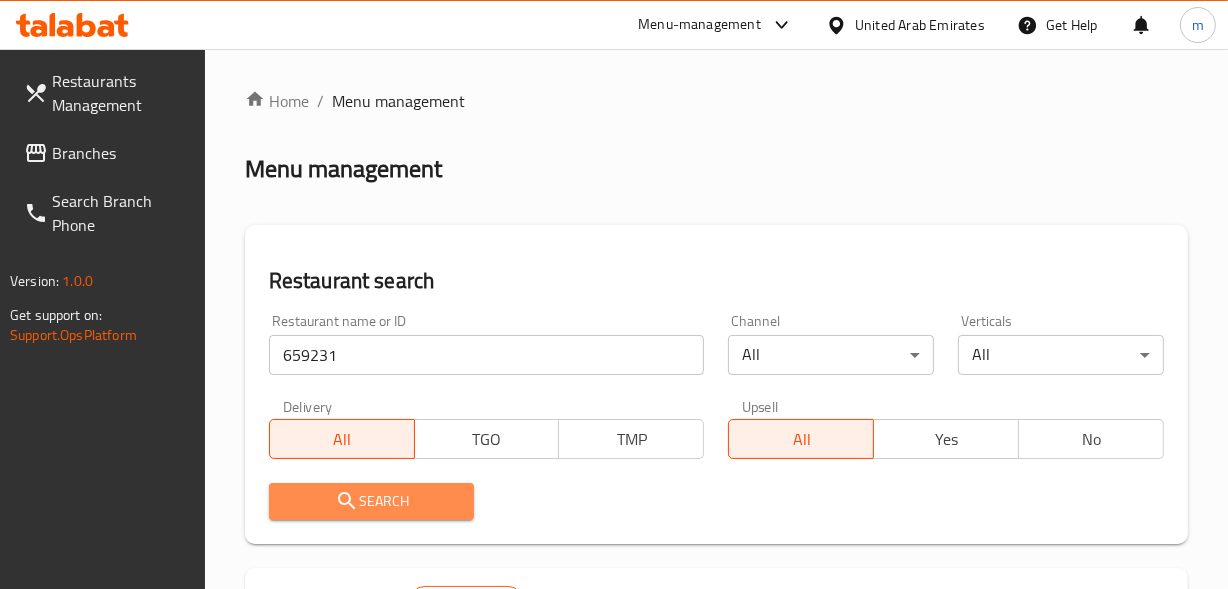 click on "Search" at bounding box center (372, 501) 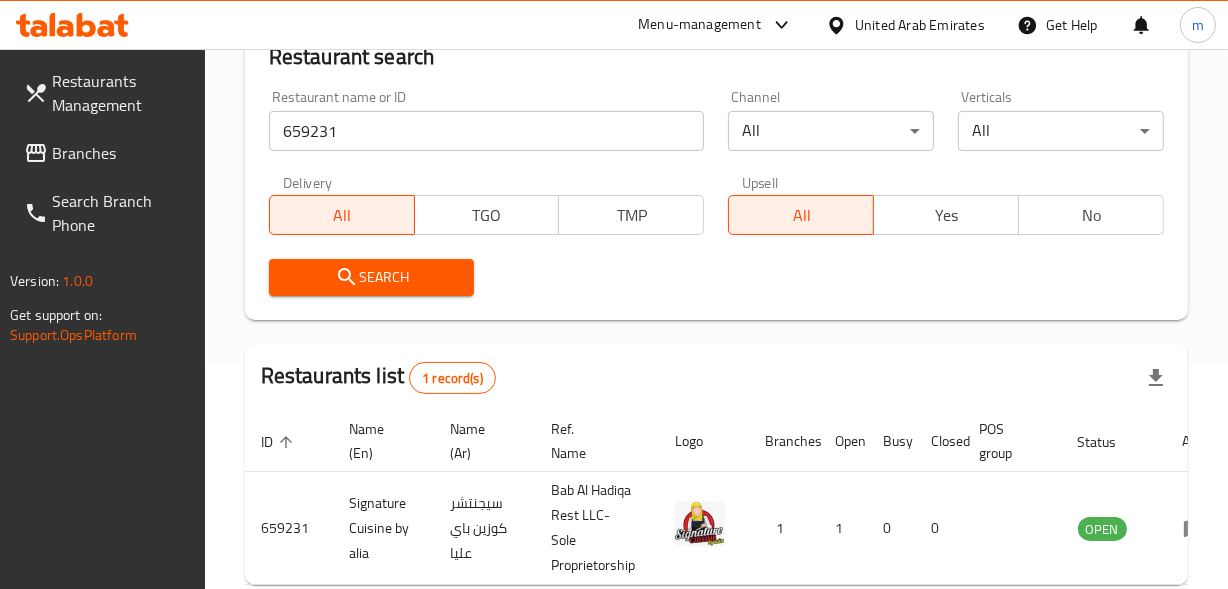 scroll, scrollTop: 342, scrollLeft: 0, axis: vertical 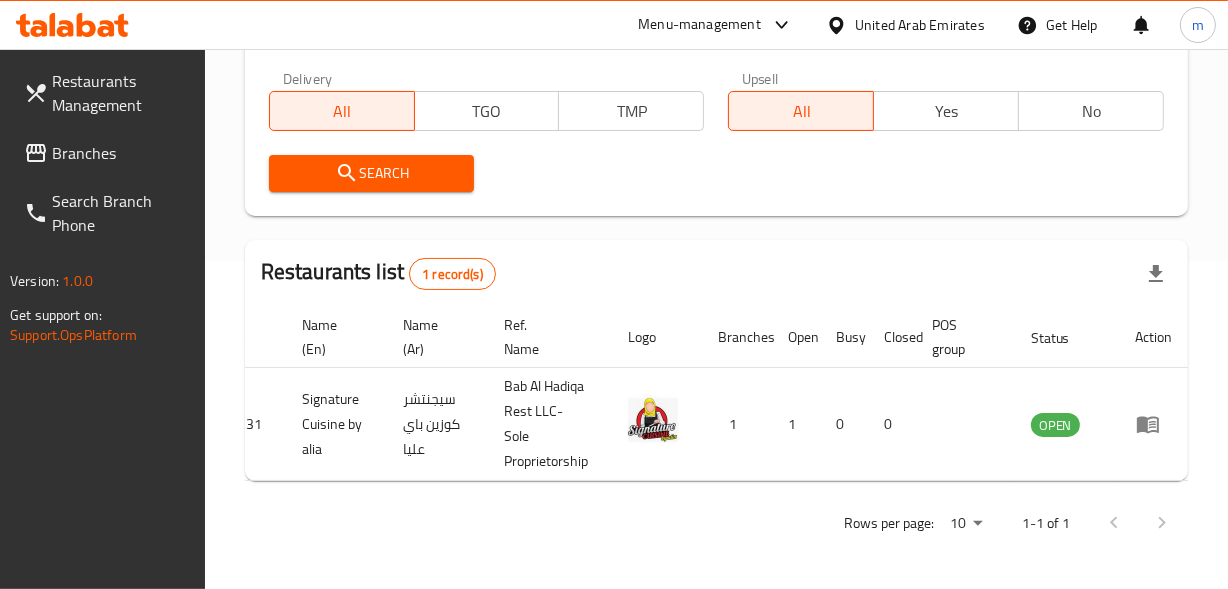 click on "Branches" at bounding box center [120, 153] 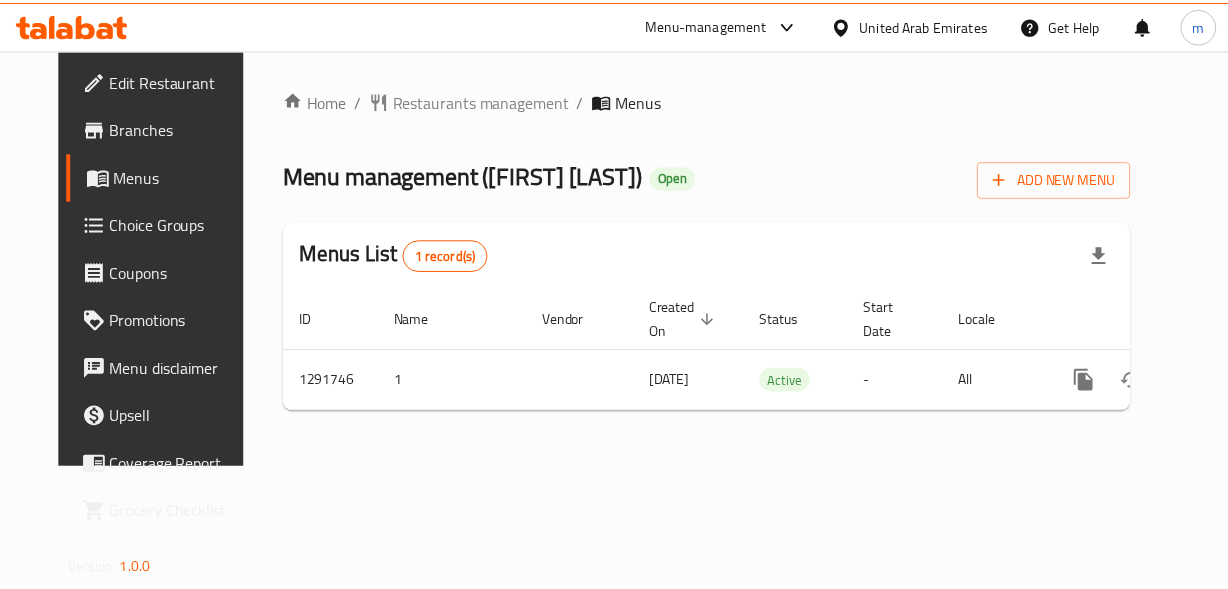 scroll, scrollTop: 0, scrollLeft: 0, axis: both 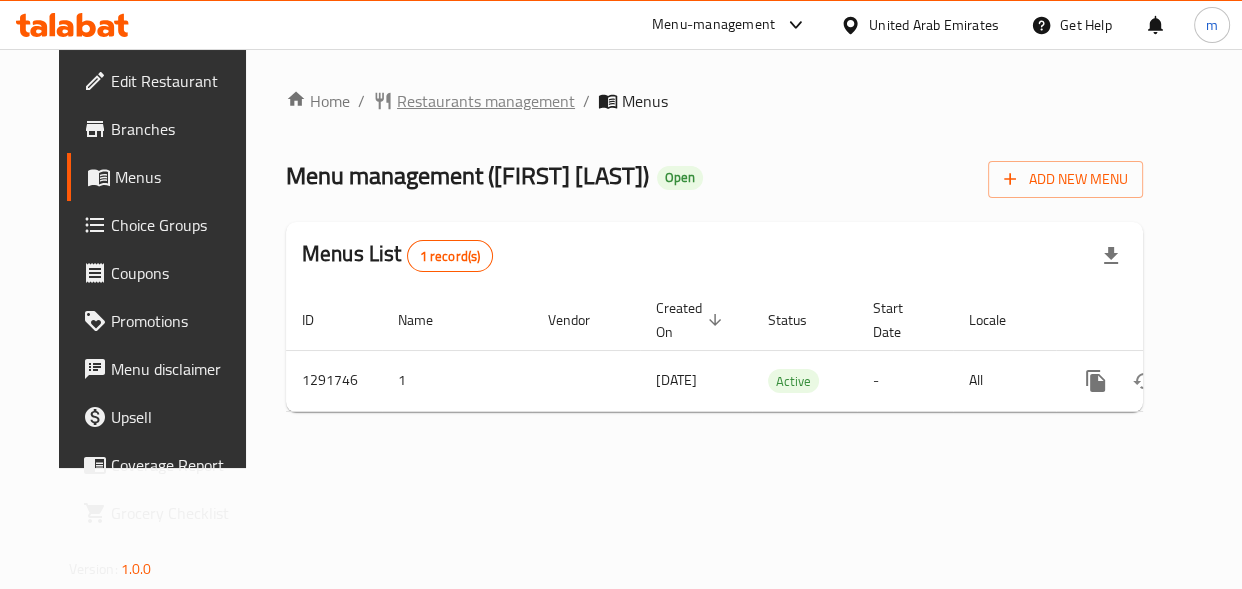 click on "Restaurants management" at bounding box center [486, 101] 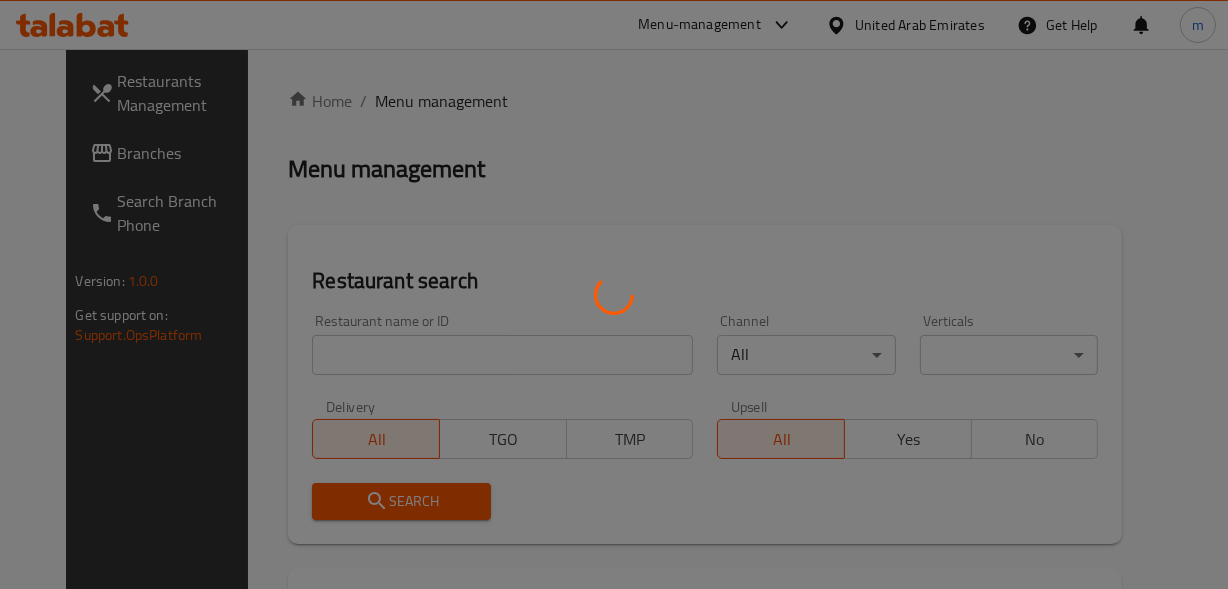 drag, startPoint x: 360, startPoint y: 366, endPoint x: 380, endPoint y: 356, distance: 22.36068 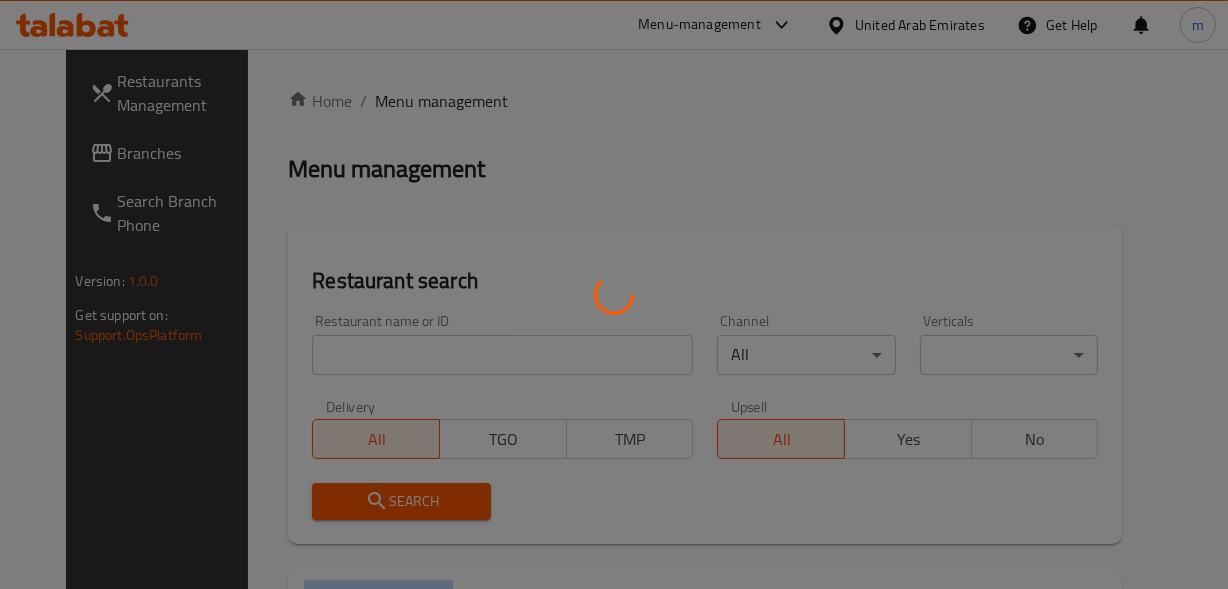 click at bounding box center [614, 294] 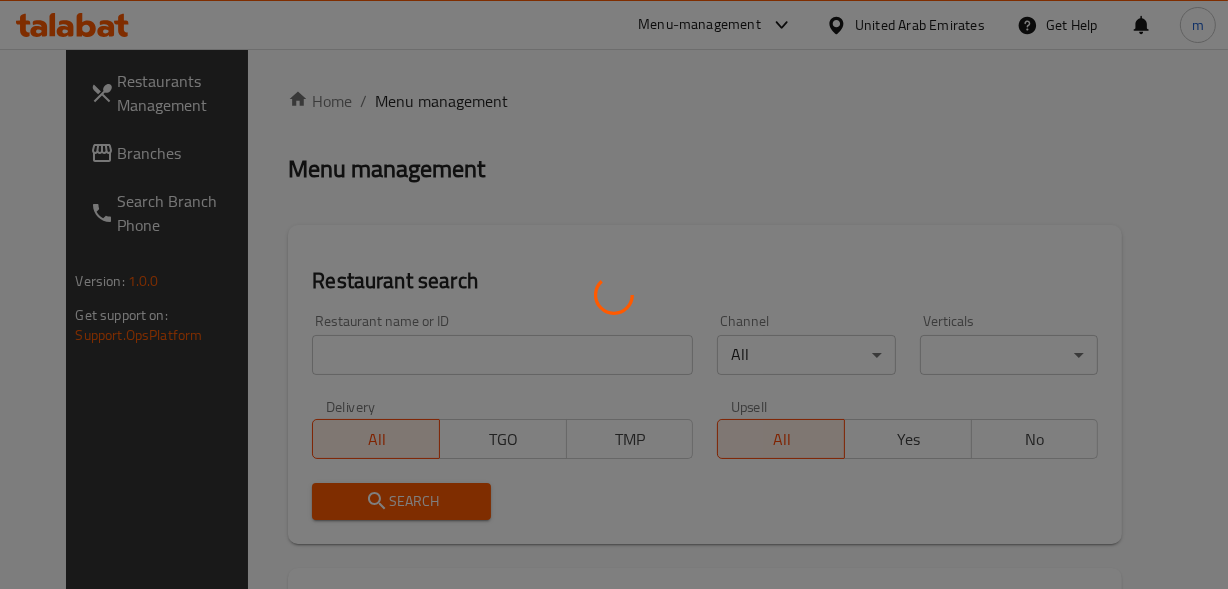 click at bounding box center [614, 294] 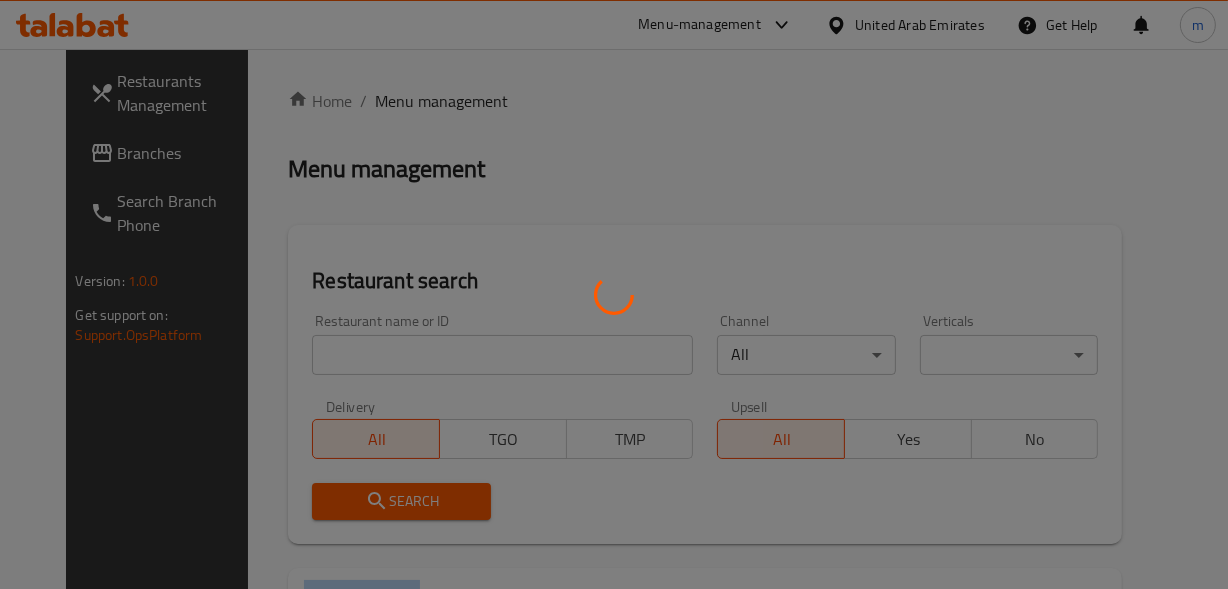 click at bounding box center (614, 294) 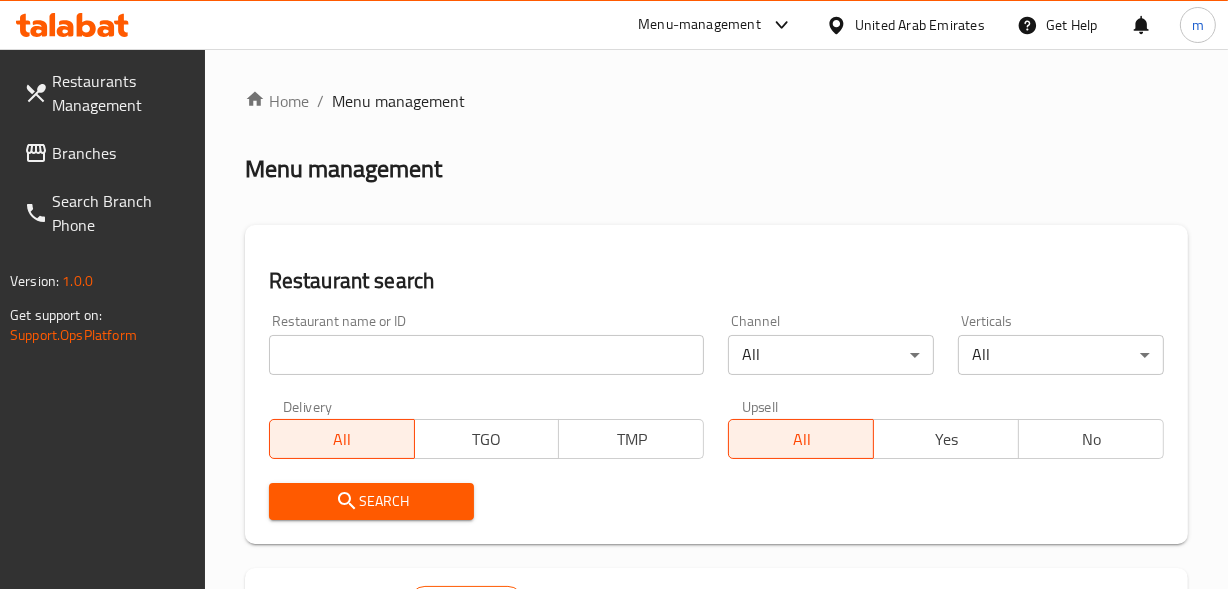 click at bounding box center [487, 355] 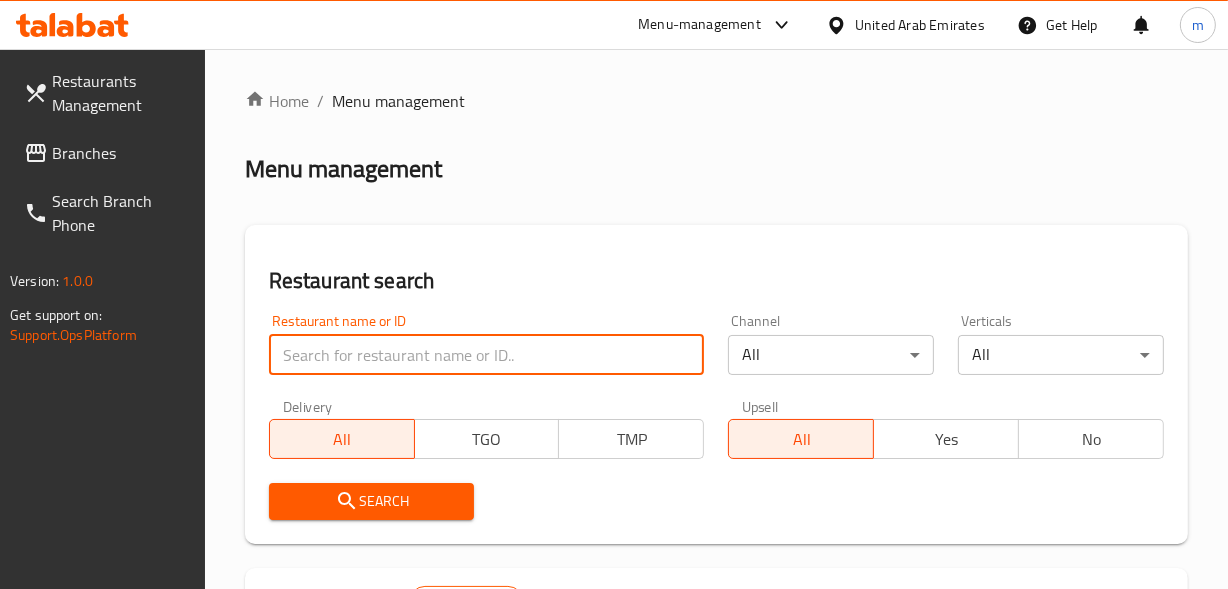 paste on "698745" 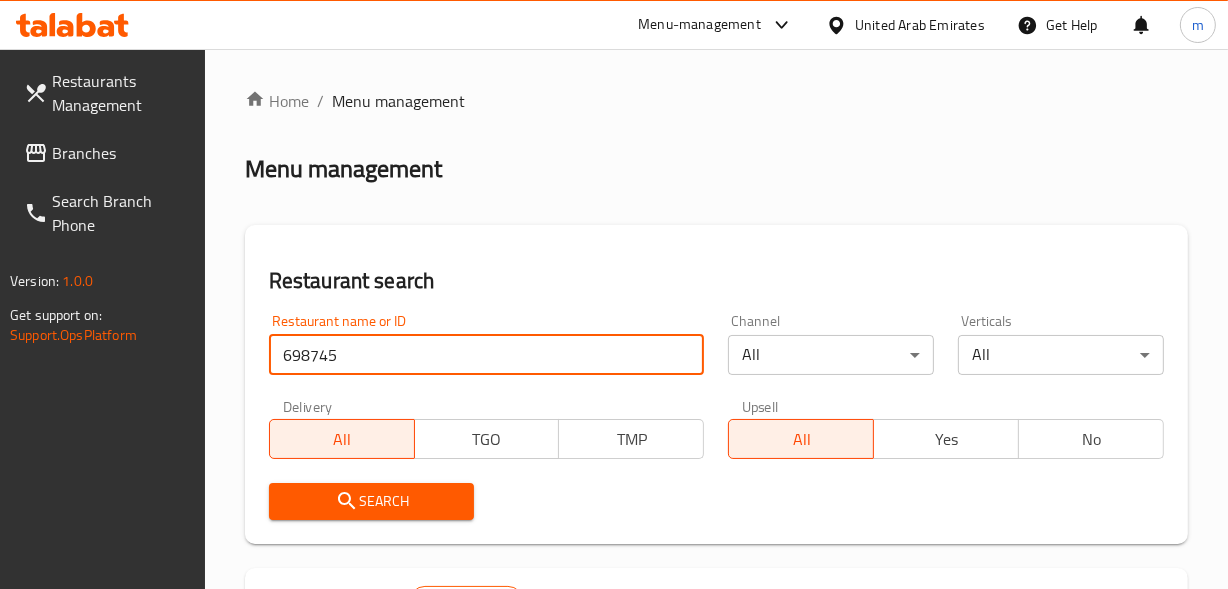 type on "698745" 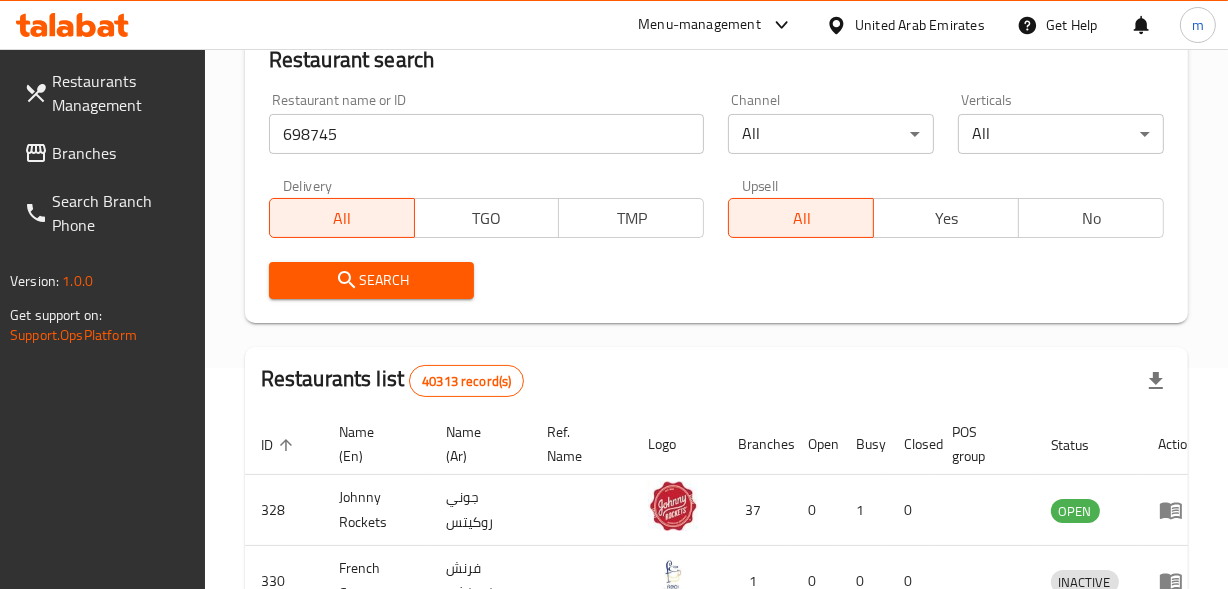 scroll, scrollTop: 272, scrollLeft: 0, axis: vertical 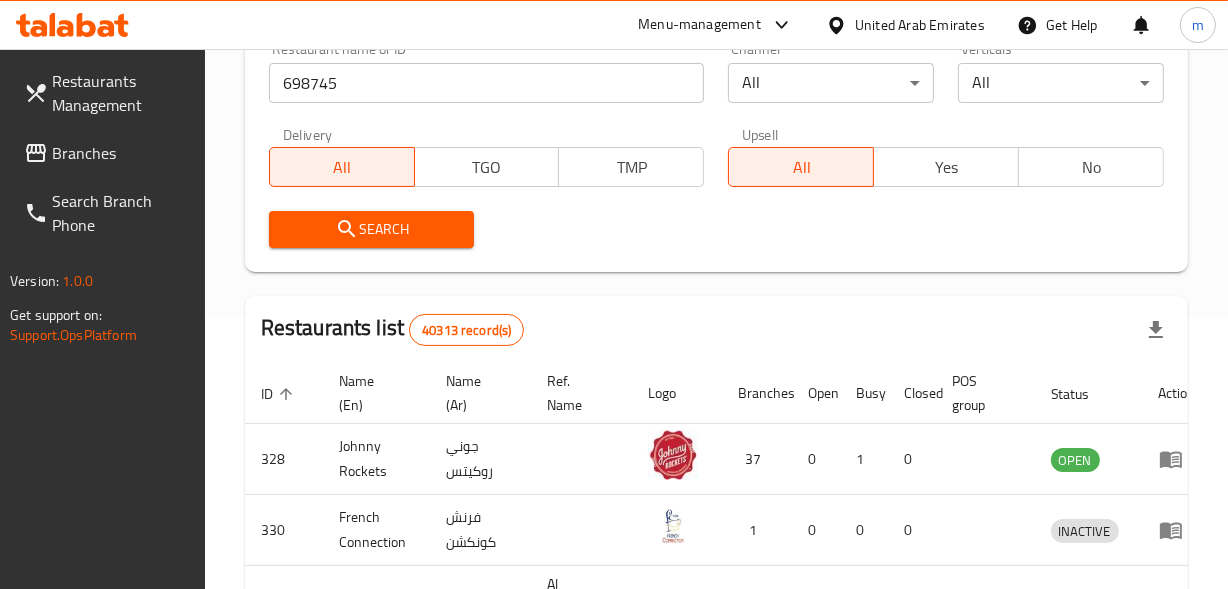 click on "Search" at bounding box center (372, 229) 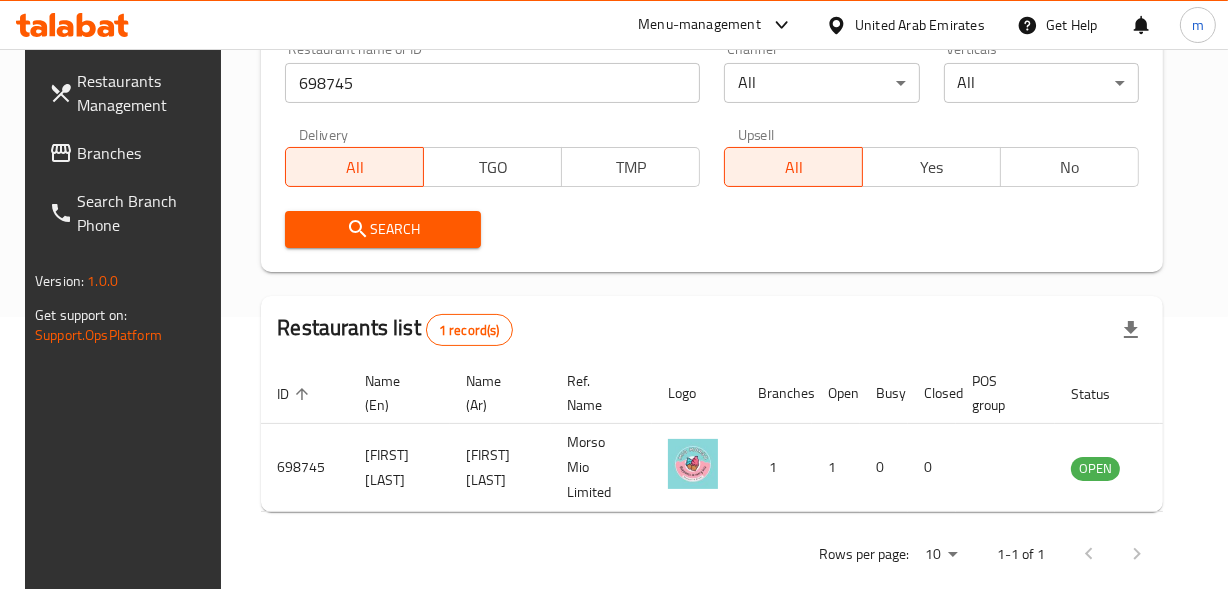 scroll, scrollTop: 0, scrollLeft: 23, axis: horizontal 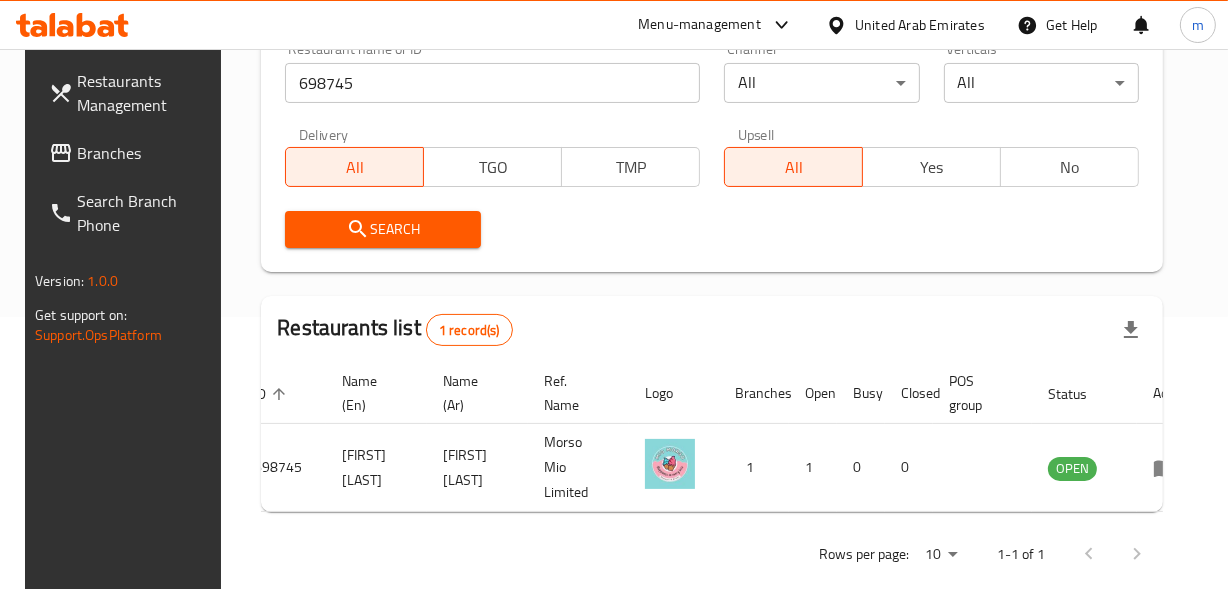 click on "United Arab Emirates" at bounding box center [920, 25] 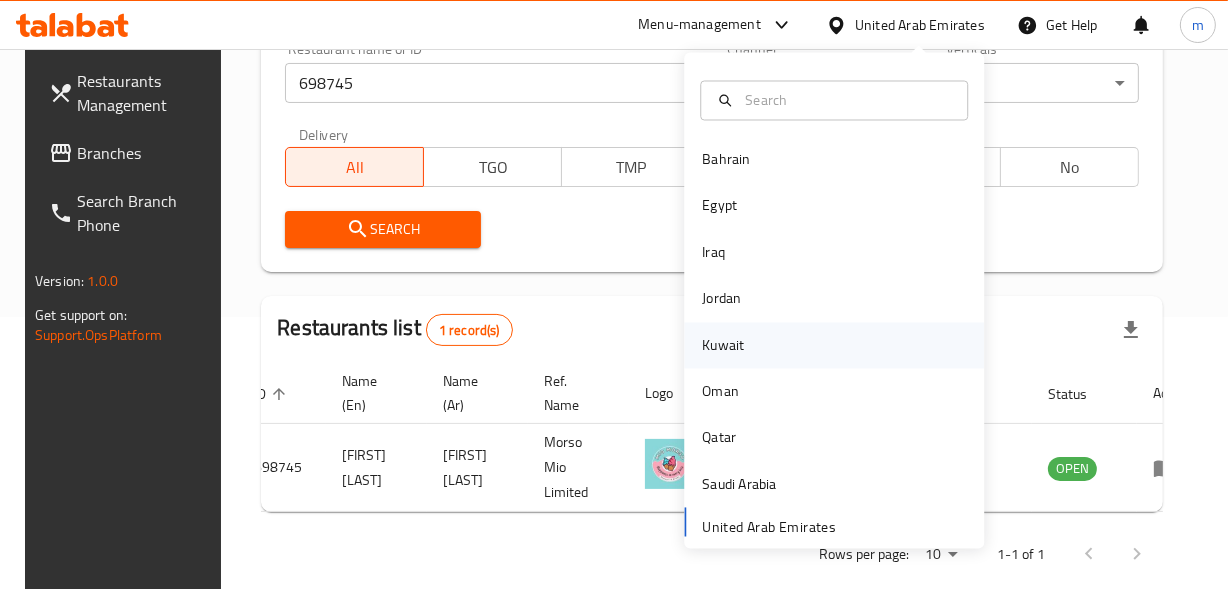 click on "Kuwait" at bounding box center [723, 345] 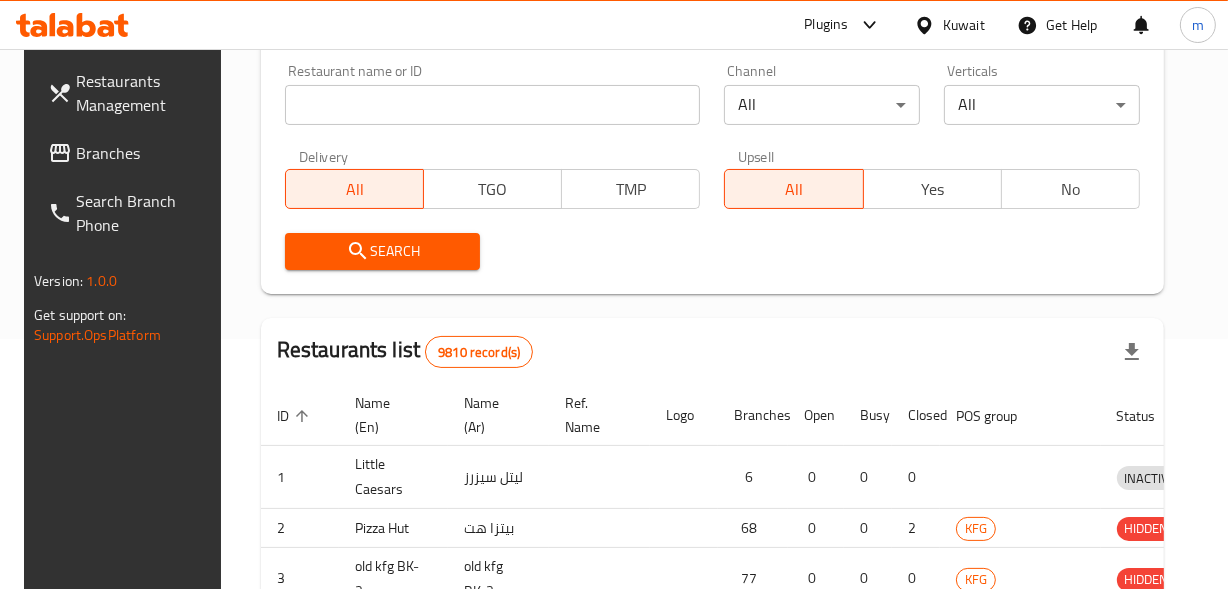 scroll, scrollTop: 272, scrollLeft: 0, axis: vertical 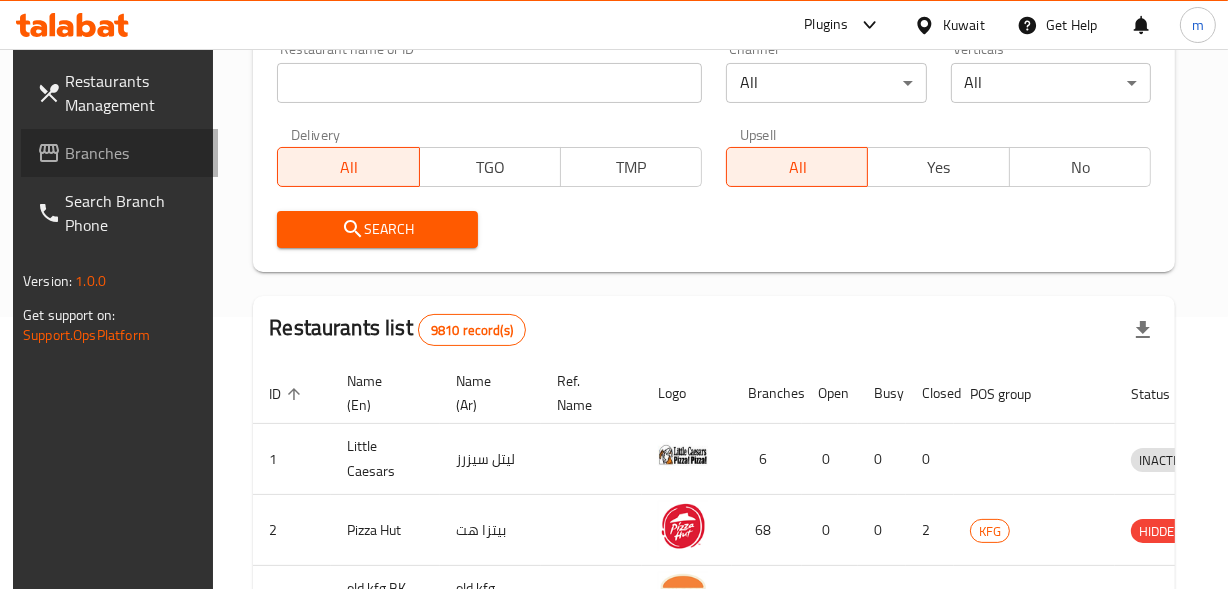 click on "Branches" at bounding box center [133, 153] 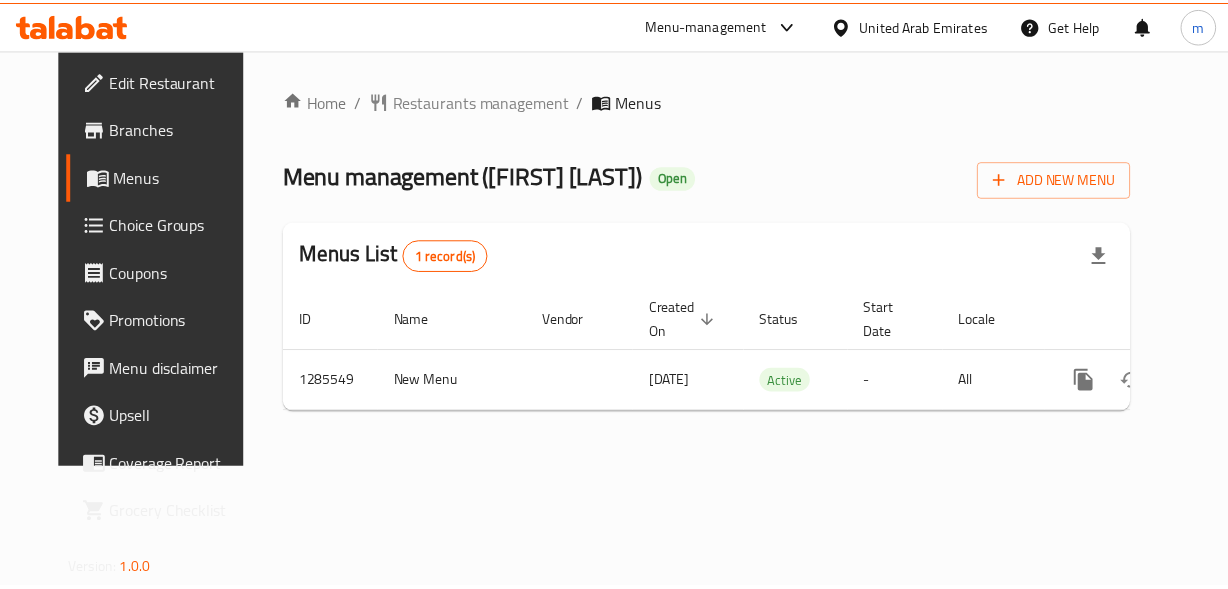 scroll, scrollTop: 0, scrollLeft: 0, axis: both 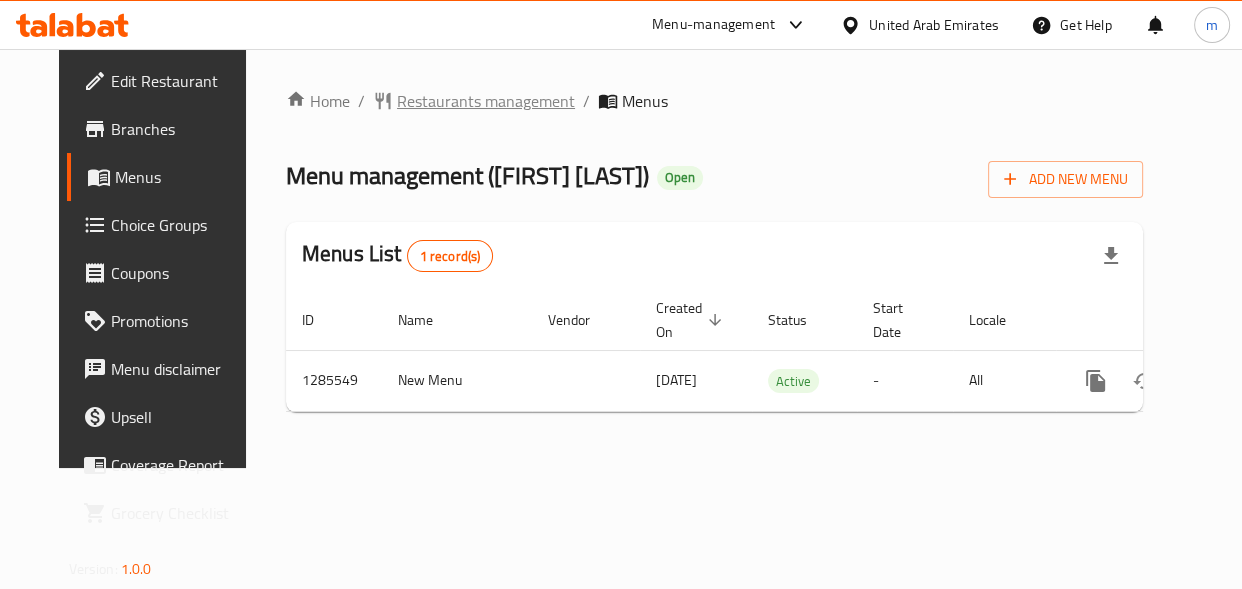 click on "Restaurants management" at bounding box center [486, 101] 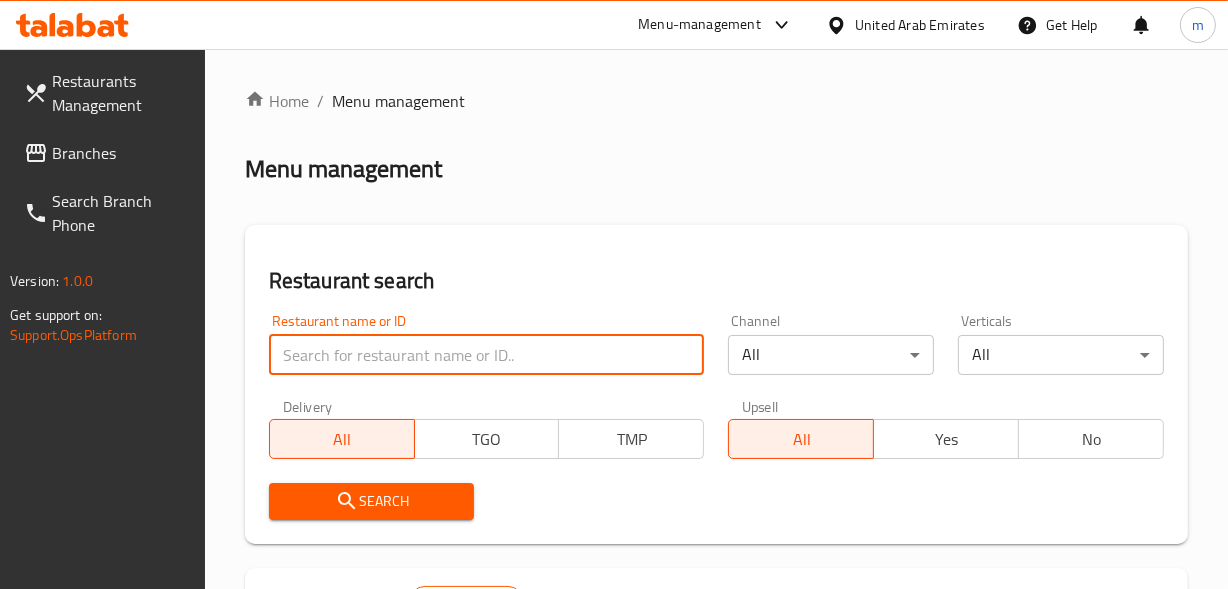 click at bounding box center (487, 355) 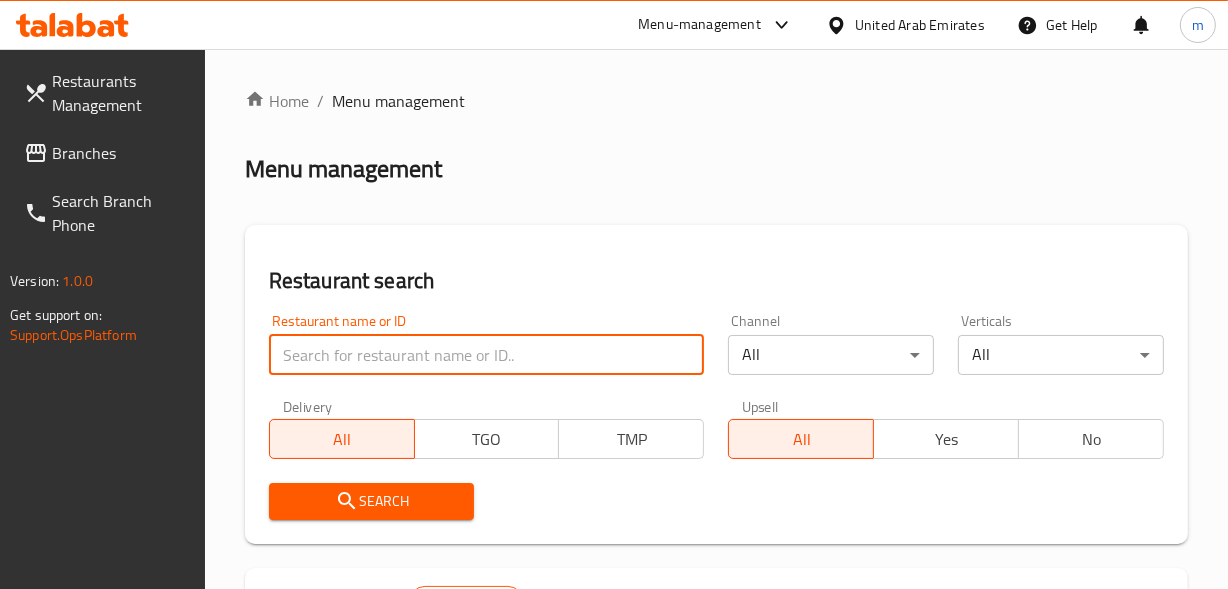 paste on "695934" 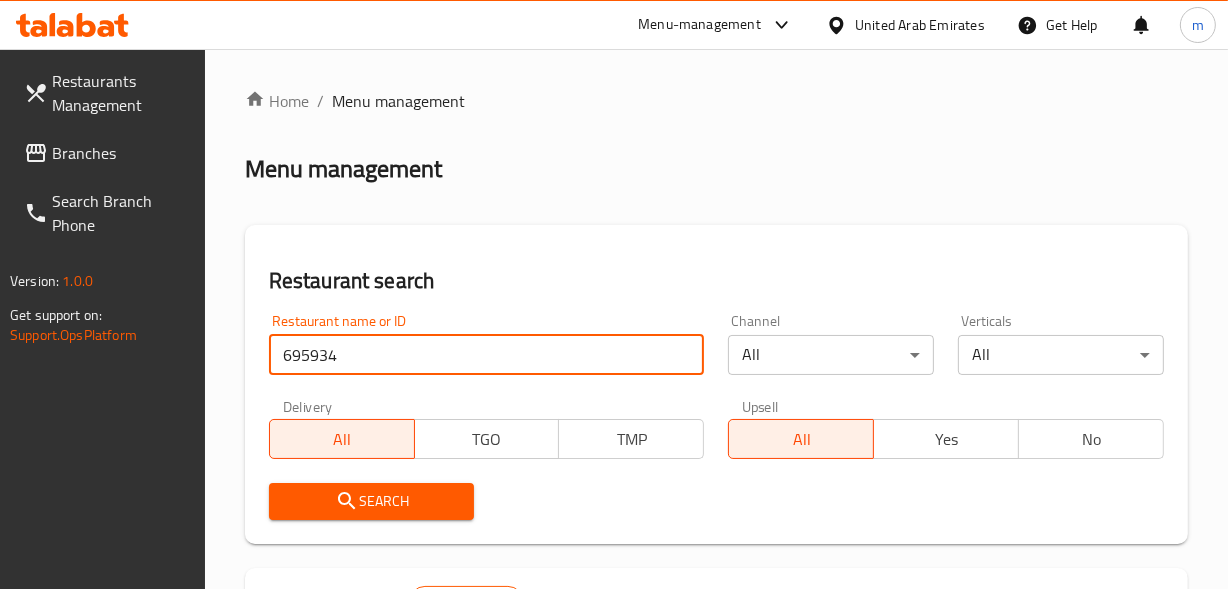 type on "695934" 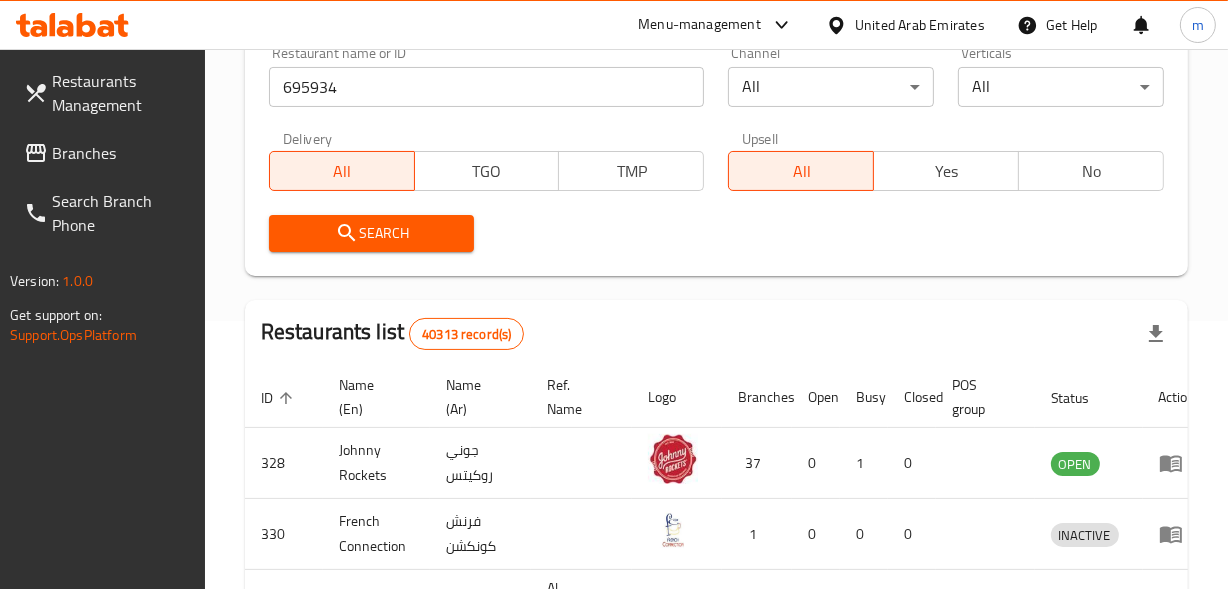 scroll, scrollTop: 272, scrollLeft: 0, axis: vertical 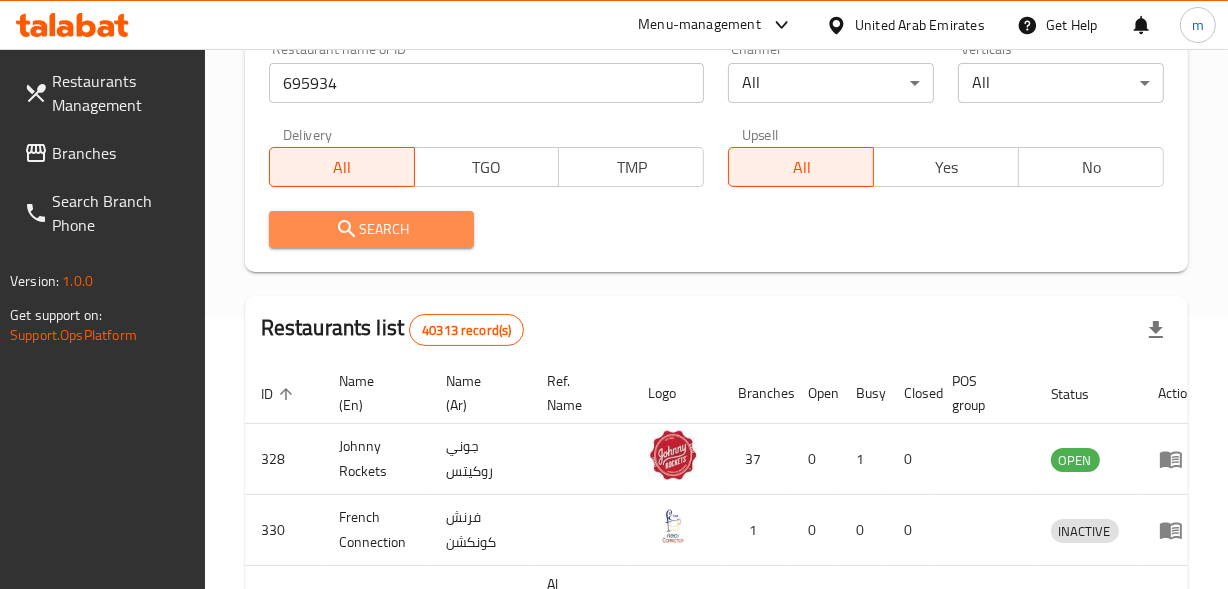 click on "Search" at bounding box center (372, 229) 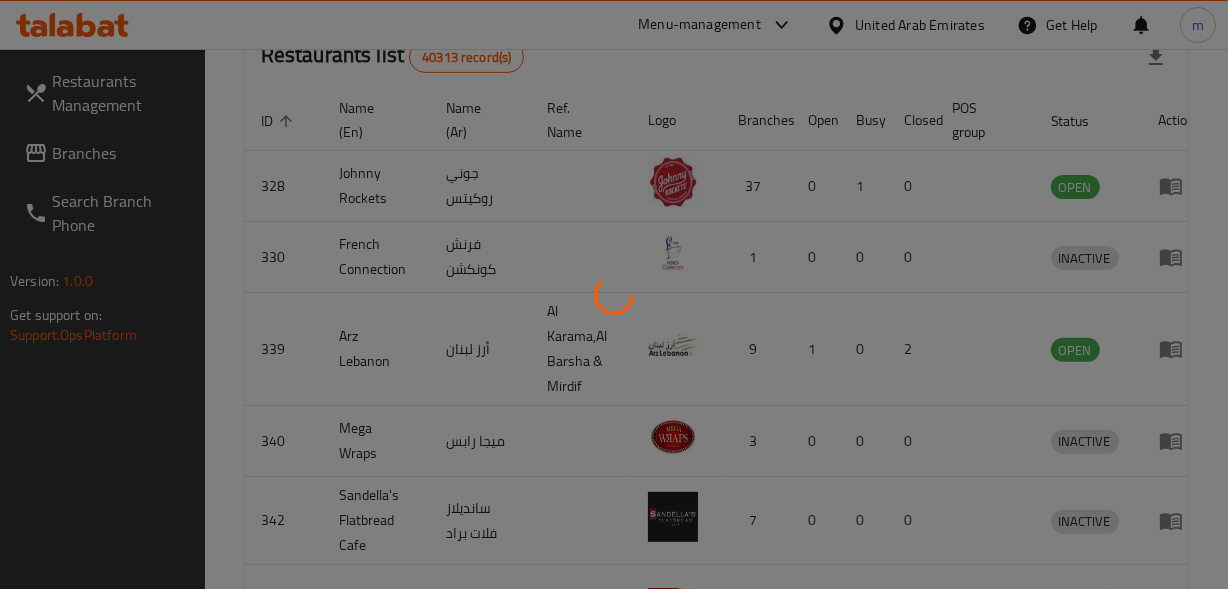 scroll, scrollTop: 342, scrollLeft: 0, axis: vertical 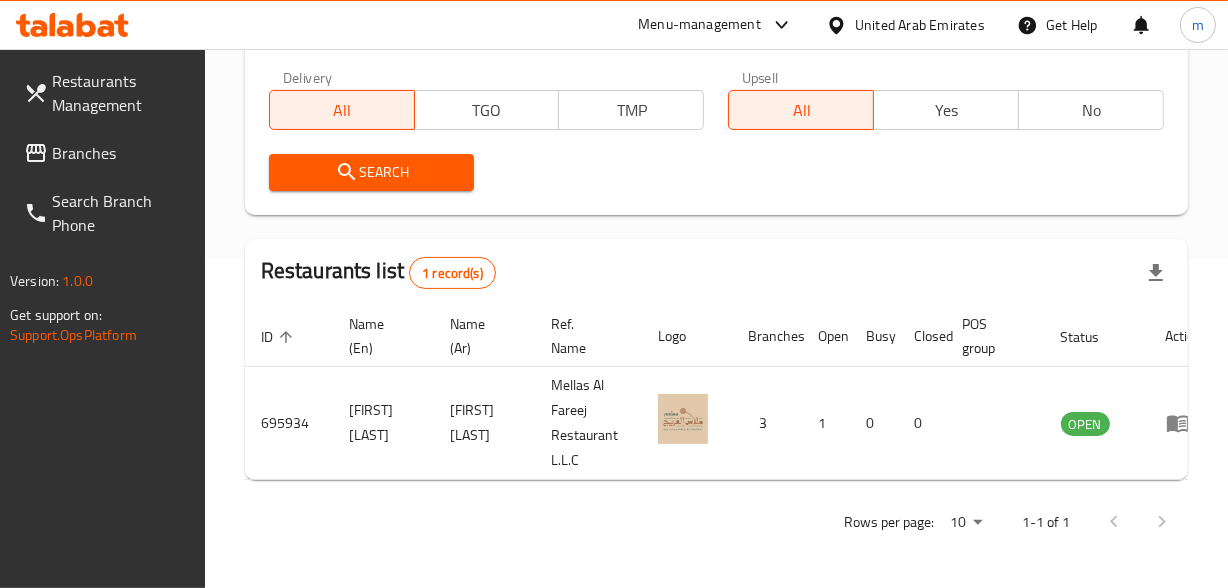 click on "Branches" at bounding box center (120, 153) 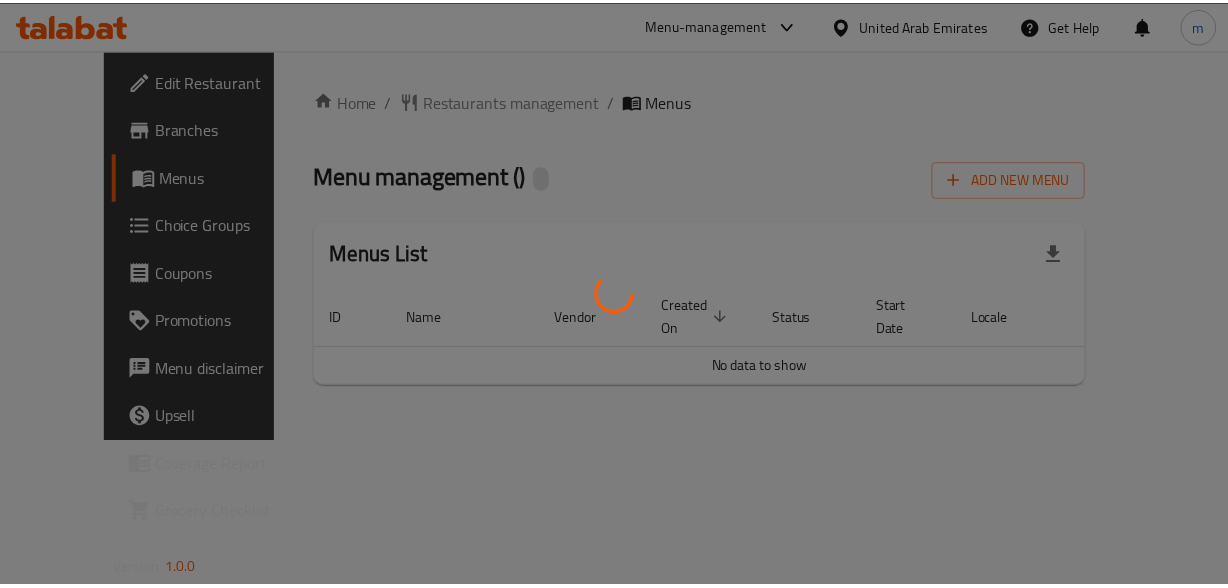 scroll, scrollTop: 0, scrollLeft: 0, axis: both 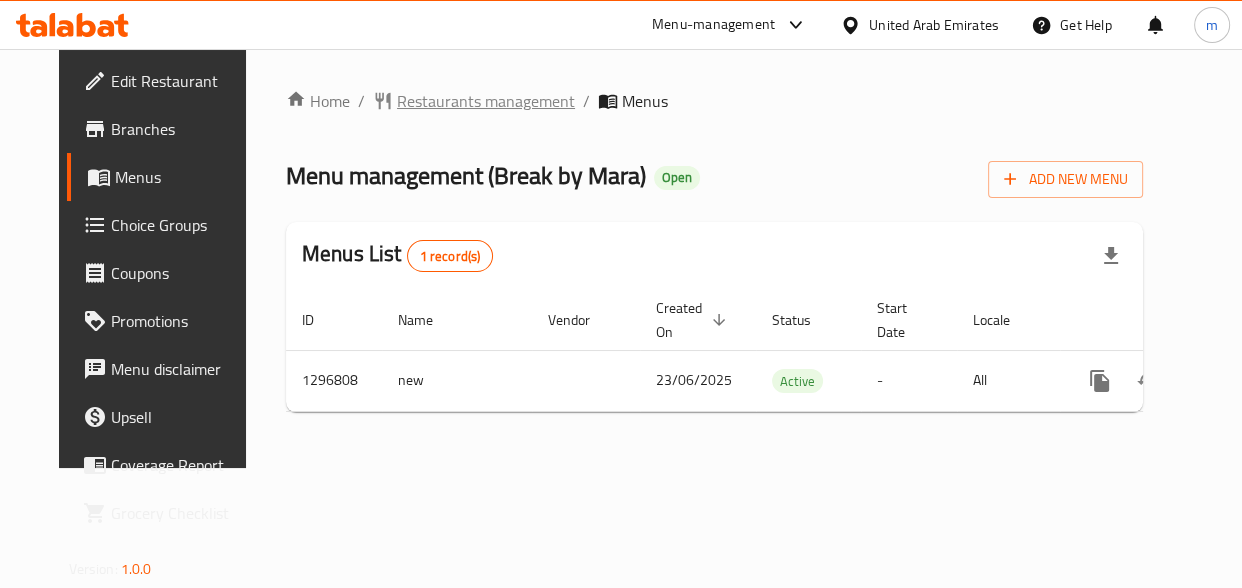 click on "Restaurants management" at bounding box center (486, 101) 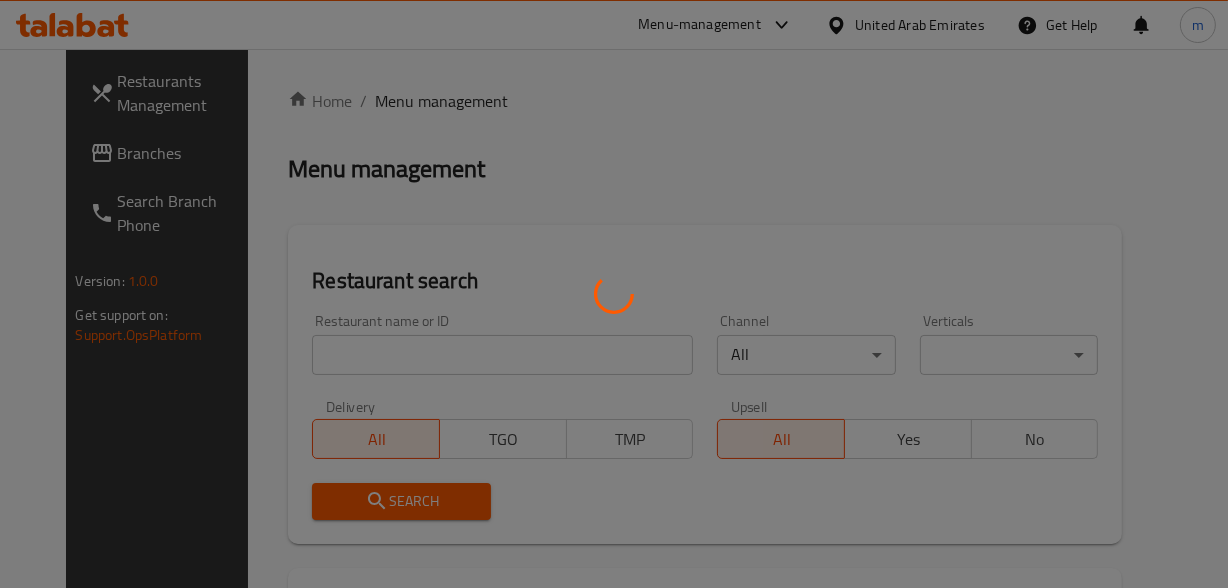 click at bounding box center [614, 294] 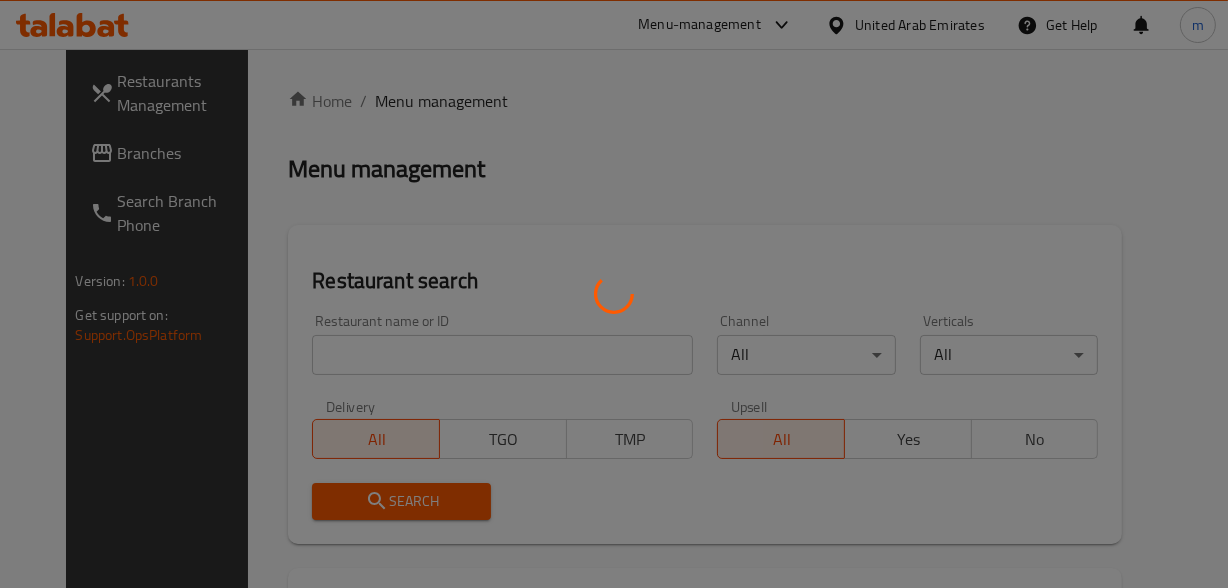 click at bounding box center (614, 294) 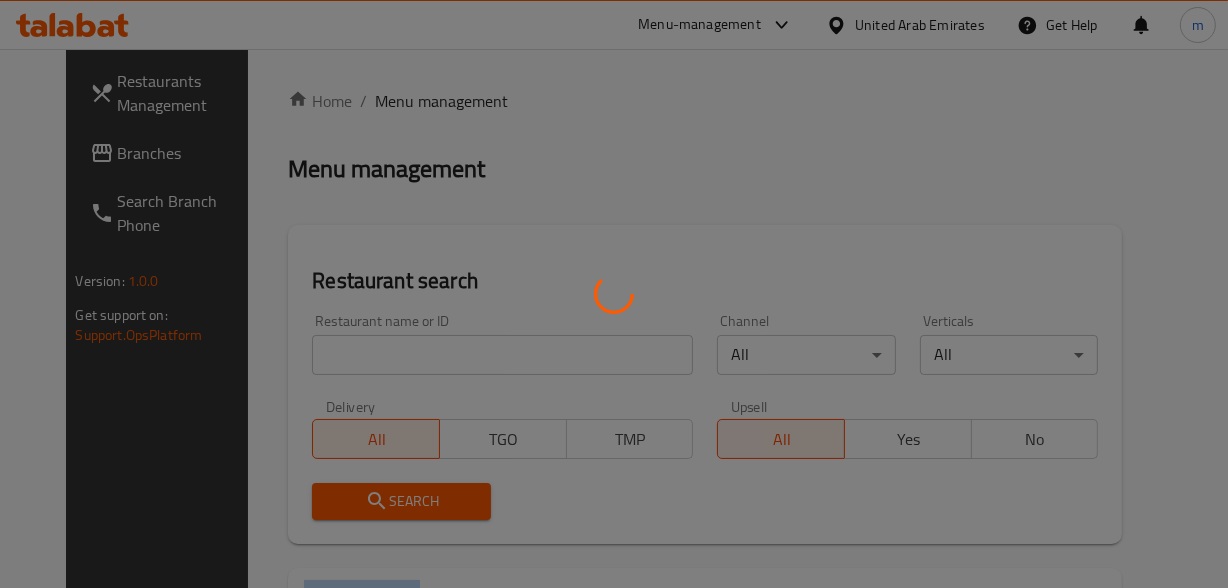 click at bounding box center [614, 294] 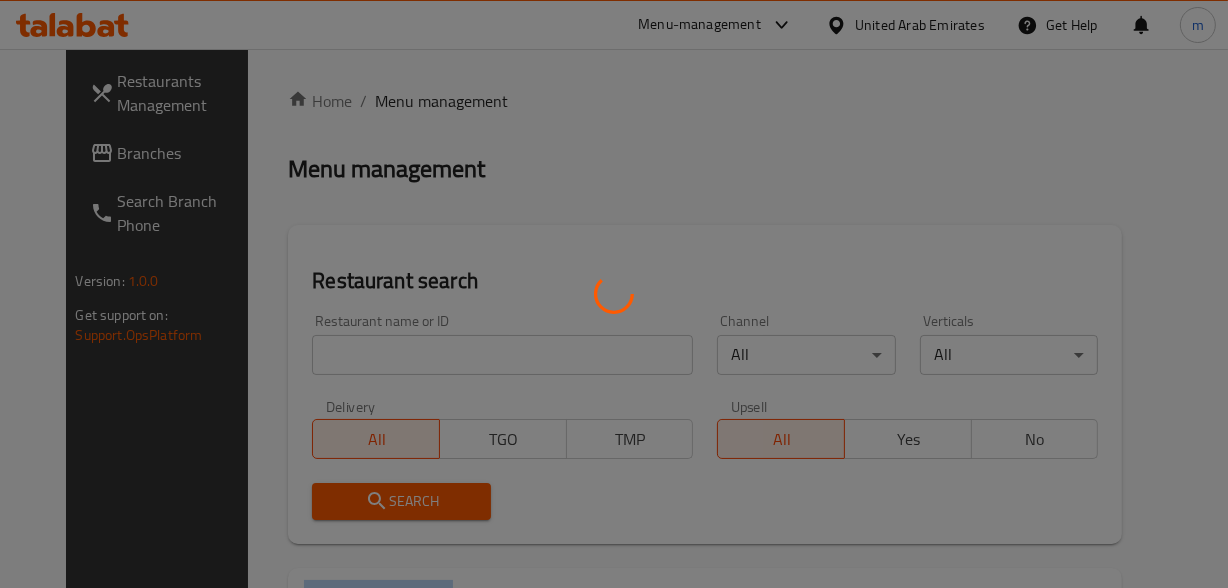 click at bounding box center [614, 294] 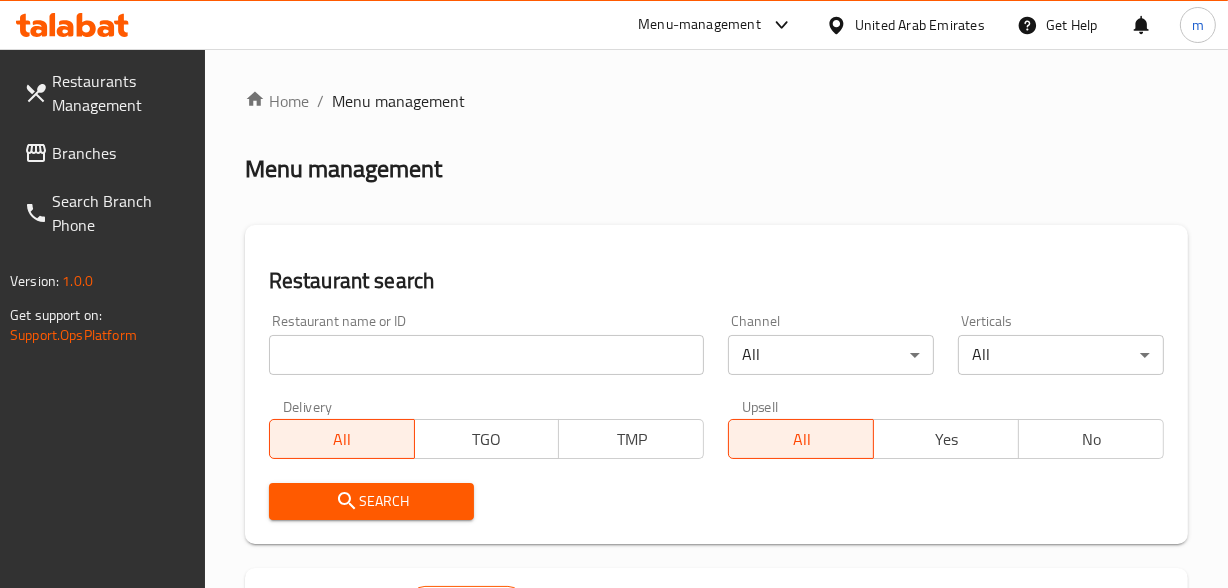 click at bounding box center (487, 355) 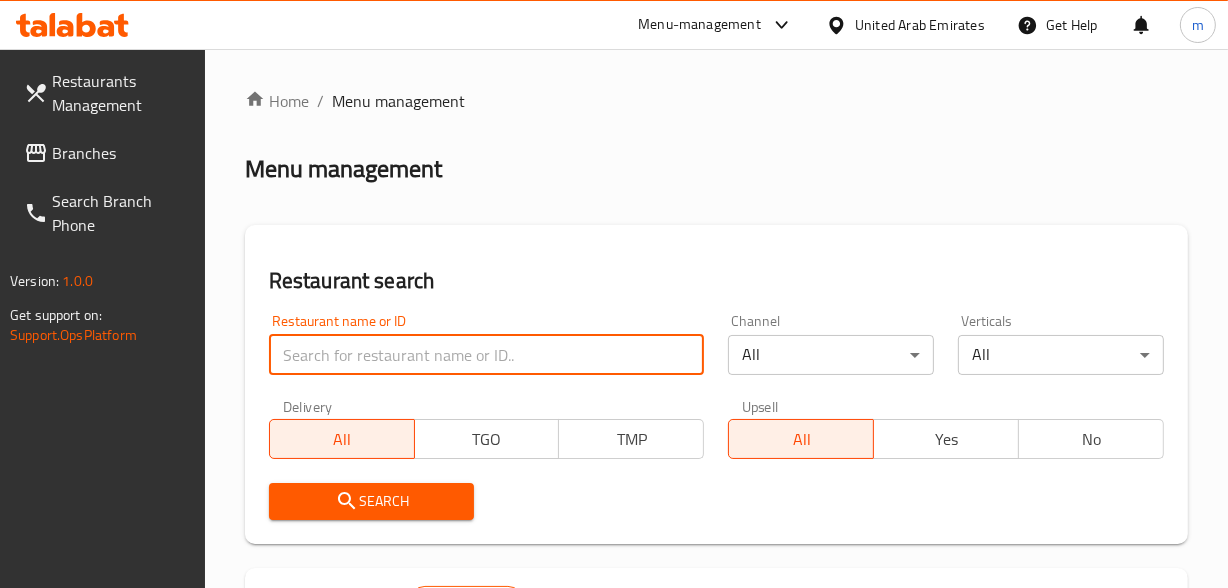 paste on "700208" 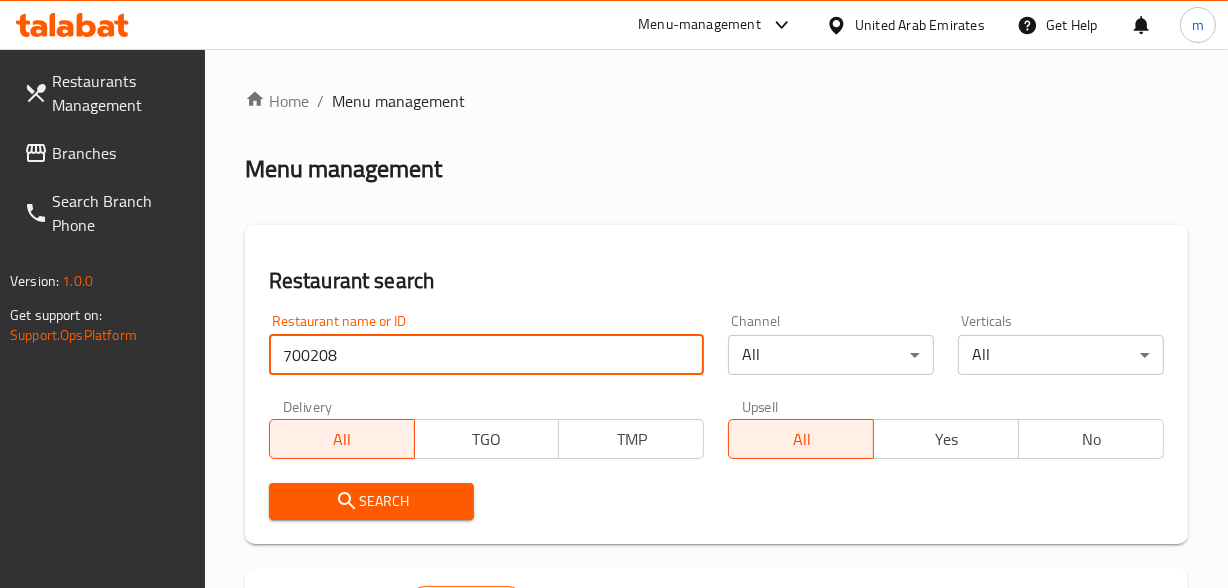 type on "700208" 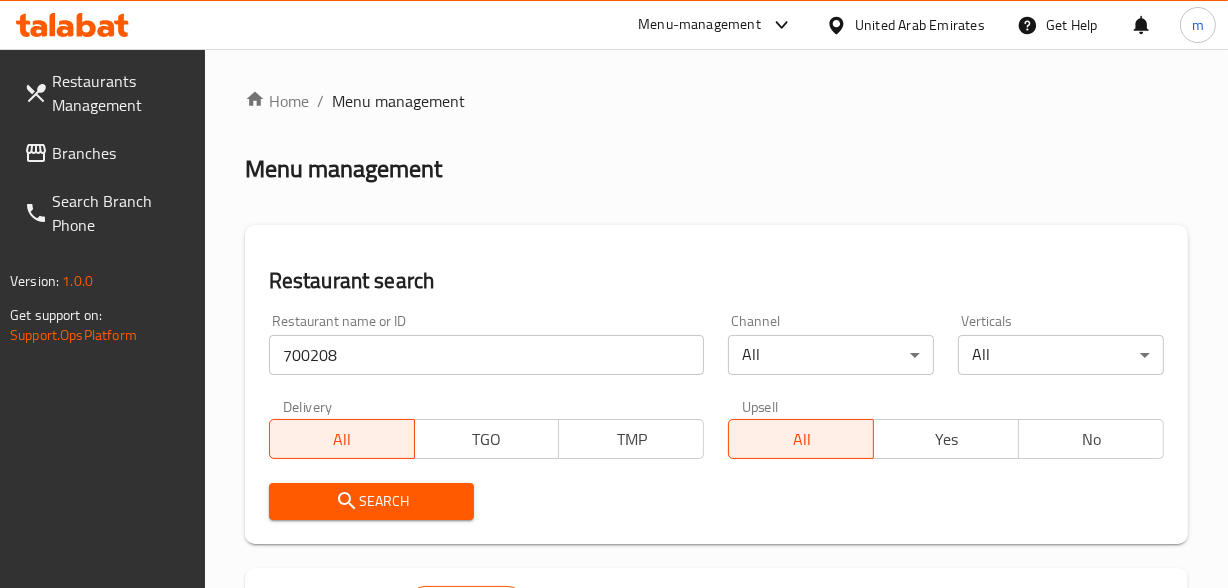click on "Search" at bounding box center (372, 501) 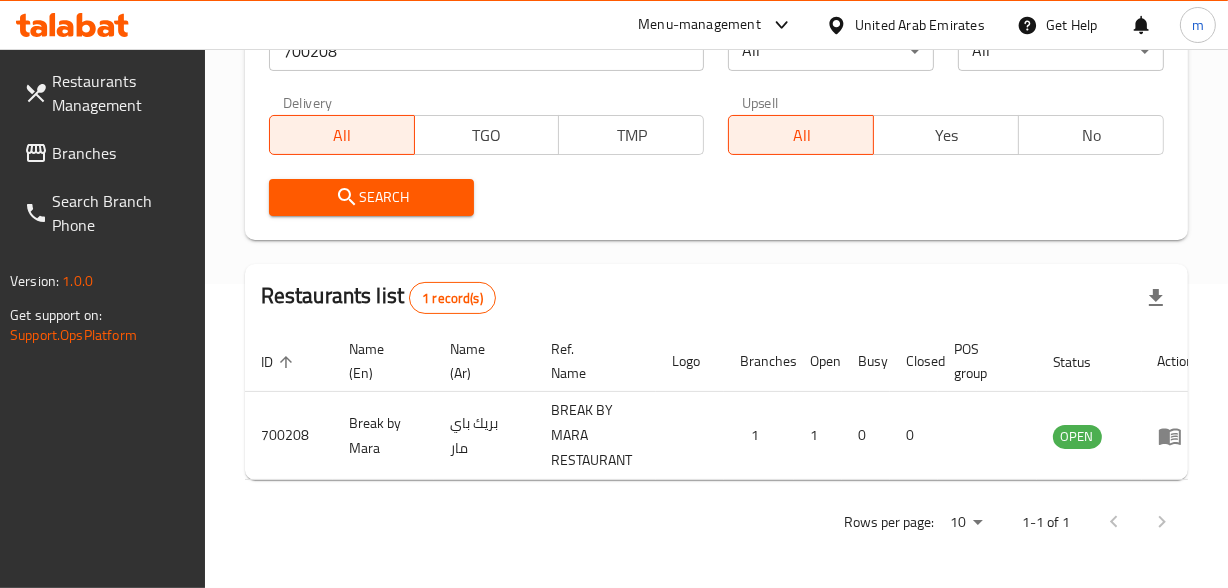 scroll, scrollTop: 318, scrollLeft: 0, axis: vertical 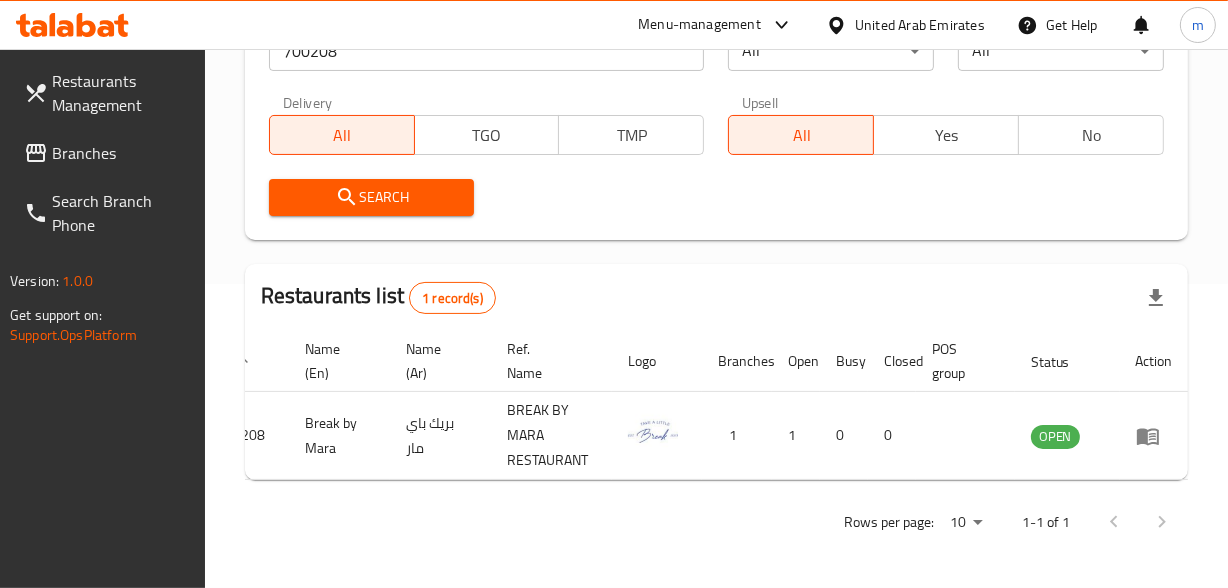 click on "Branches" at bounding box center [120, 153] 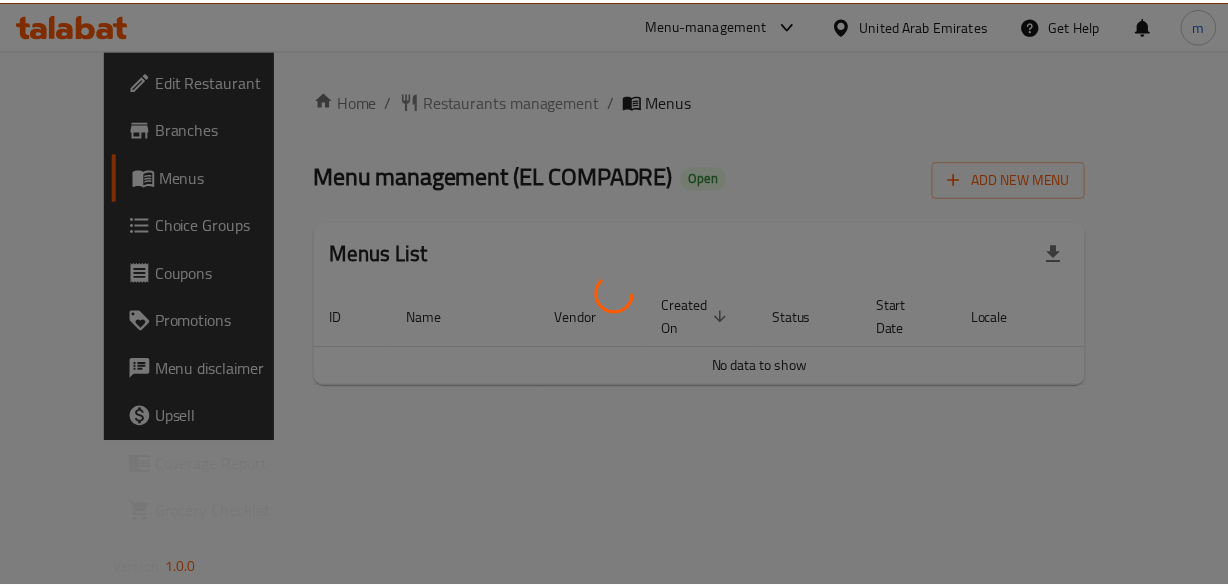 scroll, scrollTop: 0, scrollLeft: 0, axis: both 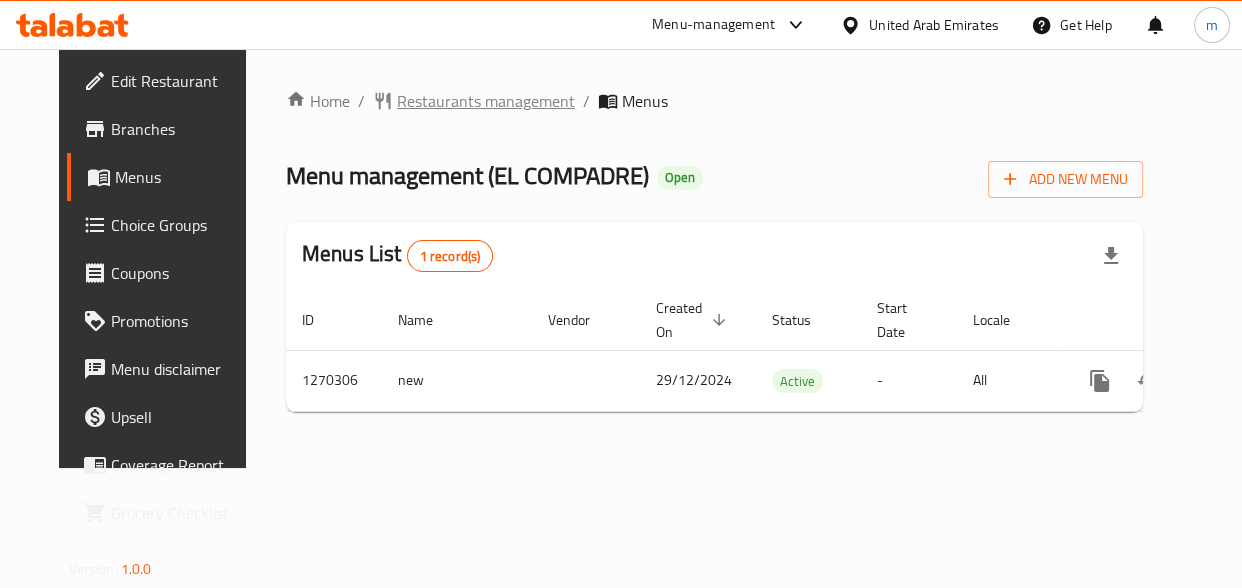 click on "Restaurants management" at bounding box center (486, 101) 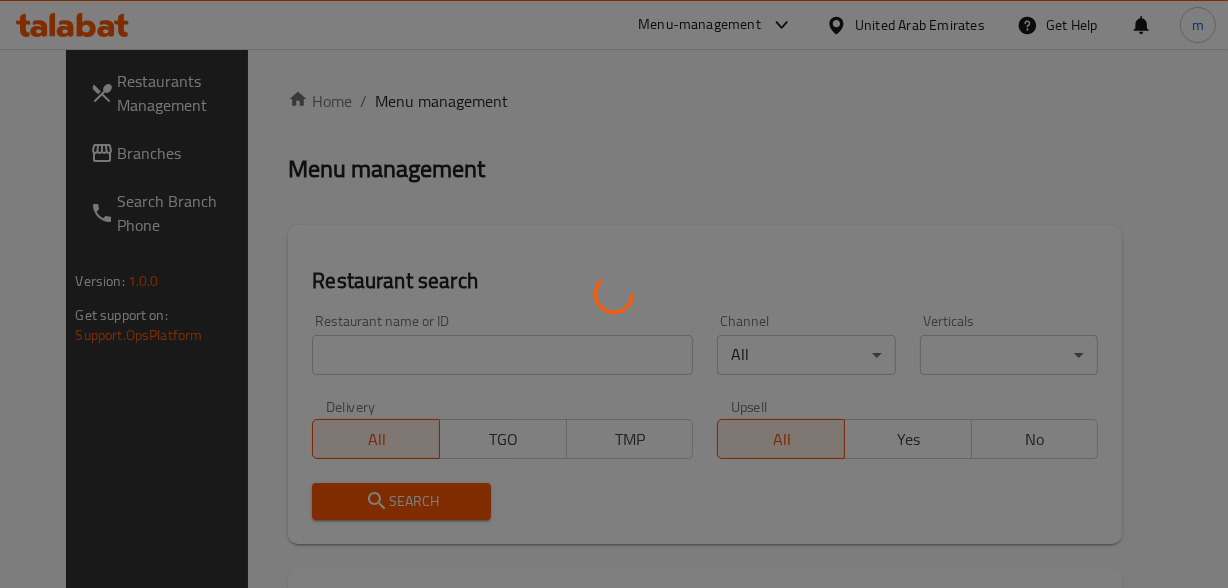 click at bounding box center (614, 294) 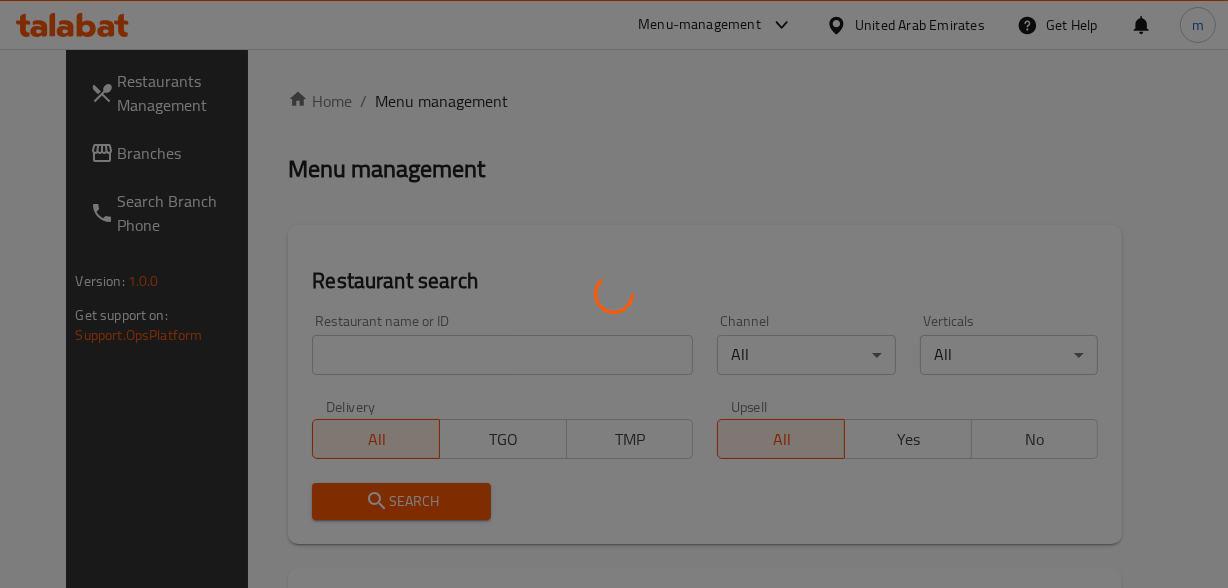 click at bounding box center (614, 294) 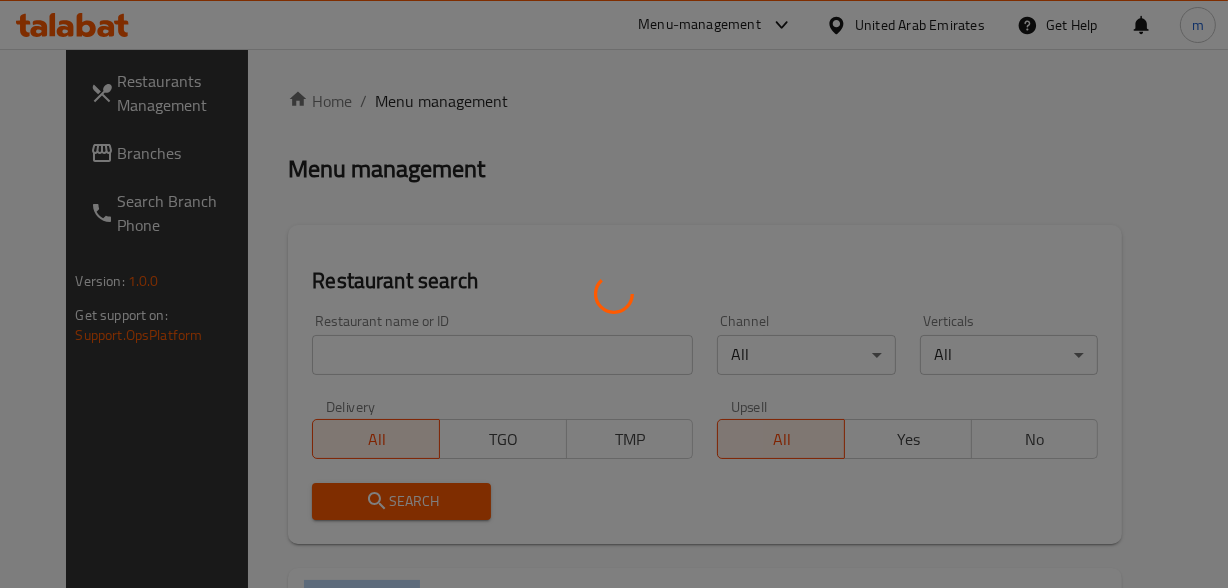 click at bounding box center (614, 294) 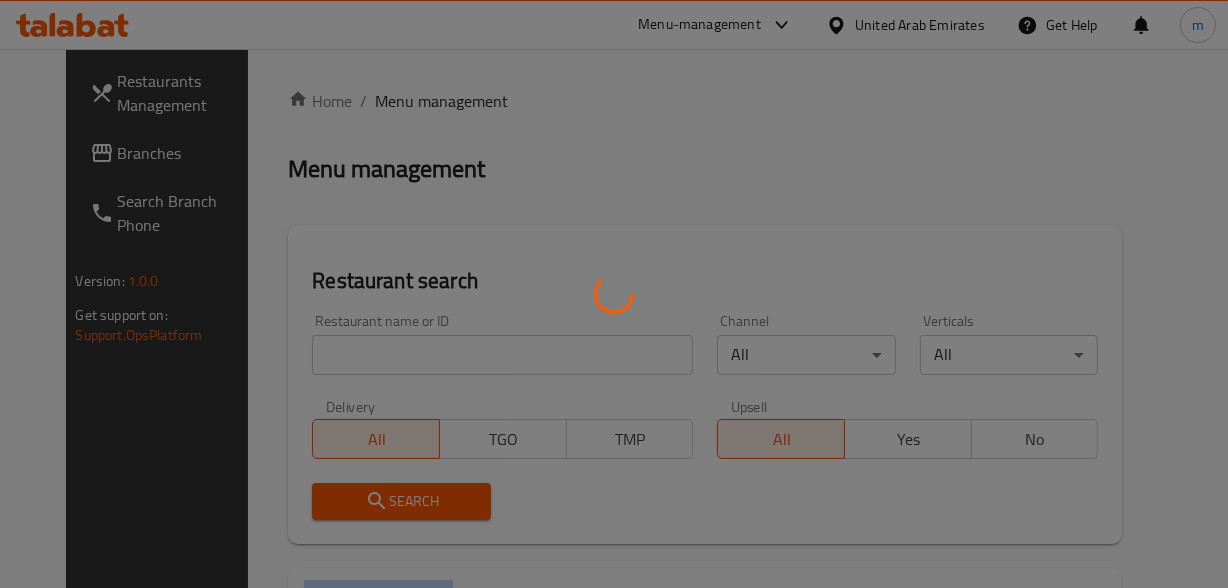 click at bounding box center (614, 294) 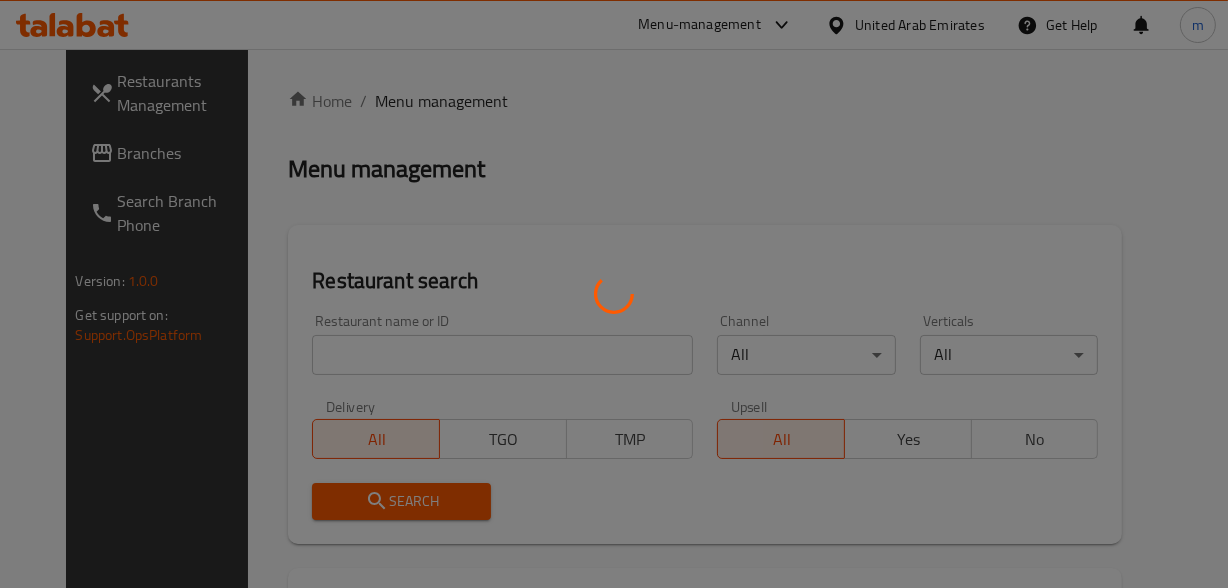 click at bounding box center (614, 294) 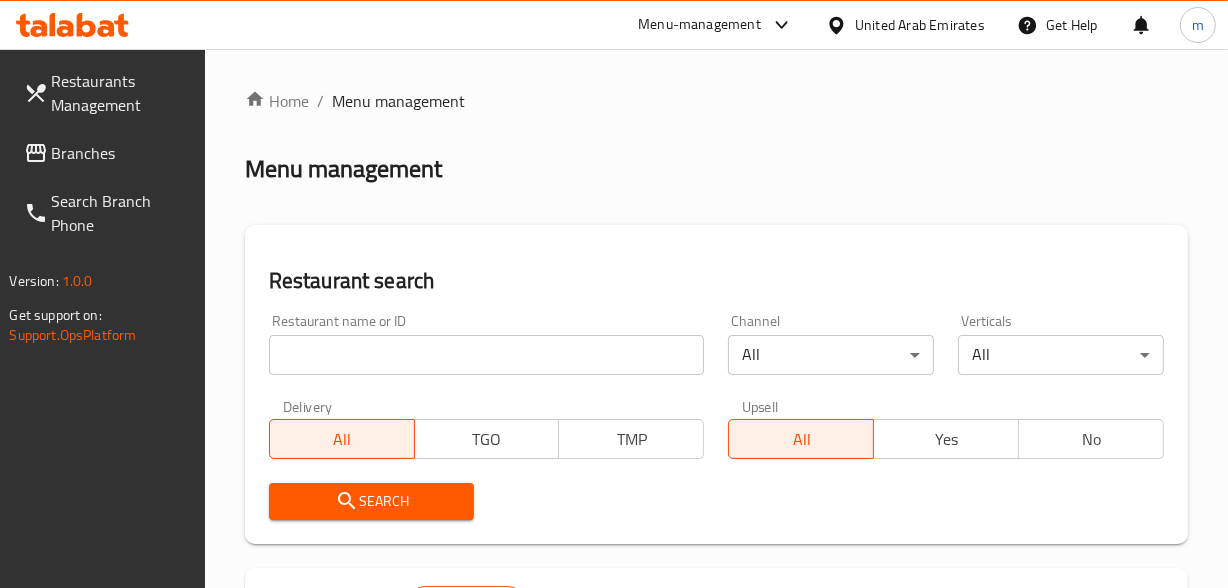 click at bounding box center [614, 294] 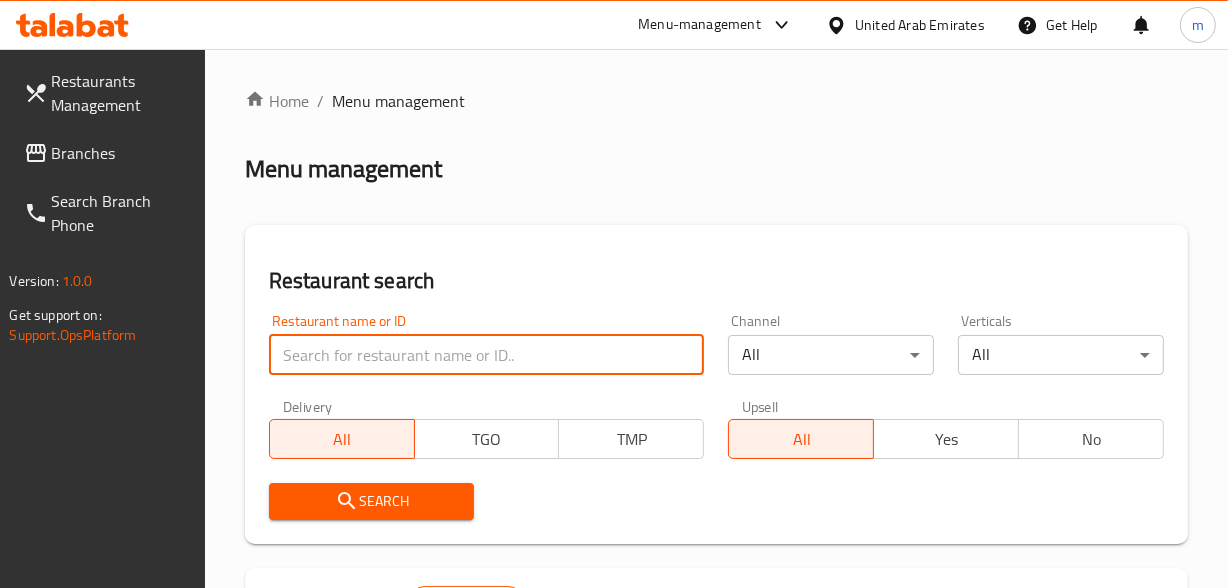 click at bounding box center [487, 355] 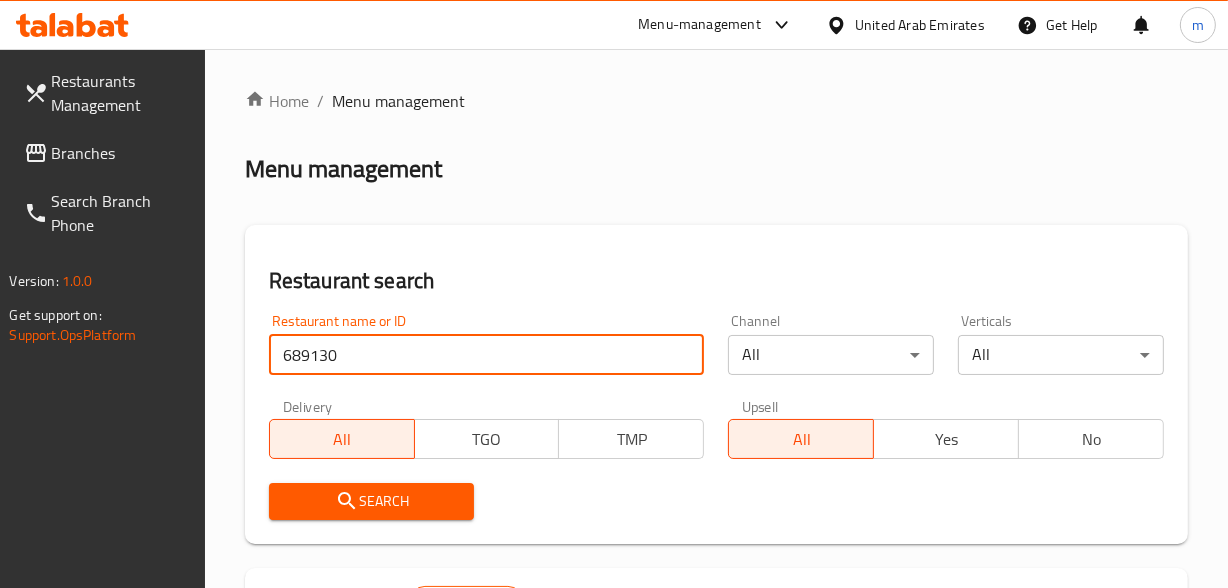 type on "689130" 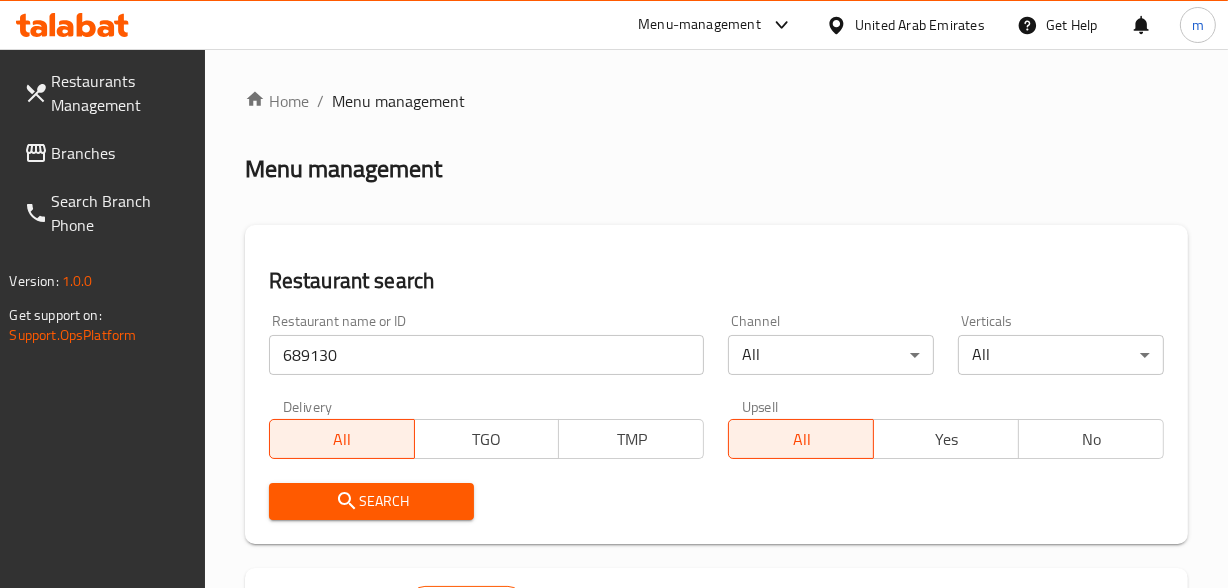 scroll, scrollTop: 454, scrollLeft: 0, axis: vertical 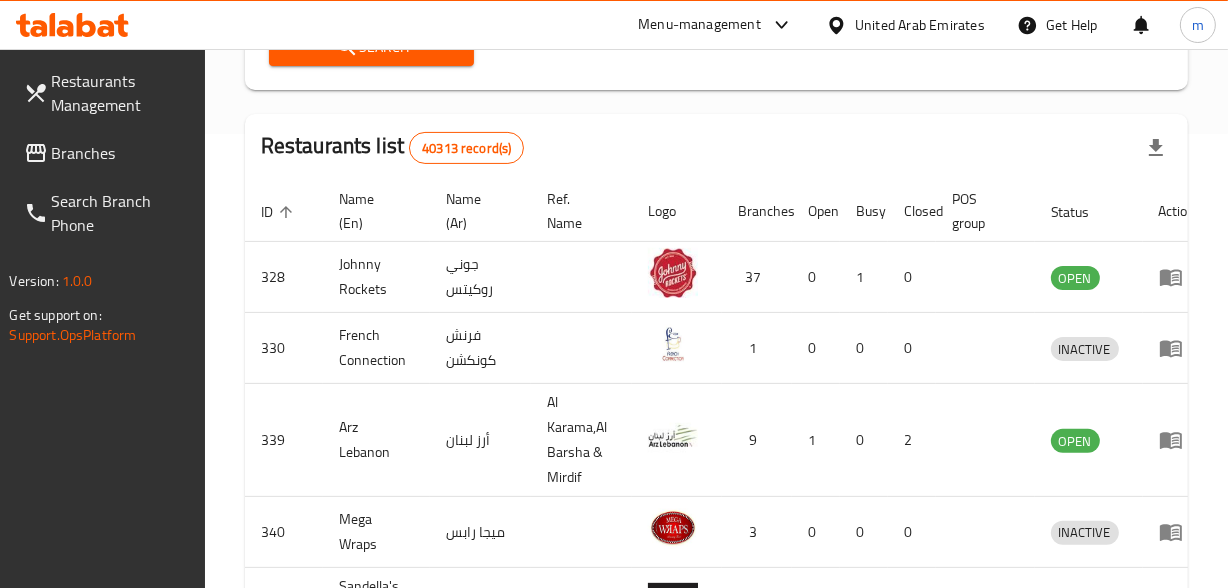 click on "Search" at bounding box center (372, 47) 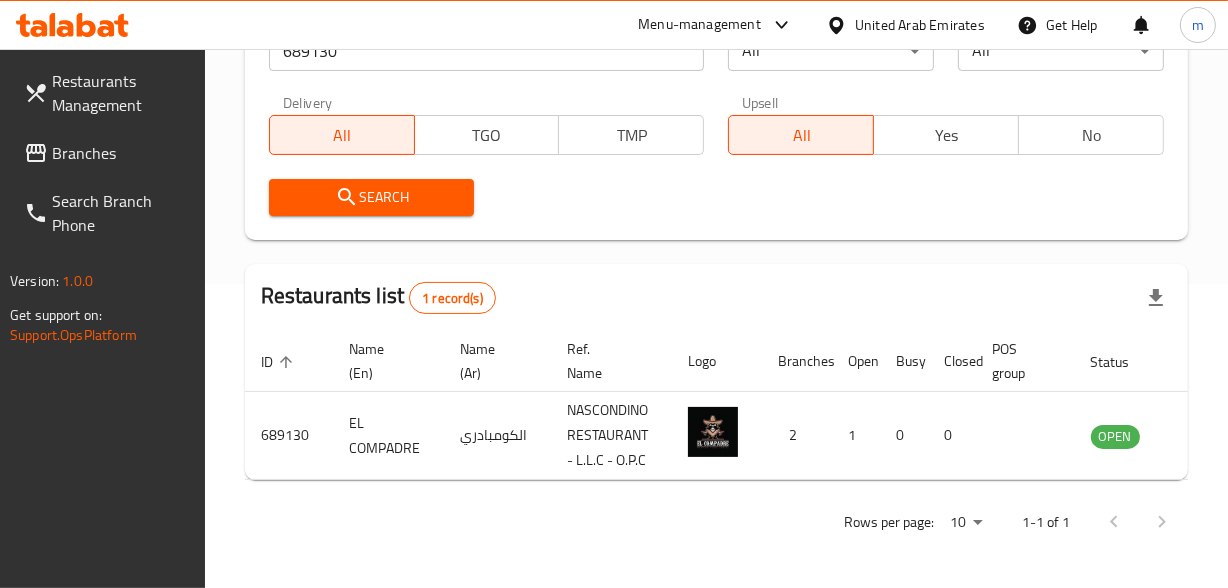 scroll, scrollTop: 318, scrollLeft: 0, axis: vertical 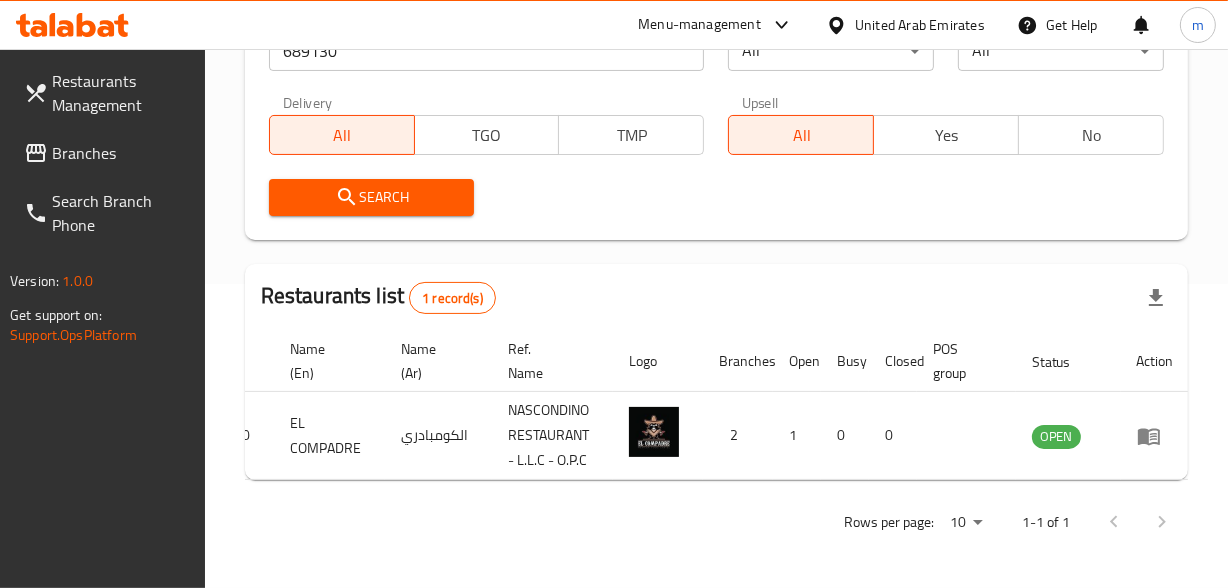 click on "United Arab Emirates" at bounding box center (920, 25) 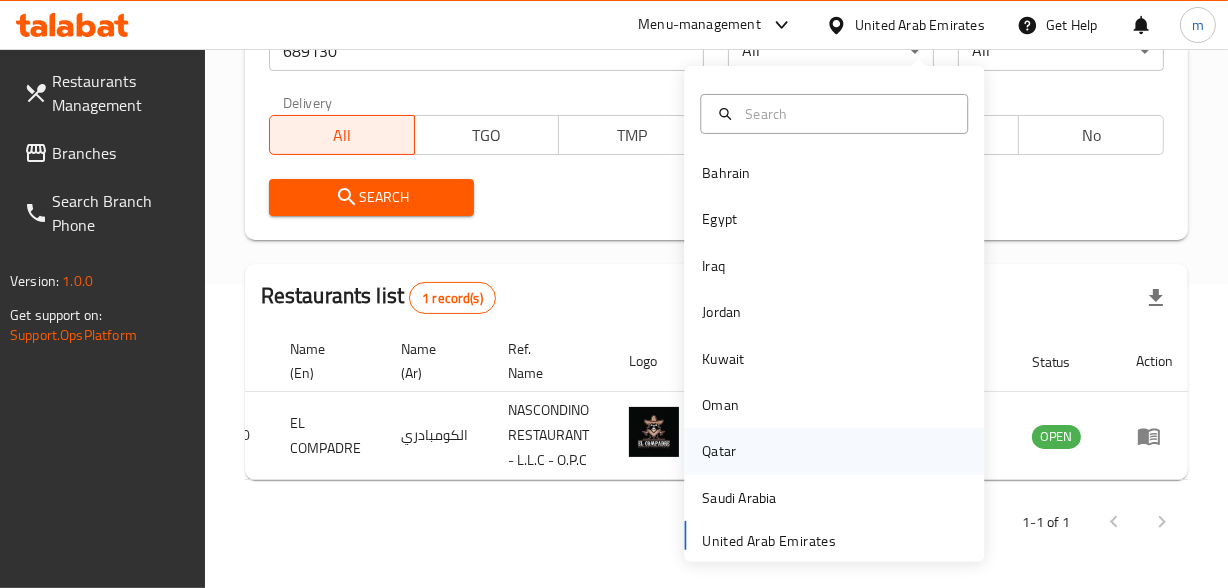 click on "Qatar" at bounding box center [719, 451] 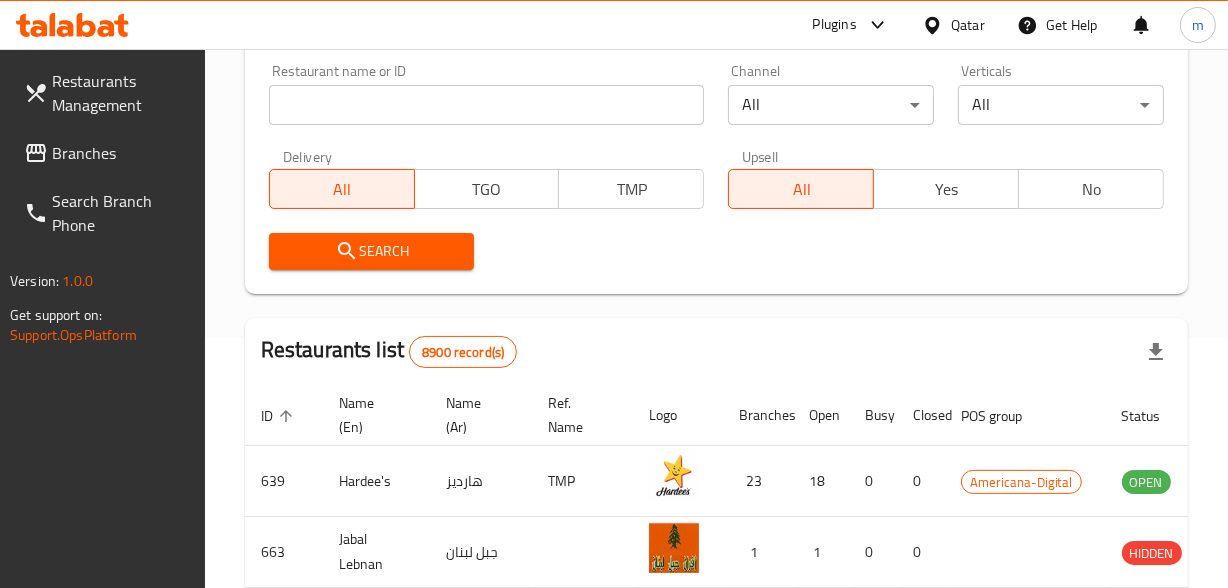 scroll, scrollTop: 318, scrollLeft: 0, axis: vertical 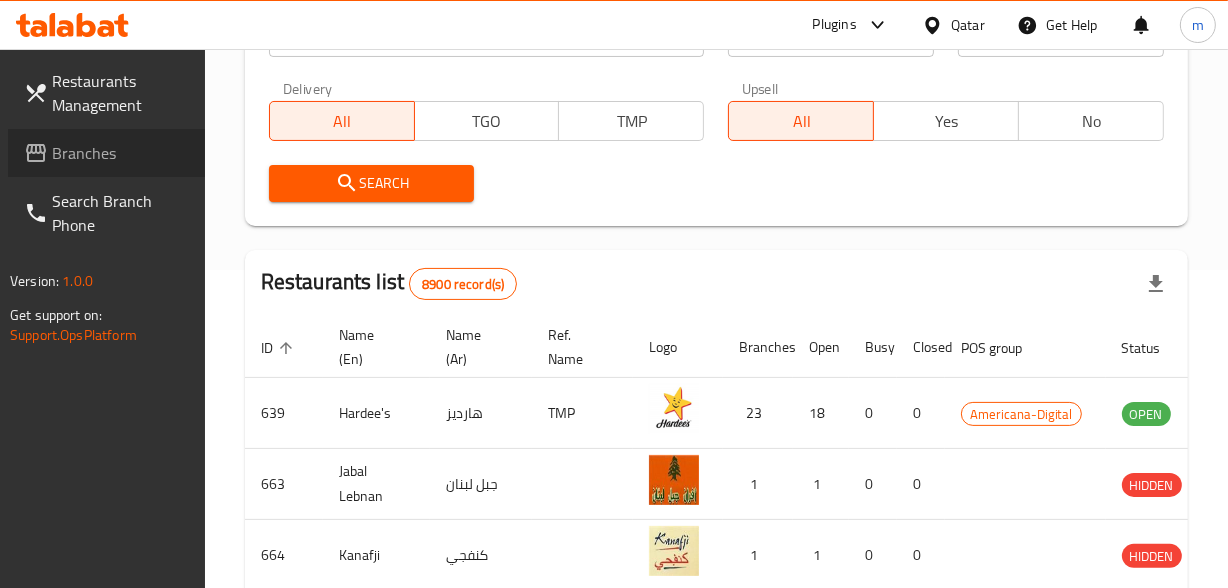 click on "Branches" at bounding box center [120, 153] 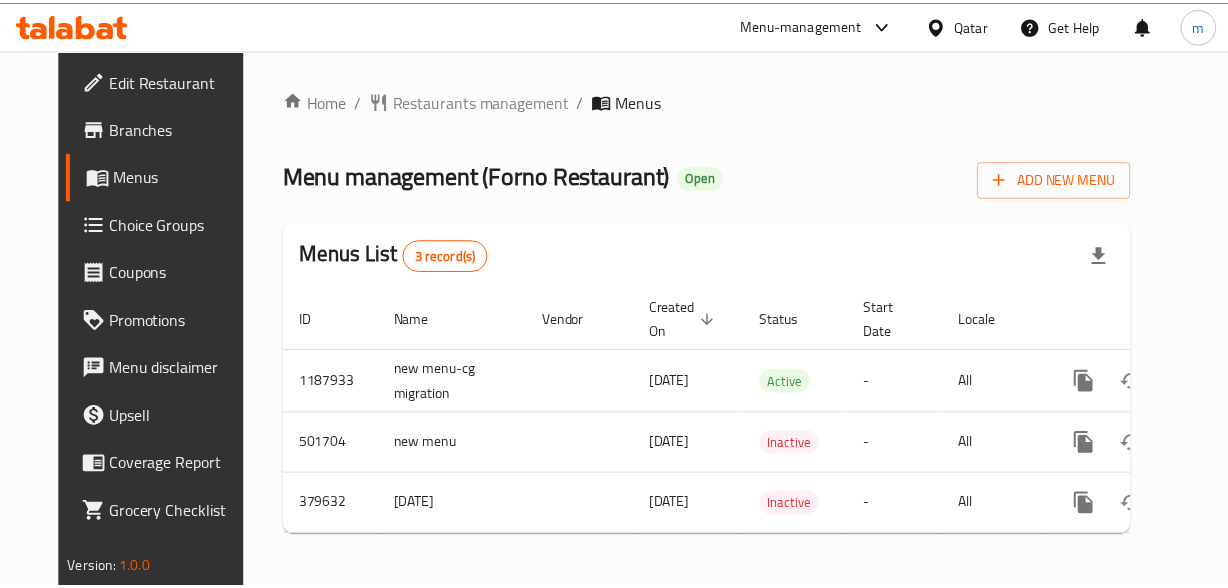 scroll, scrollTop: 0, scrollLeft: 0, axis: both 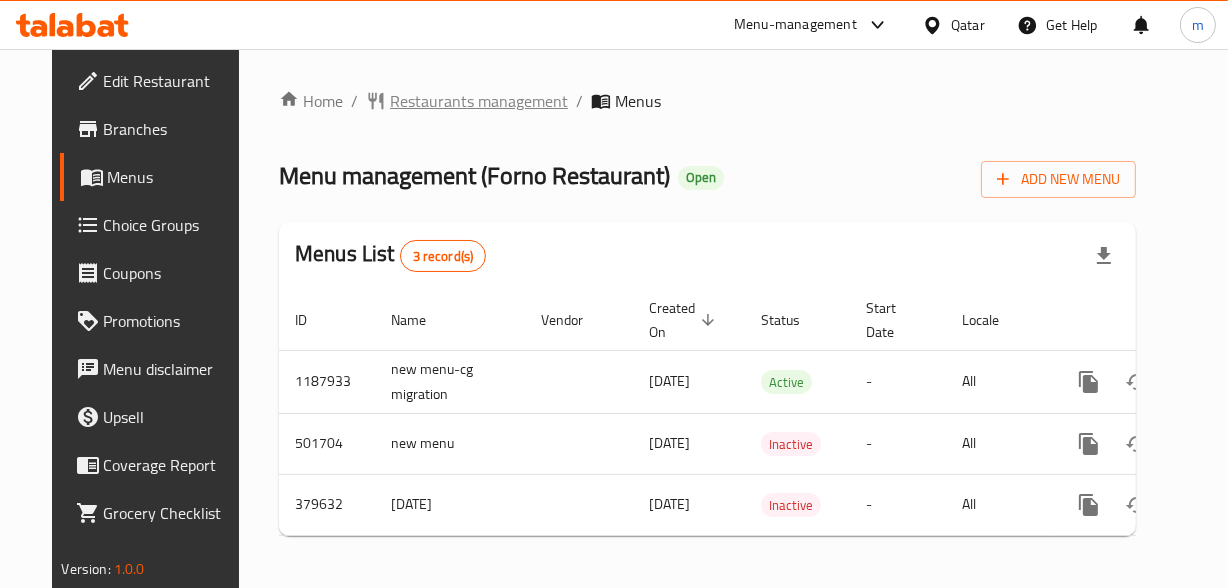 click on "Restaurants management" at bounding box center (479, 101) 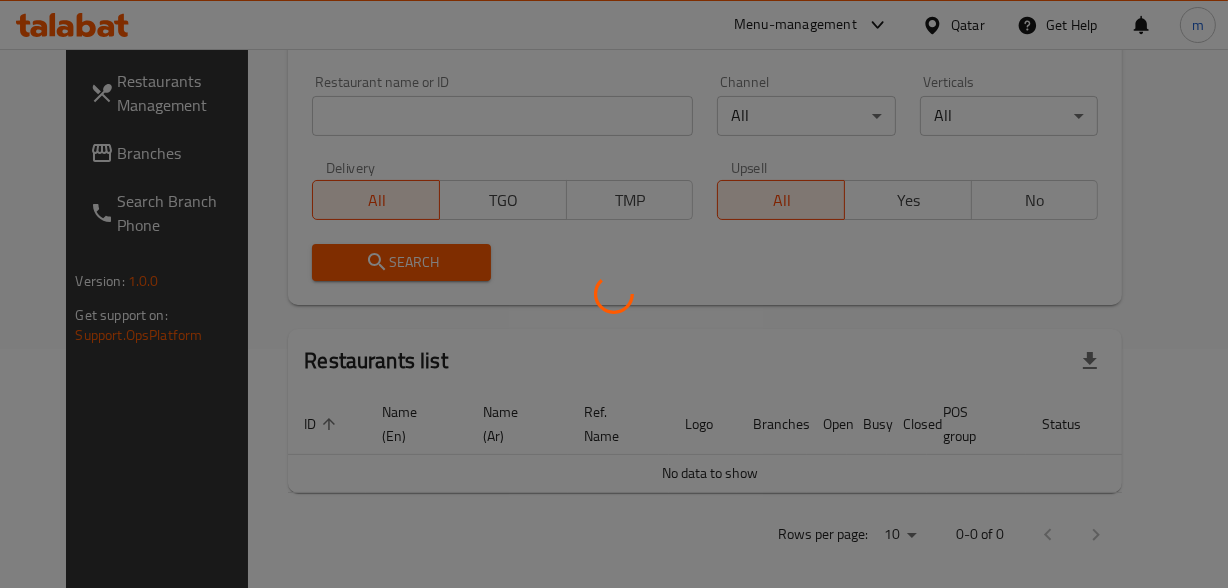 scroll, scrollTop: 250, scrollLeft: 0, axis: vertical 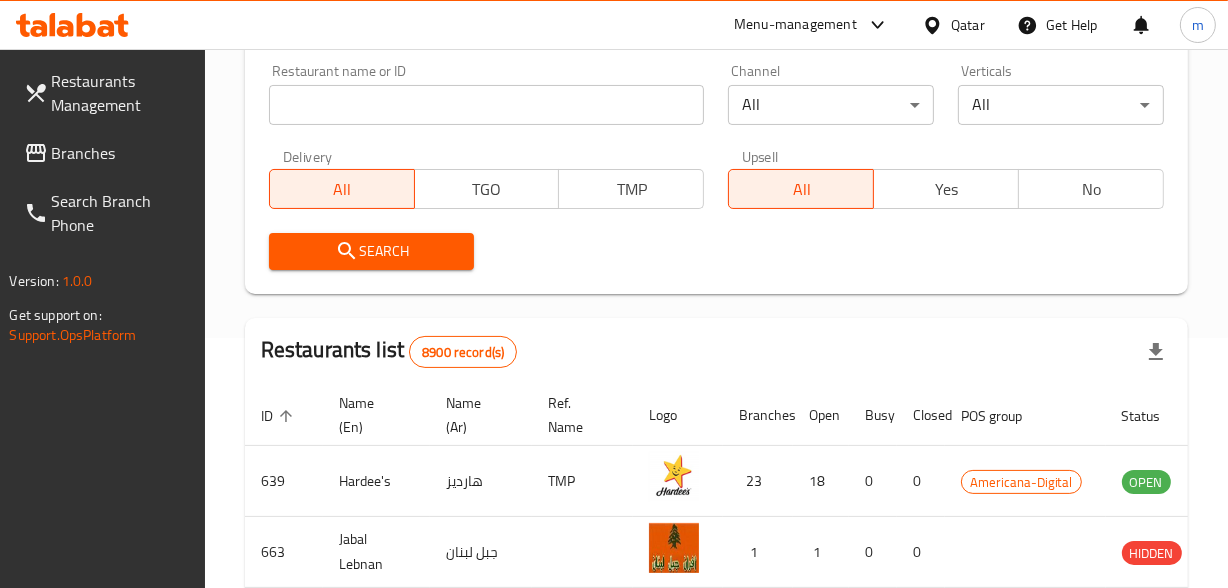 click at bounding box center (487, 105) 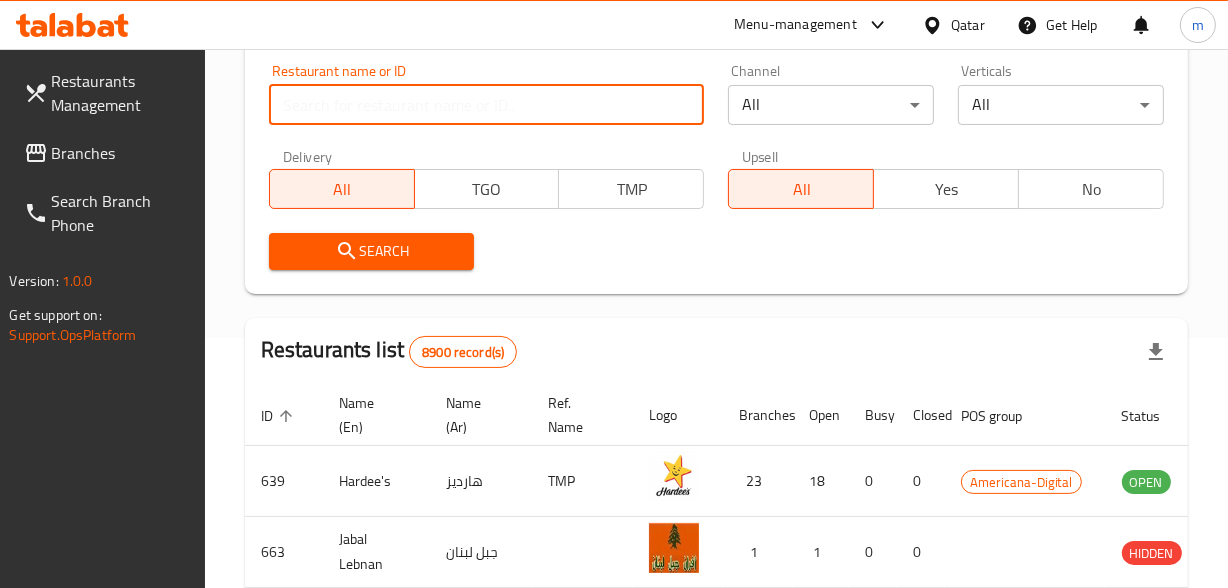 paste on "631364" 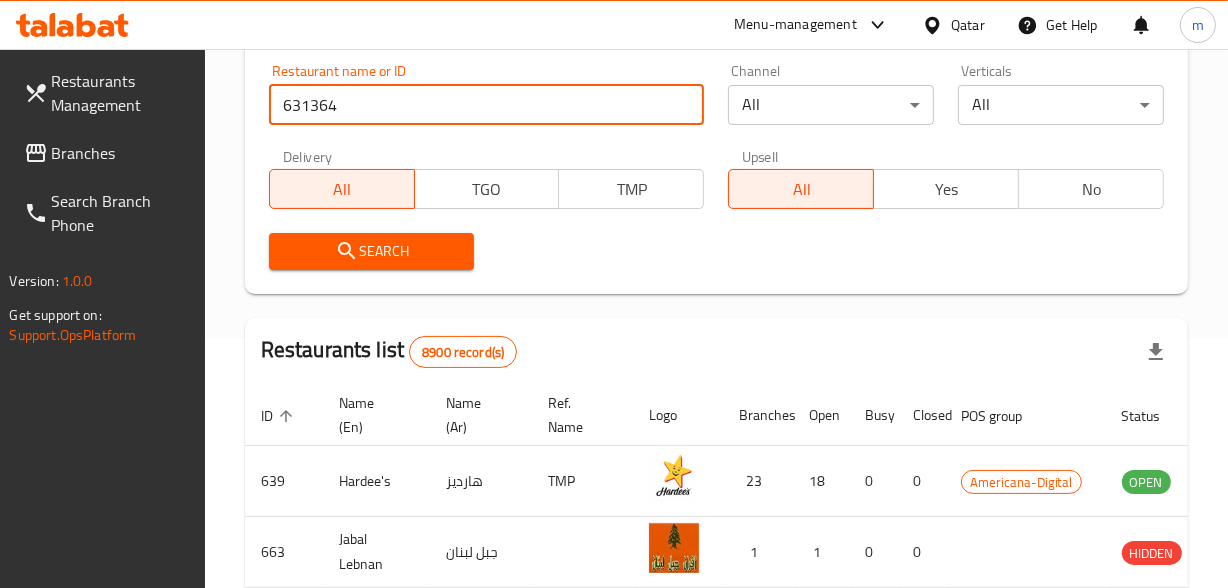 type on "631364" 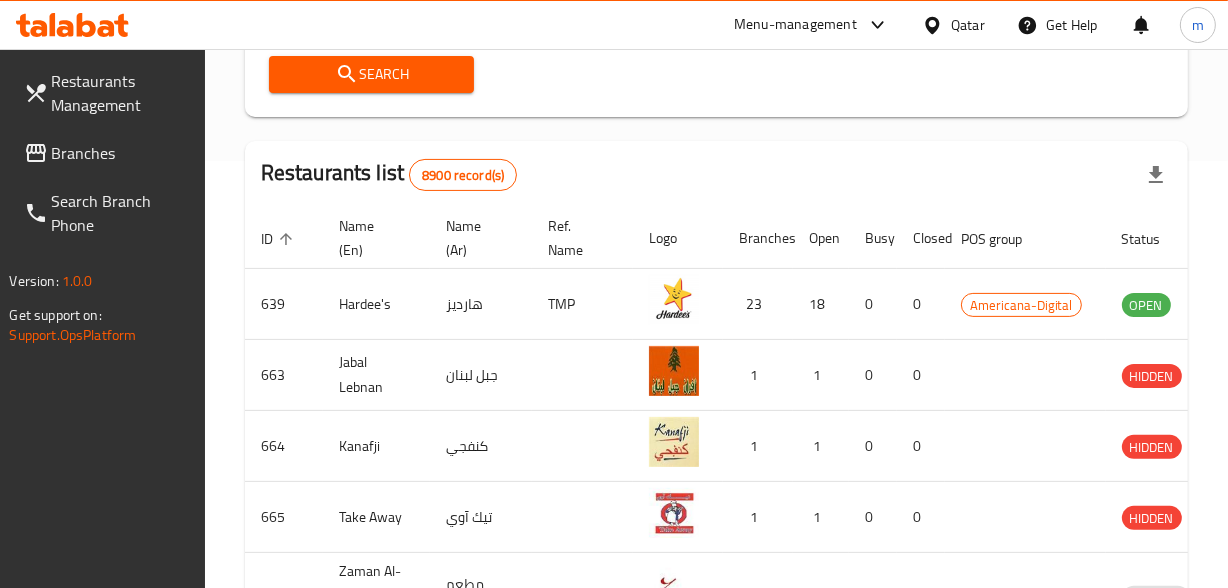 scroll, scrollTop: 432, scrollLeft: 0, axis: vertical 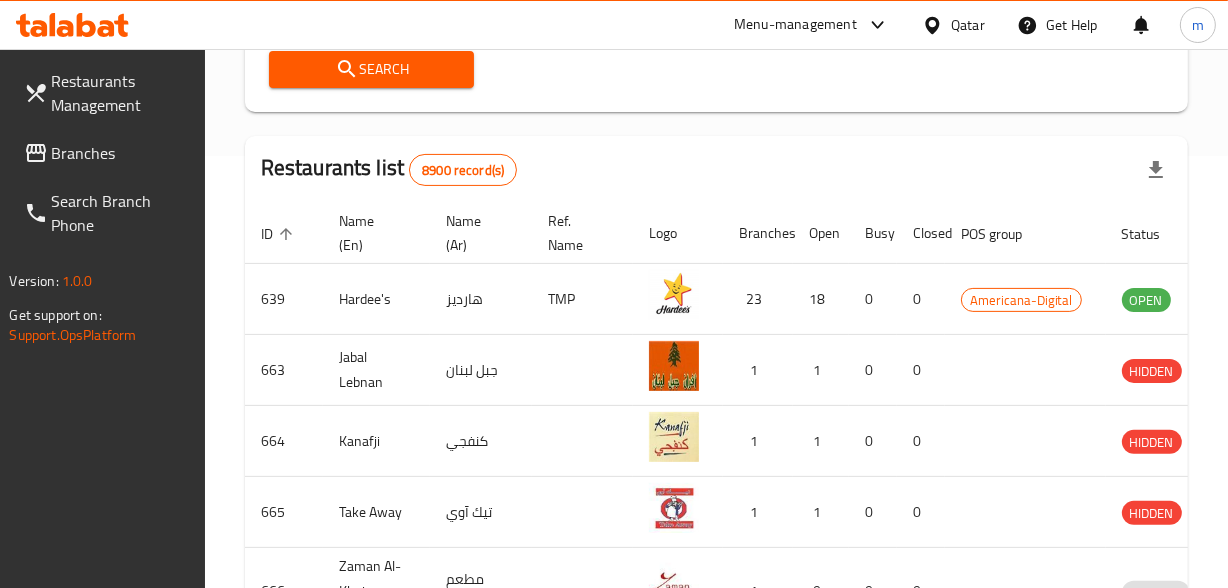 click on "Search" at bounding box center [372, 69] 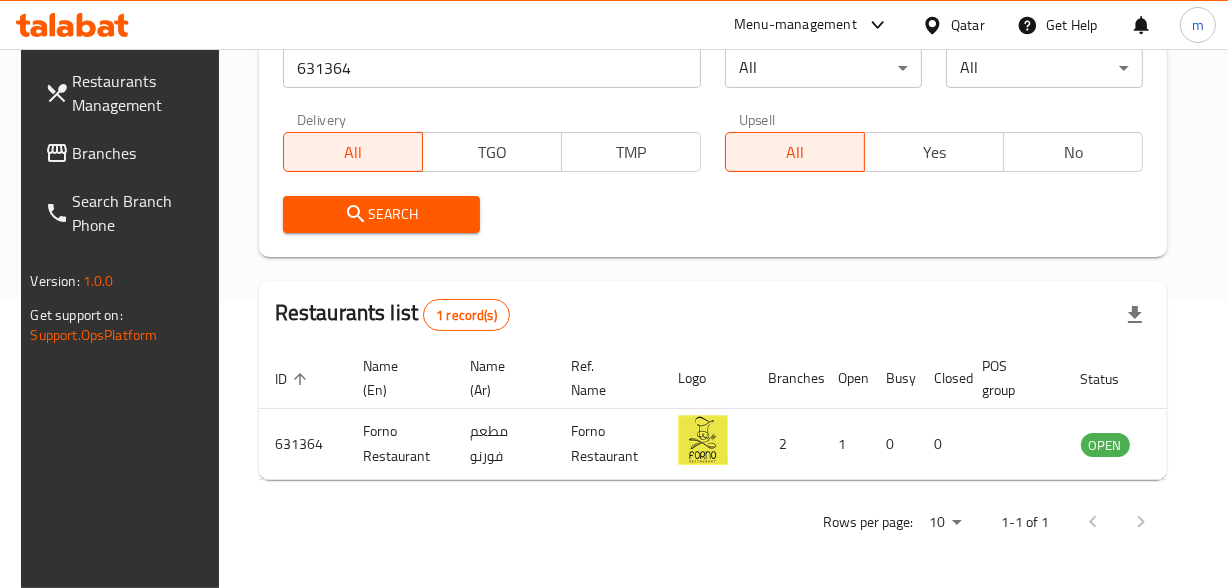 scroll, scrollTop: 300, scrollLeft: 0, axis: vertical 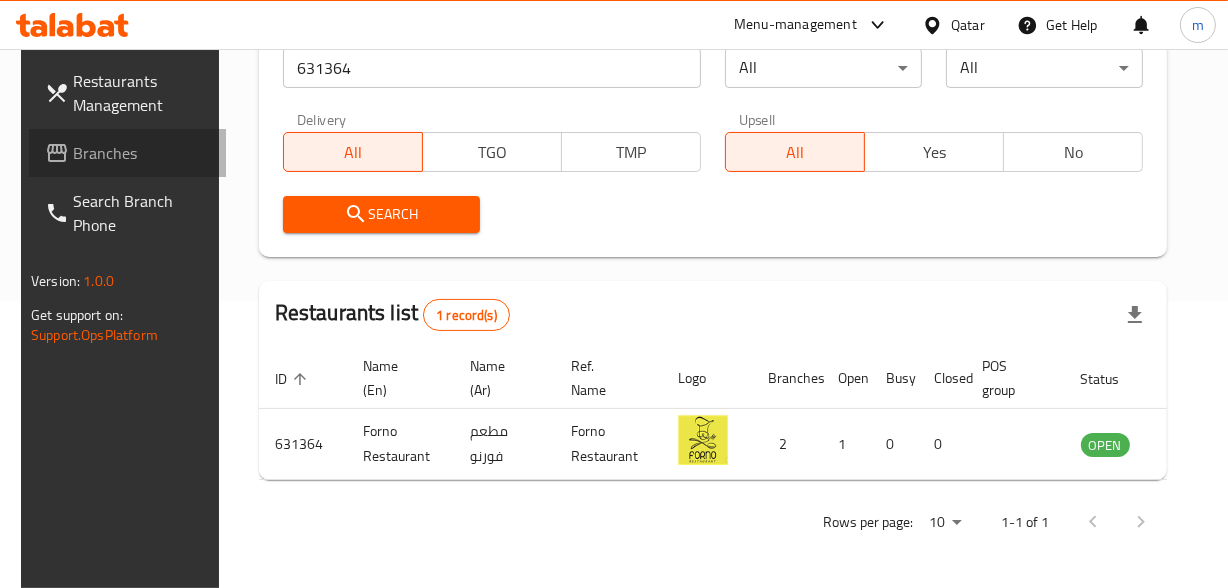 click on "Branches" at bounding box center [127, 153] 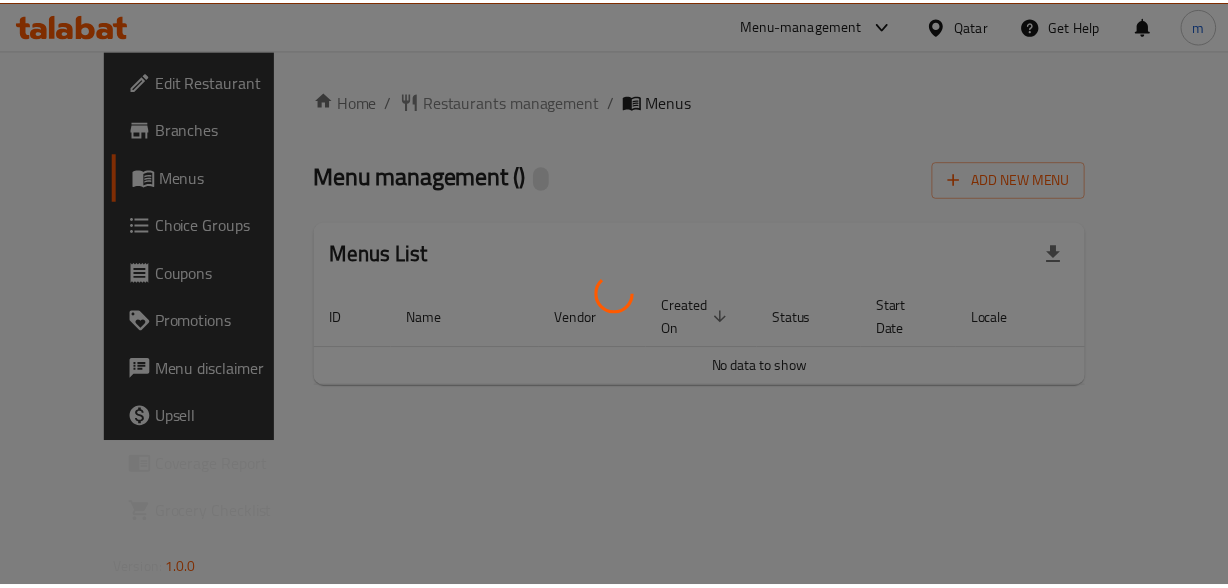 scroll, scrollTop: 0, scrollLeft: 0, axis: both 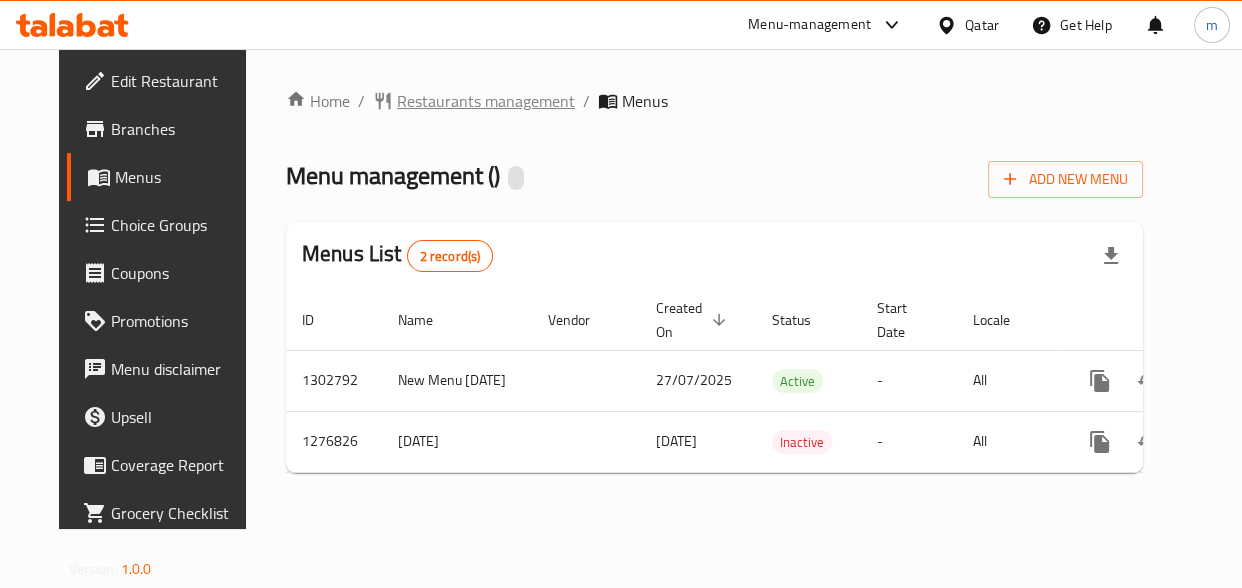 click on "Restaurants management" at bounding box center (486, 101) 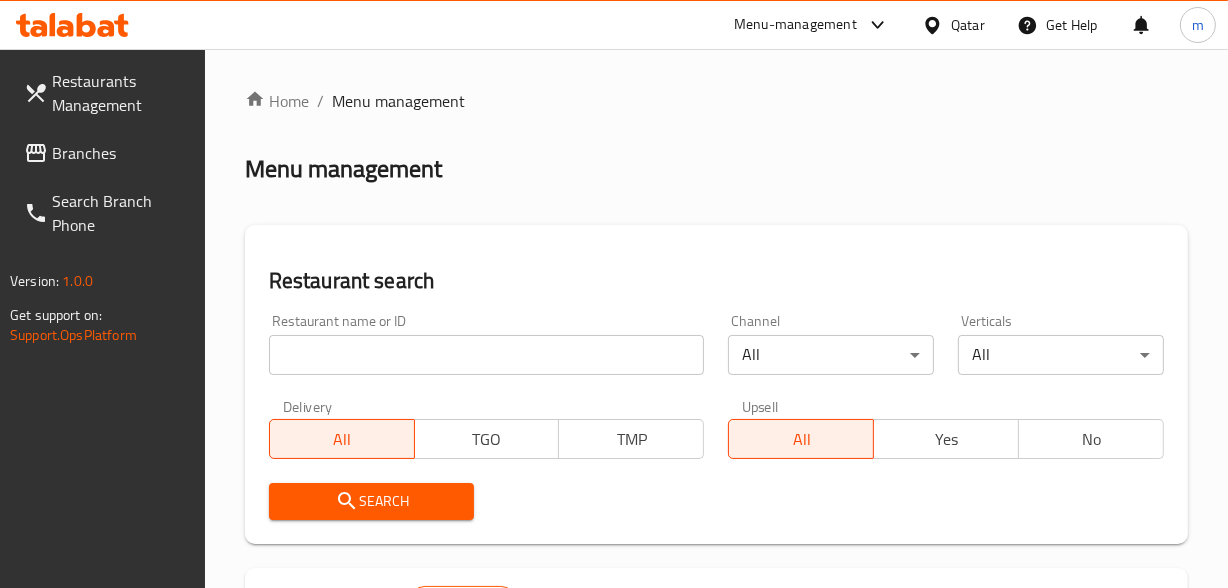 click at bounding box center [614, 294] 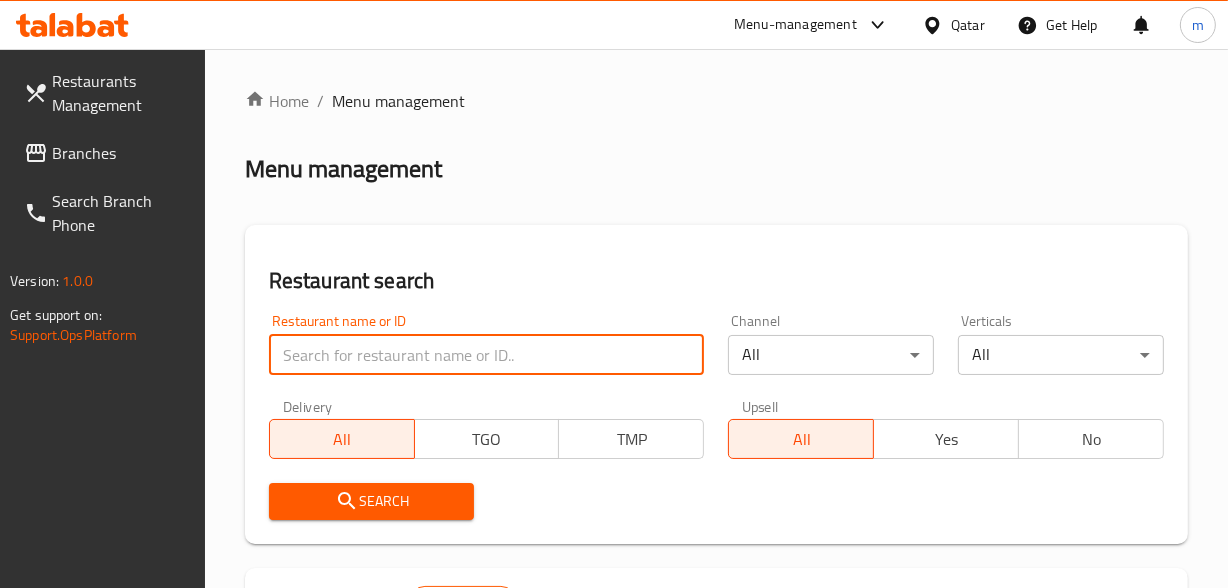 click at bounding box center (487, 355) 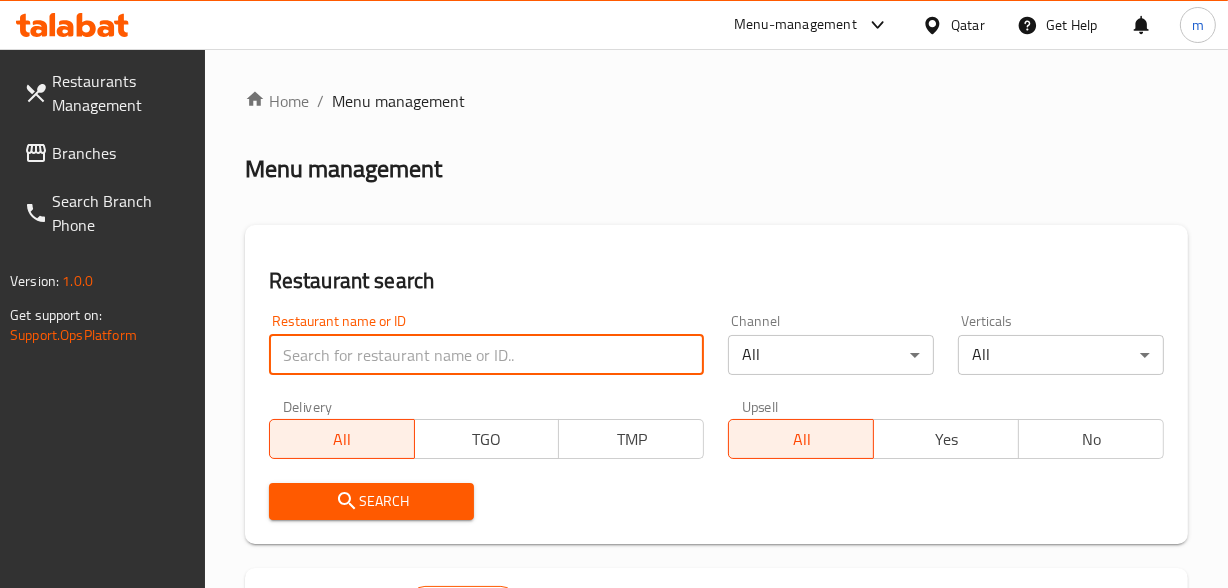paste on "692094" 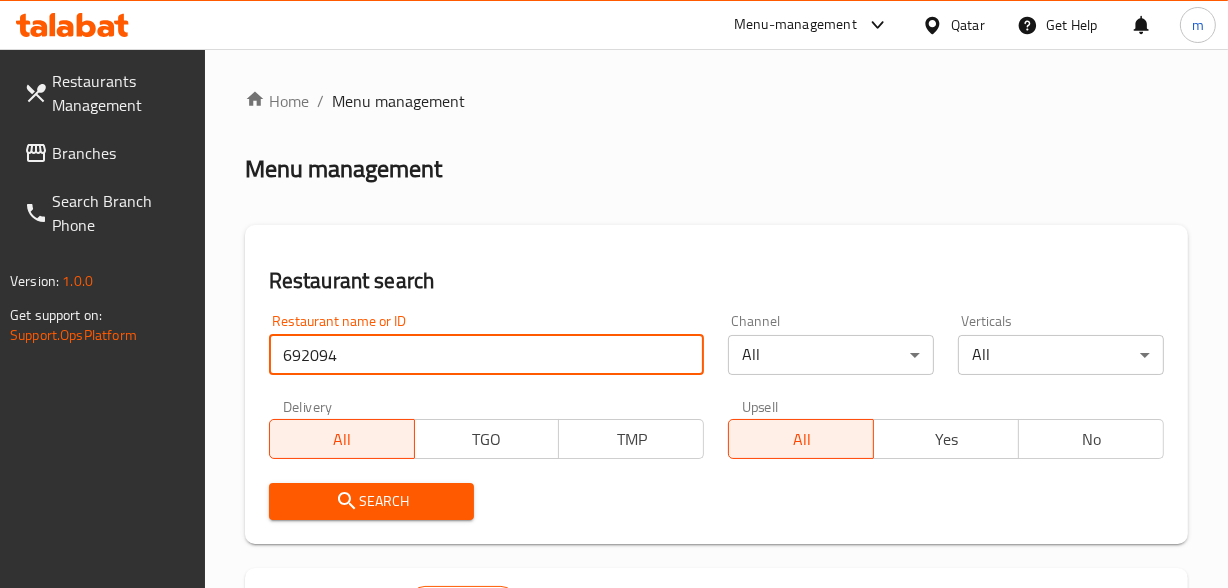 type on "692094" 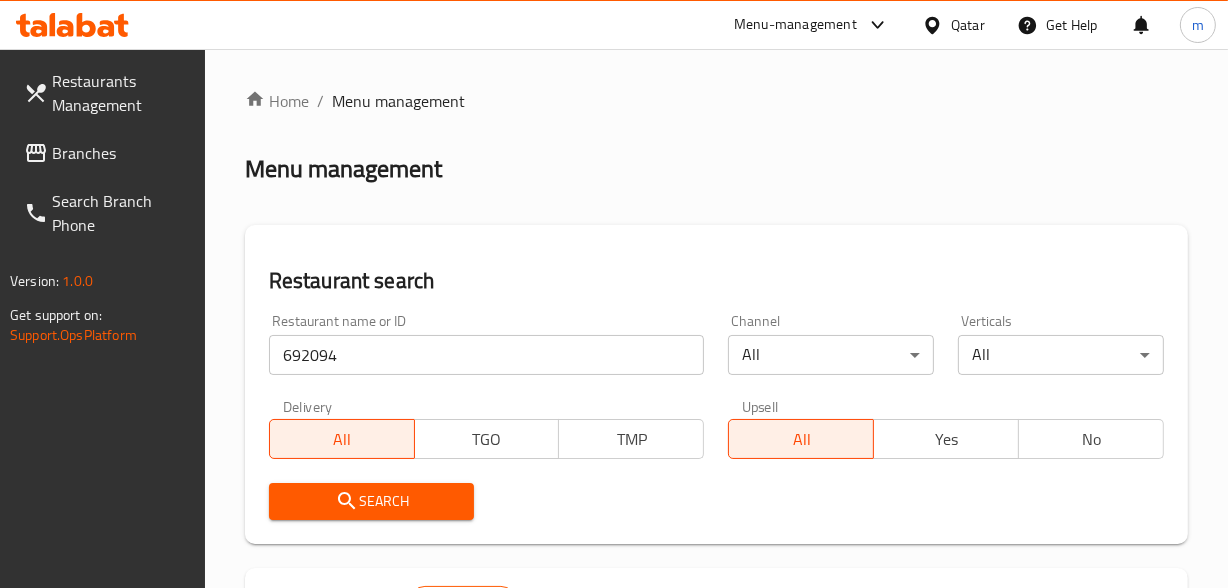 click on "Search" at bounding box center (372, 501) 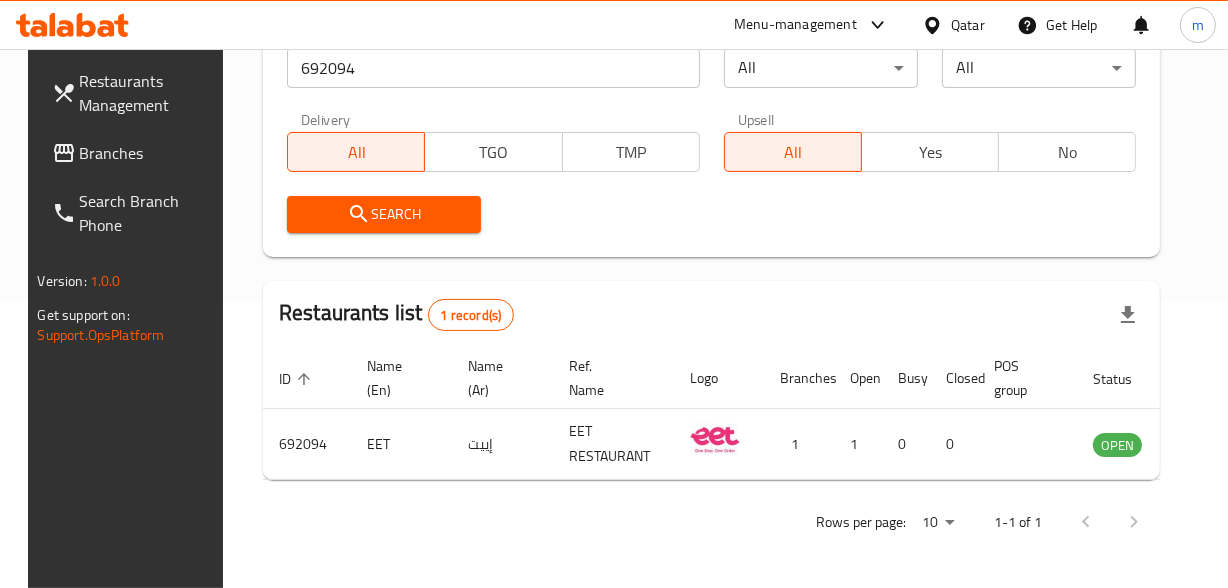 scroll, scrollTop: 293, scrollLeft: 0, axis: vertical 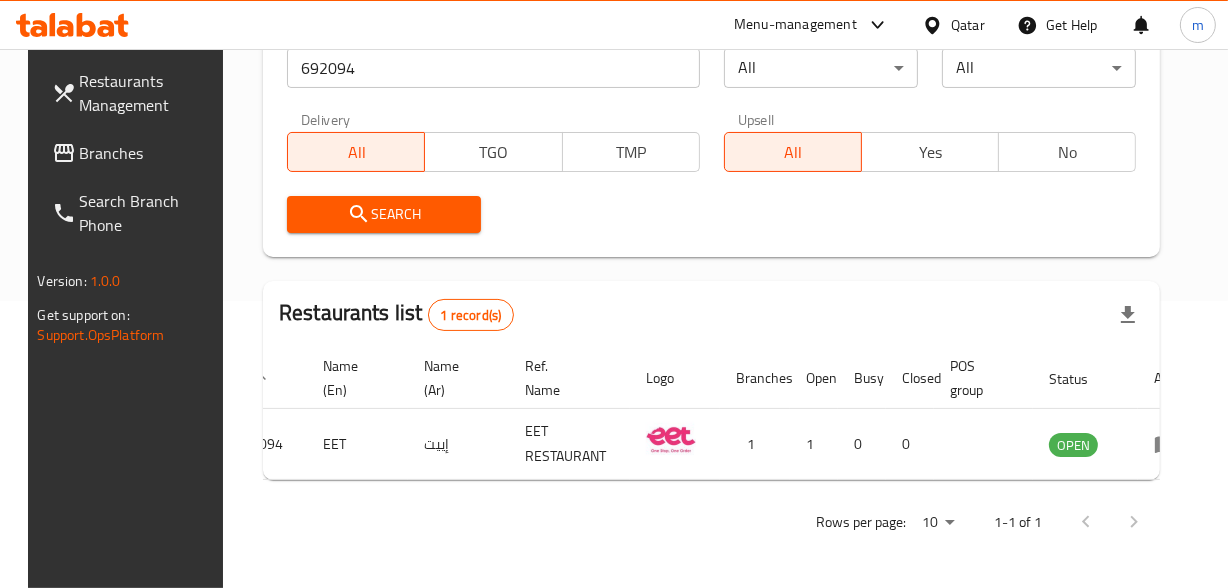 click 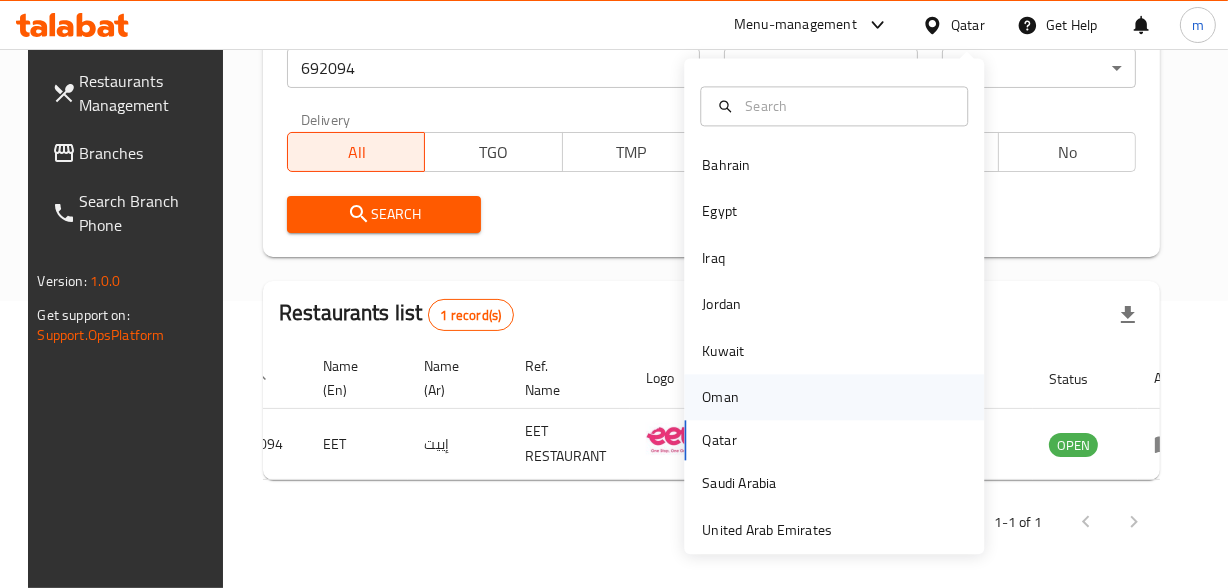 click on "Oman" at bounding box center (720, 397) 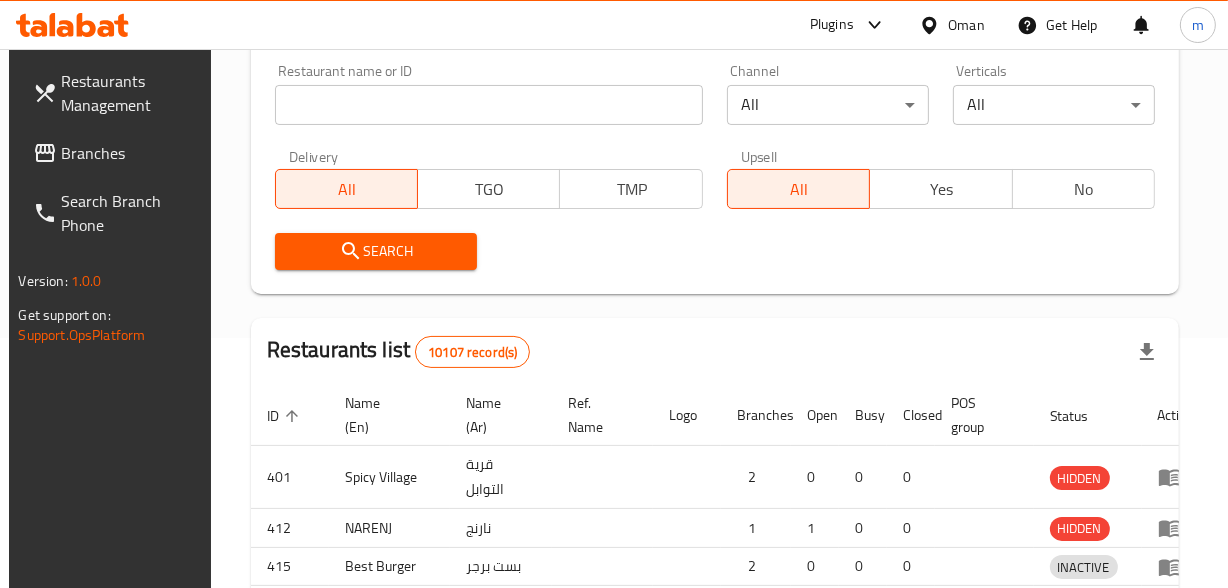 scroll, scrollTop: 293, scrollLeft: 0, axis: vertical 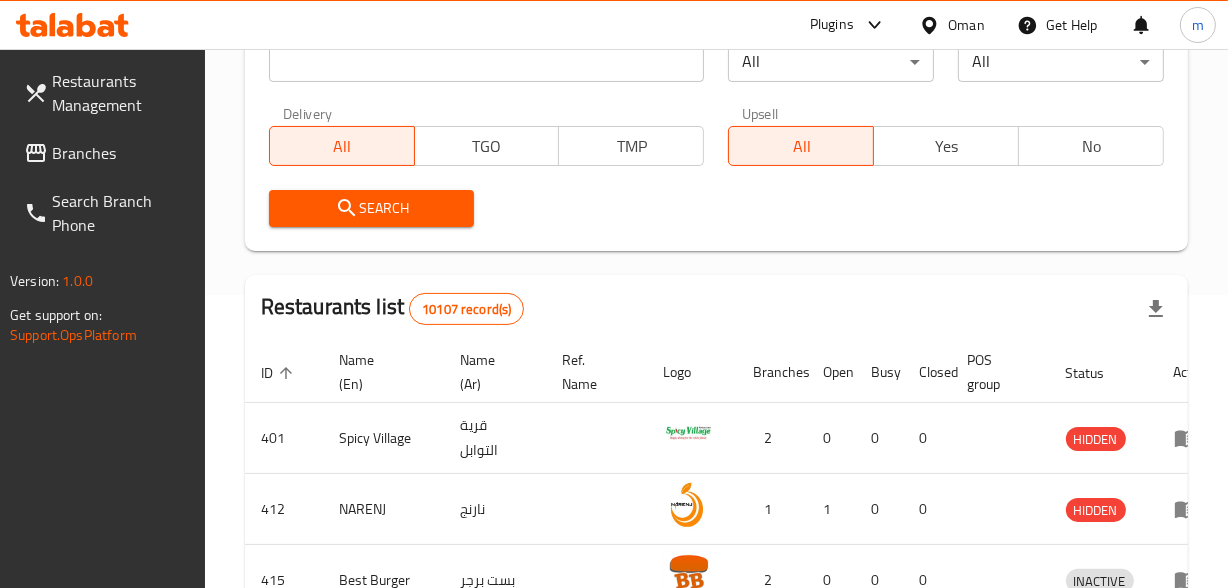 click on "Branches" at bounding box center [120, 153] 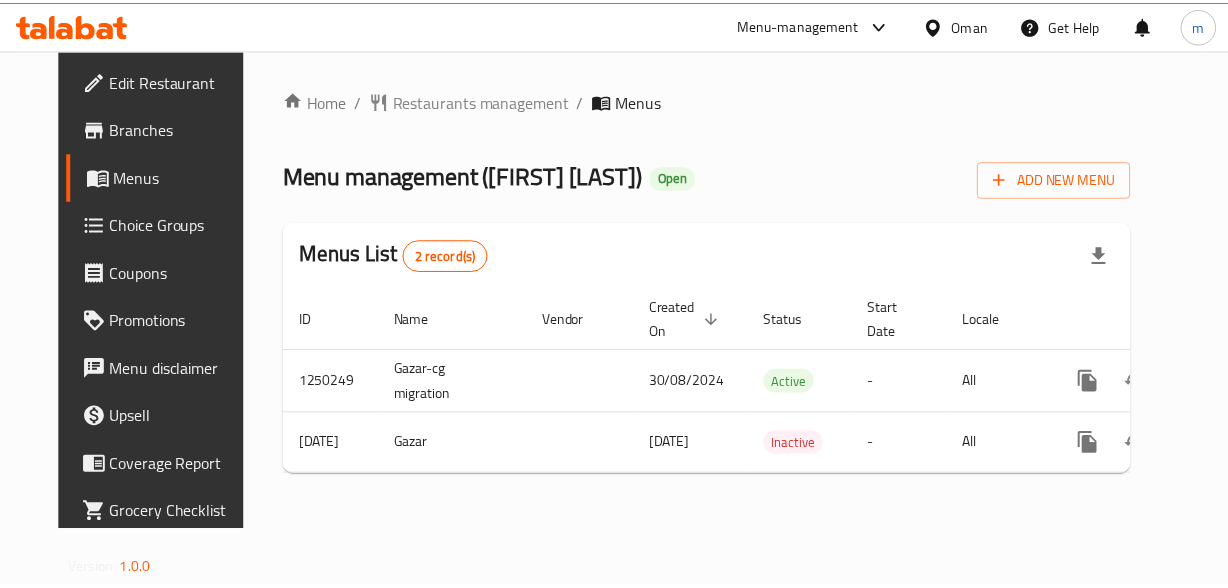 scroll, scrollTop: 0, scrollLeft: 0, axis: both 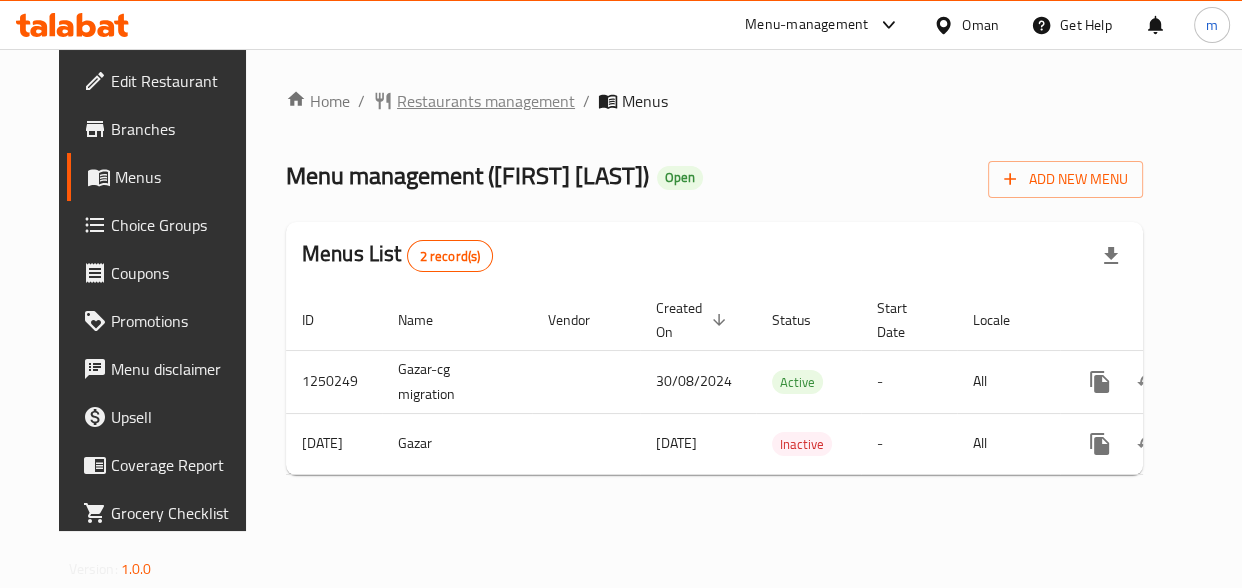 click on "Restaurants management" at bounding box center (486, 101) 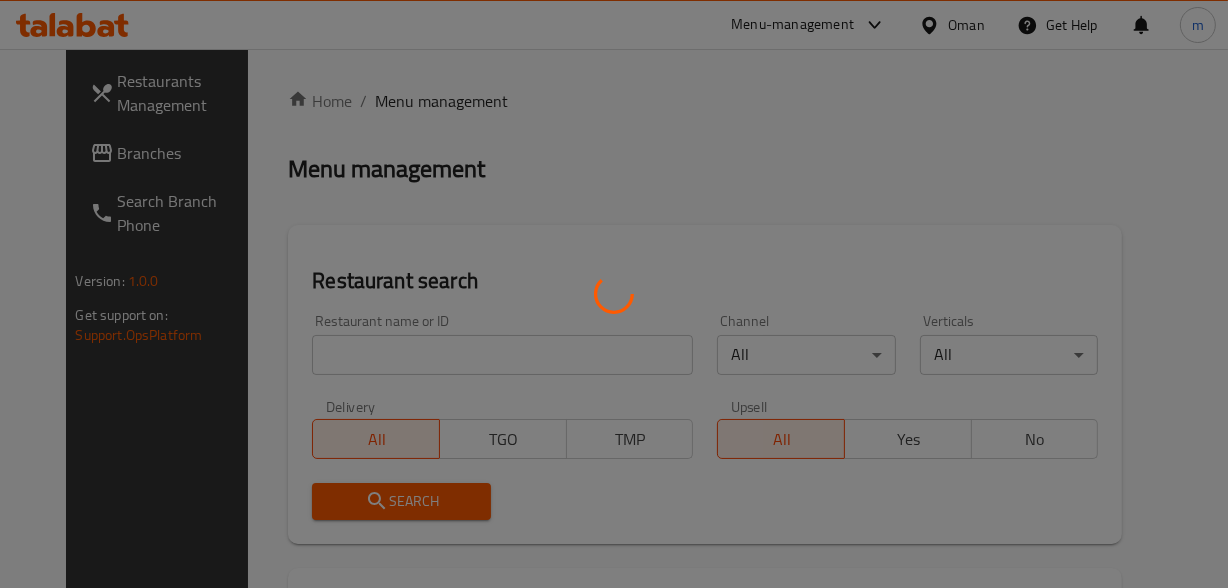 click at bounding box center (614, 294) 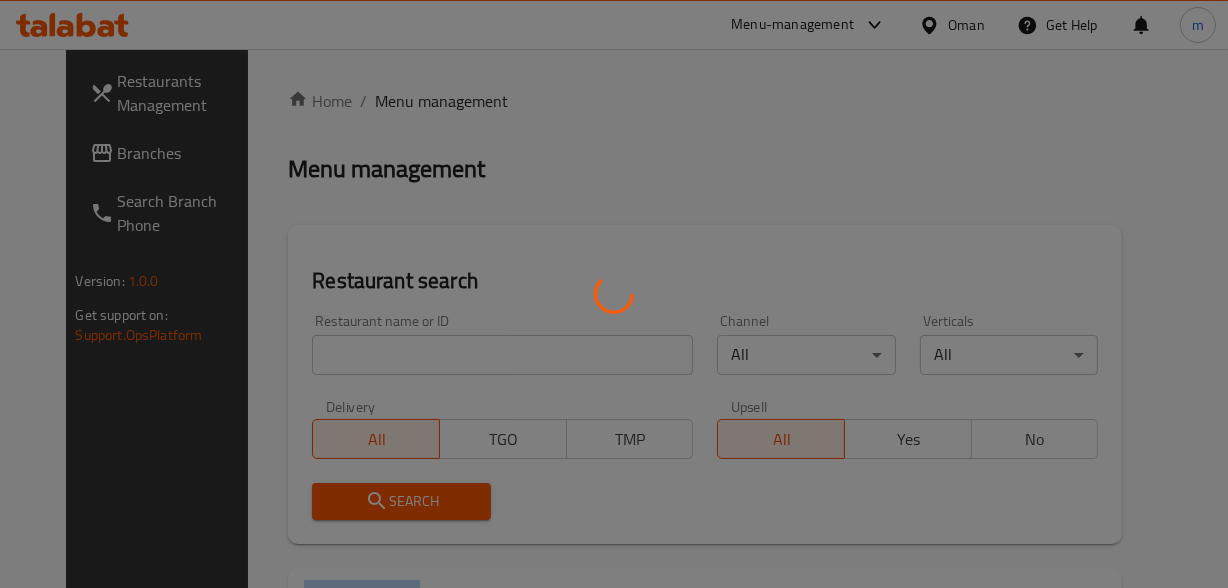 click at bounding box center (614, 294) 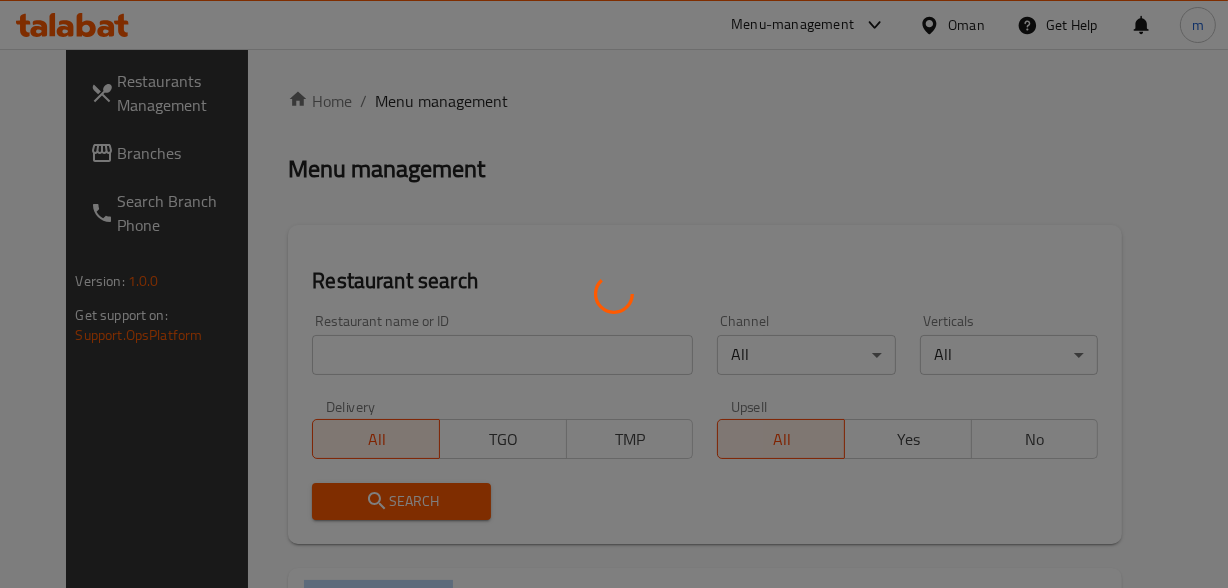 click at bounding box center [614, 294] 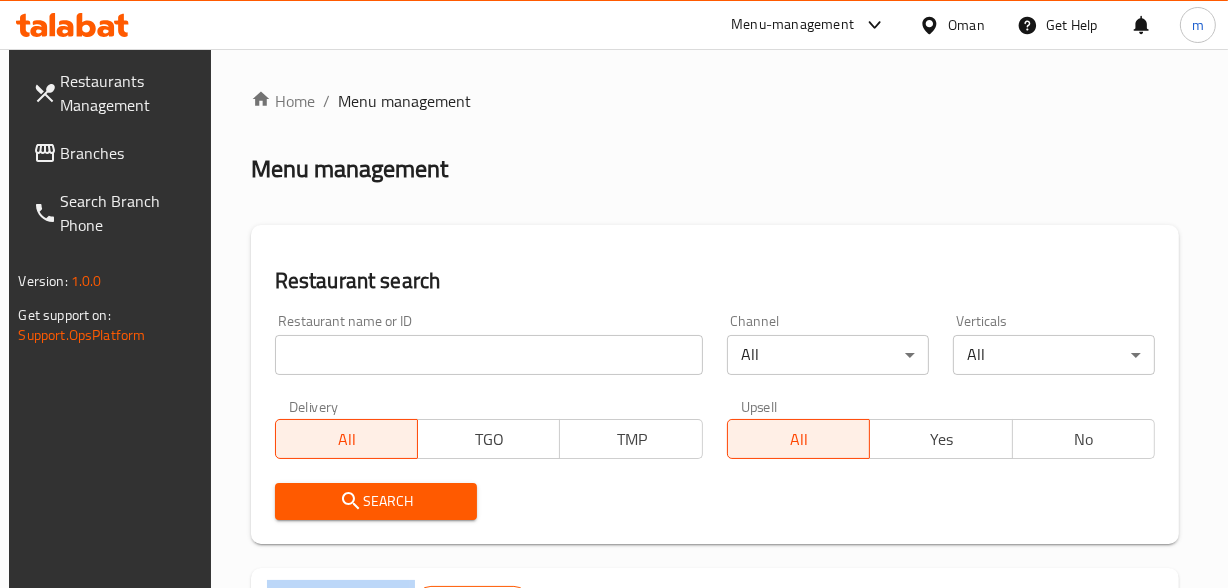 click at bounding box center (614, 294) 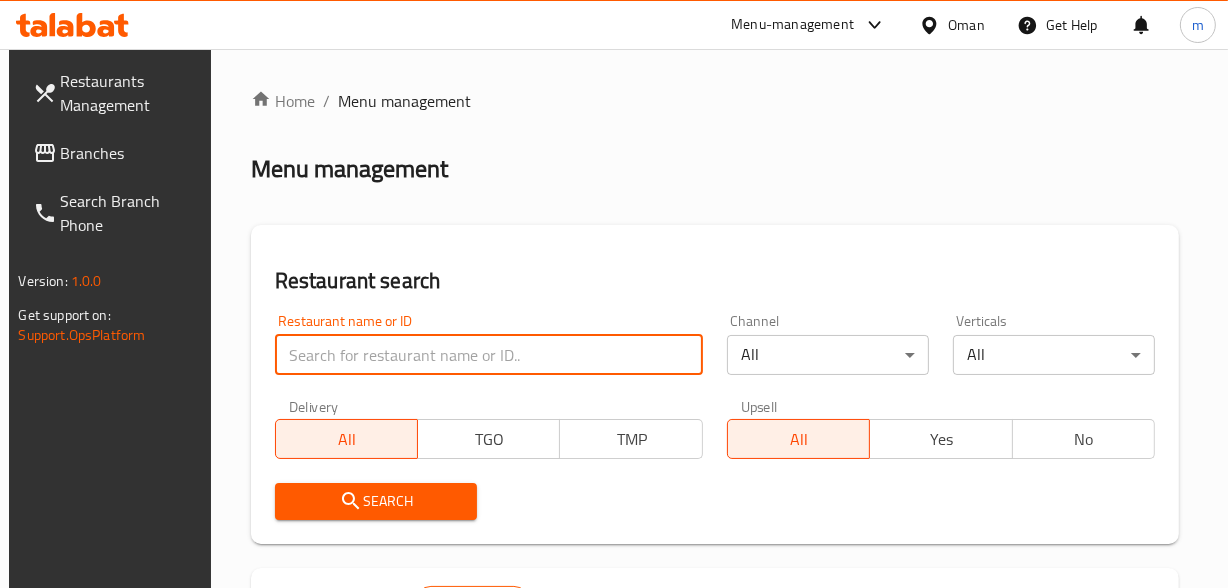click at bounding box center [489, 355] 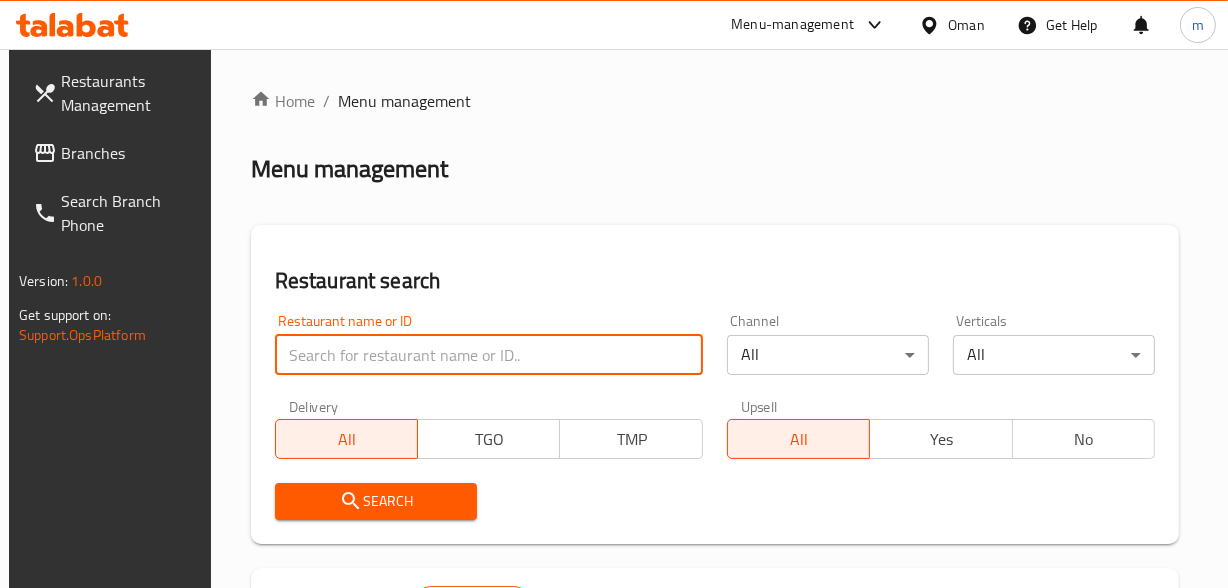 paste on "658752" 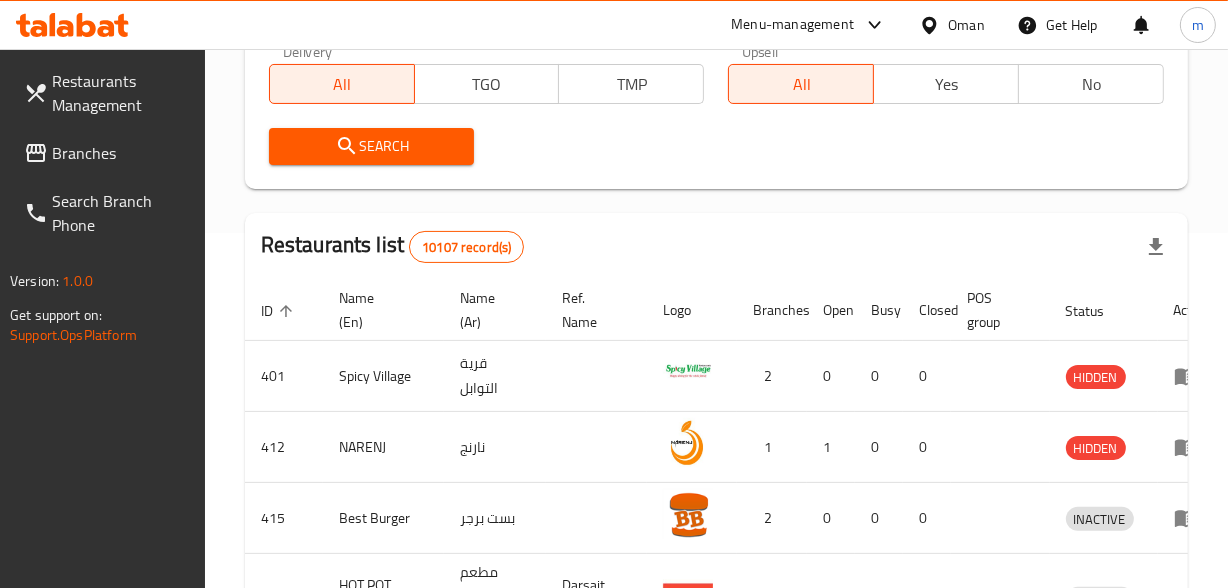 scroll, scrollTop: 363, scrollLeft: 0, axis: vertical 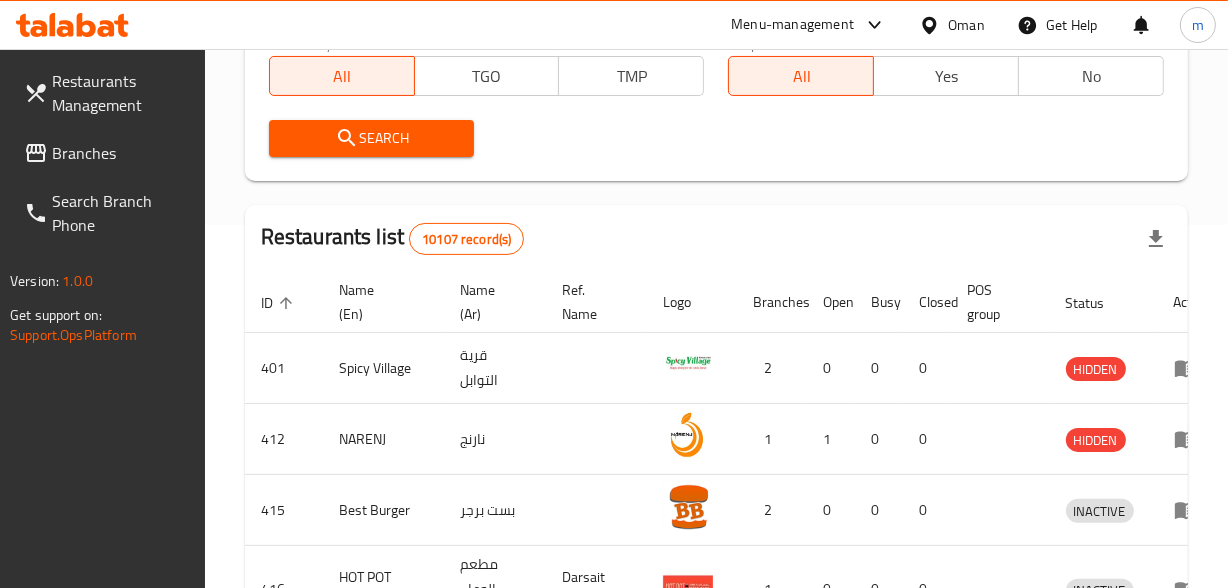 type on "658752" 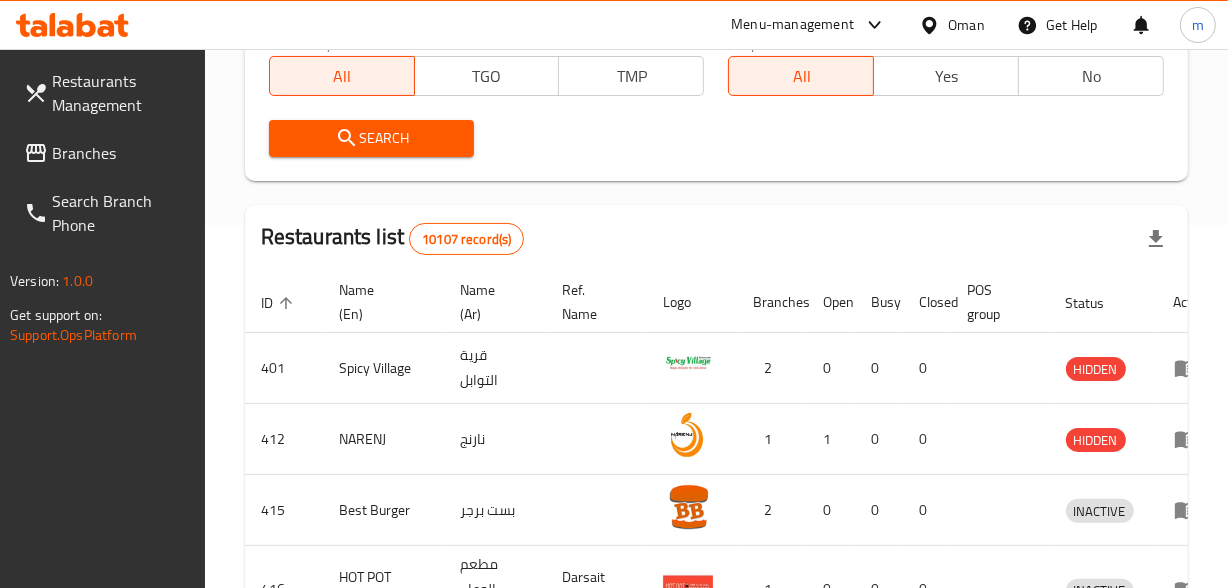 click on "Search" at bounding box center (372, 138) 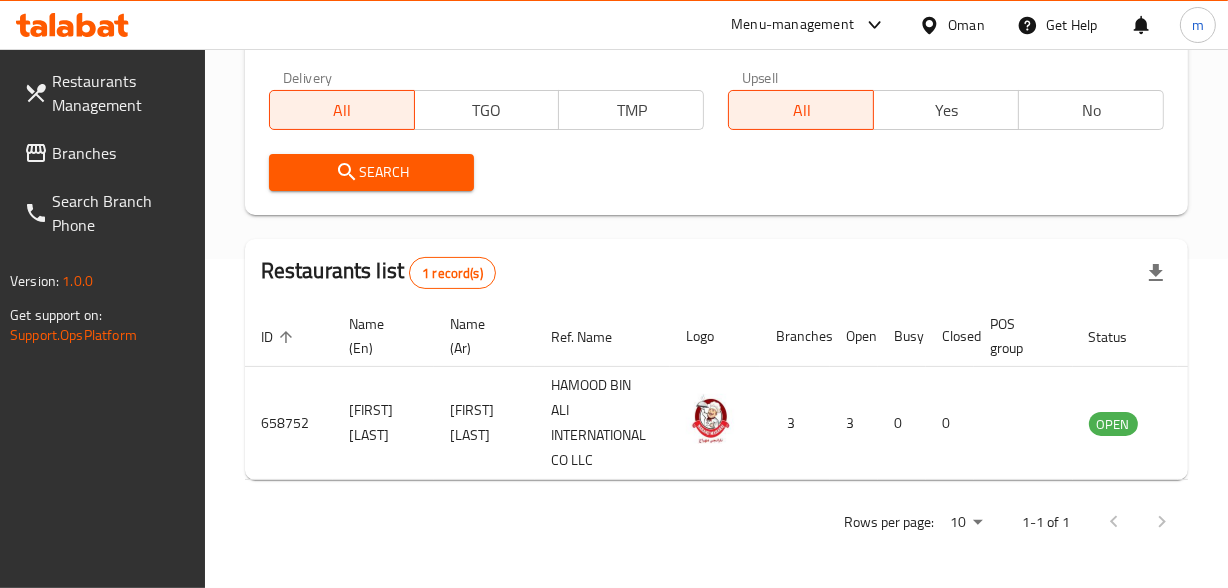 scroll, scrollTop: 343, scrollLeft: 0, axis: vertical 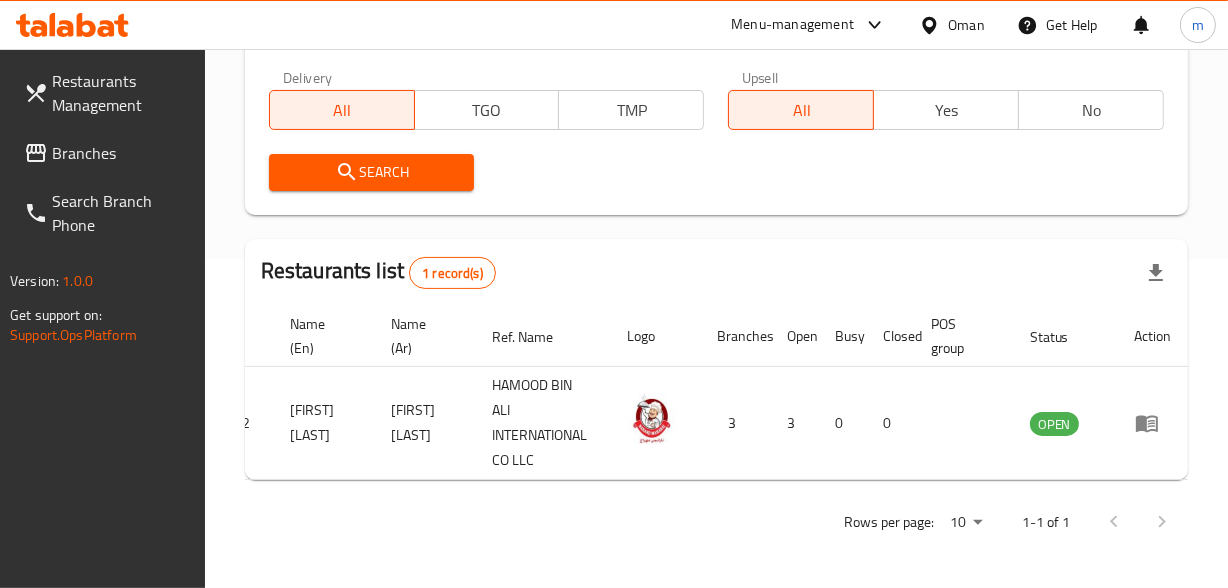click 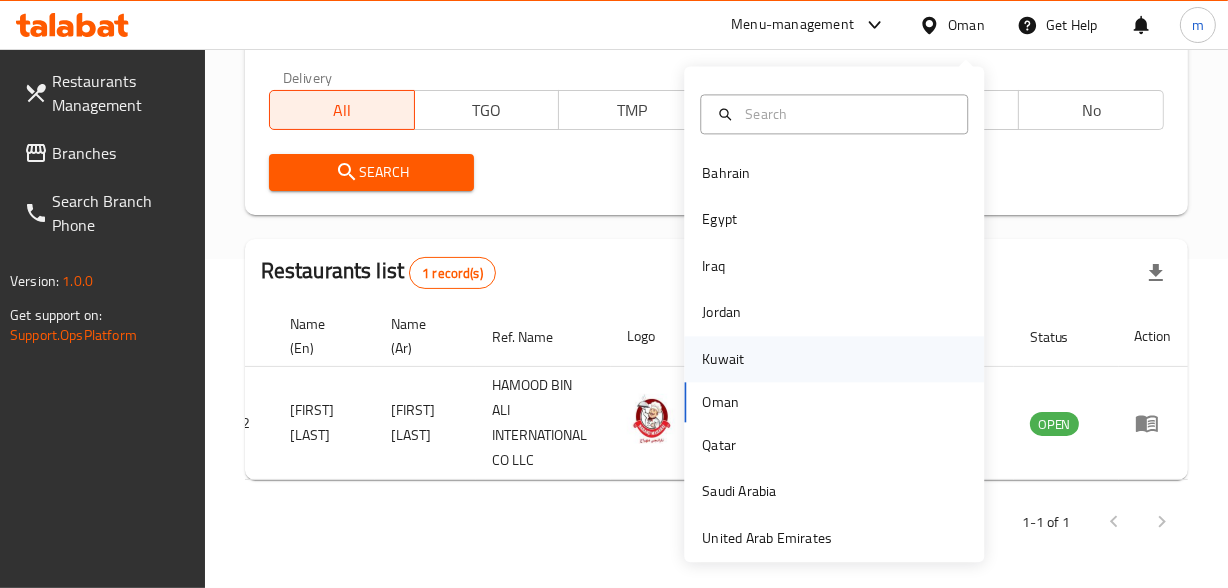 click on "Kuwait" at bounding box center (723, 359) 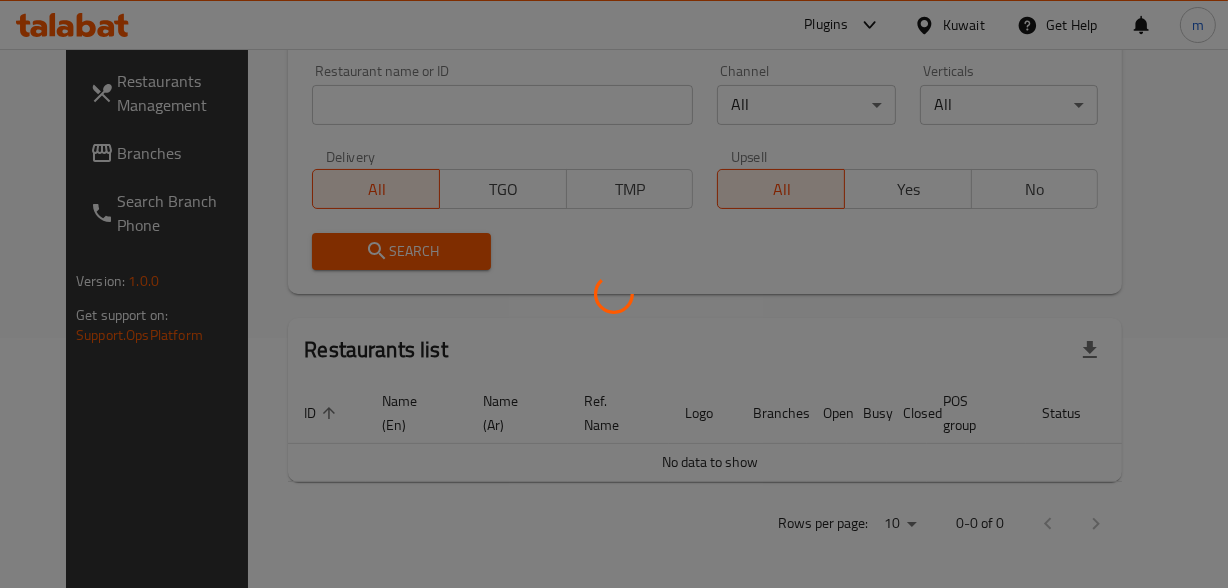 scroll, scrollTop: 343, scrollLeft: 0, axis: vertical 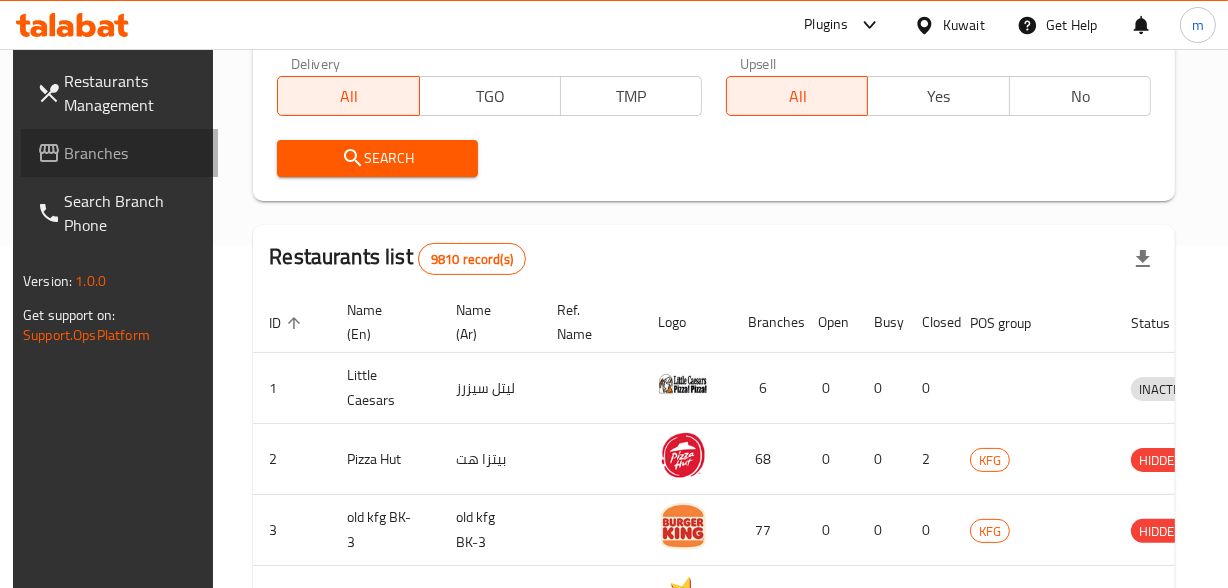 click on "Branches" at bounding box center [133, 153] 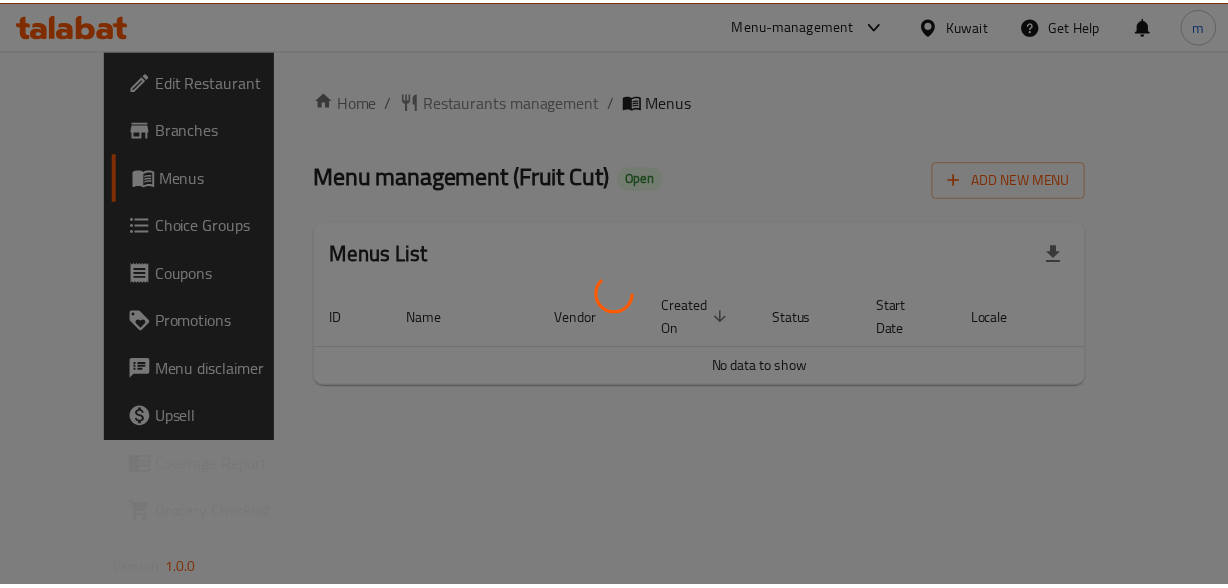 scroll, scrollTop: 0, scrollLeft: 0, axis: both 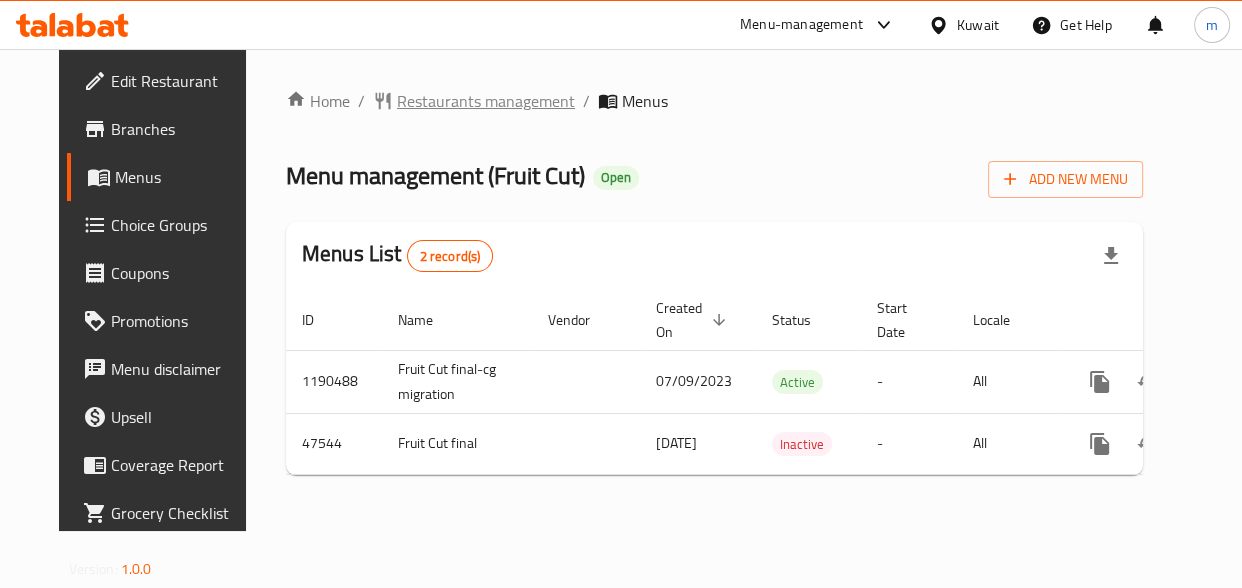 click on "Restaurants management" at bounding box center (486, 101) 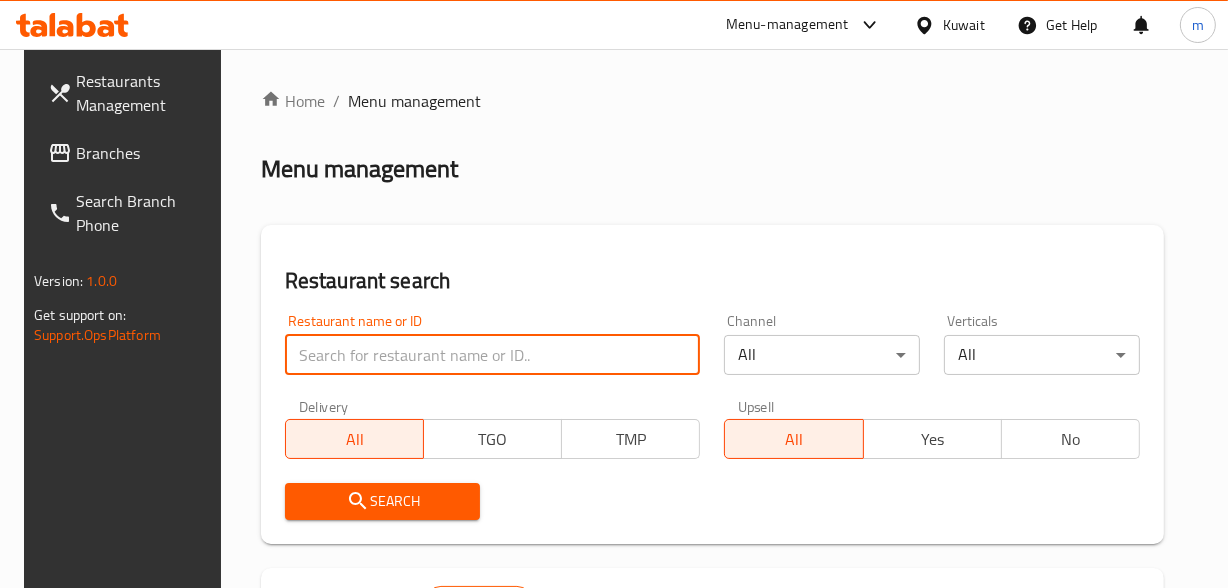 click at bounding box center [493, 355] 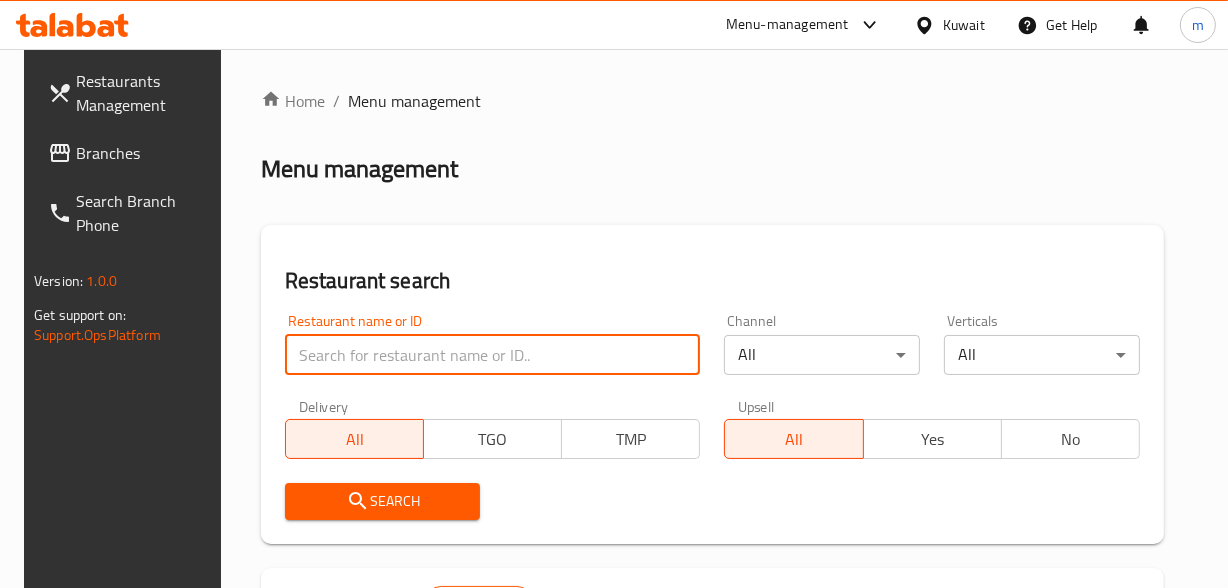 paste on "24156" 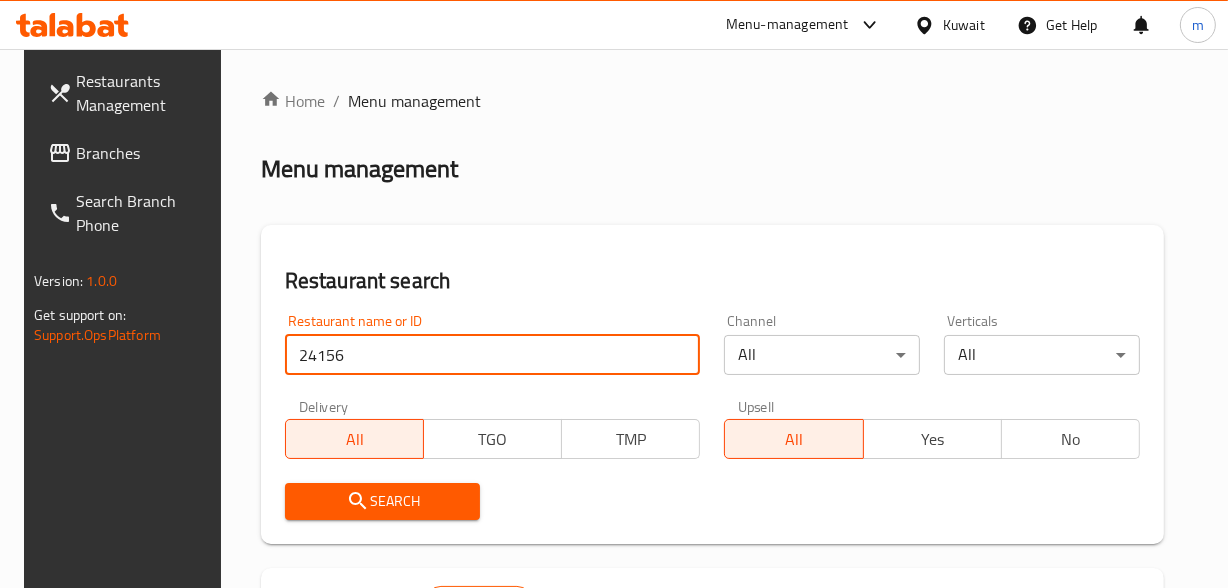 type on "24156" 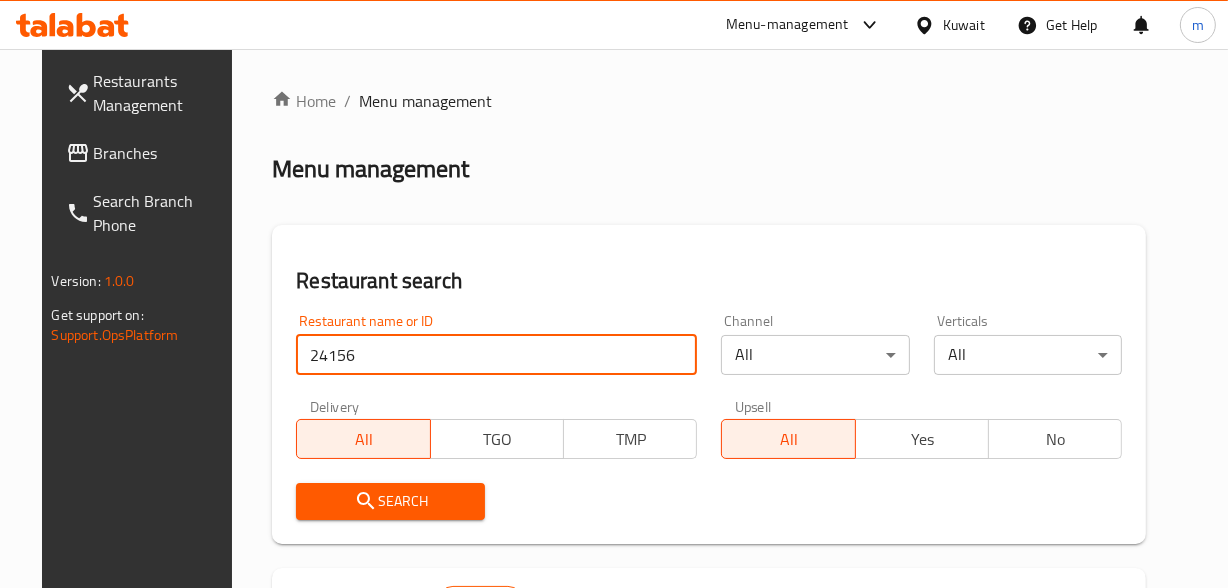 scroll, scrollTop: 255, scrollLeft: 0, axis: vertical 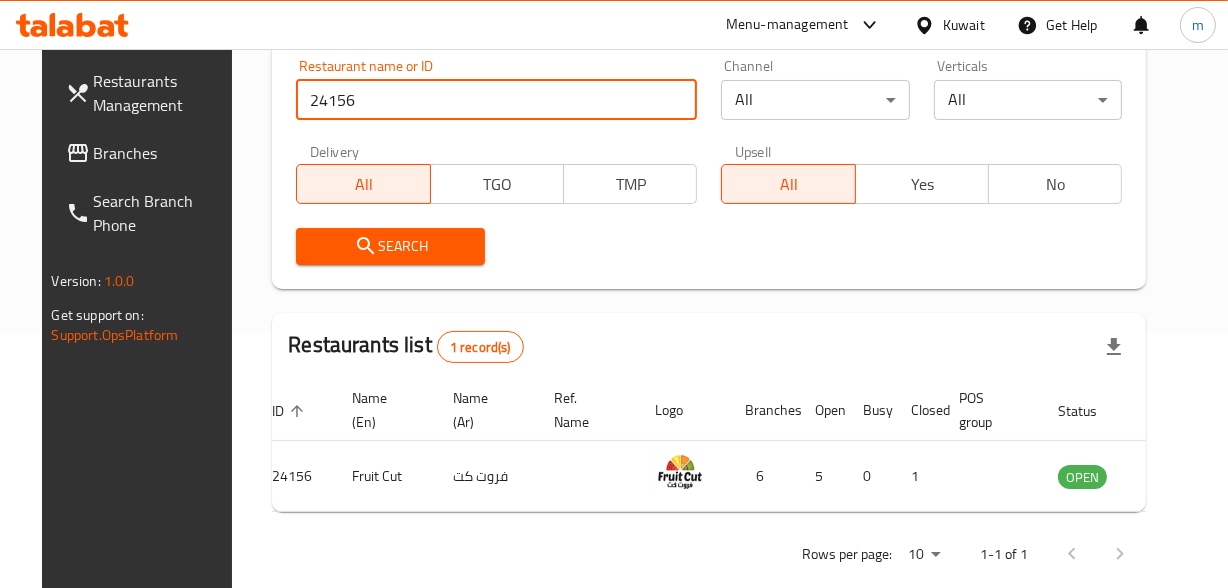 click on "Kuwait" at bounding box center (964, 25) 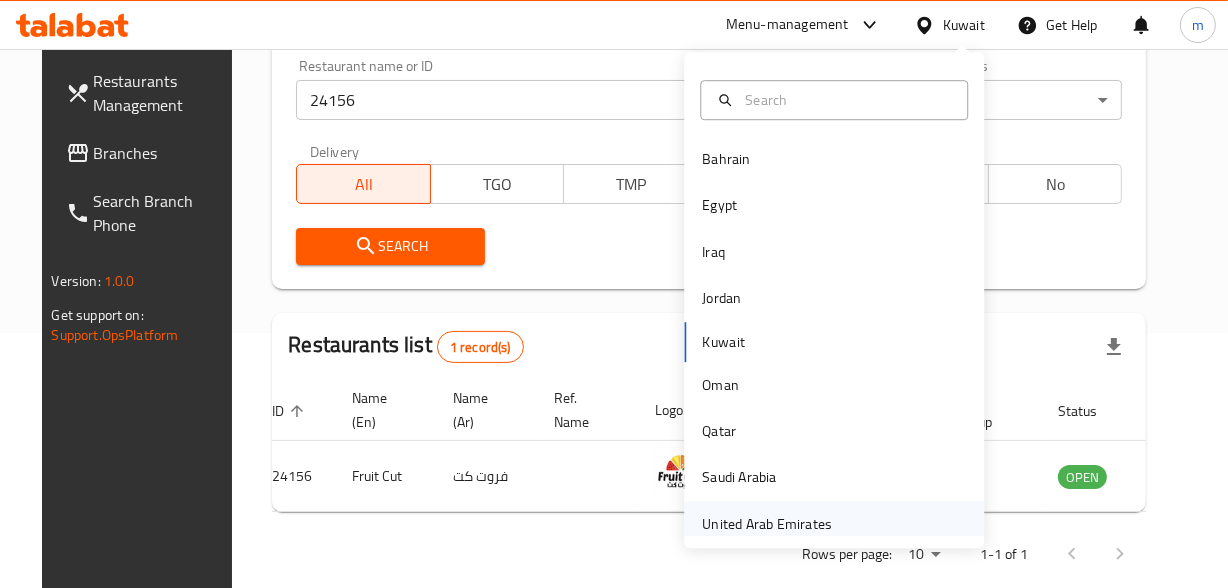 click on "United Arab Emirates" at bounding box center (767, 524) 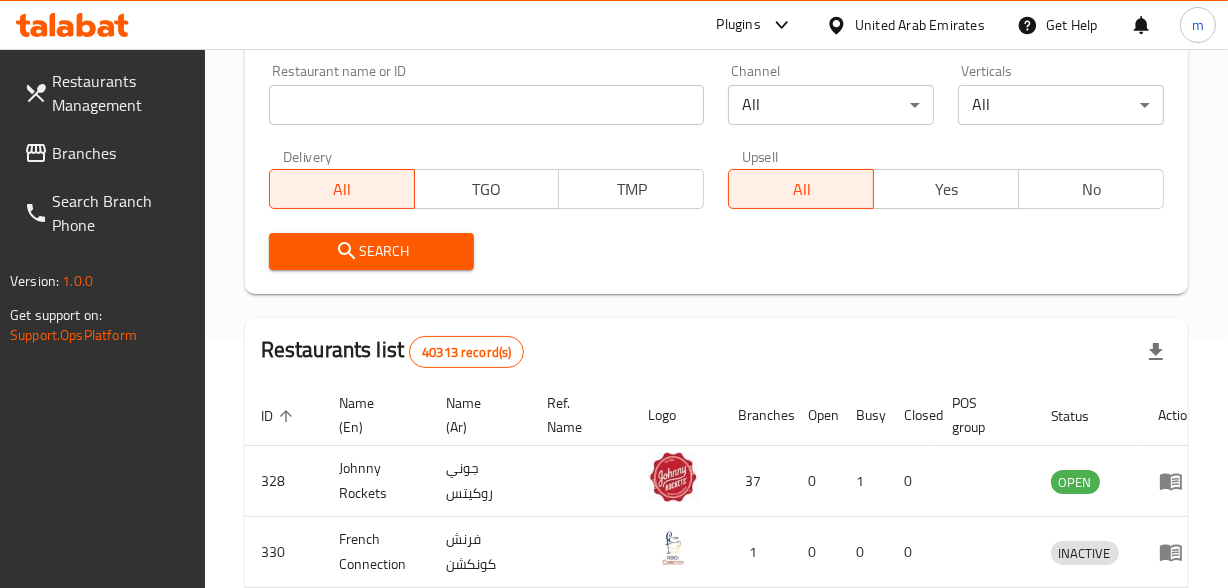 scroll, scrollTop: 255, scrollLeft: 0, axis: vertical 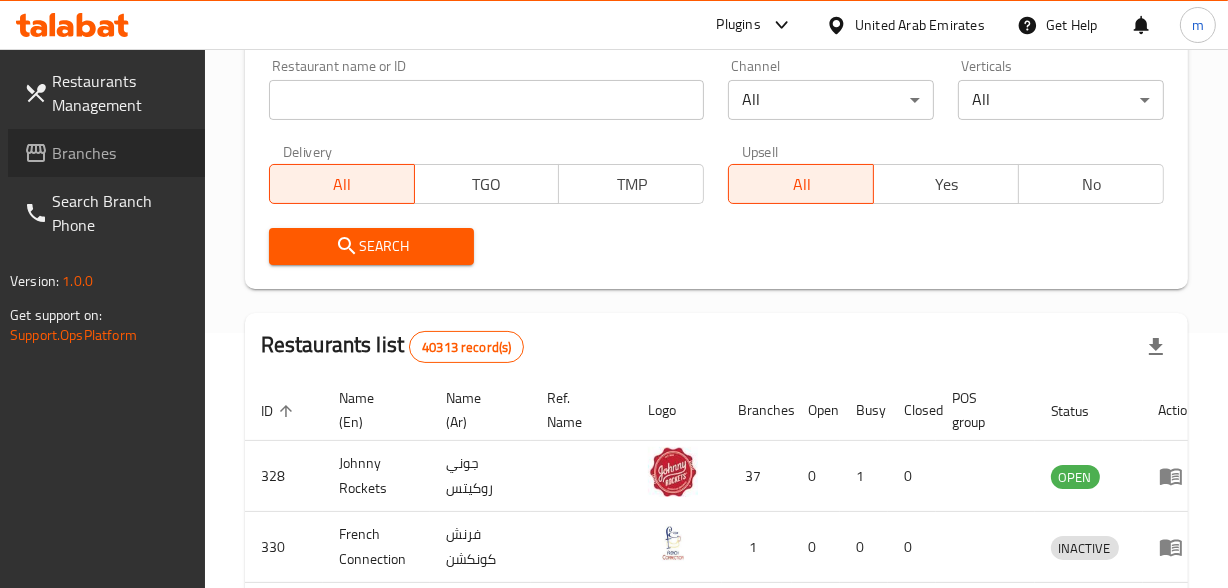click on "Branches" at bounding box center [120, 153] 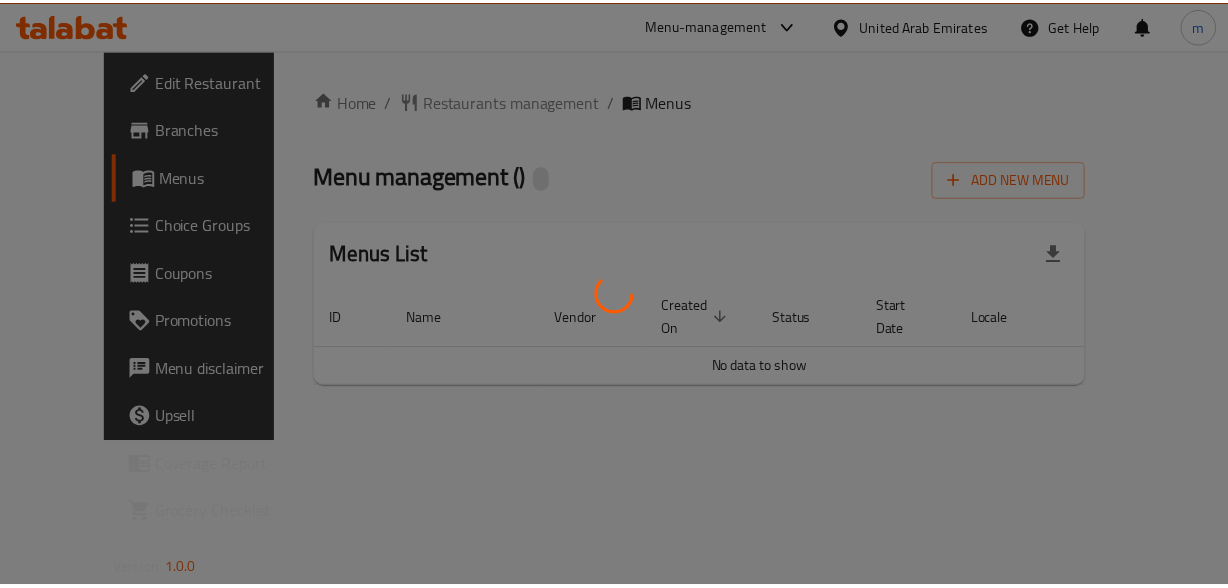 scroll, scrollTop: 0, scrollLeft: 0, axis: both 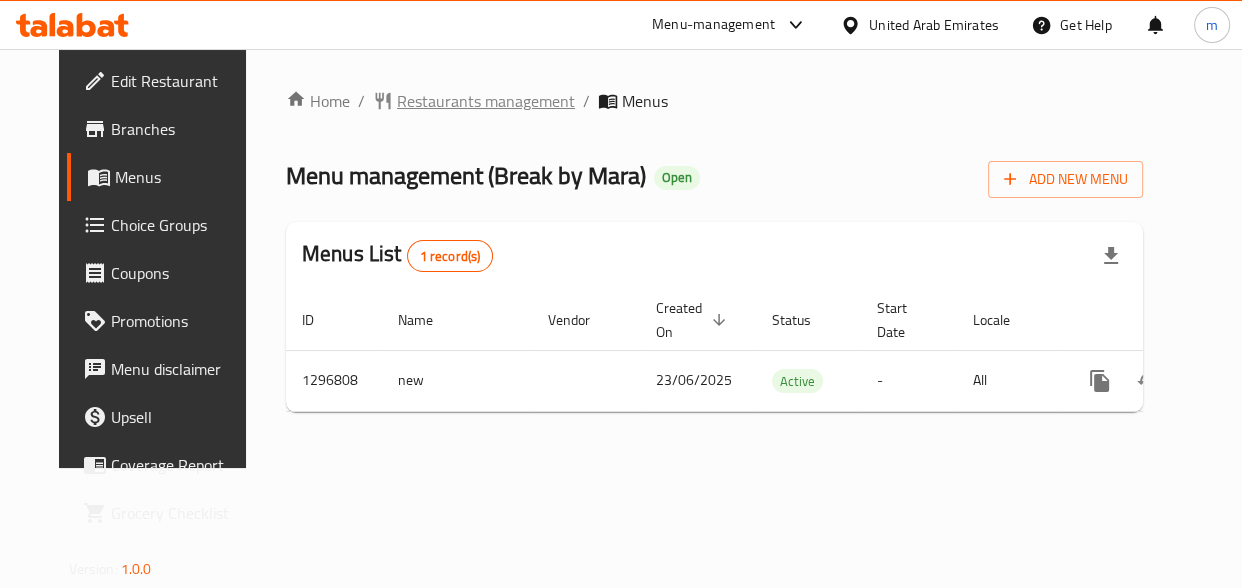 click on "Restaurants management" at bounding box center [486, 101] 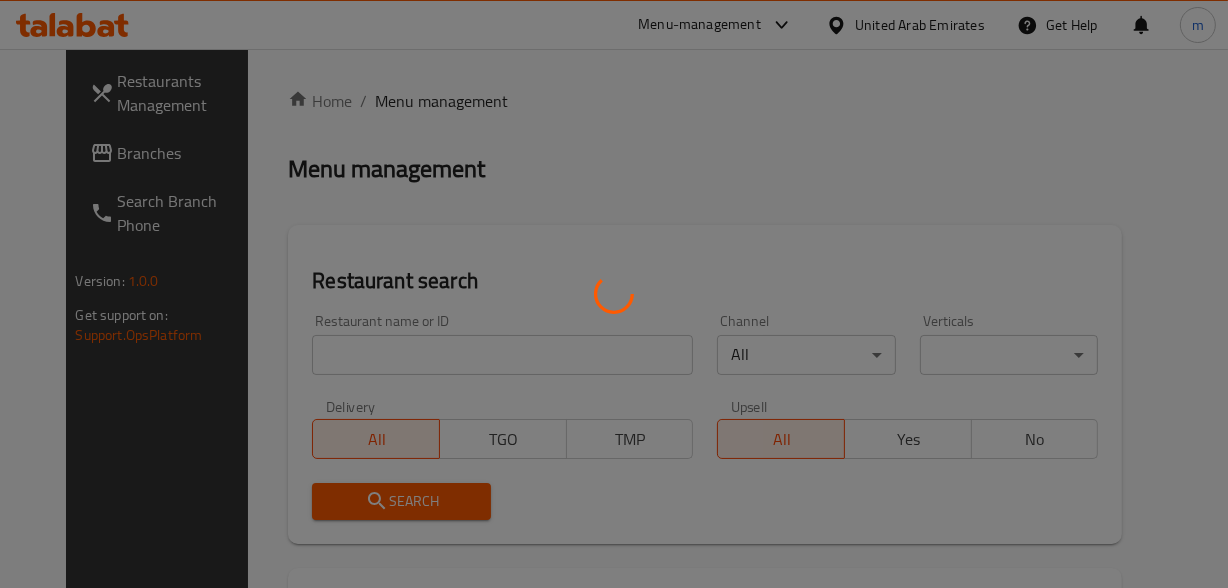 click at bounding box center (614, 294) 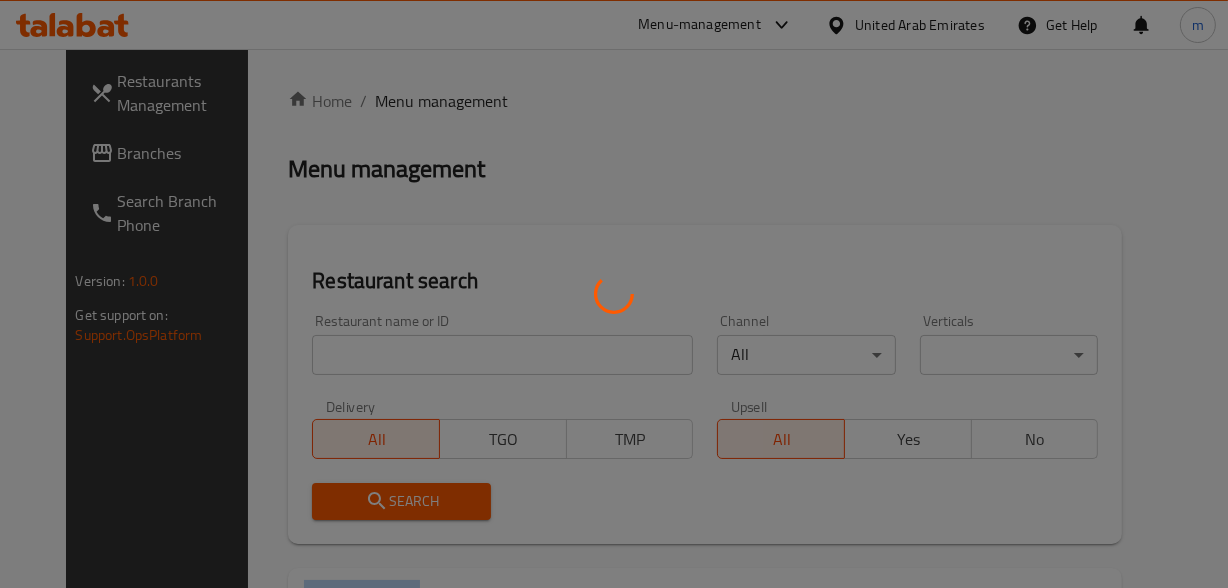 click at bounding box center [614, 294] 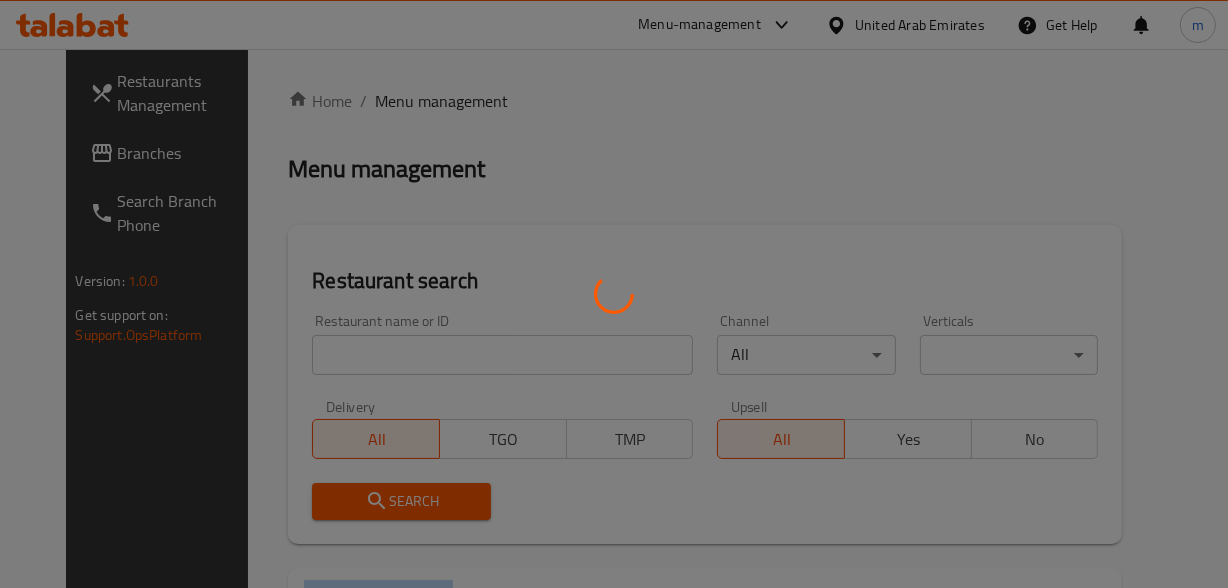 click at bounding box center (614, 294) 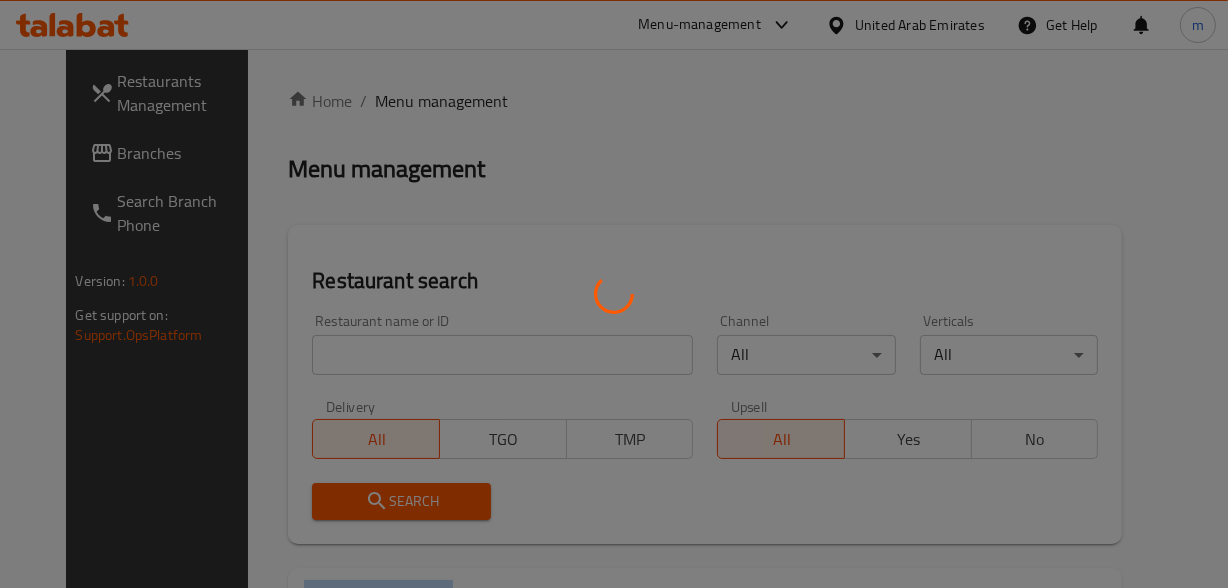 click at bounding box center [614, 294] 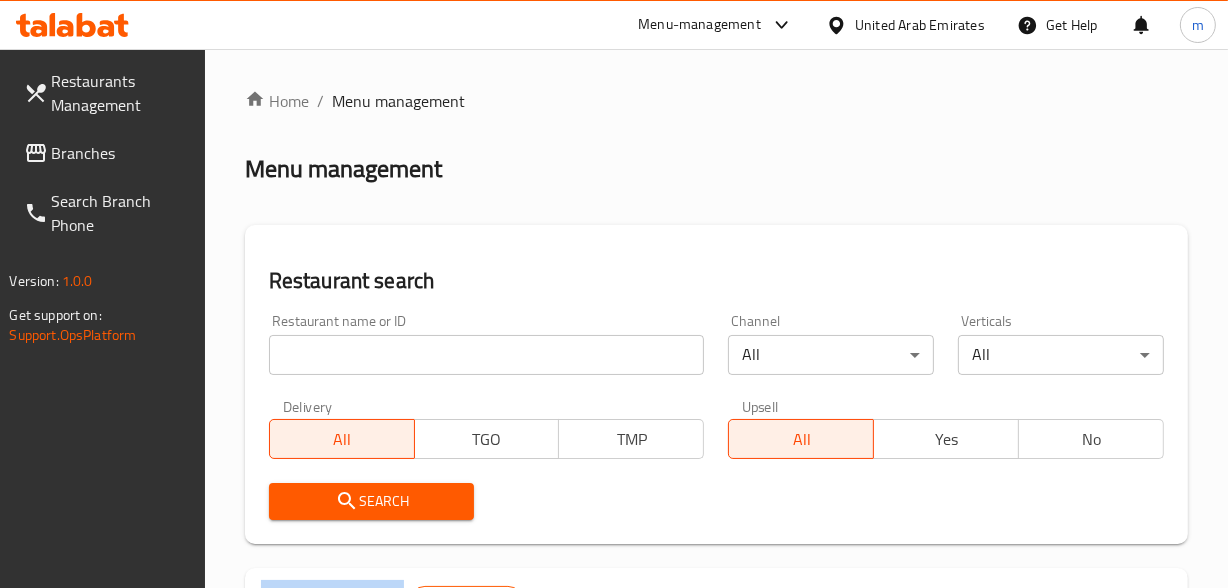 click on "Home / Menu management Menu management Restaurant search Restaurant name or ID Restaurant name or ID Channel All ​ Verticals All ​ Delivery All TGO TMP Upsell All Yes No   Search Restaurants list   40313 record(s) ID sorted ascending Name (En) Name (Ar) Ref. Name Logo Branches Open Busy Closed POS group Status Action 328 Johnny Rockets جوني روكيتس 37 0 1 0 OPEN 330 French Connection فرنش كونكشن 1 0 0 0 INACTIVE 339 Arz Lebanon أرز لبنان Al Karama,Al Barsha & Mirdif 9 1 0 2 OPEN 340 Mega Wraps ميجا رابس 3 0 0 0 INACTIVE 342 Sandella's Flatbread Cafe سانديلاز فلات براد 7 0 0 0 INACTIVE 343 Dragon Hut كوخ التنين 1 0 0 0 INACTIVE 348 Thai Kitchen المطبخ التايلندى 1 0 0 0 INACTIVE 349 Mughal  موغل 1 0 0 0 HIDDEN 350 HOT N COOL (Old) هوت و كول 1 0 0 0 INACTIVE 355 Al Habasha  الحبشة 11 1 0 0 HIDDEN Rows per page: 10 1-10 of 40313" at bounding box center (716, 742) 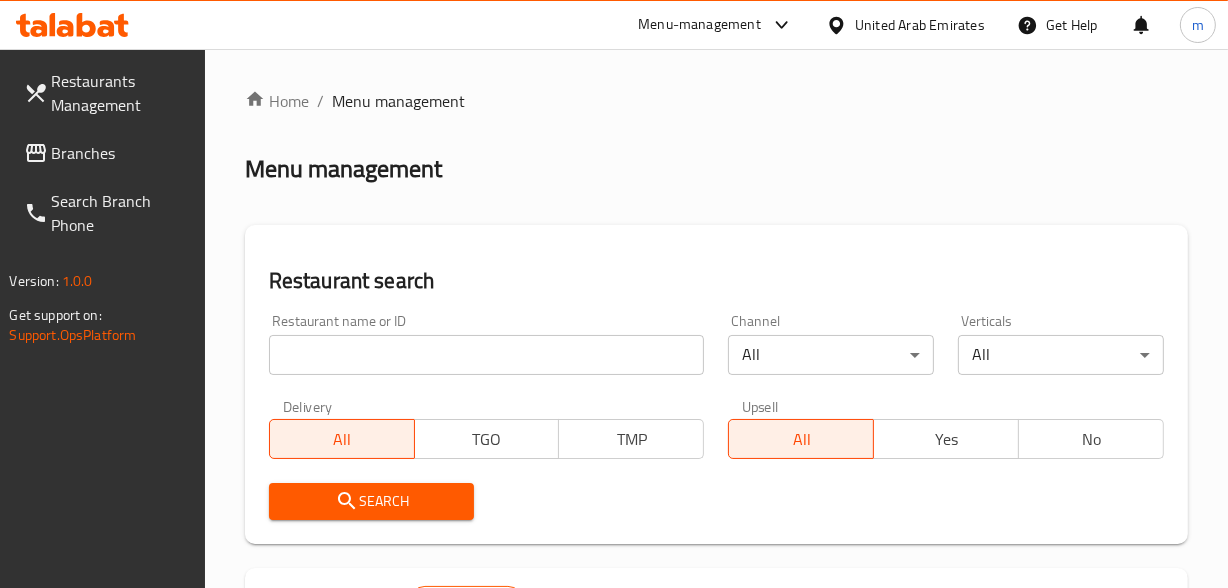click at bounding box center (487, 355) 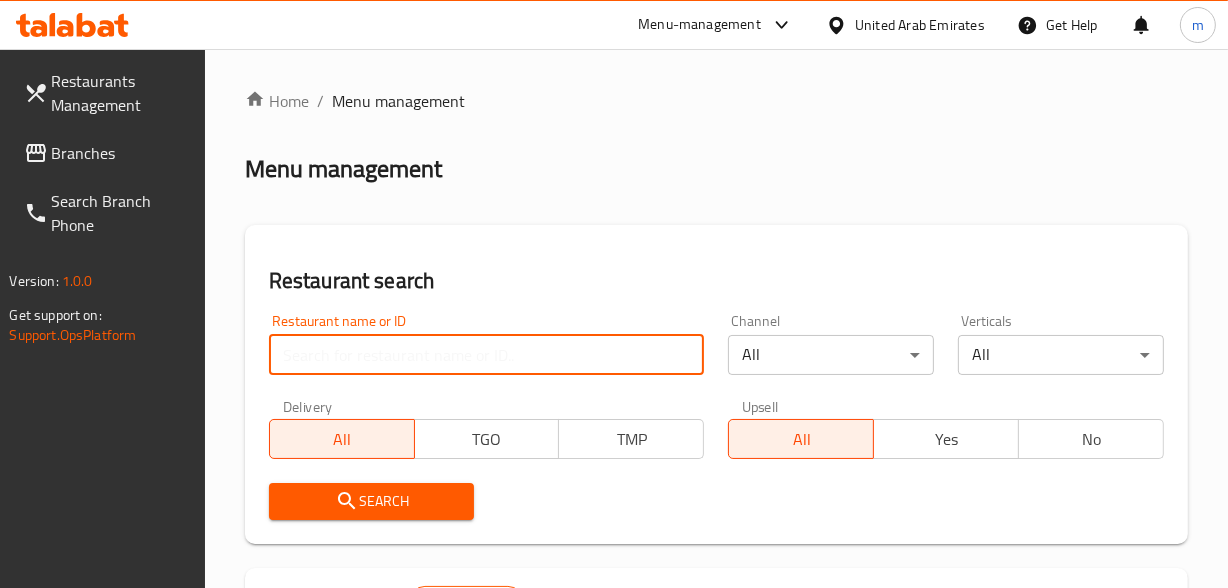 paste on "700208" 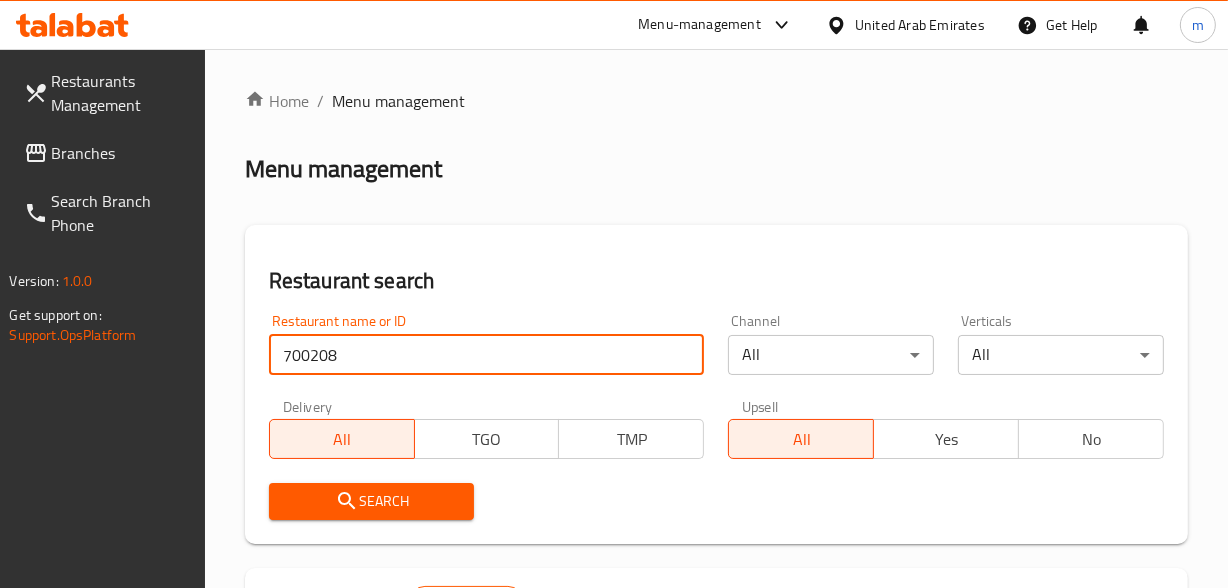 type on "700208" 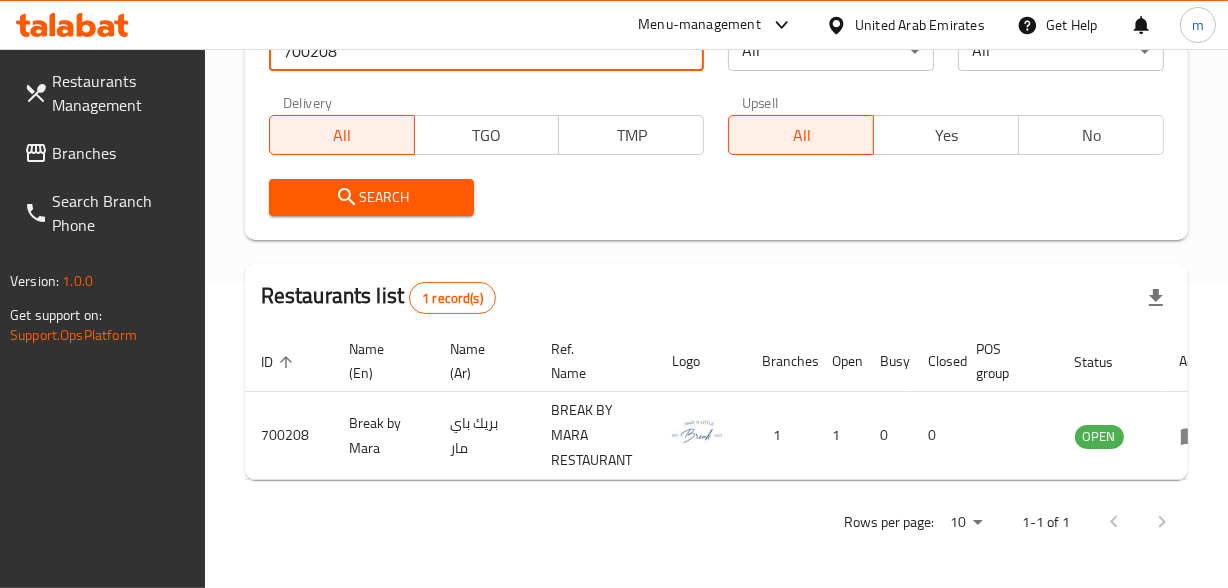 scroll, scrollTop: 318, scrollLeft: 0, axis: vertical 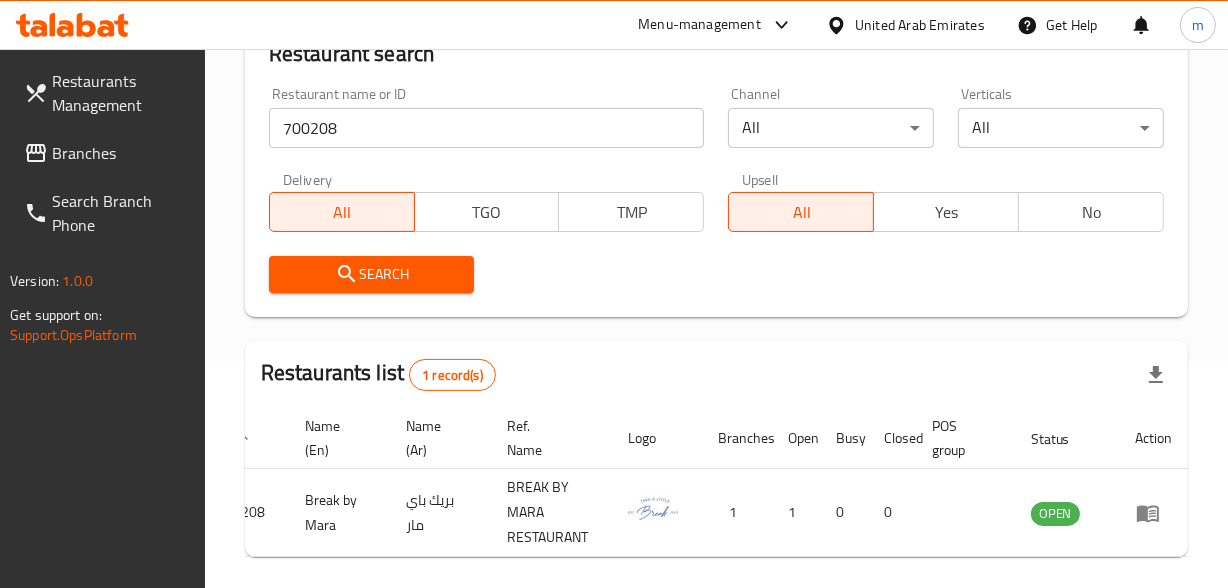 click on "United Arab Emirates" at bounding box center (920, 25) 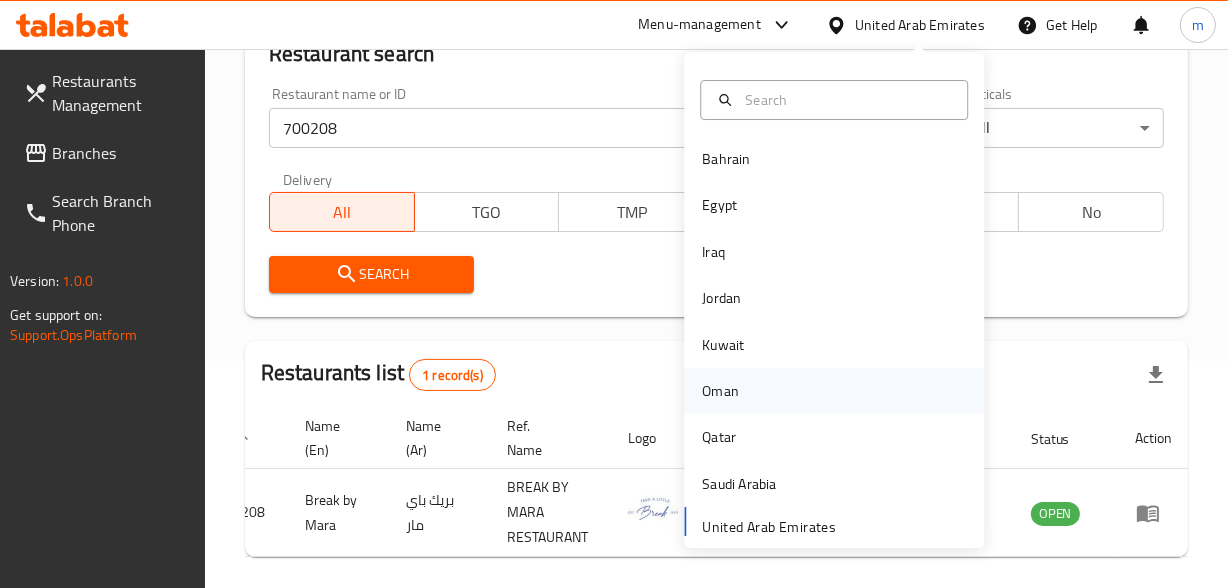 click on "Oman" at bounding box center [720, 391] 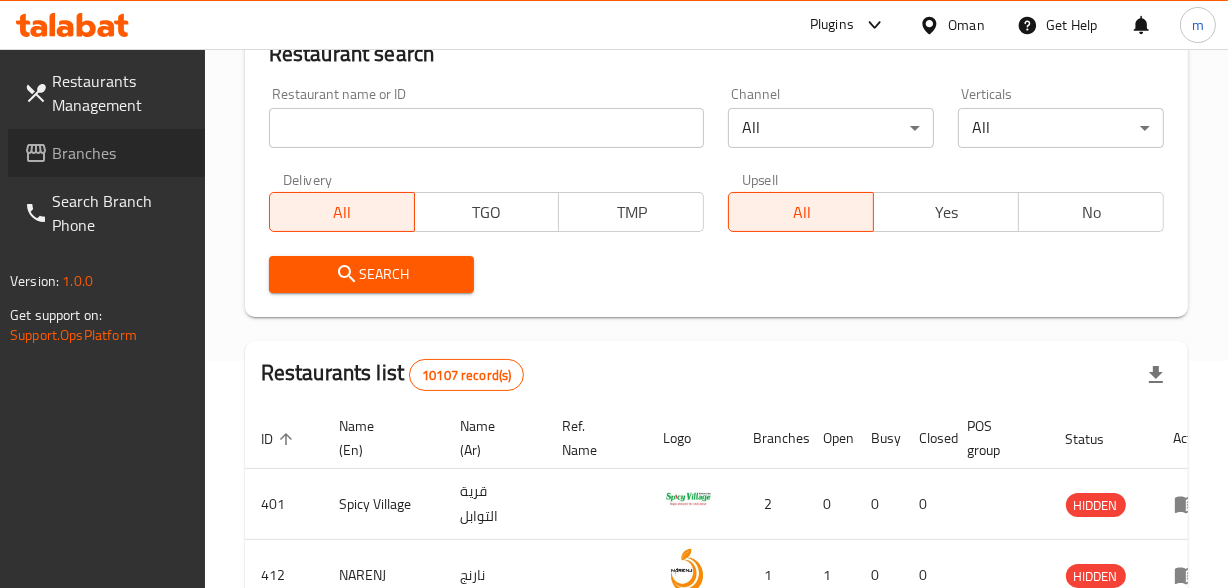 click on "Branches" at bounding box center [120, 153] 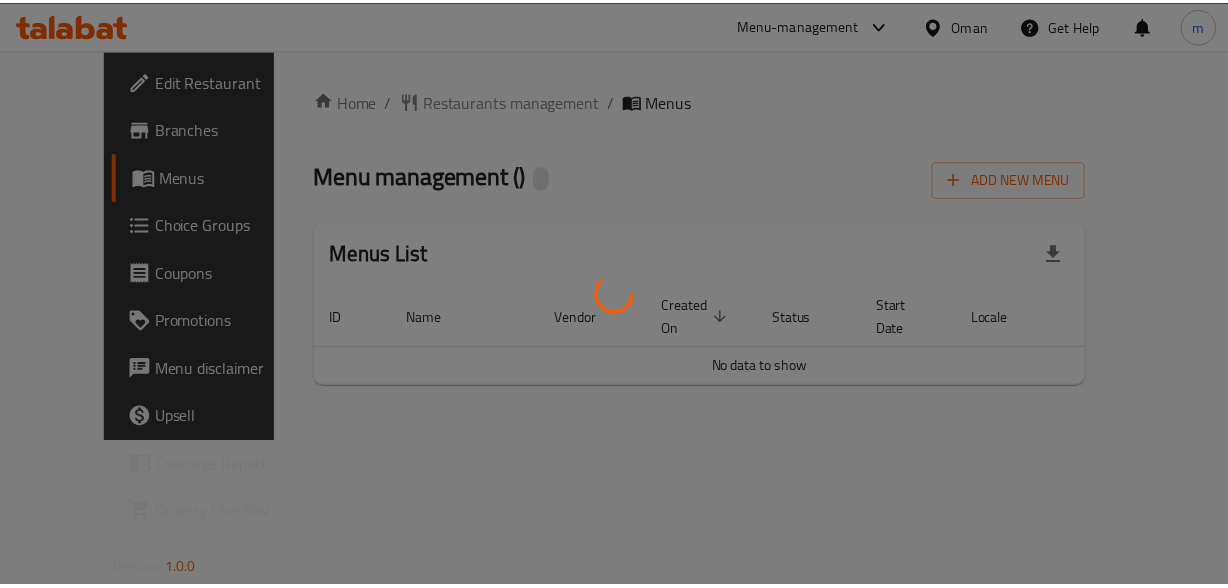 scroll, scrollTop: 0, scrollLeft: 0, axis: both 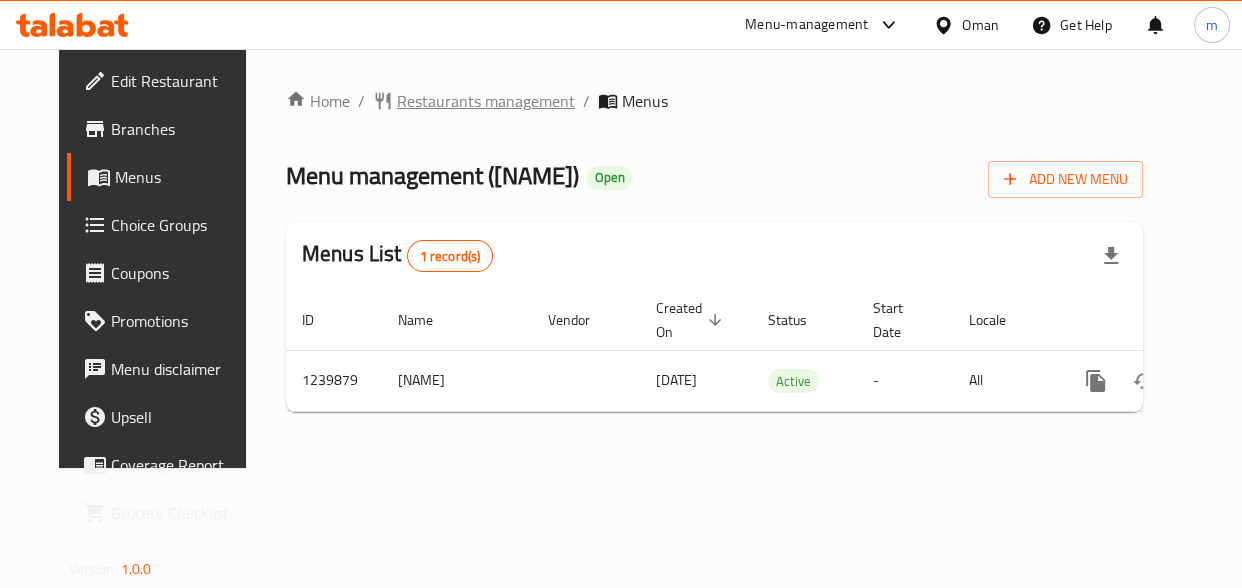 click on "Restaurants management" at bounding box center [486, 101] 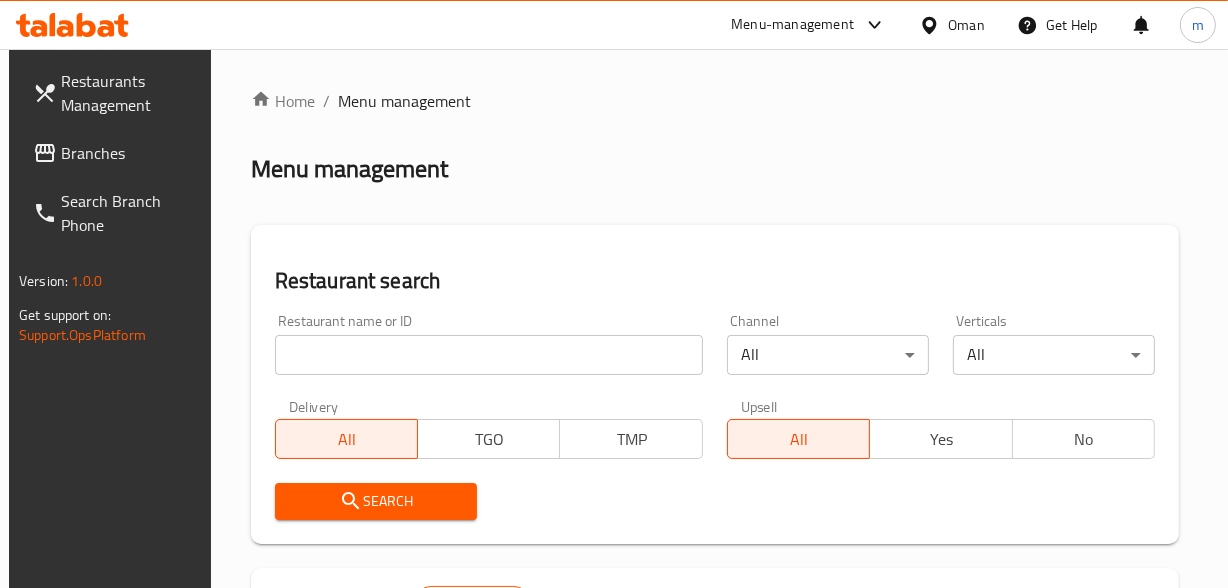click at bounding box center (489, 355) 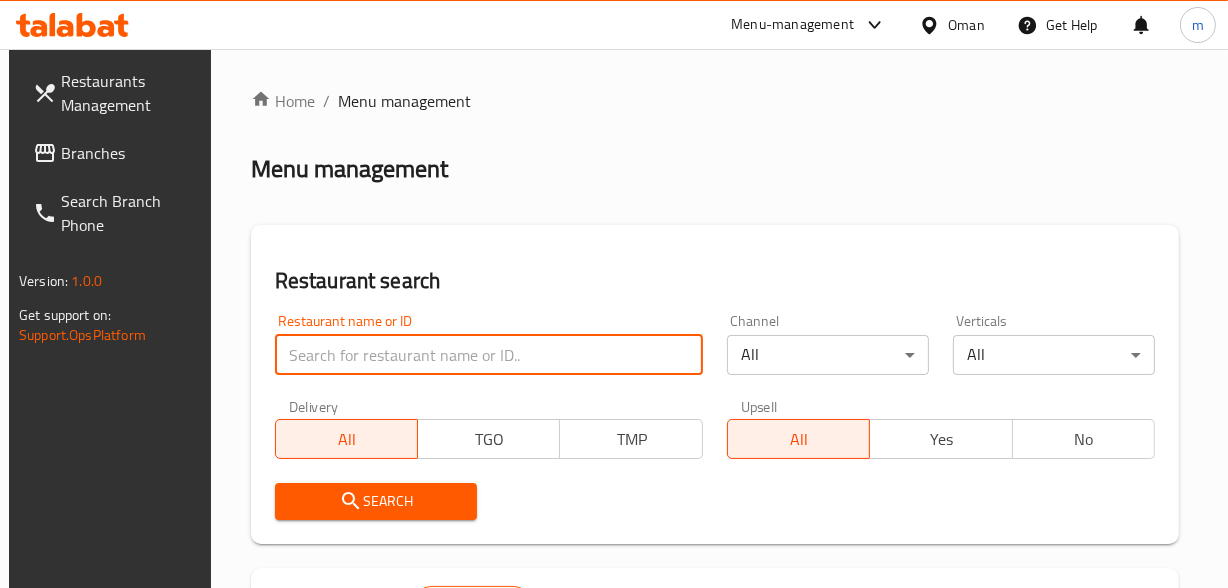 paste on "680112" 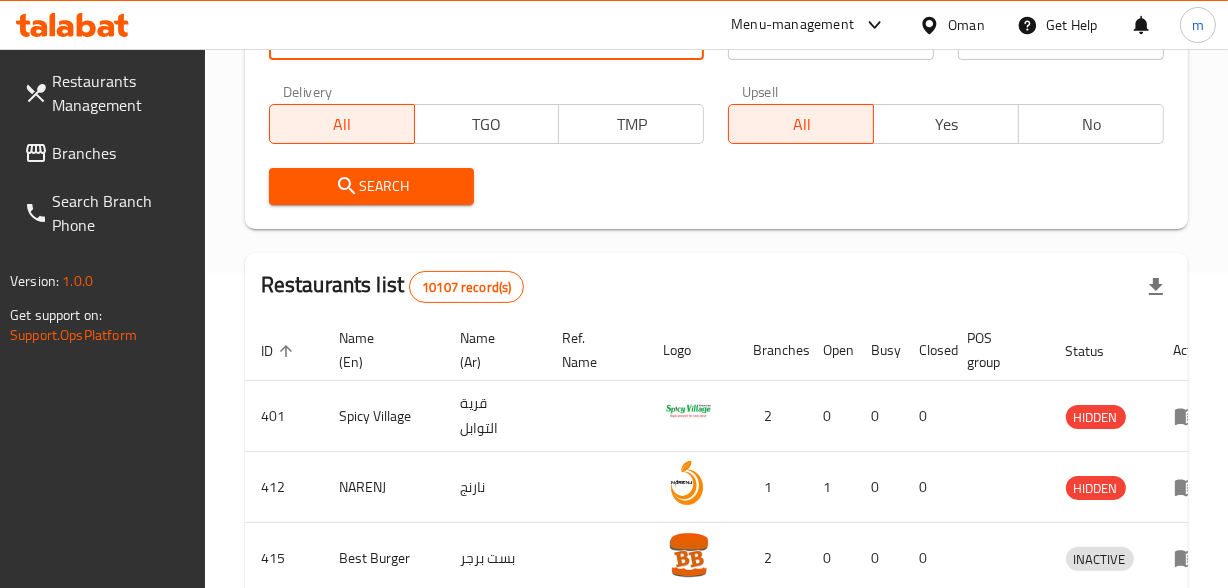 scroll, scrollTop: 363, scrollLeft: 0, axis: vertical 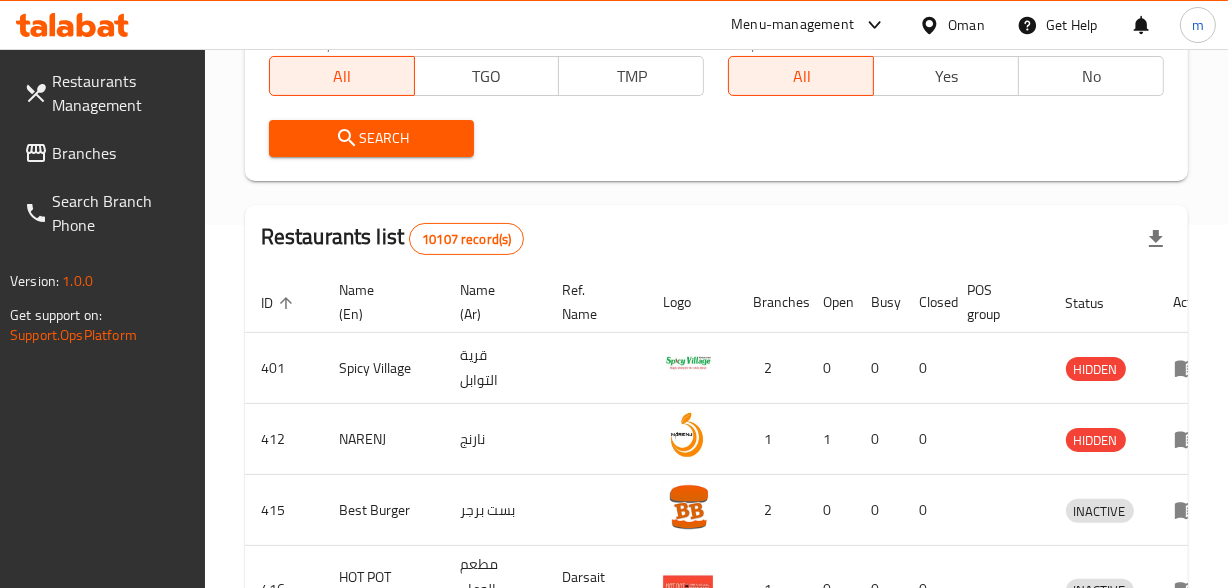 type on "680112" 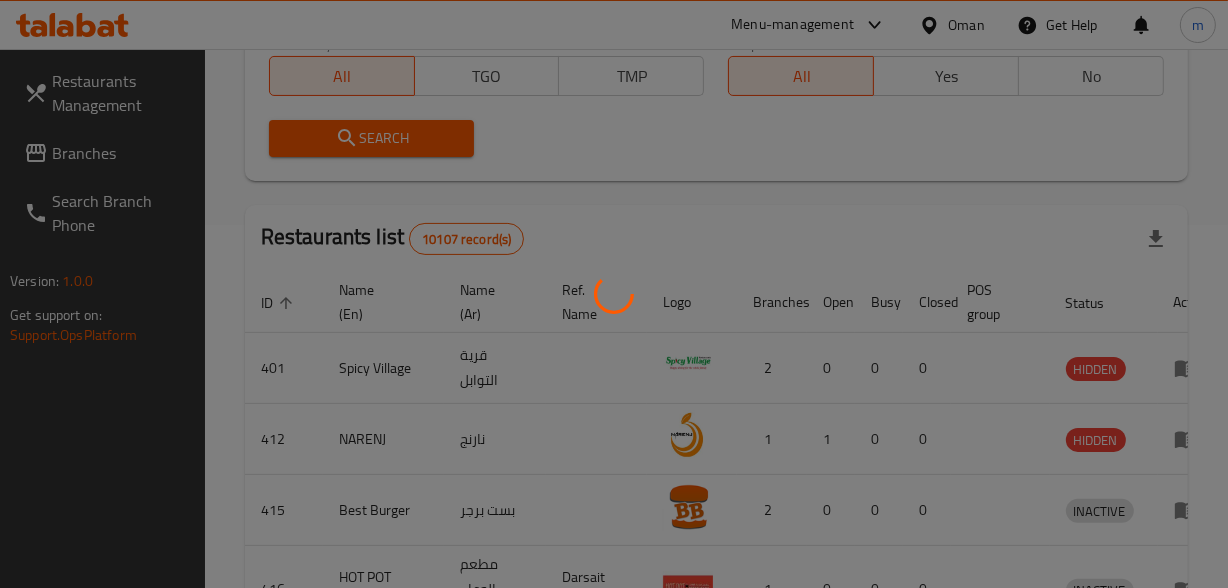 scroll, scrollTop: 343, scrollLeft: 0, axis: vertical 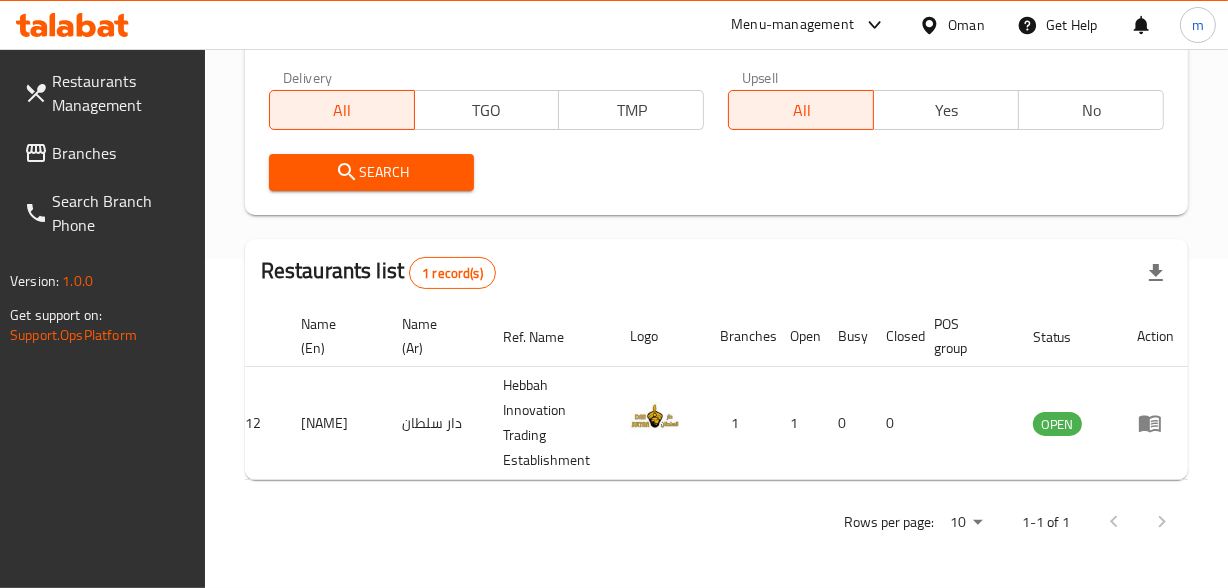 click at bounding box center [933, 25] 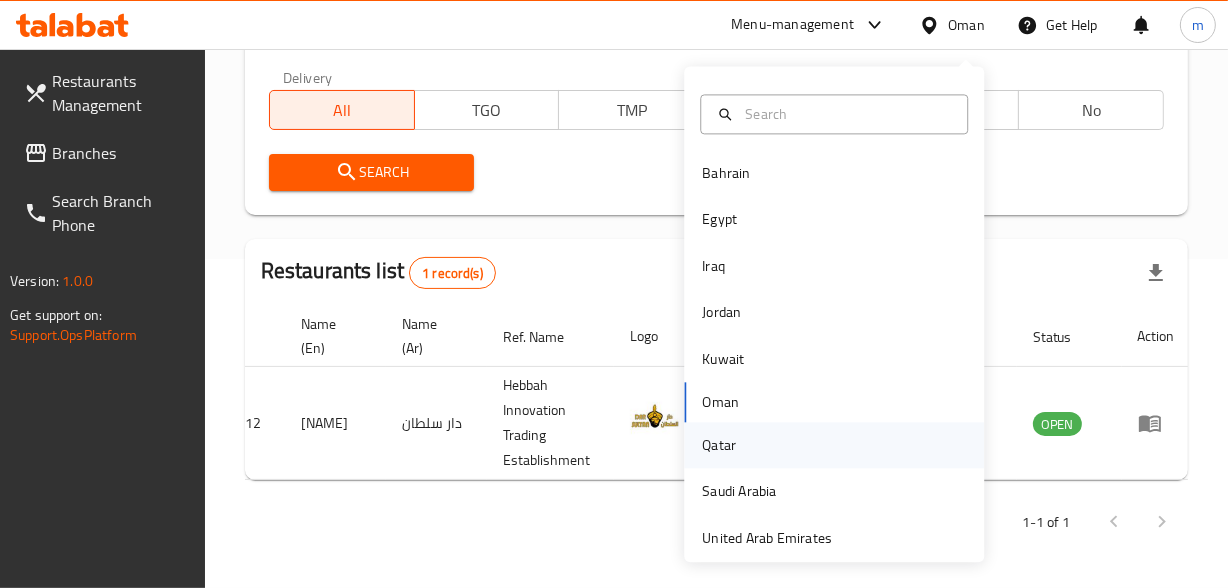 click on "Qatar" at bounding box center [719, 445] 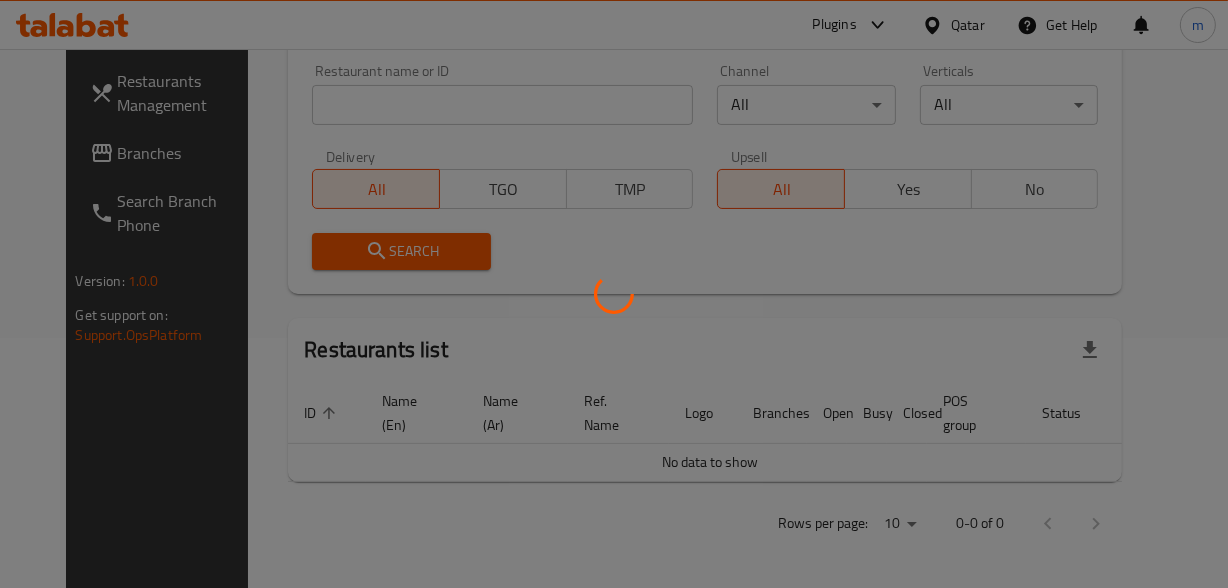 scroll, scrollTop: 343, scrollLeft: 0, axis: vertical 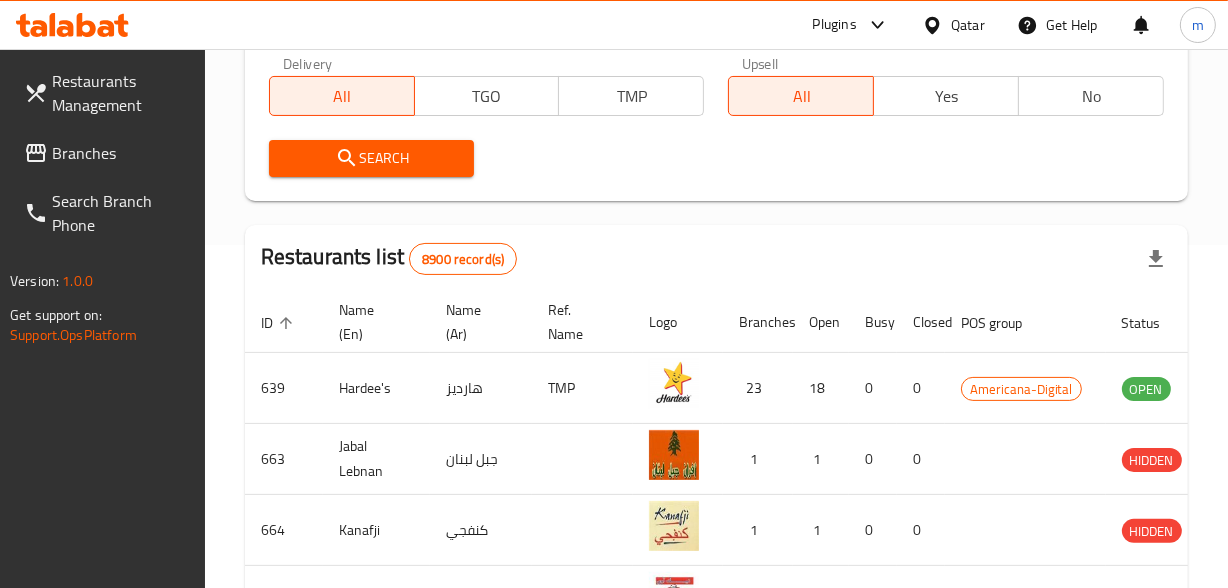 click on "Branches" at bounding box center [120, 153] 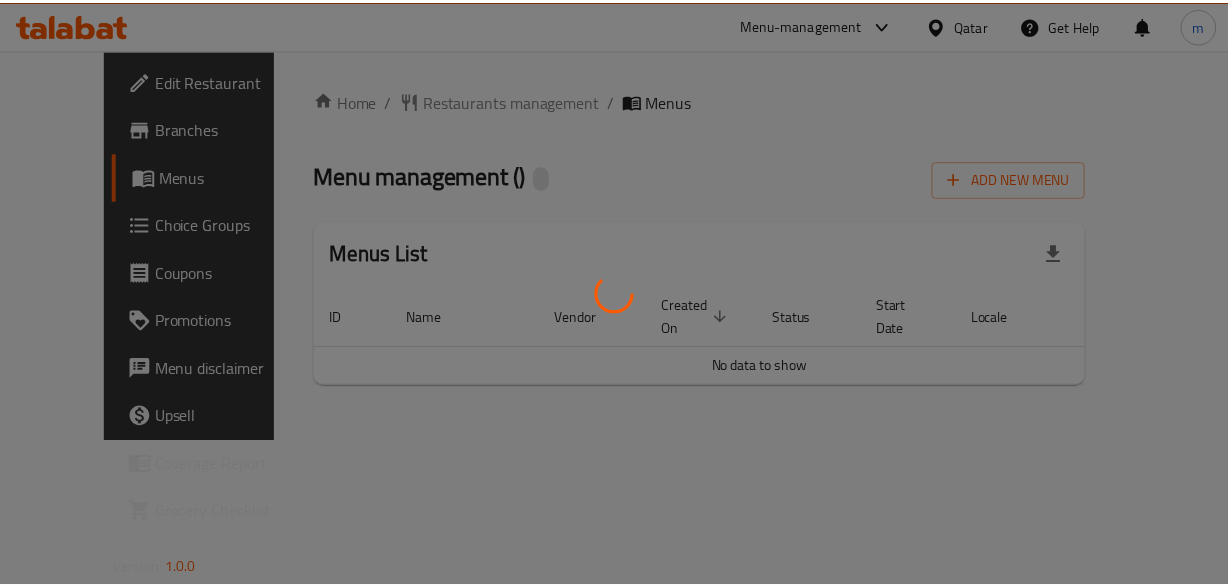 scroll, scrollTop: 0, scrollLeft: 0, axis: both 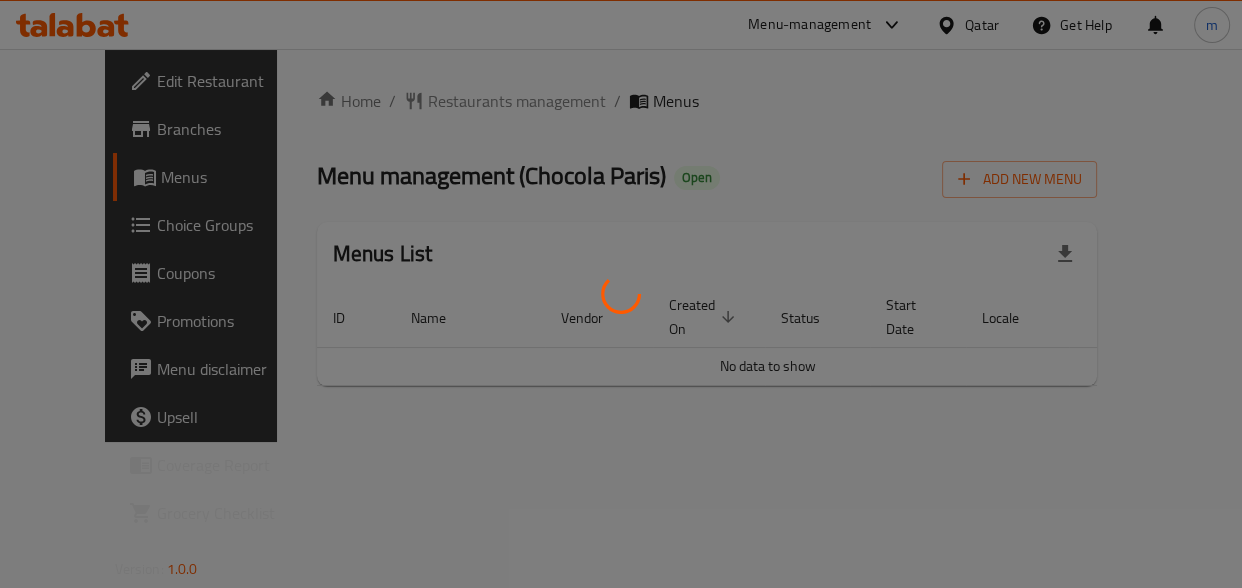 click at bounding box center (621, 294) 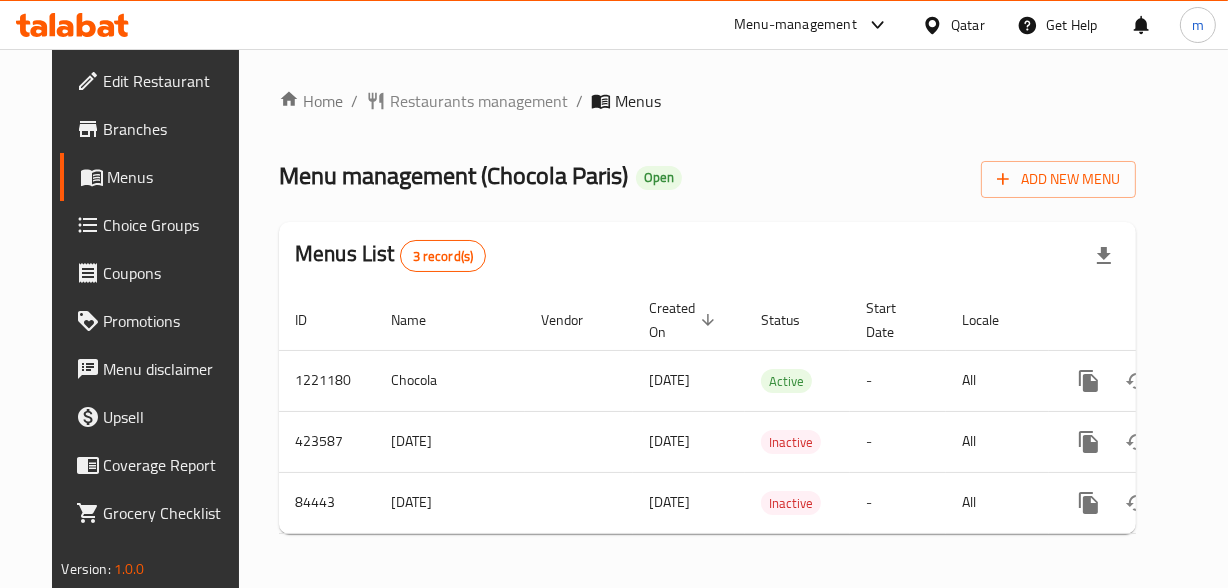 click on "Home / Restaurants management / Menus Menu management ( Chocola [CITY] )  Open Add New Menu Menus List   3 record(s) ID Name Vendor Created On sorted descending Status Start Date Locale Actions 1221180 Chocola [DATE] Active - All 423587 [DATE] [DATE] Inactive - All 84443 [DATE] [DATE] Inactive - All" at bounding box center [707, 319] 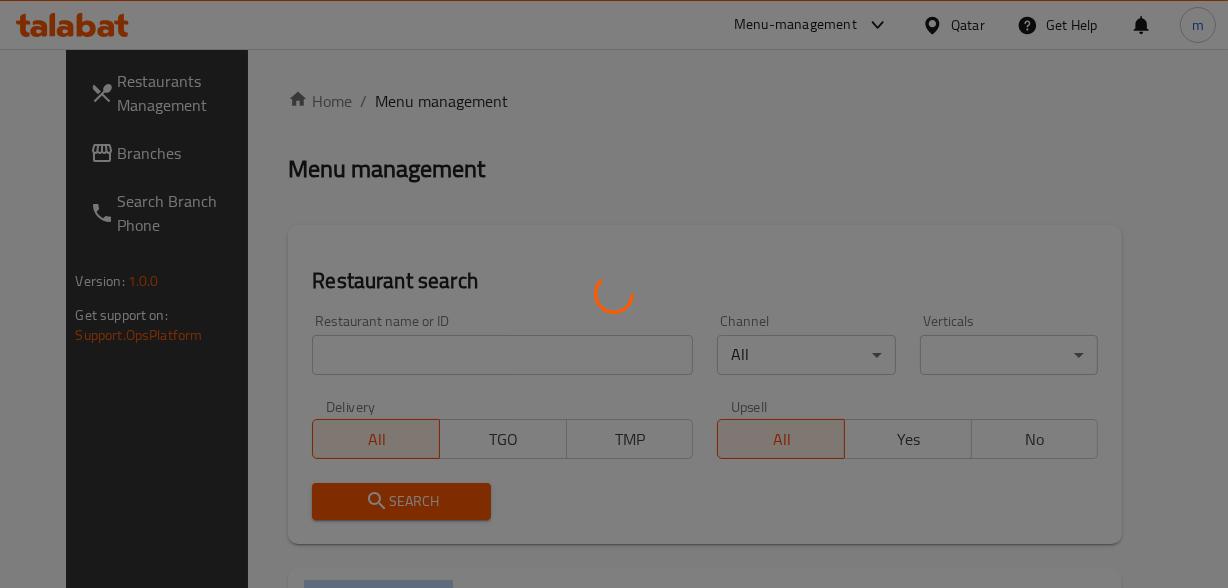 click at bounding box center (614, 294) 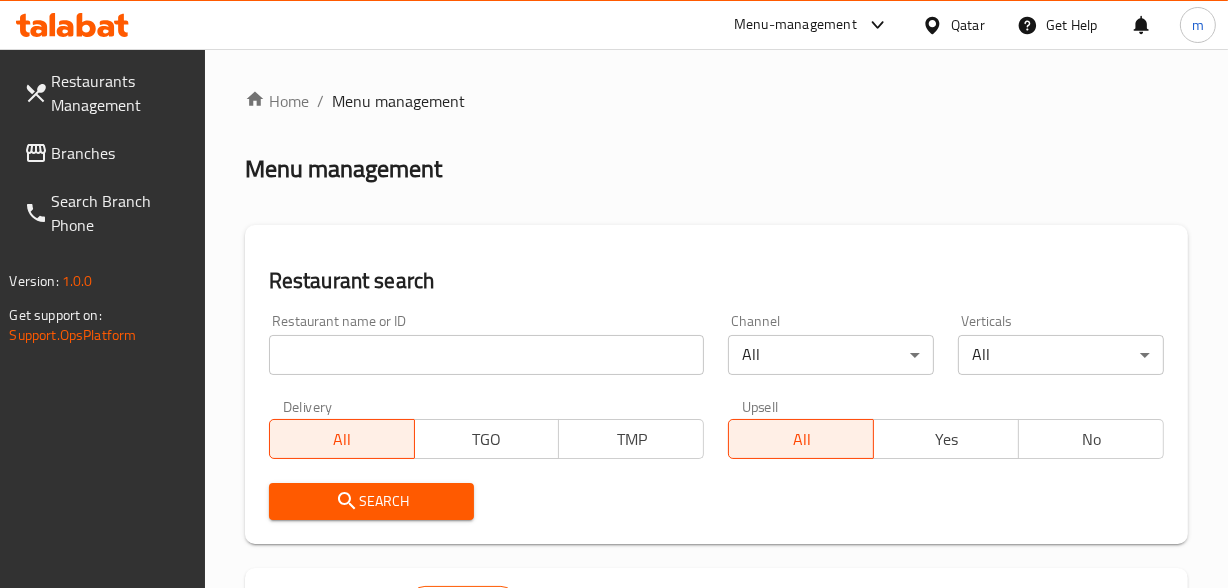 click at bounding box center [614, 294] 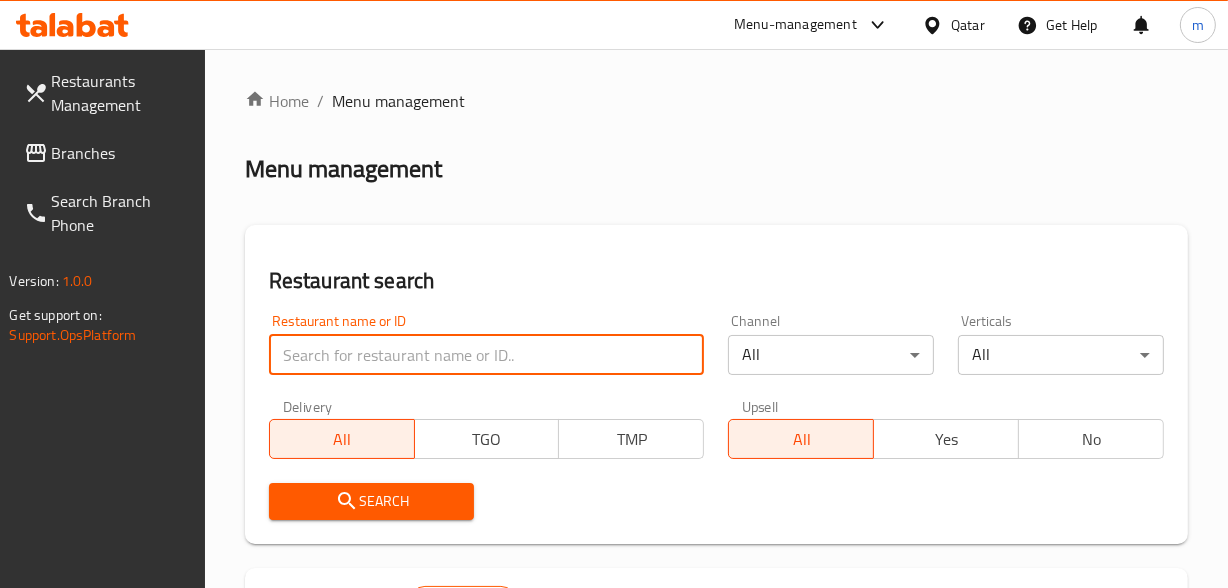 click at bounding box center (487, 355) 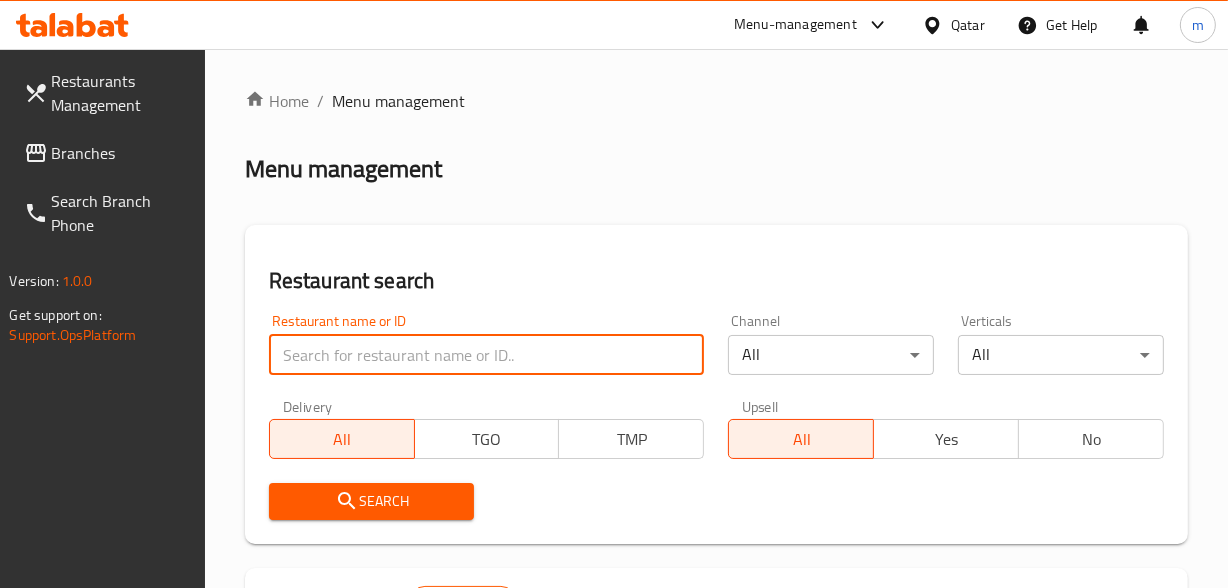 paste on "600759" 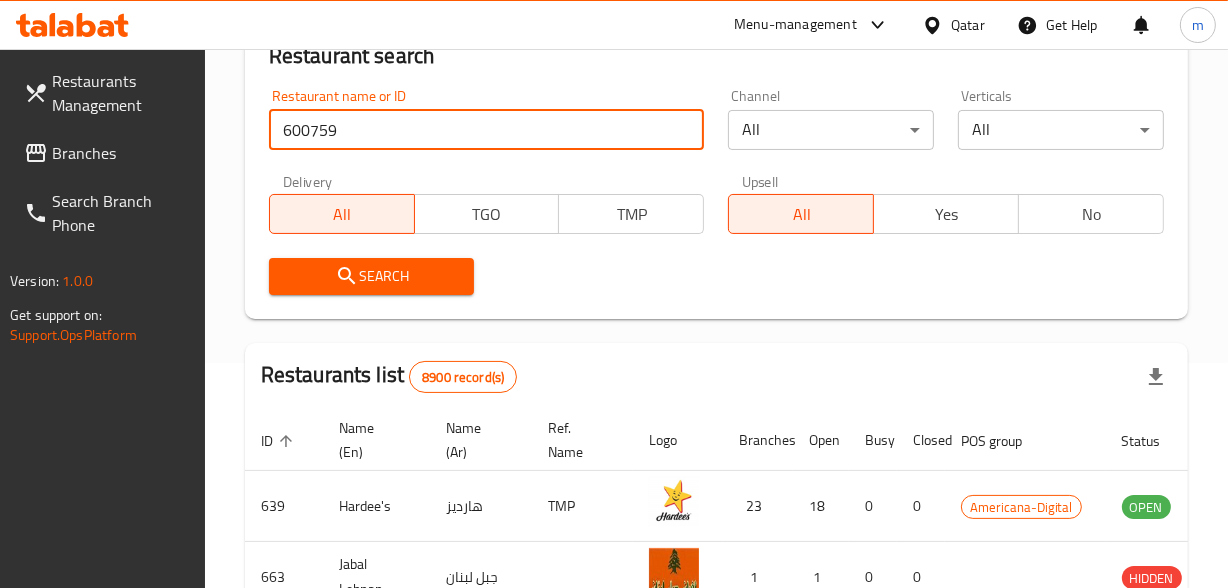 scroll, scrollTop: 272, scrollLeft: 0, axis: vertical 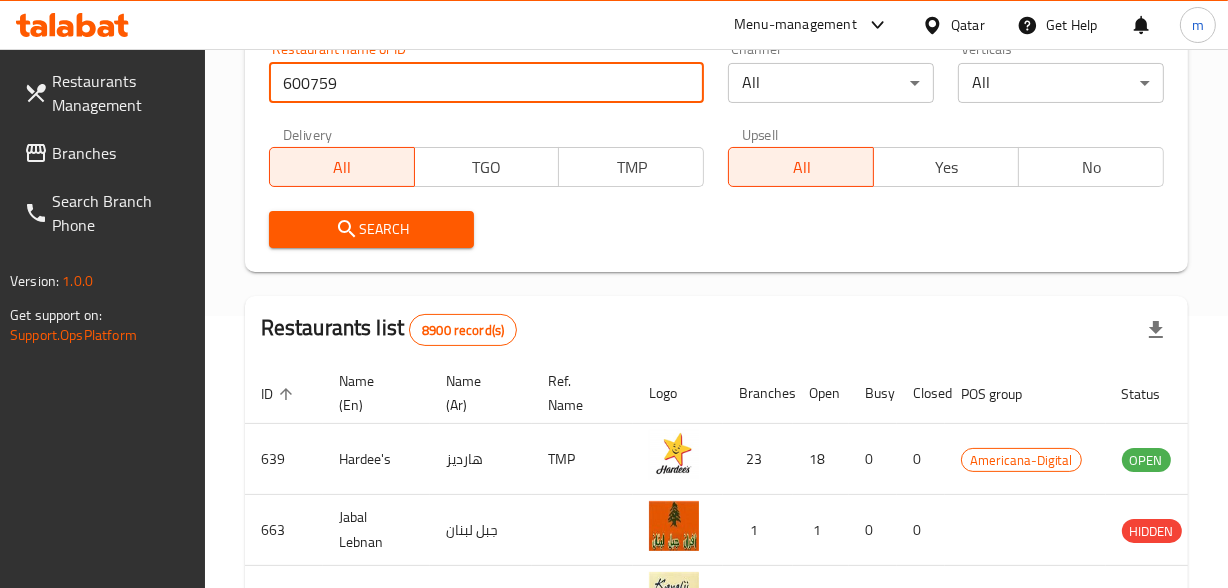 type on "600759" 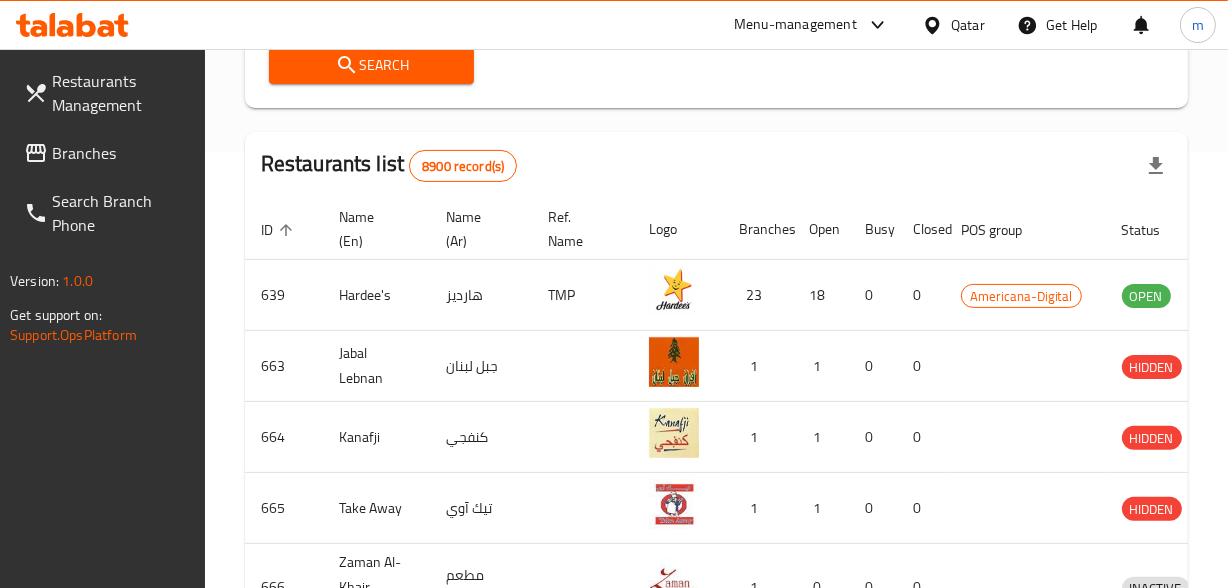 scroll, scrollTop: 272, scrollLeft: 0, axis: vertical 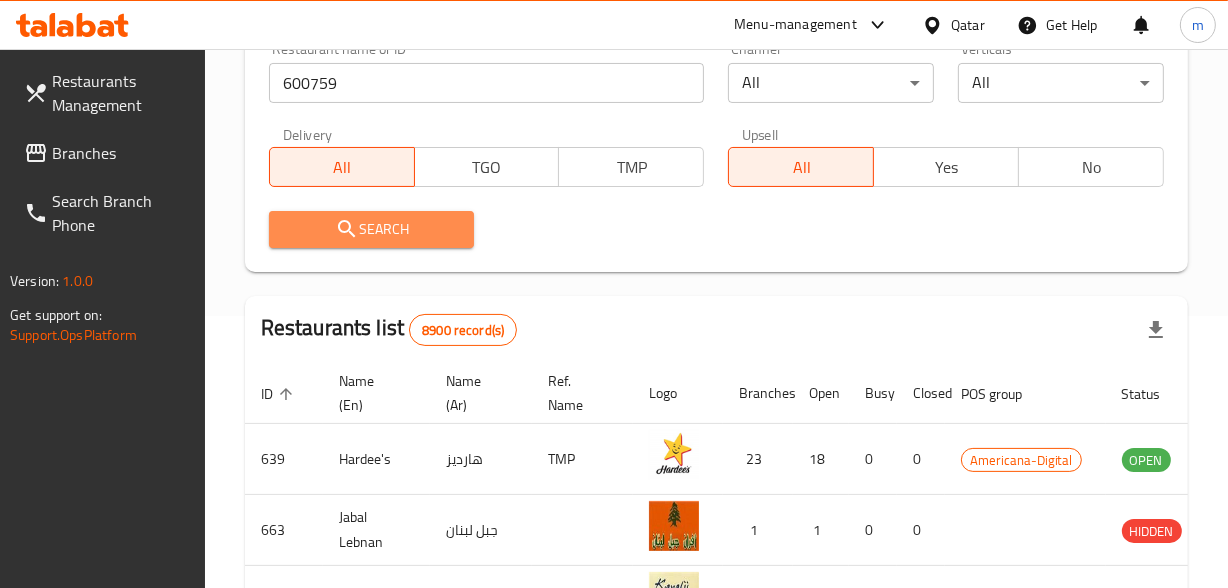 click on "Search" at bounding box center [372, 229] 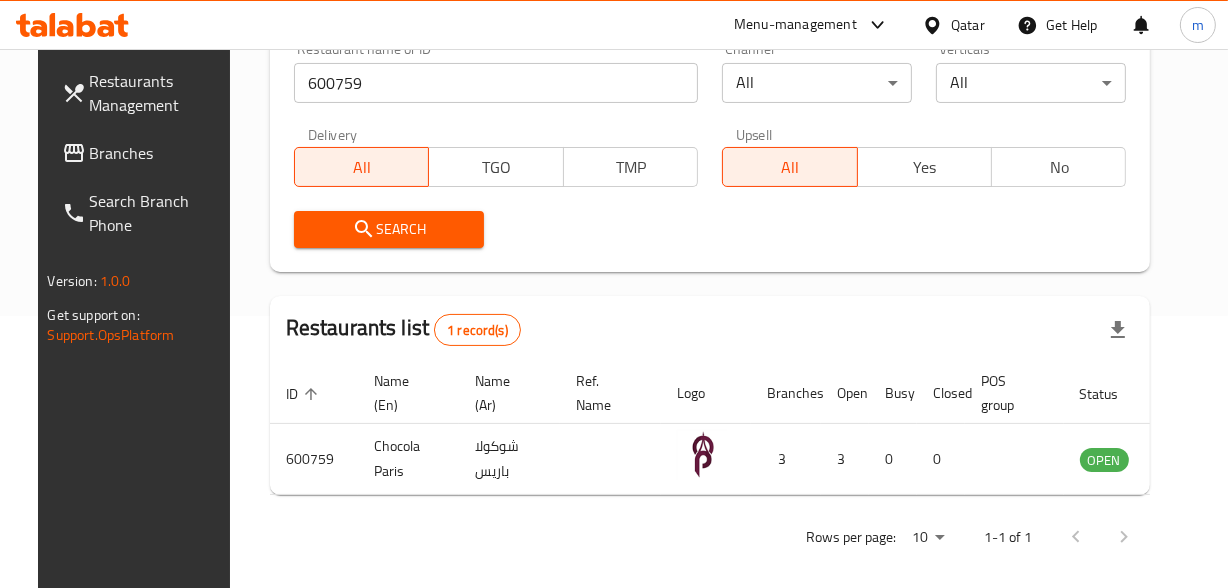 scroll, scrollTop: 0, scrollLeft: 23, axis: horizontal 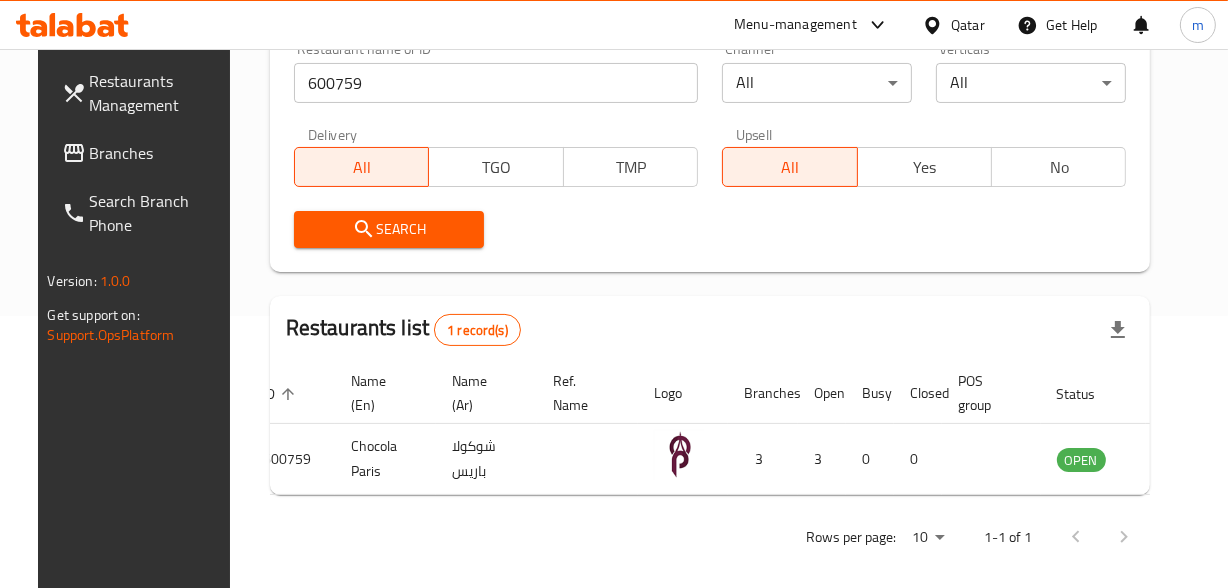 click on "Qatar" at bounding box center [968, 25] 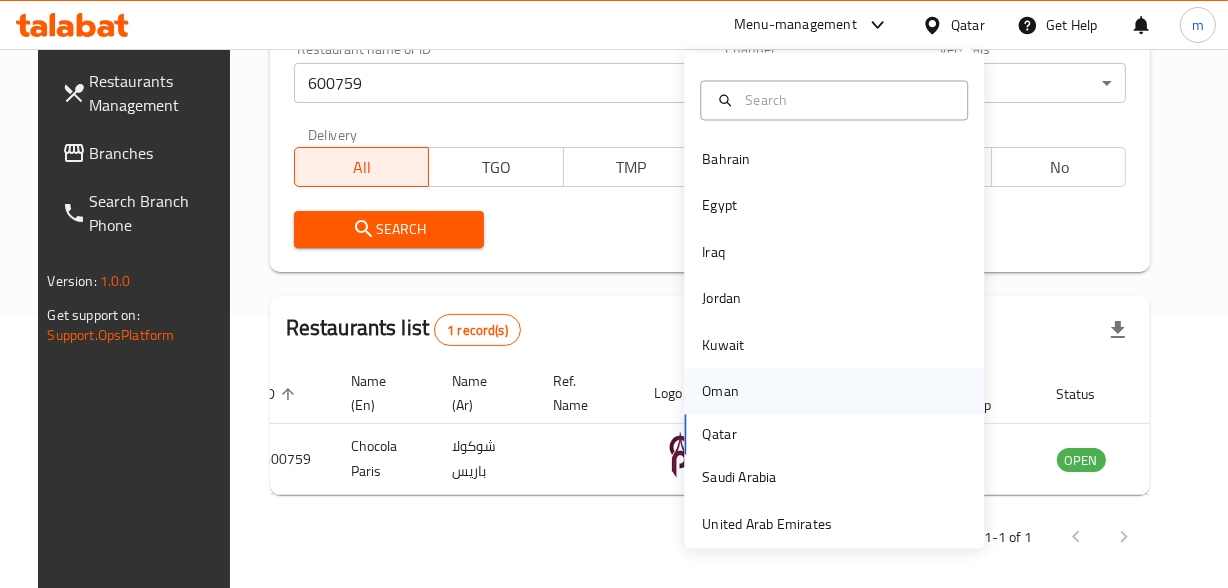click on "Oman" at bounding box center (720, 392) 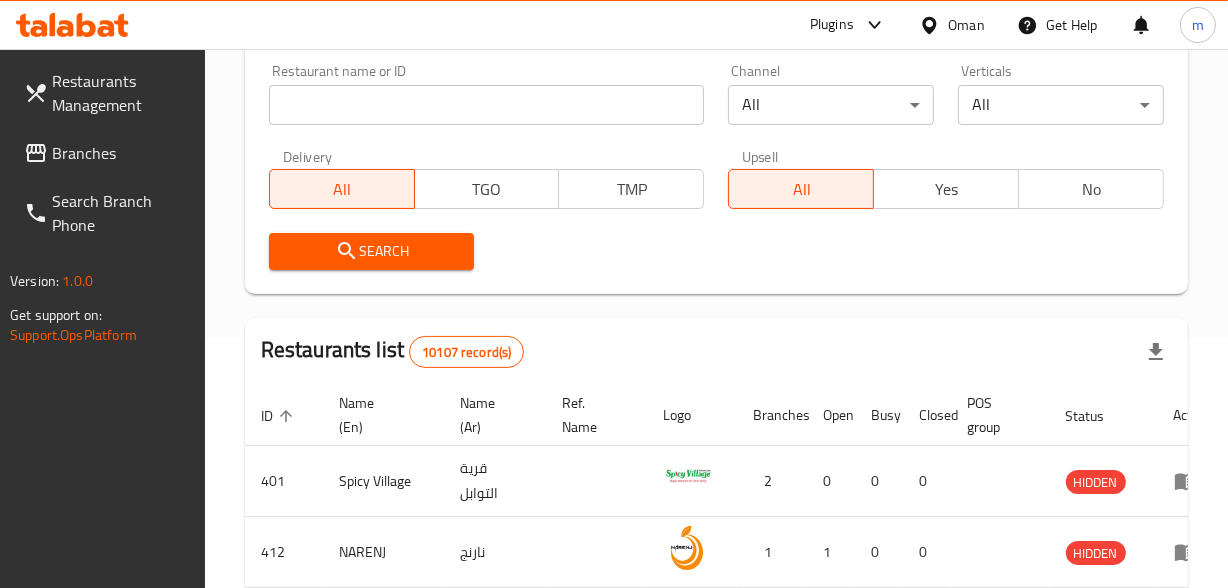 scroll, scrollTop: 272, scrollLeft: 0, axis: vertical 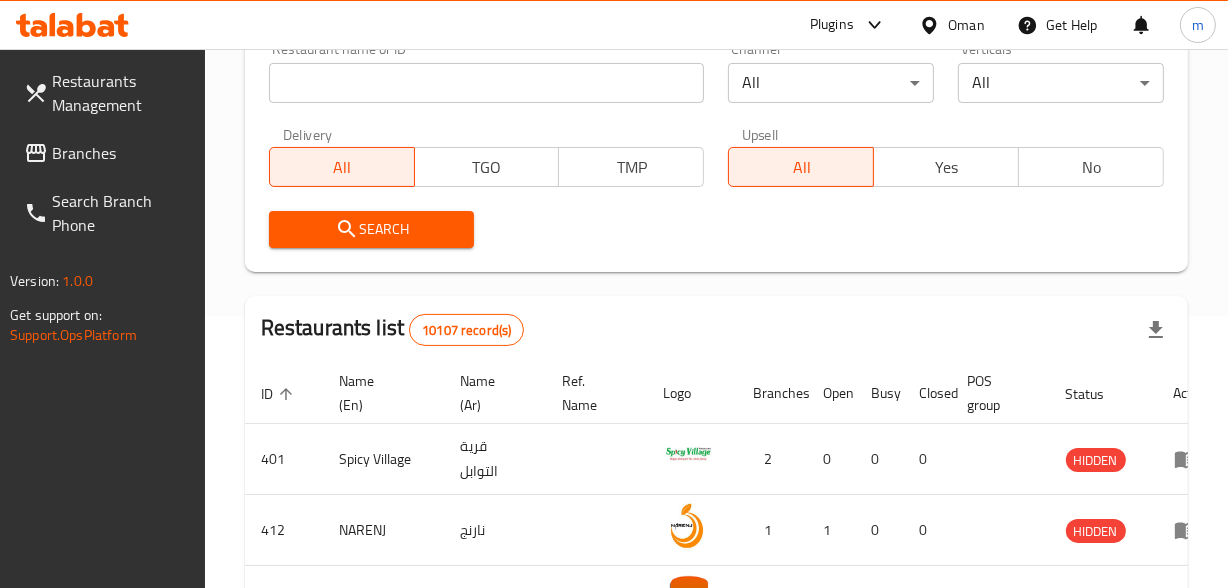 click on "Branches" at bounding box center [120, 153] 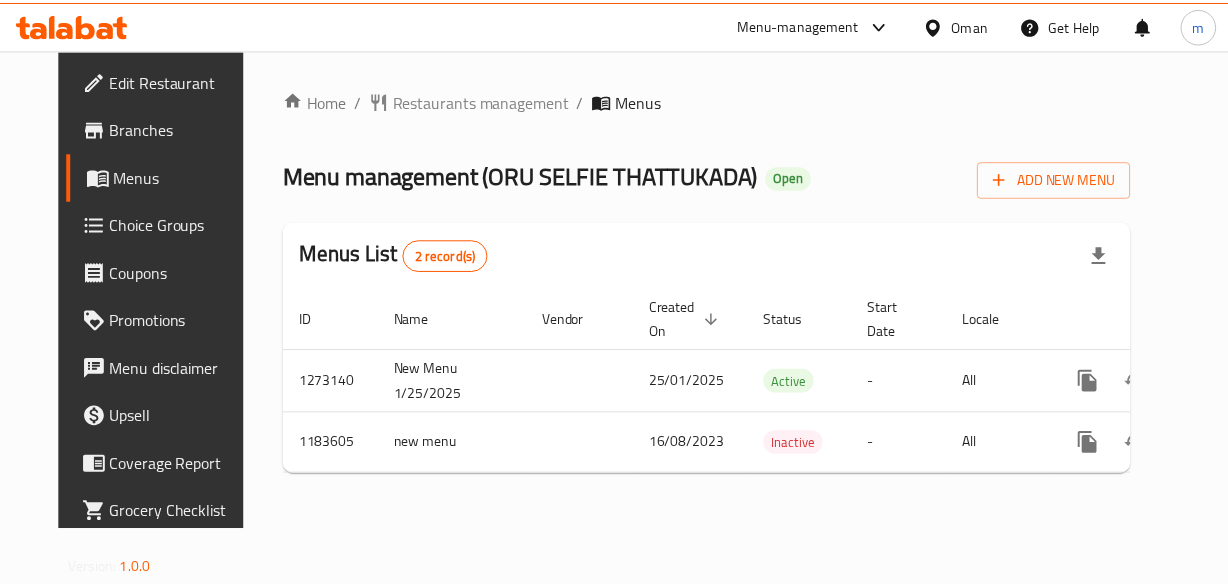 scroll, scrollTop: 0, scrollLeft: 0, axis: both 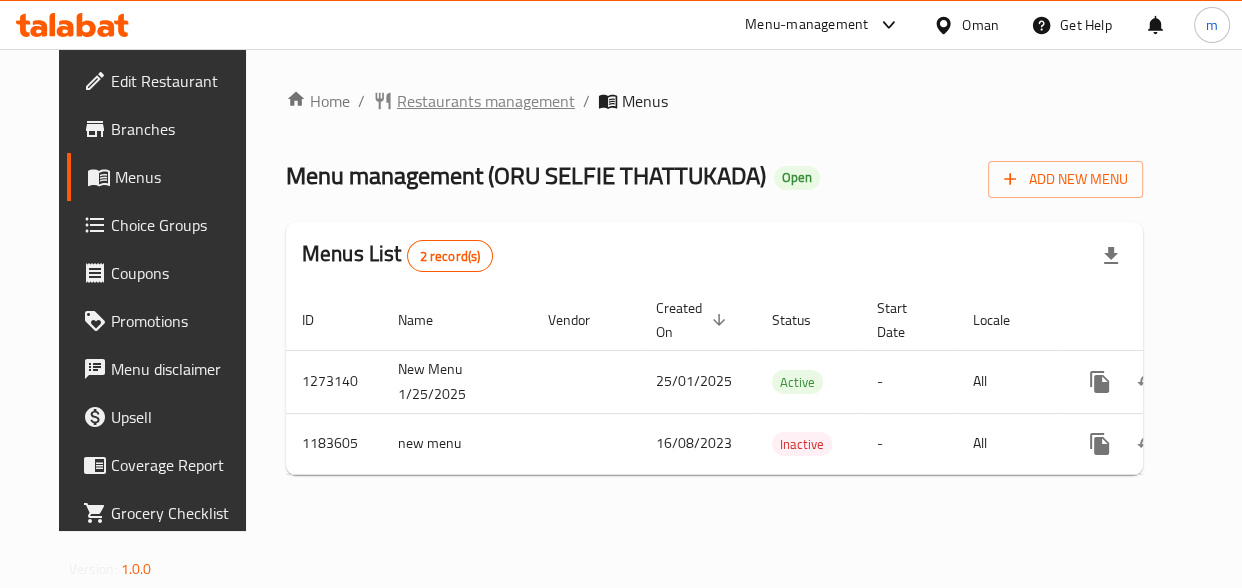 click on "Restaurants management" at bounding box center [486, 101] 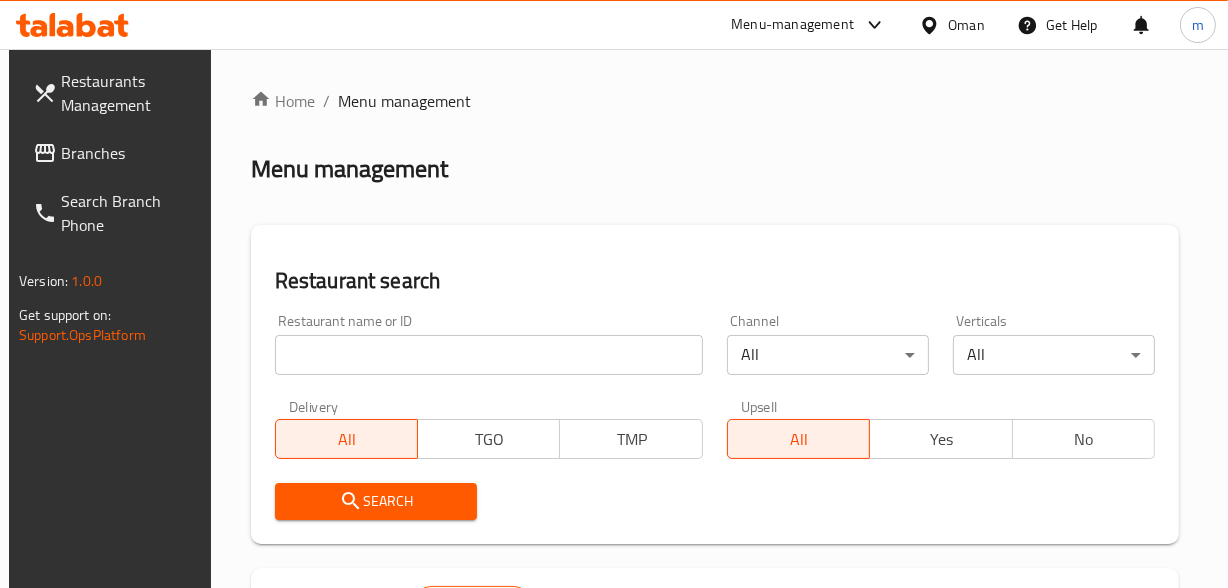 click at bounding box center (489, 355) 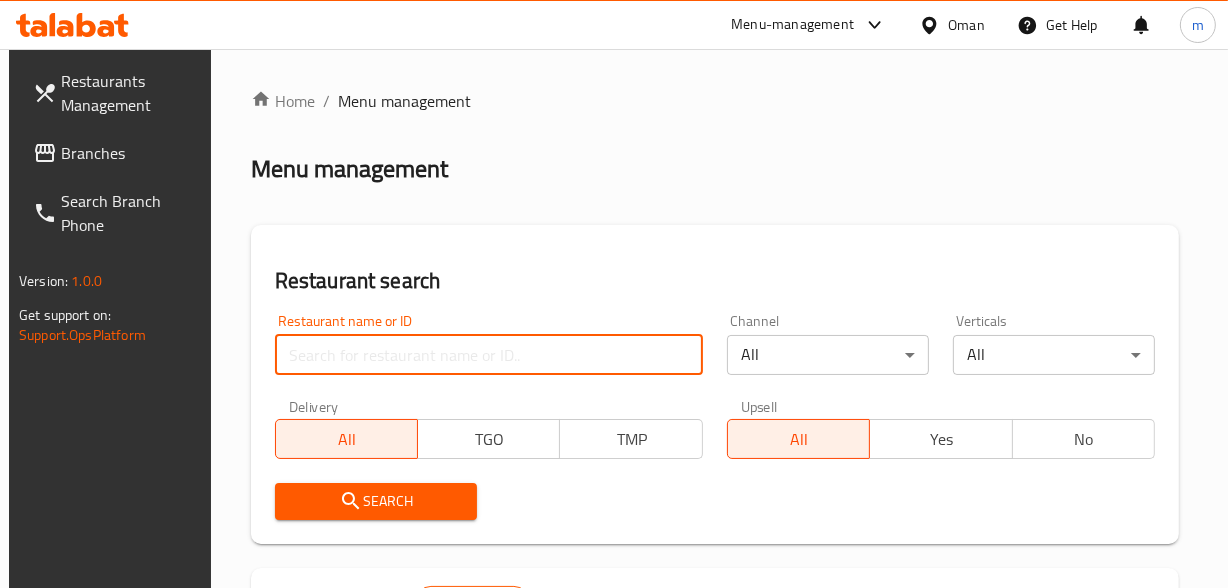 paste on "666452" 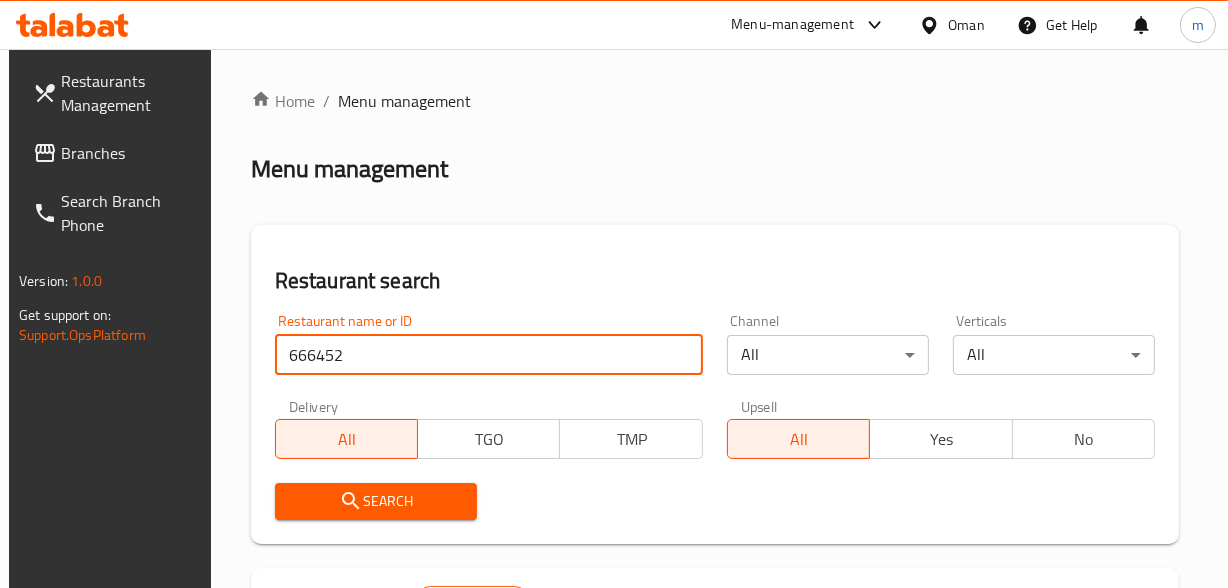 type on "666452" 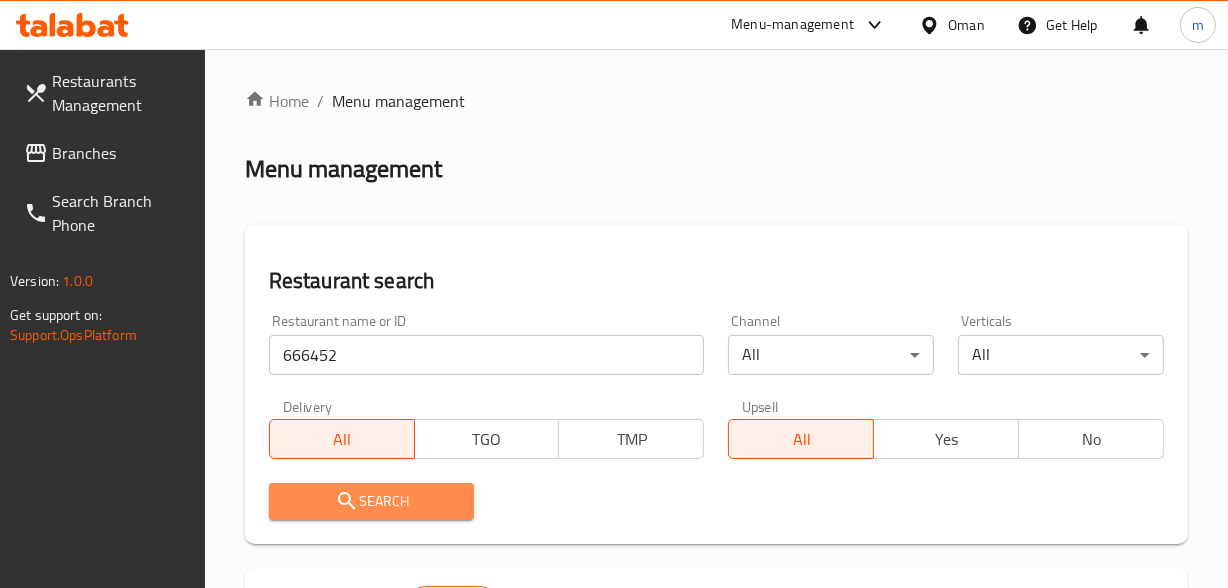 click on "Search" at bounding box center [372, 501] 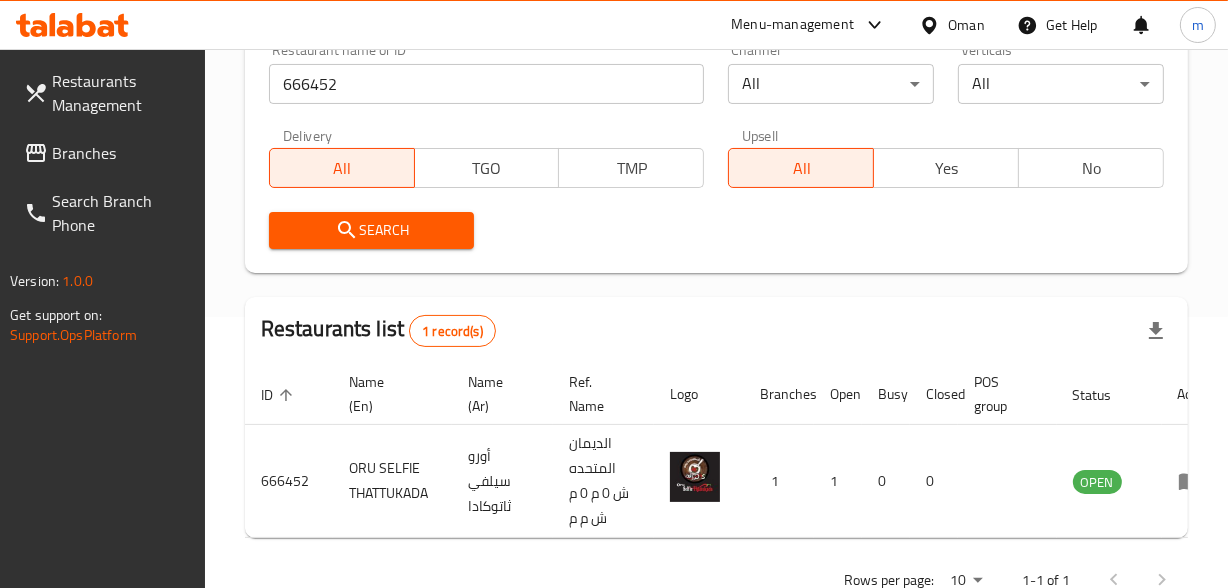 scroll, scrollTop: 272, scrollLeft: 0, axis: vertical 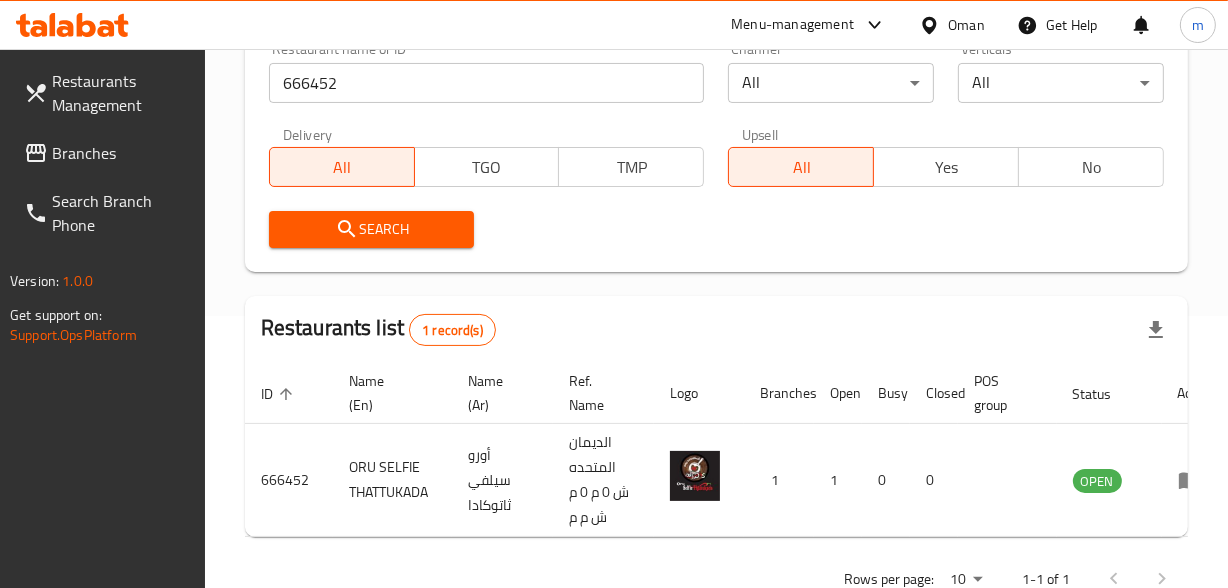 click 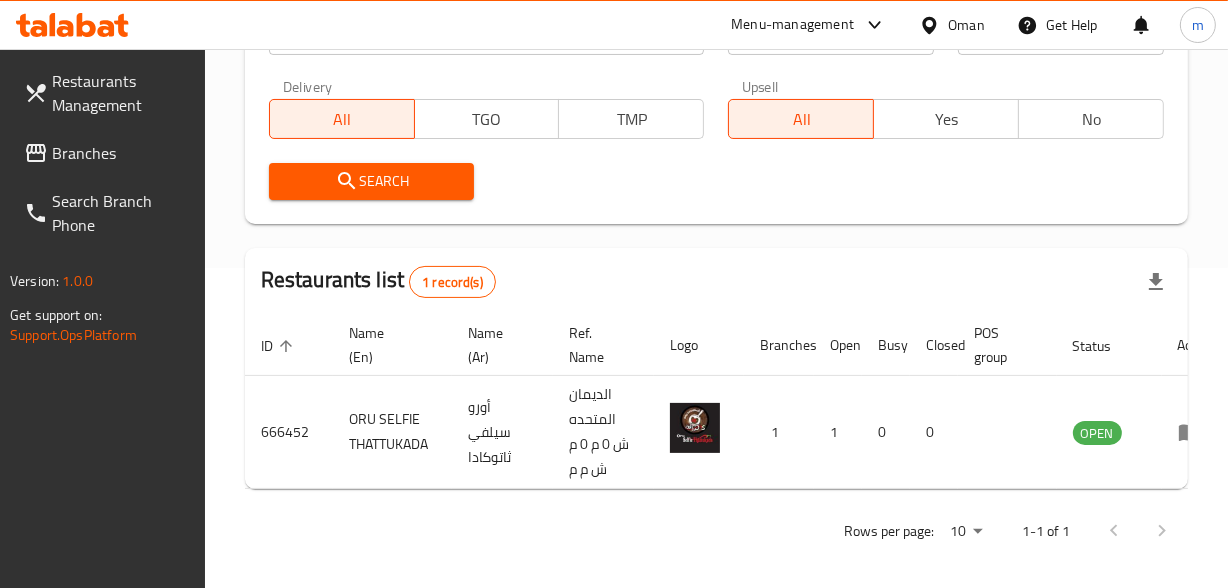 scroll, scrollTop: 343, scrollLeft: 0, axis: vertical 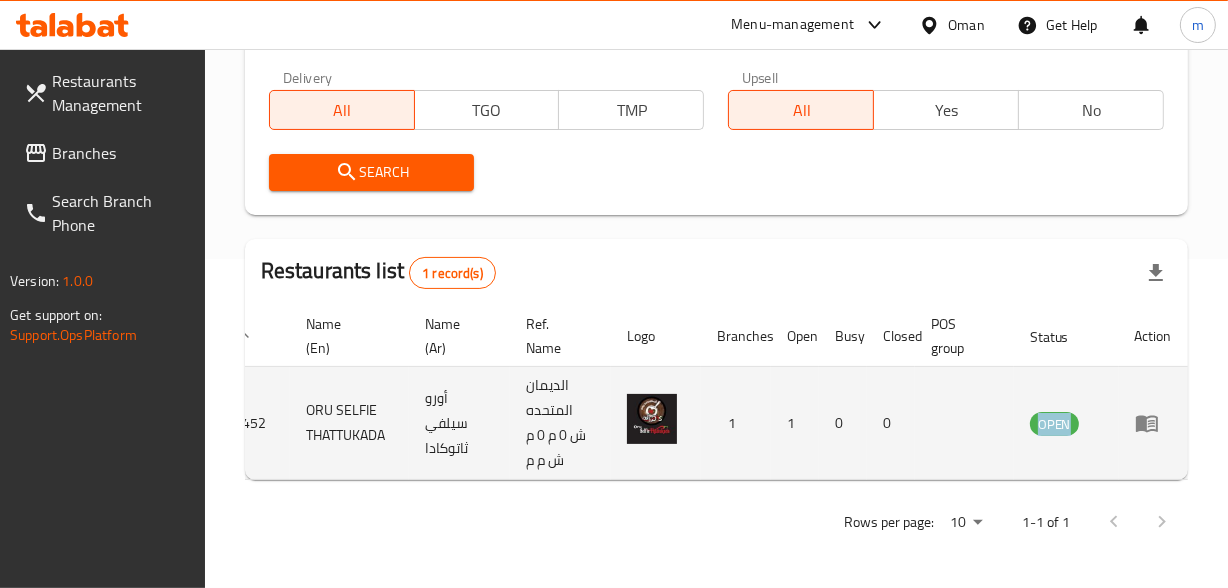 drag, startPoint x: 740, startPoint y: 480, endPoint x: 932, endPoint y: 459, distance: 193.14502 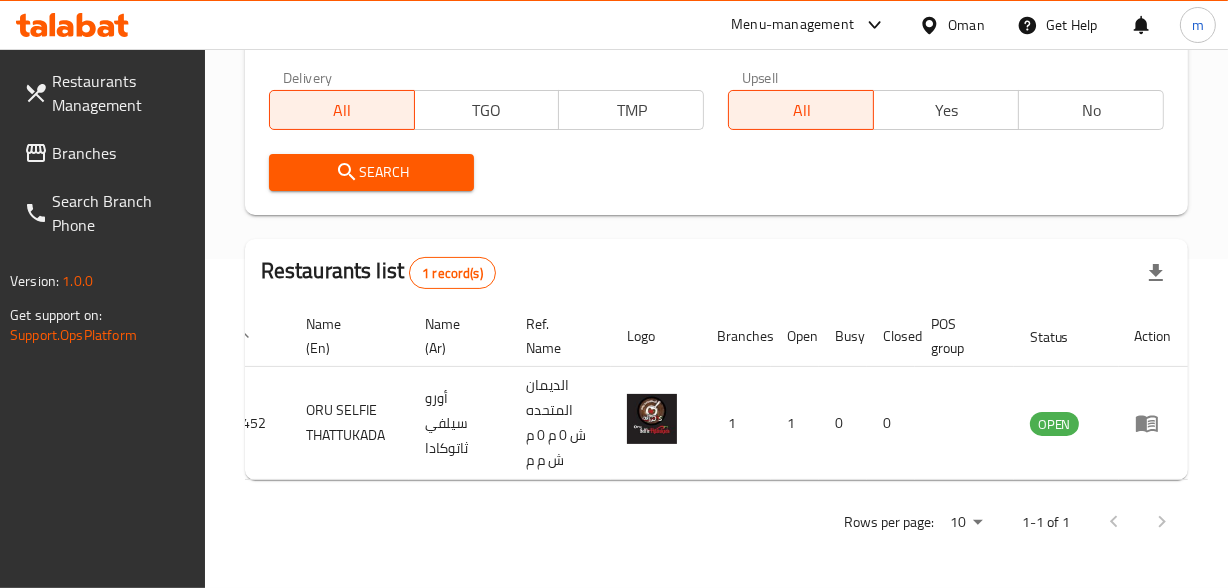 click on "Oman" at bounding box center (952, 25) 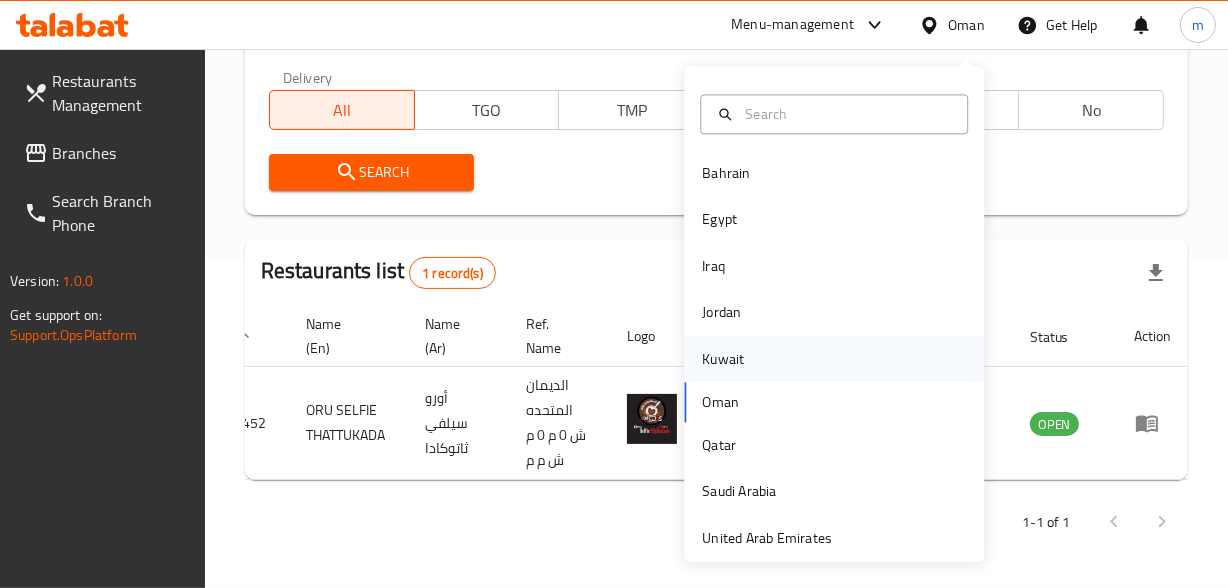 click on "Kuwait" at bounding box center (723, 359) 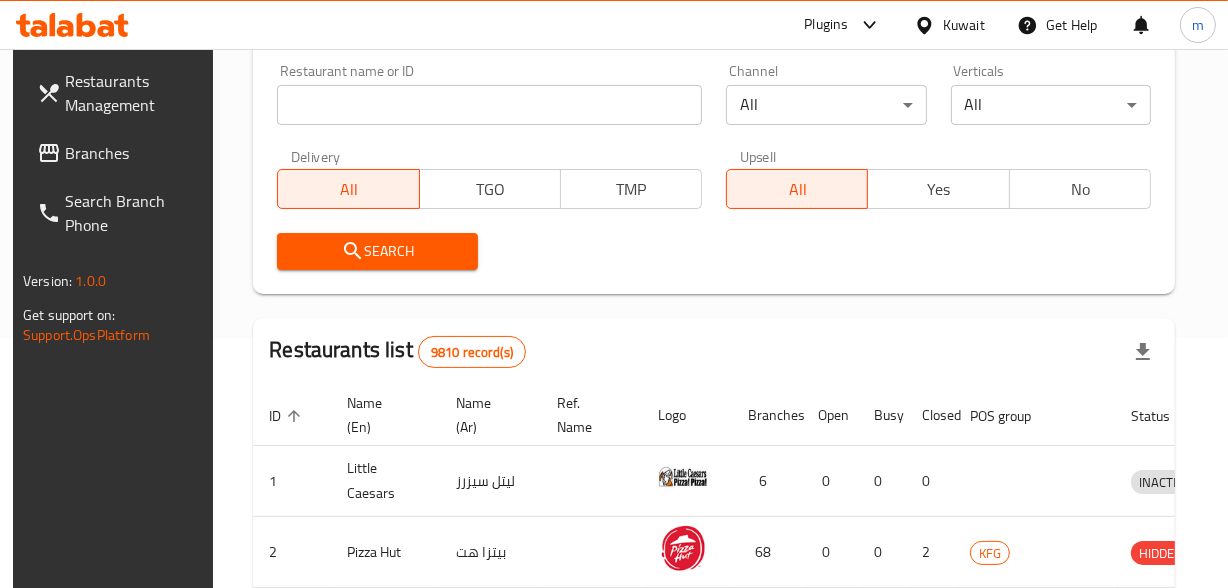 scroll, scrollTop: 343, scrollLeft: 0, axis: vertical 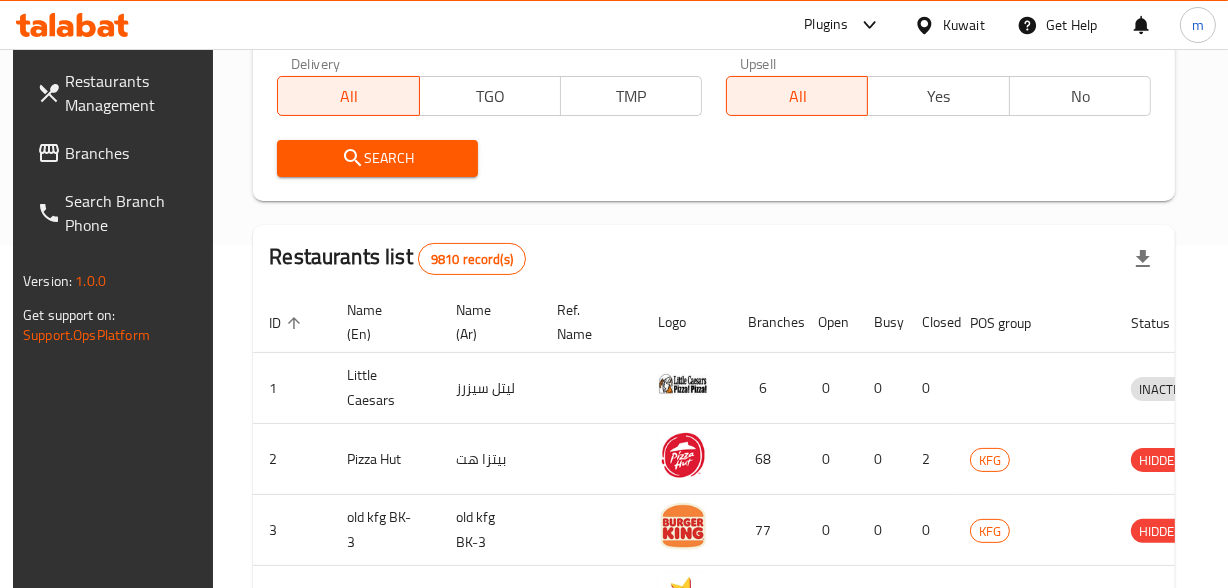 click on "Branches" at bounding box center [133, 153] 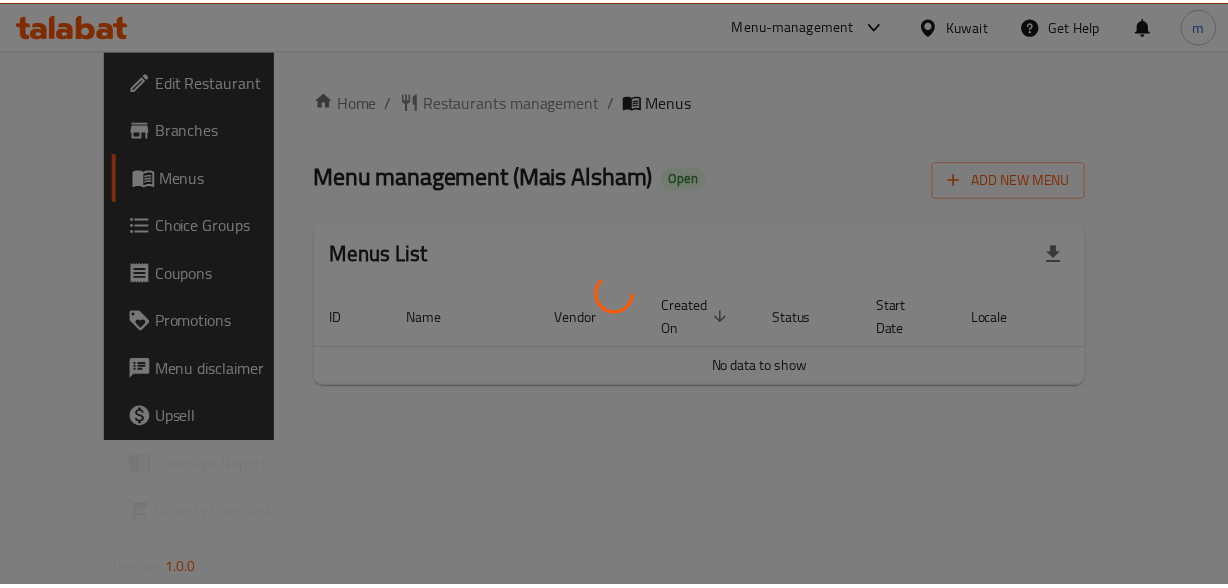 scroll, scrollTop: 0, scrollLeft: 0, axis: both 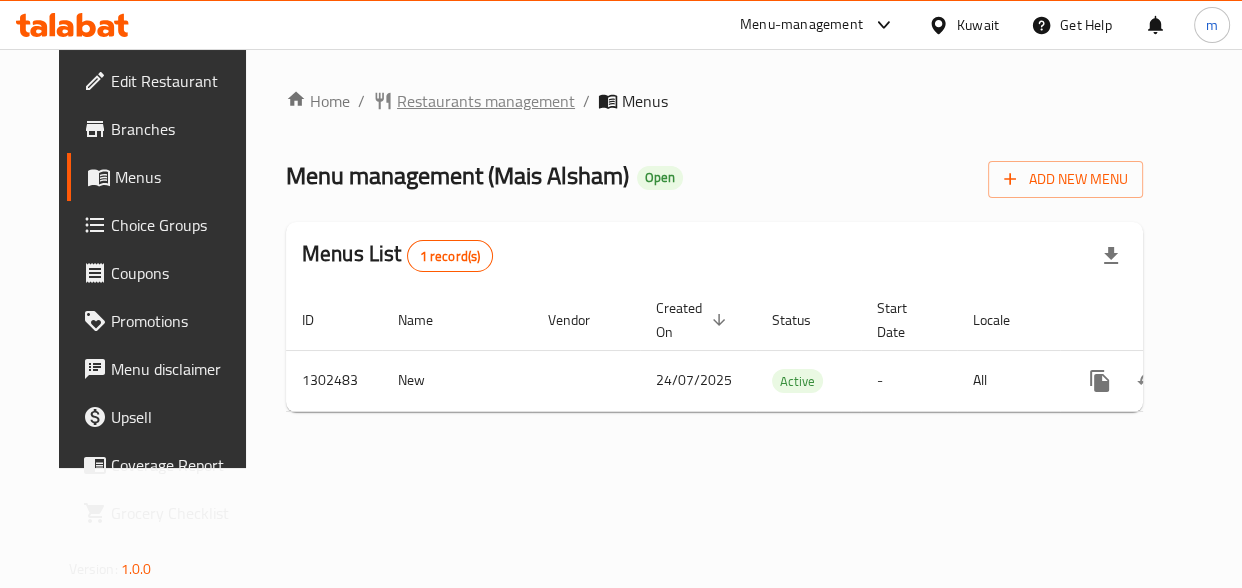 click on "Restaurants management" at bounding box center [486, 101] 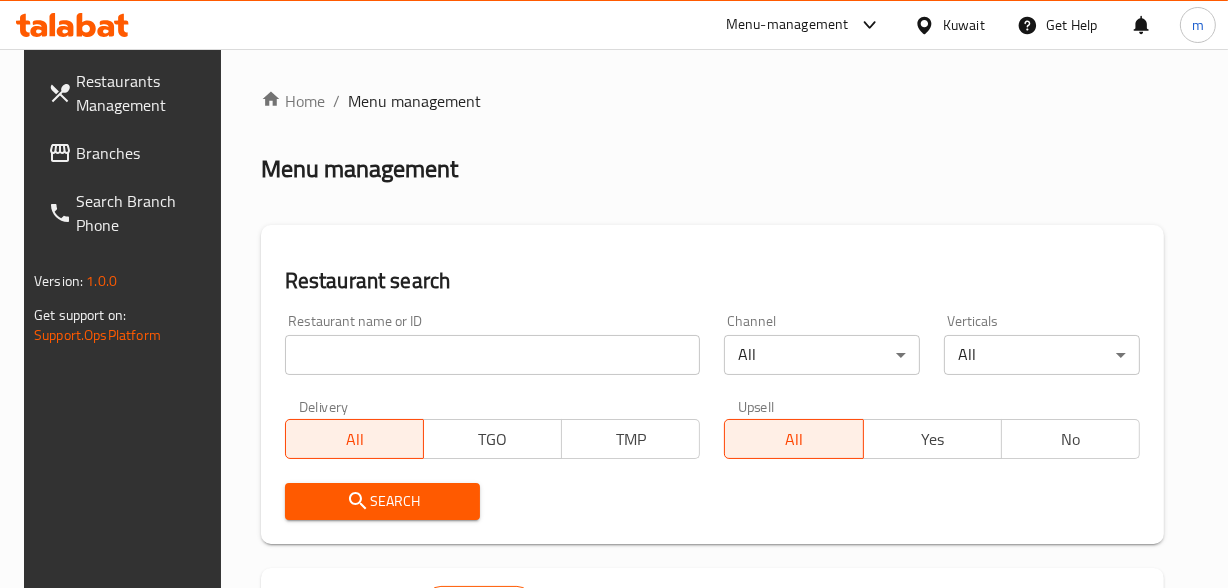 click at bounding box center (493, 355) 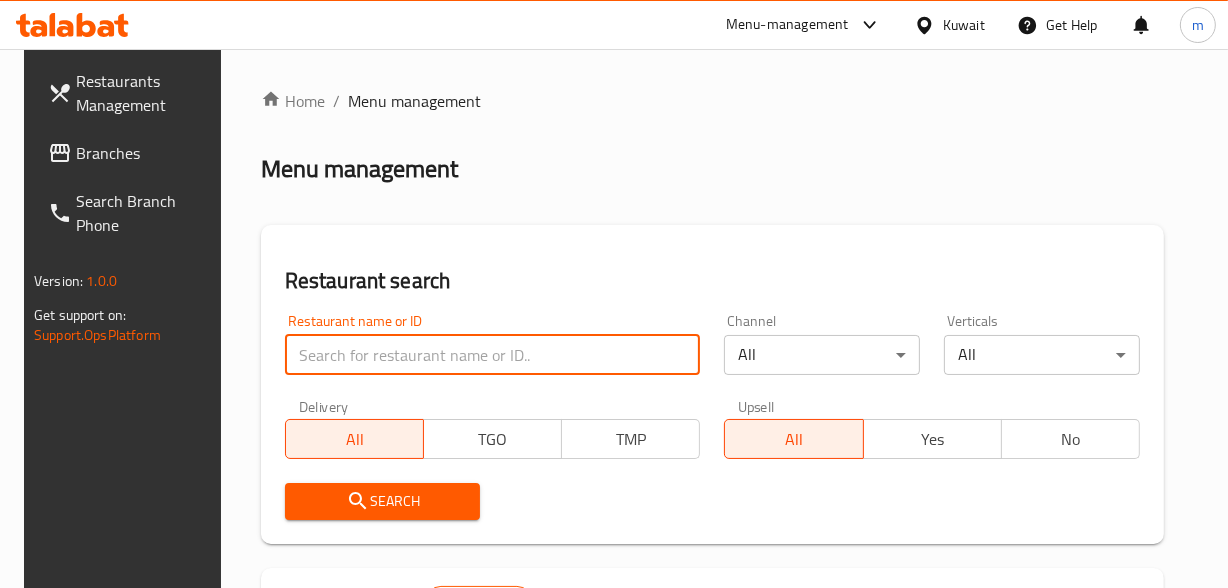 paste on "702412" 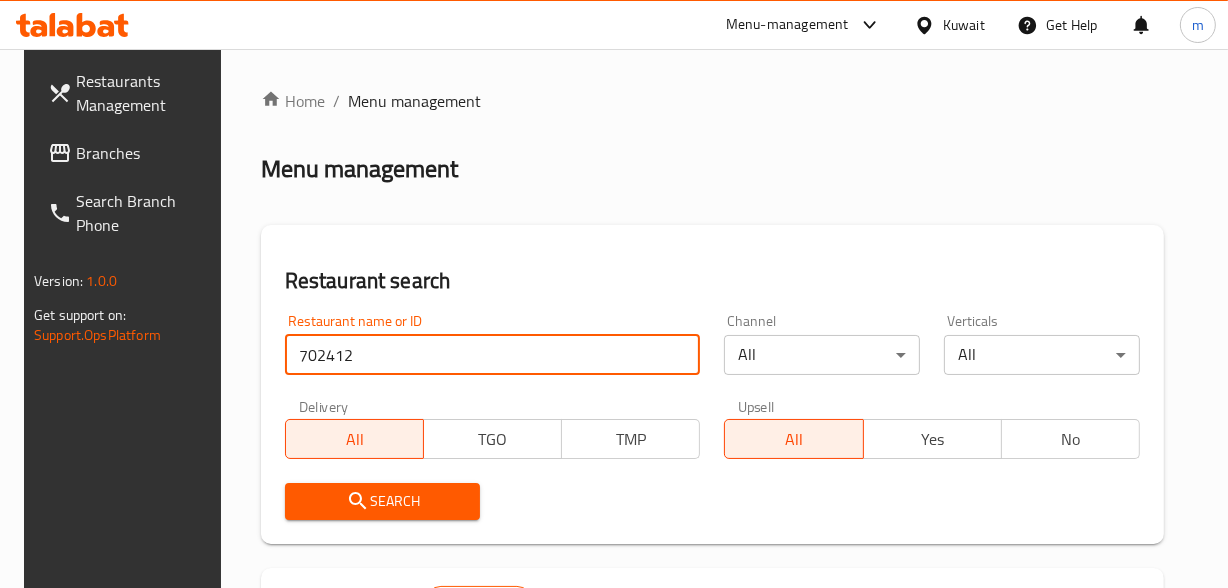 type on "702412" 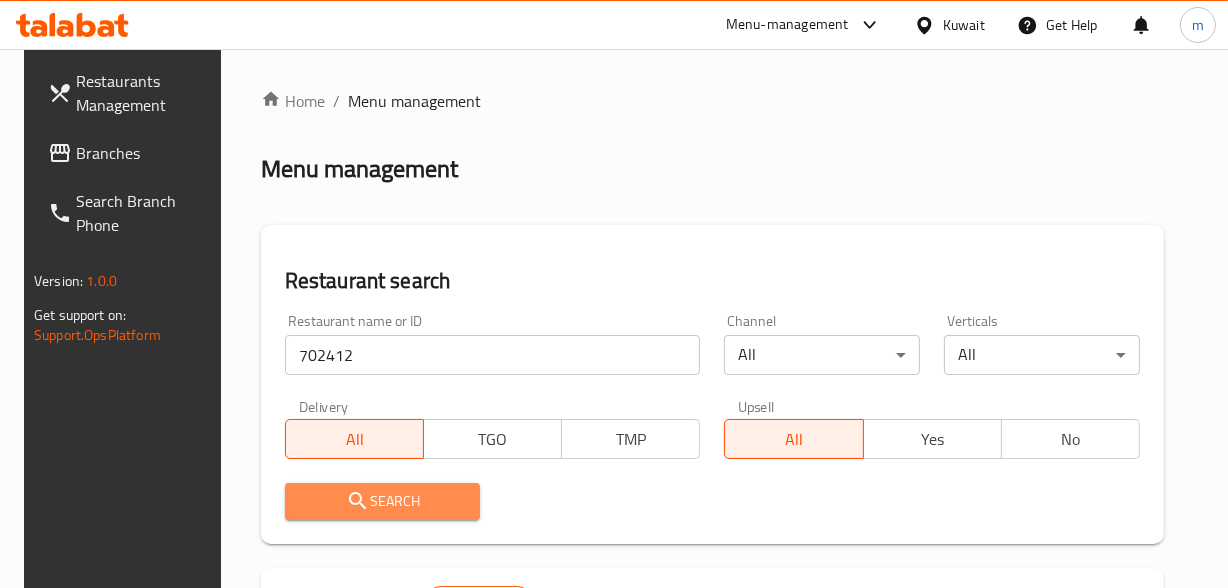 click on "Search" at bounding box center (383, 501) 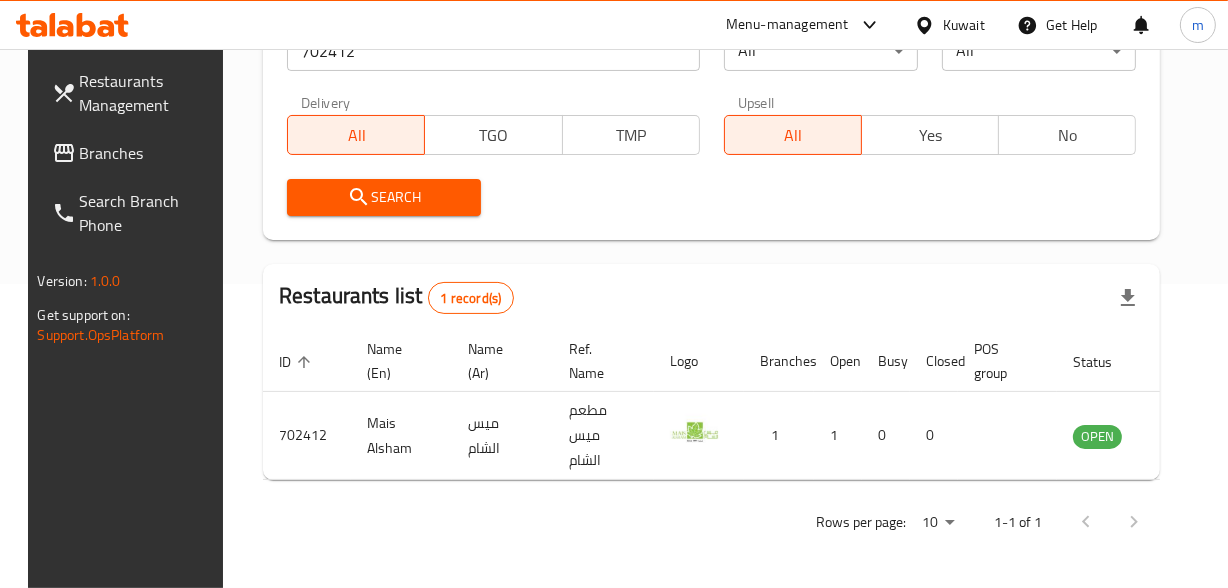 scroll, scrollTop: 318, scrollLeft: 0, axis: vertical 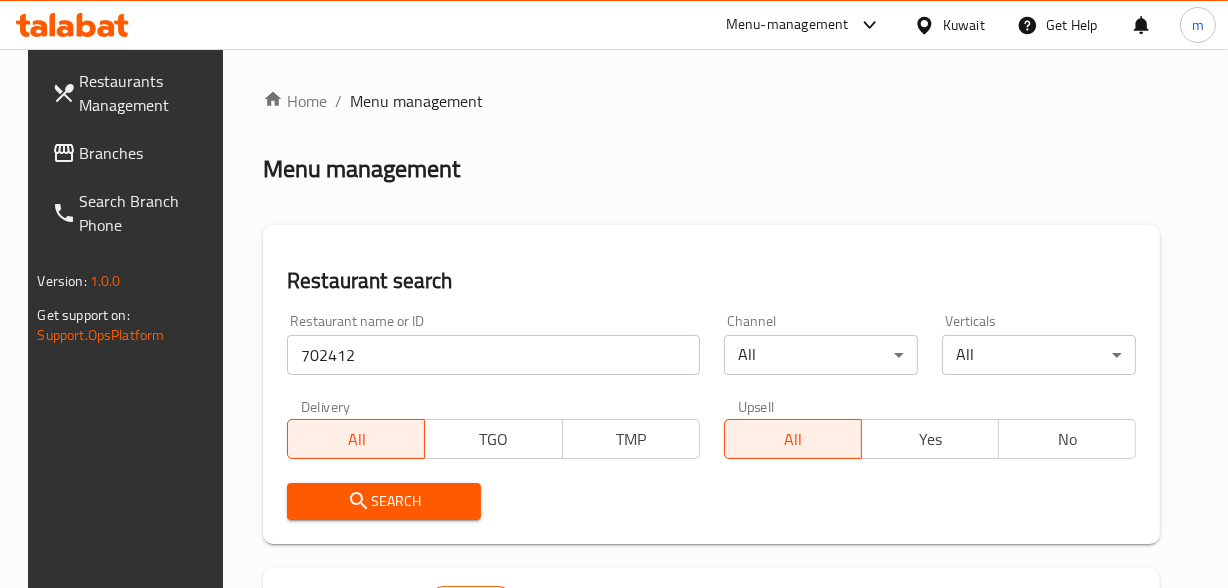 click on "Branches" at bounding box center [148, 153] 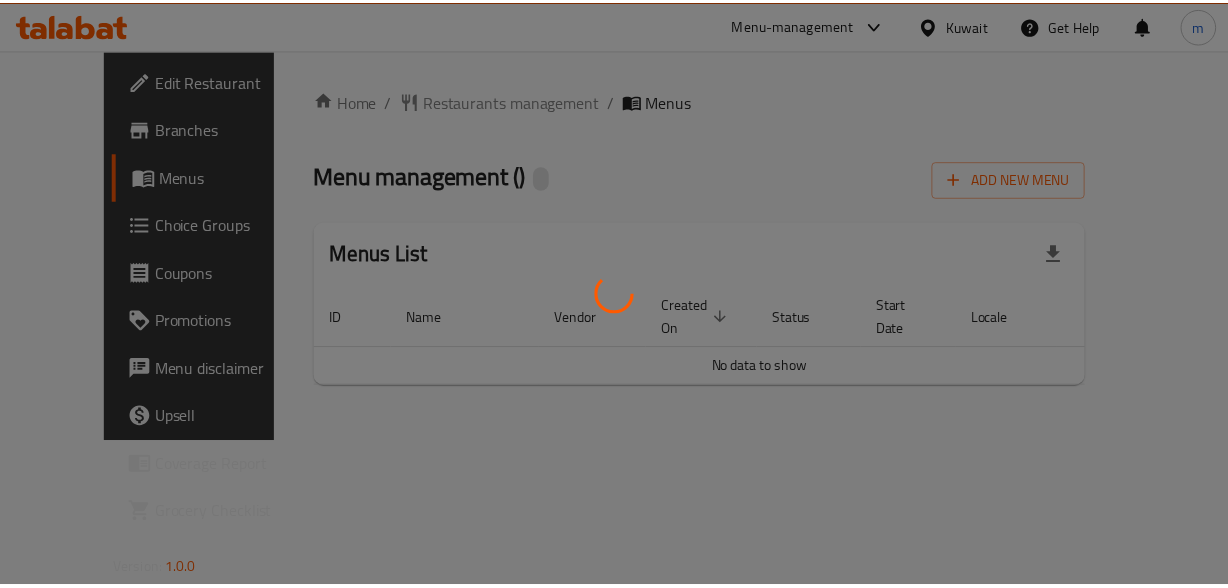 scroll, scrollTop: 0, scrollLeft: 0, axis: both 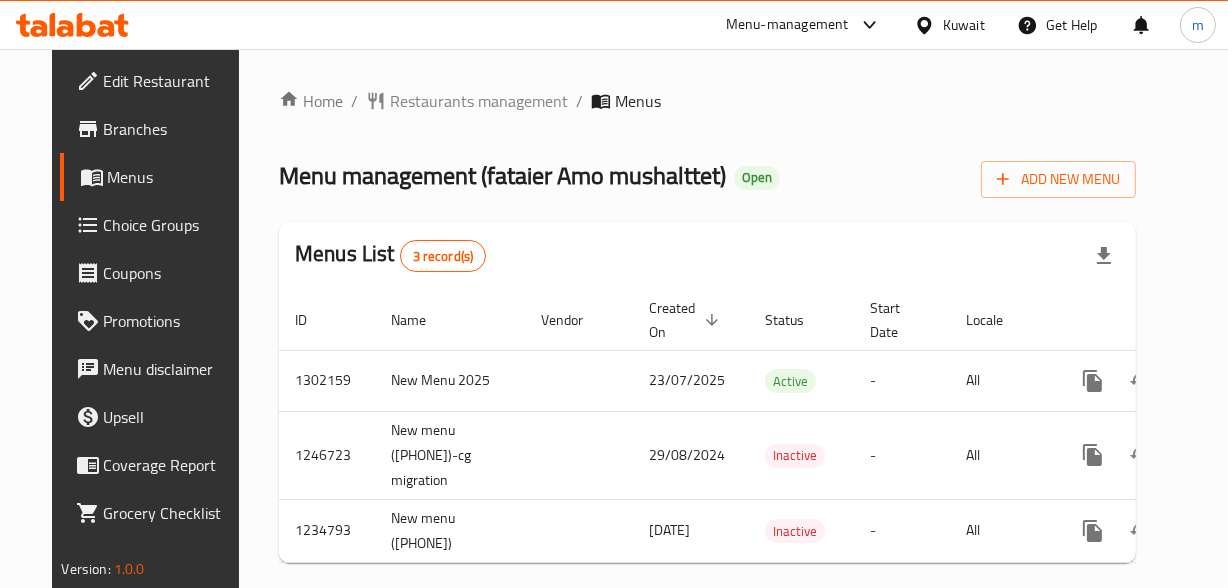 click on "Restaurants management" at bounding box center (479, 101) 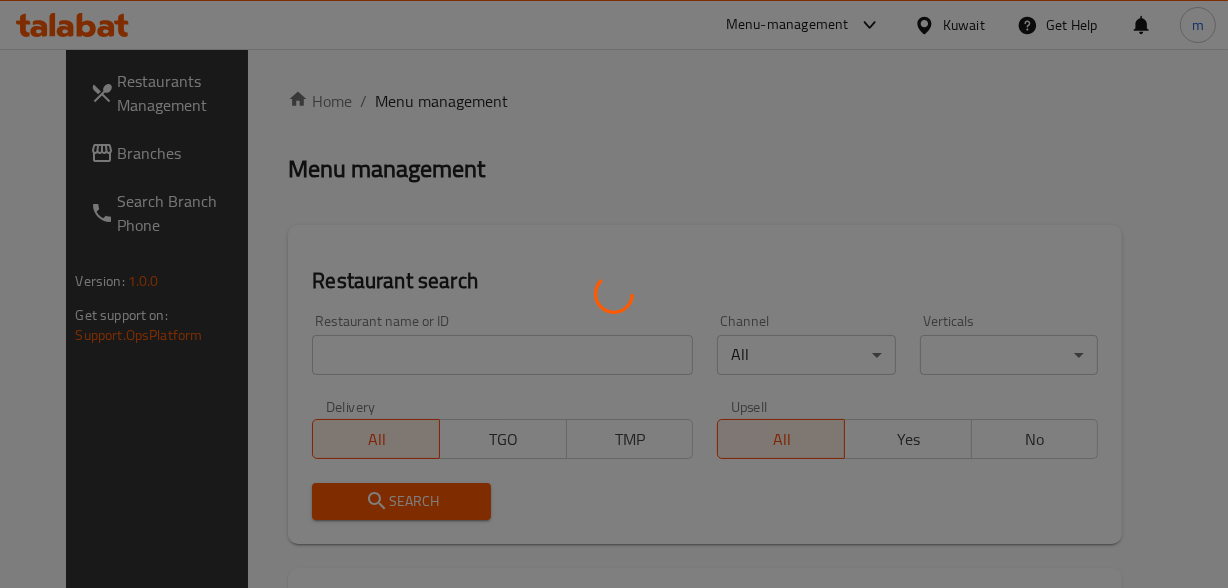 click at bounding box center (614, 294) 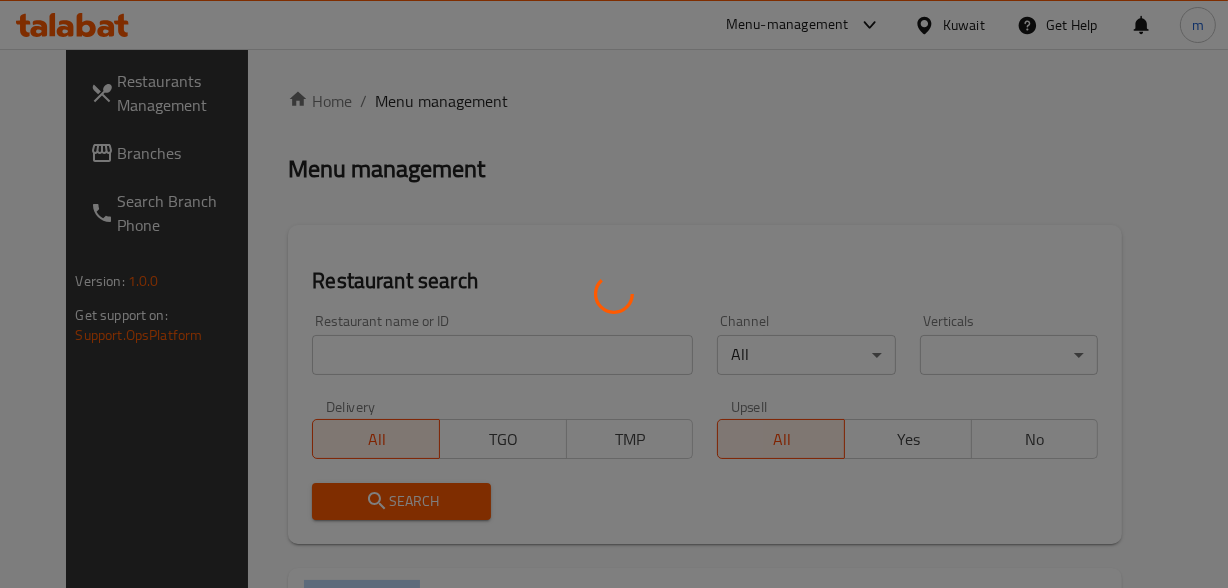 click at bounding box center [614, 294] 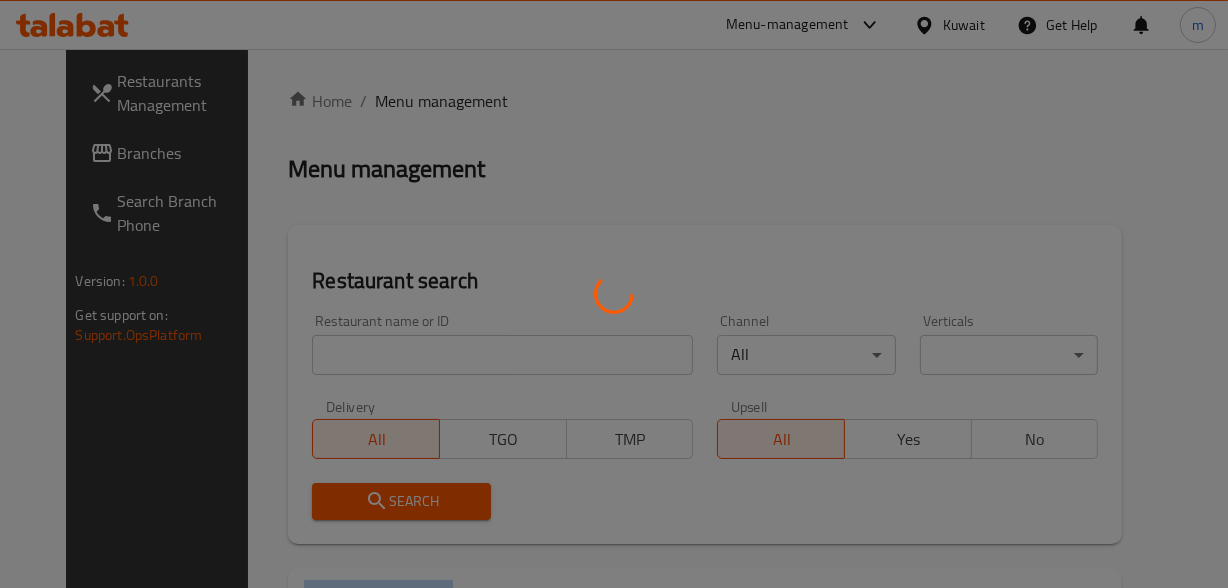 click at bounding box center [614, 294] 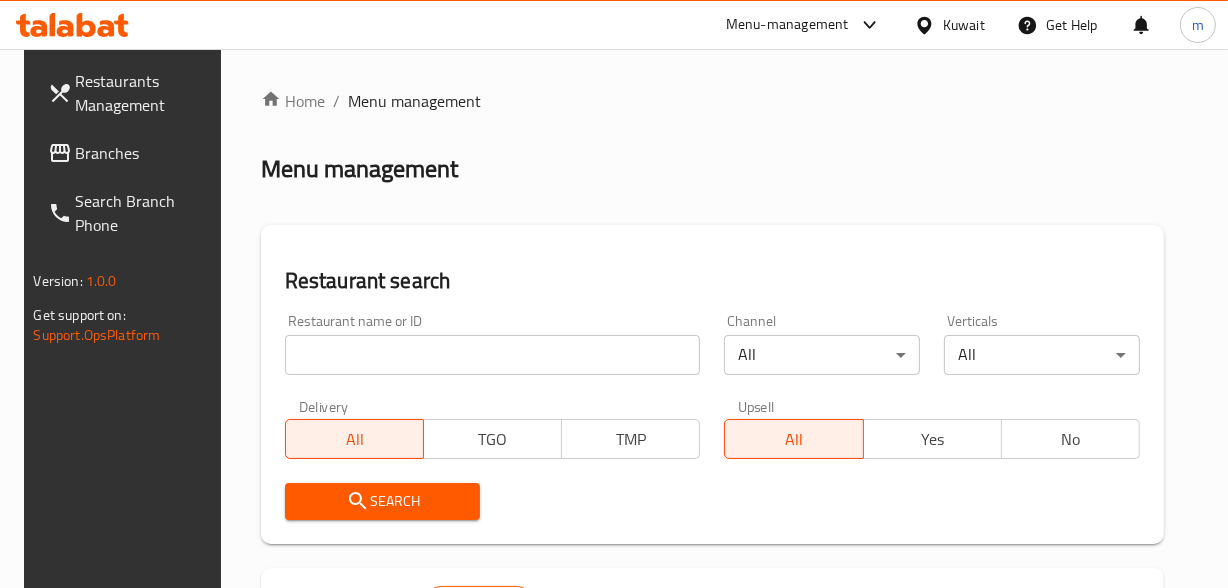 click on "Home / Menu management Menu management Restaurant search Restaurant name or ID Restaurant name or ID Channel All ​ Verticals All ​ Delivery All TGO TMP Upsell All Yes No   Search Restaurants list   9810 record(s) ID sorted ascending Name (En) Name (Ar) Ref. Name Logo Branches Open Busy Closed POS group Status Action 1 Little Caesars  ليتل سيزرز 6 0 0 0 INACTIVE 2 Pizza Hut بيتزا هت 68 0 0 2 KFG HIDDEN 3 old kfg BK-3 old kfg BK-3 77 0 0 0 KFG HIDDEN 4 Hardee's هارديز 58 51 0 0 Americana-Digital OPEN 5 Chicken Tikka دجاج تكا 15 12 0 0 OPEN 6 KFC كنتاكى 69 61 0 0 Americana-Digital OPEN 7 Dairy Queen ديري كوين 0 0 0 0 OPEN 8 Mais Alghanim ميس الغانم 11 11 0 0 OCIMS OPEN 9 Maki ماكي 2 2 0 0 OPEN 10 Rose PATISSERIE روز للمعجنات 1 1 0 0 OPEN Rows per page: 10 1-10 of 9810" at bounding box center [712, 692] 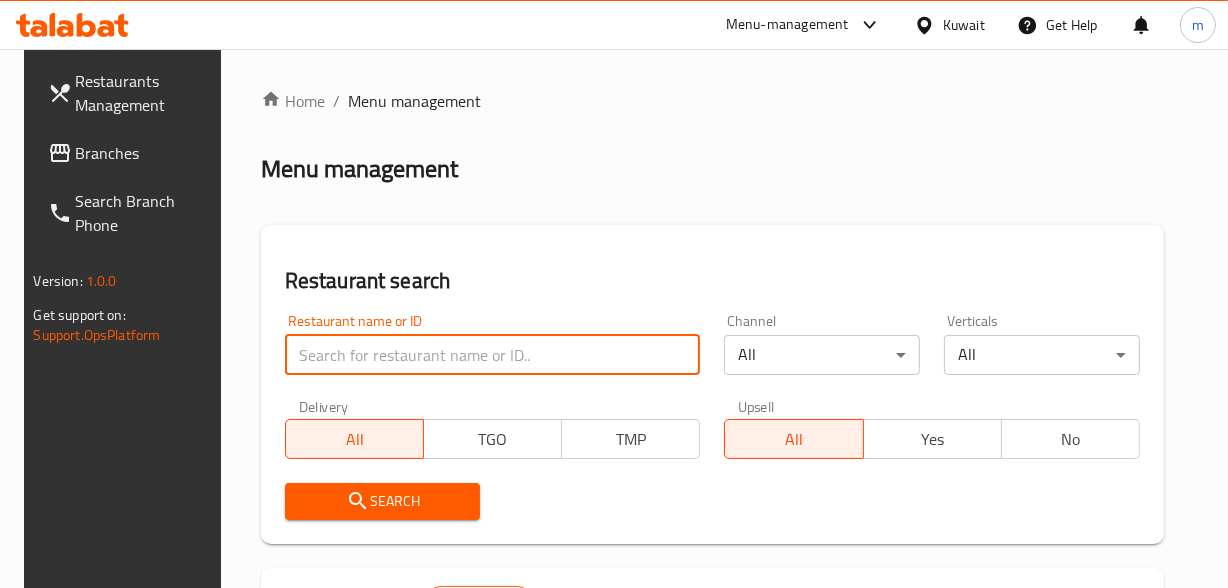 click at bounding box center (493, 355) 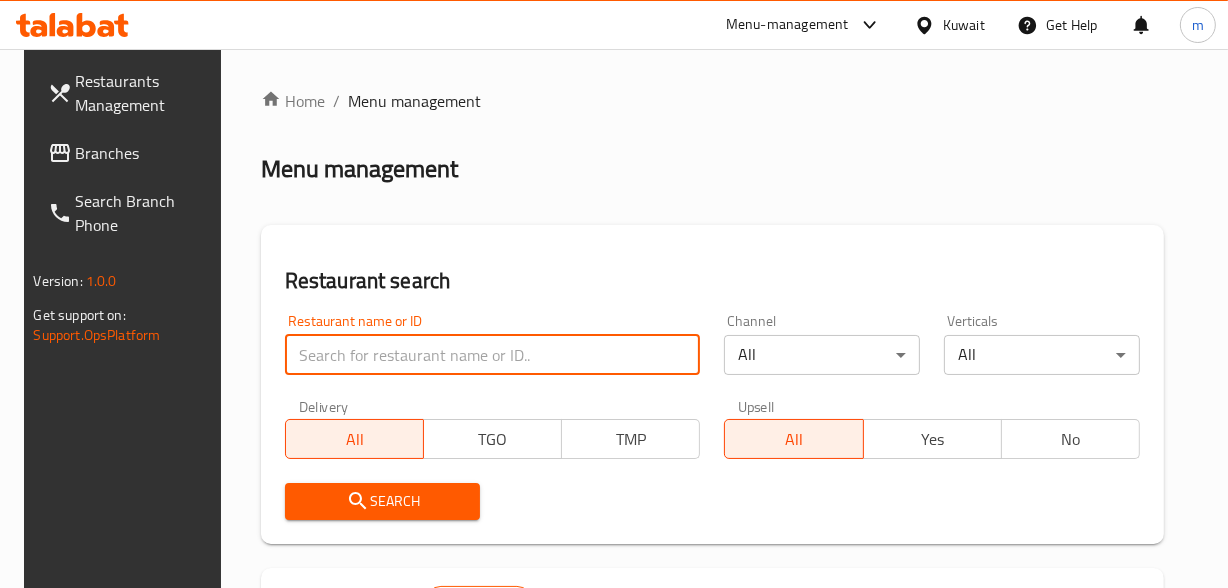 paste on "619762" 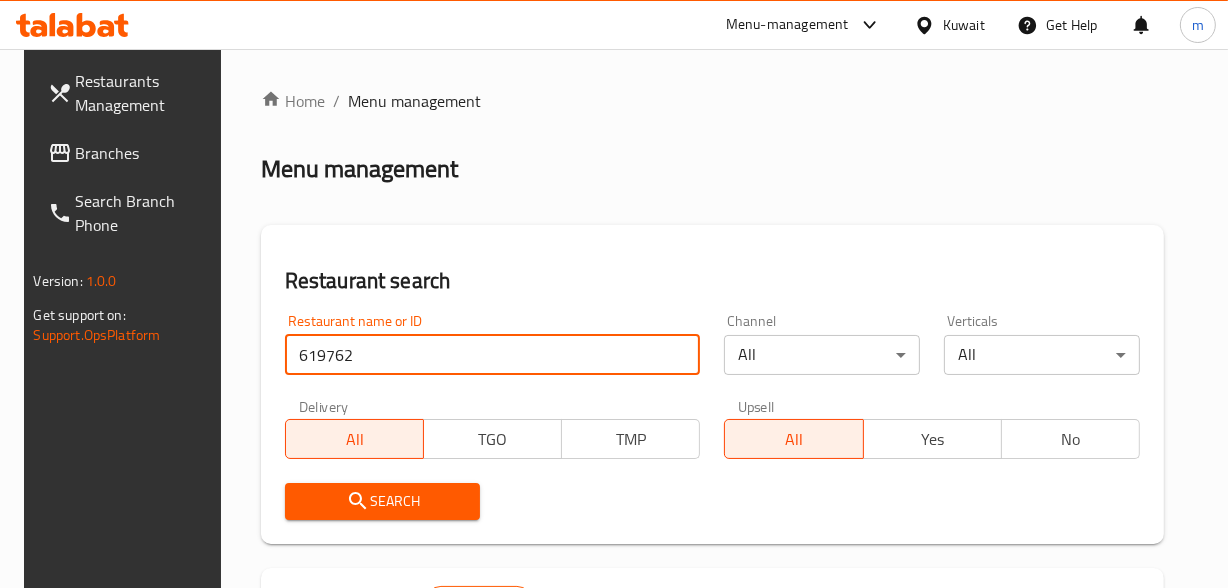 type on "619762" 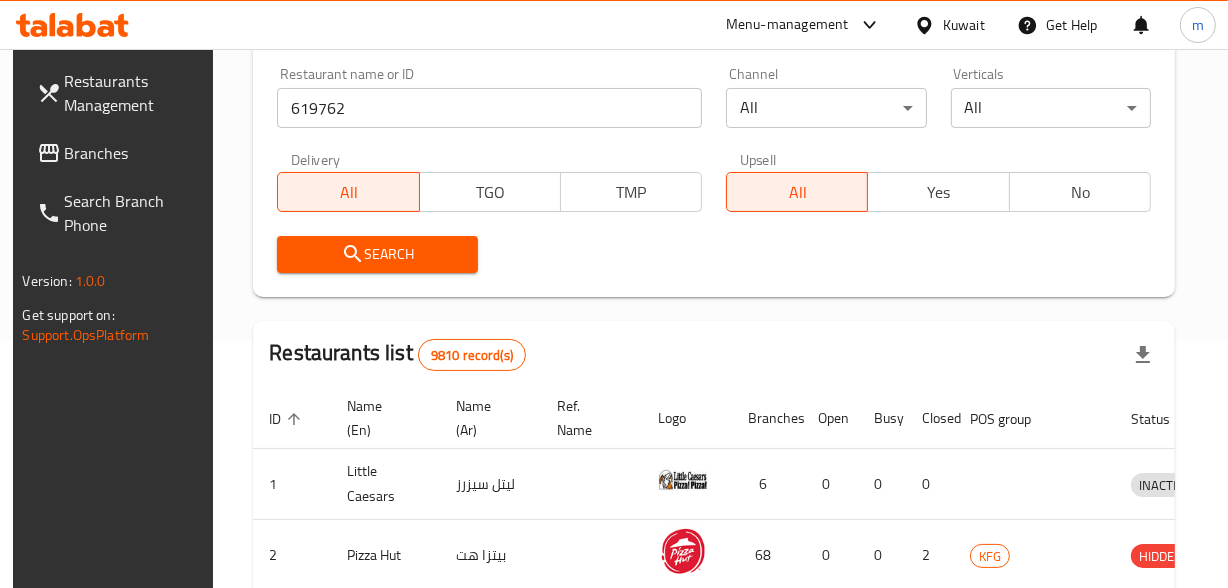 scroll, scrollTop: 272, scrollLeft: 0, axis: vertical 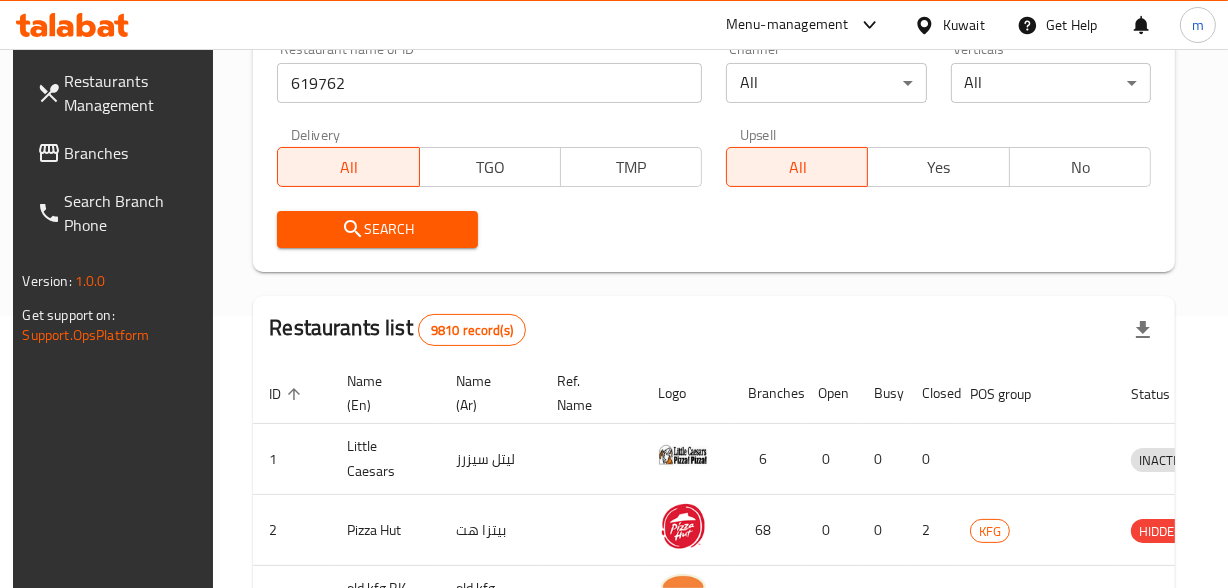 click on "Search" at bounding box center [377, 229] 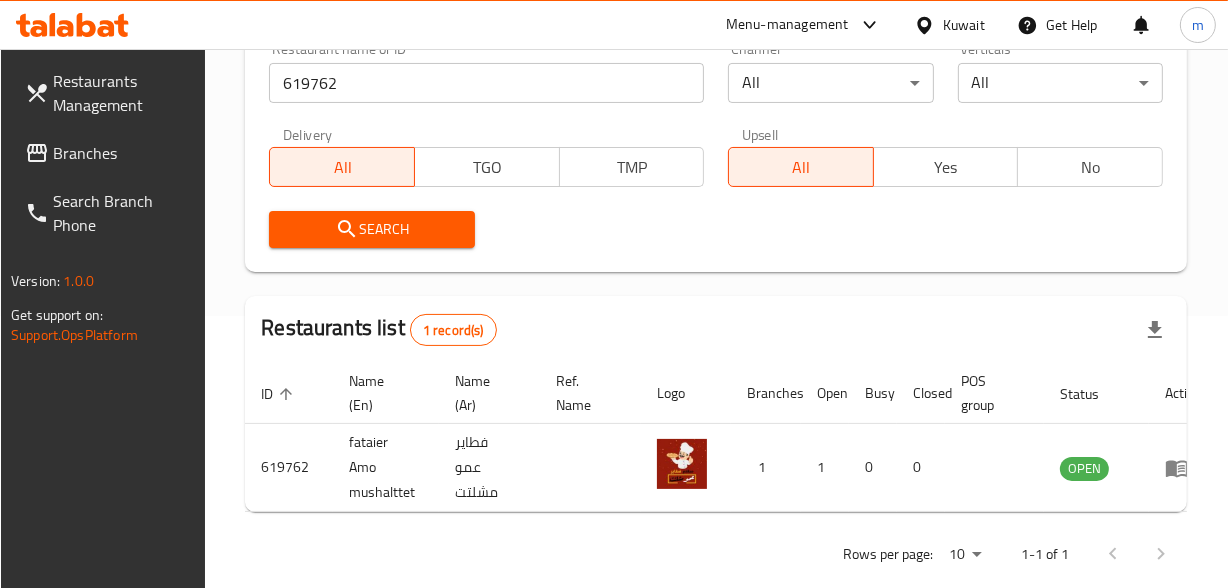 scroll, scrollTop: 0, scrollLeft: 27, axis: horizontal 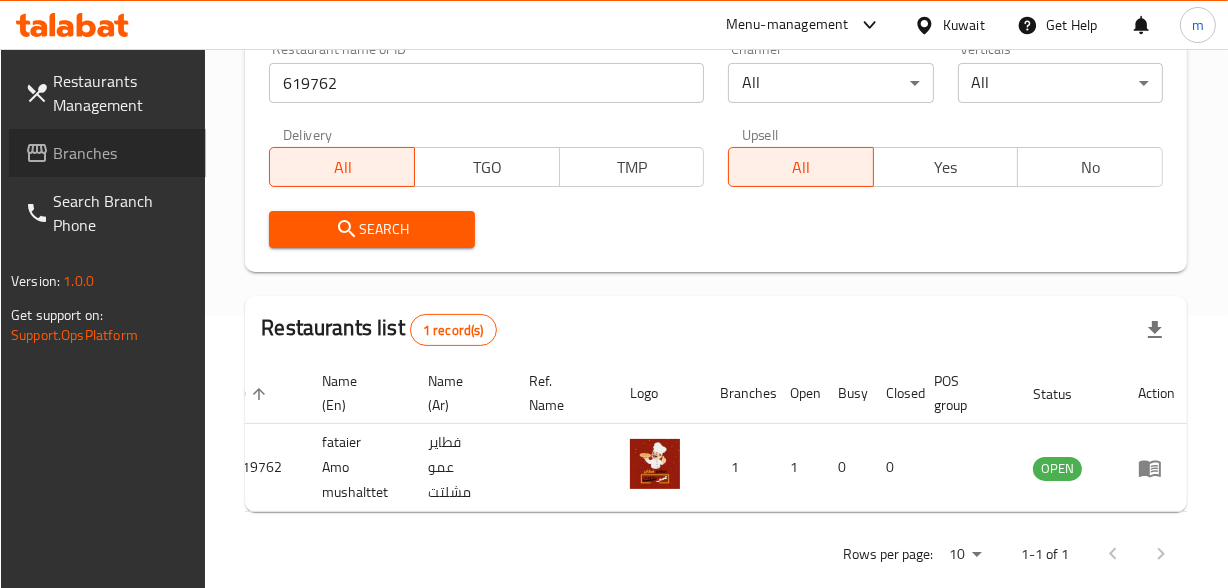 click on "Branches" at bounding box center [121, 153] 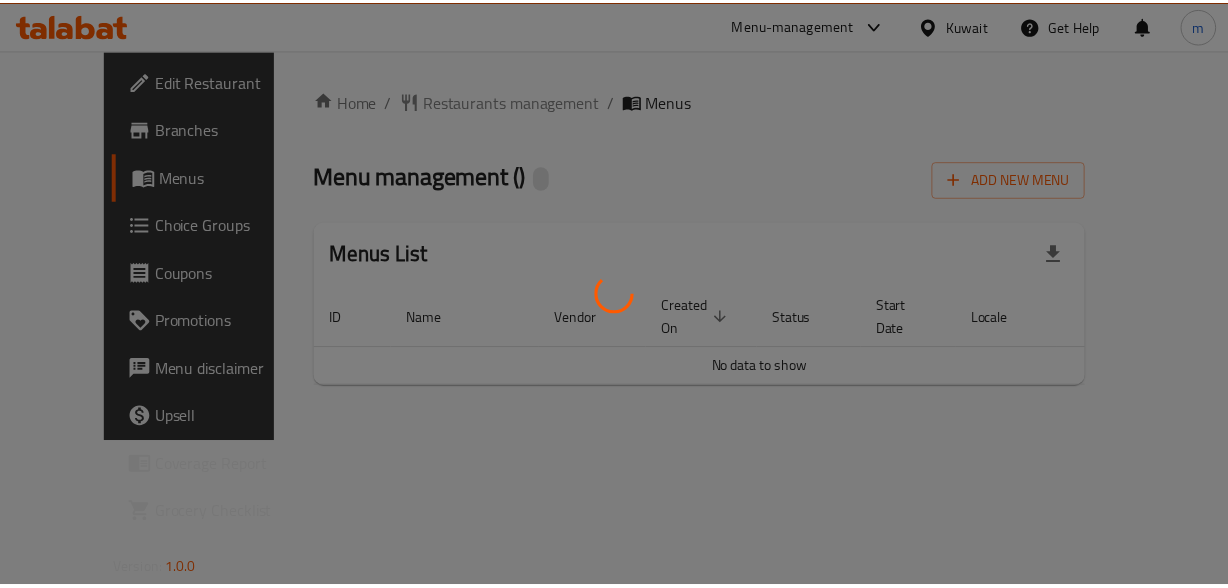 scroll, scrollTop: 0, scrollLeft: 0, axis: both 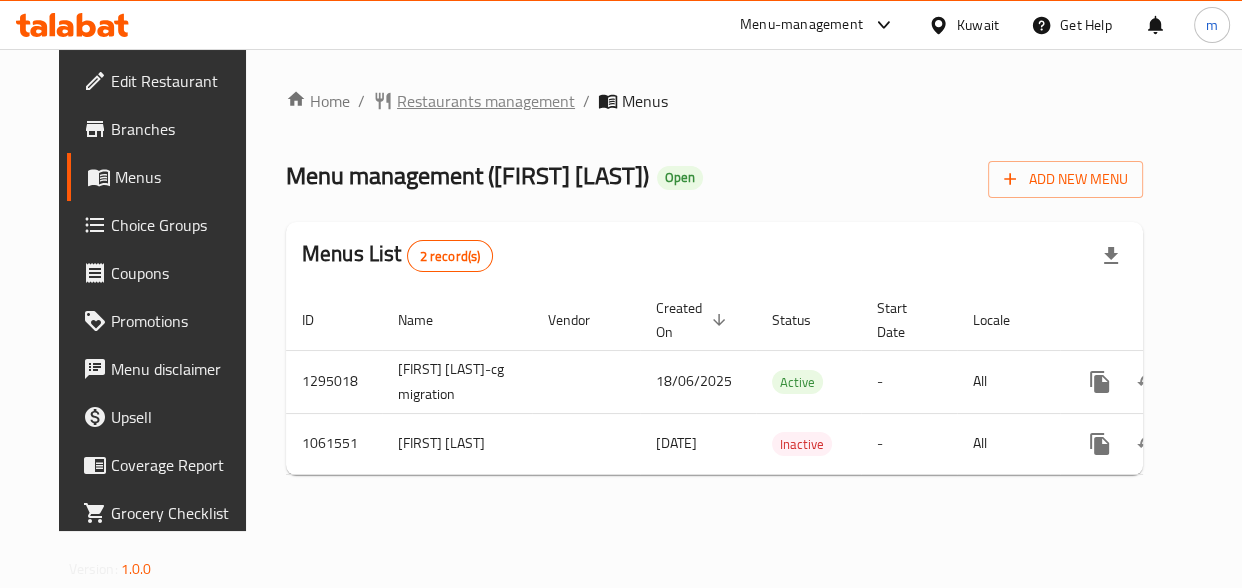 click on "Restaurants management" at bounding box center [486, 101] 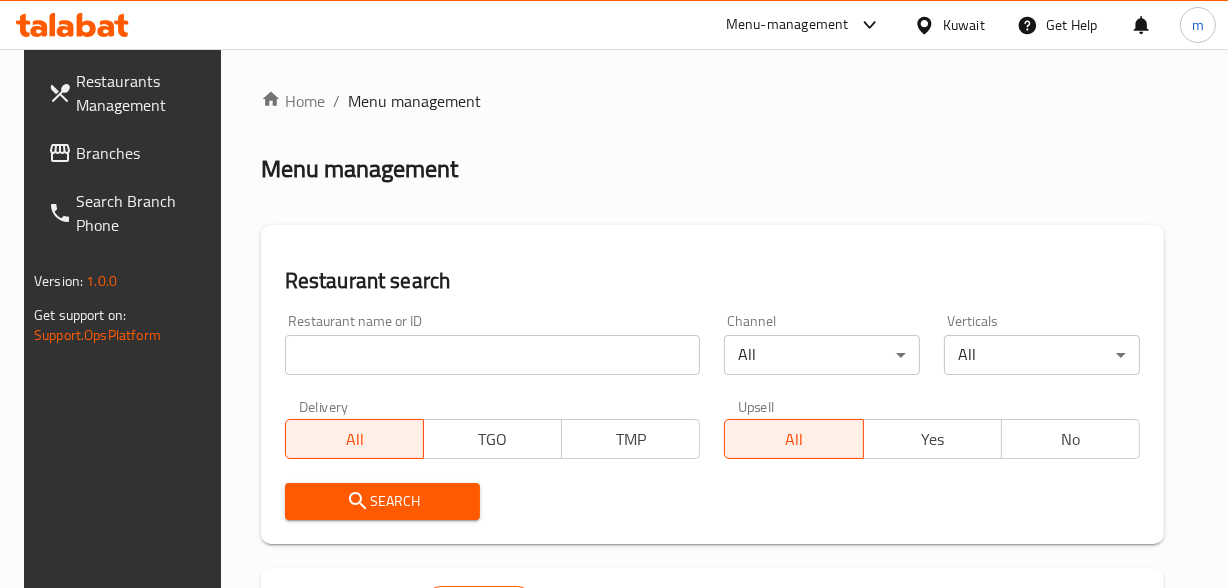 click at bounding box center [493, 355] 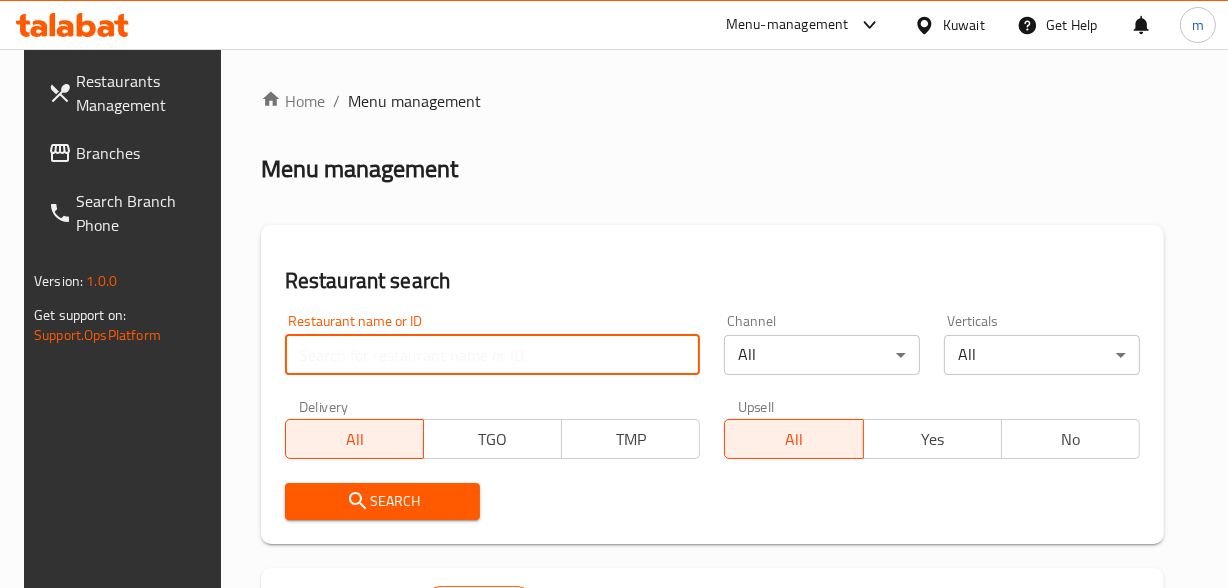 paste on "663039" 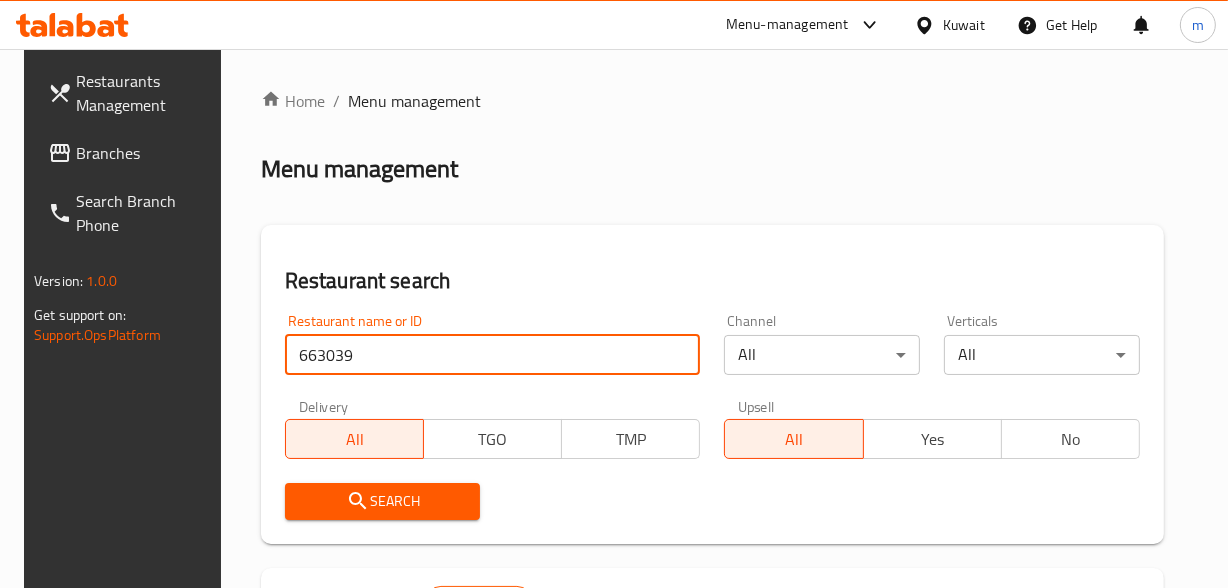 type on "663039" 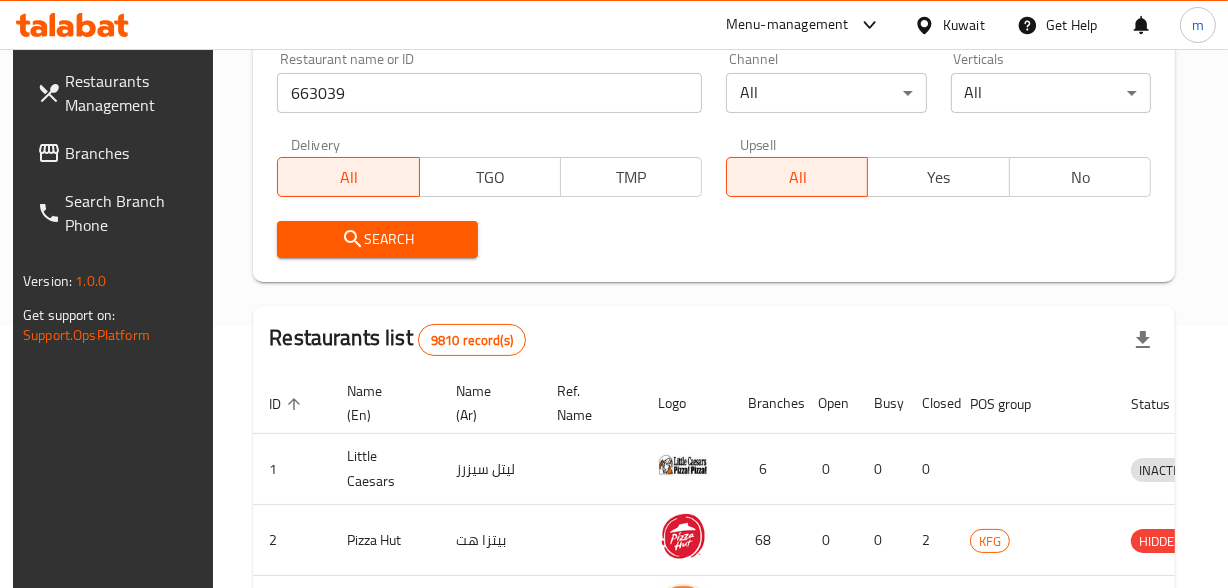 scroll, scrollTop: 272, scrollLeft: 0, axis: vertical 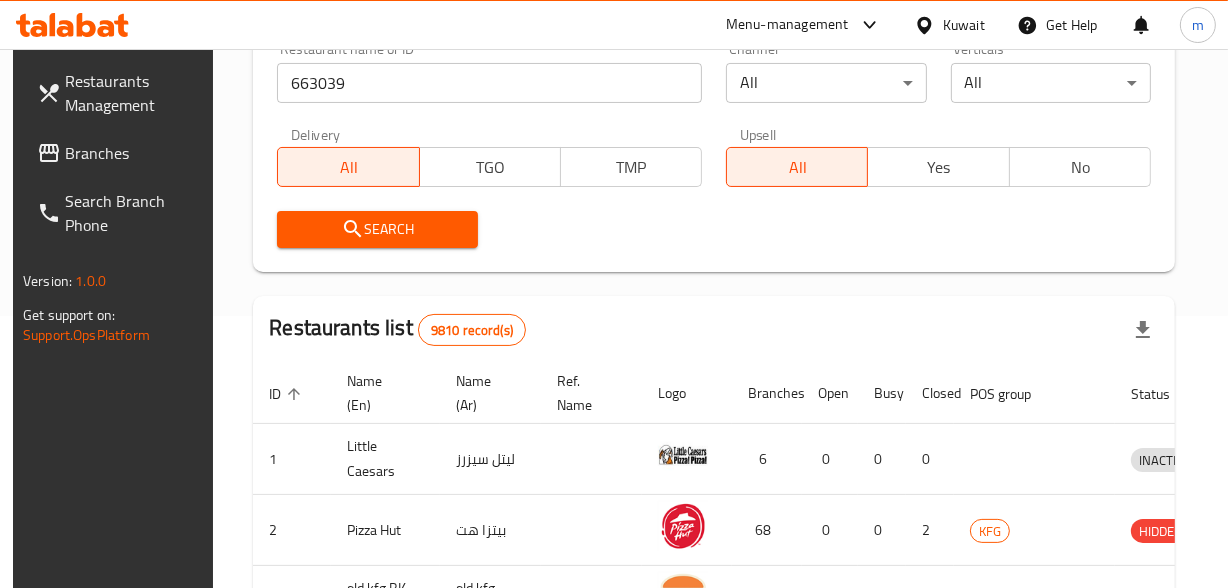 click on "Search" at bounding box center [377, 229] 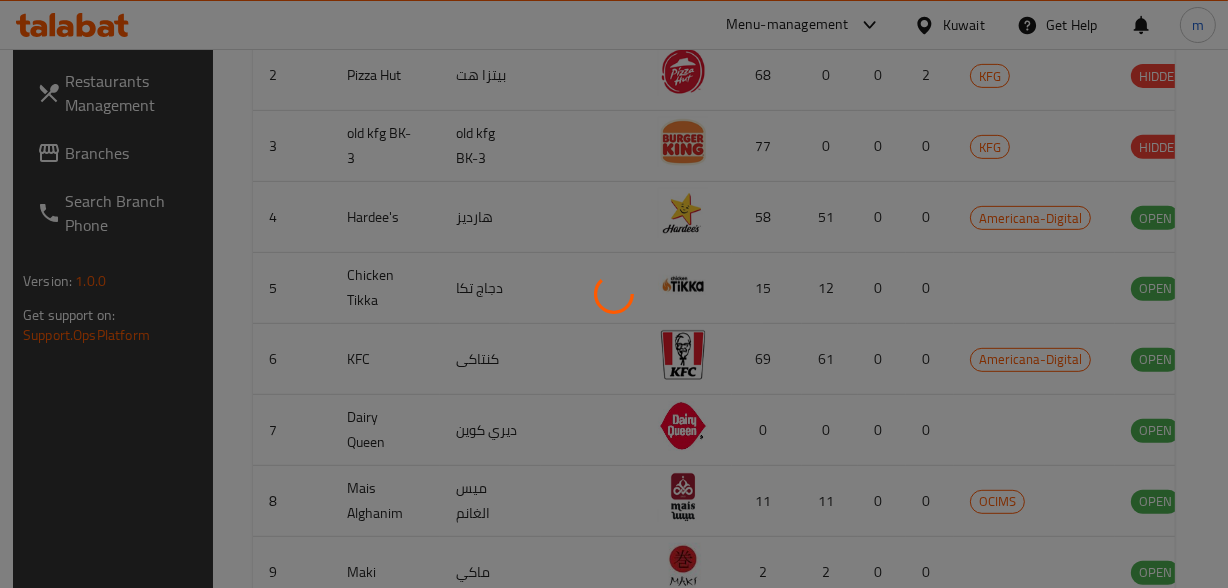 scroll, scrollTop: 368, scrollLeft: 0, axis: vertical 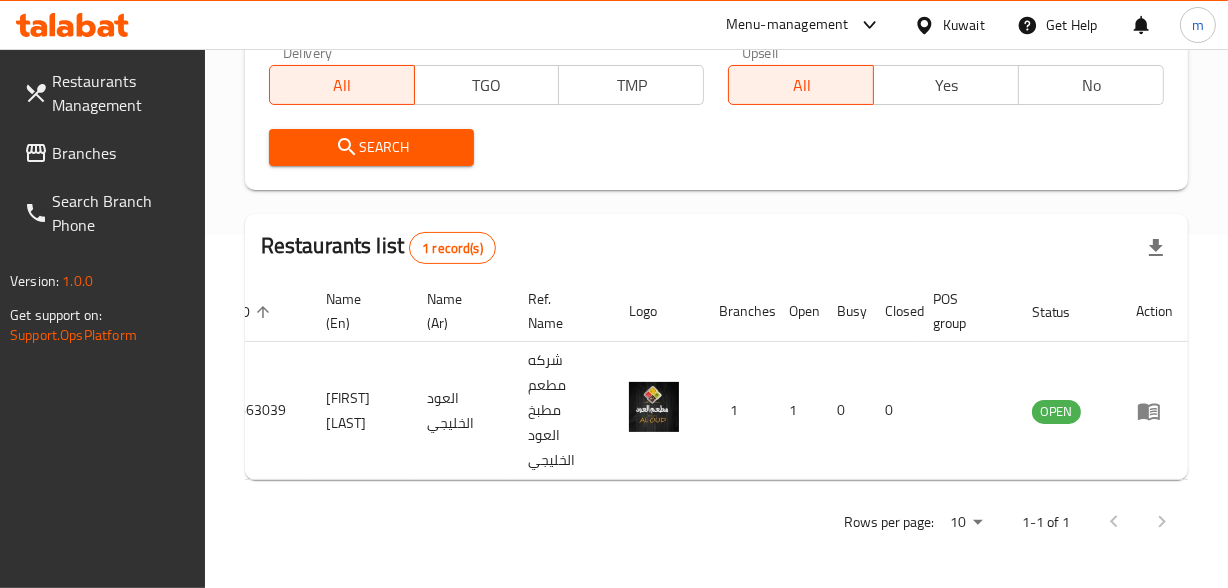 click at bounding box center (928, 25) 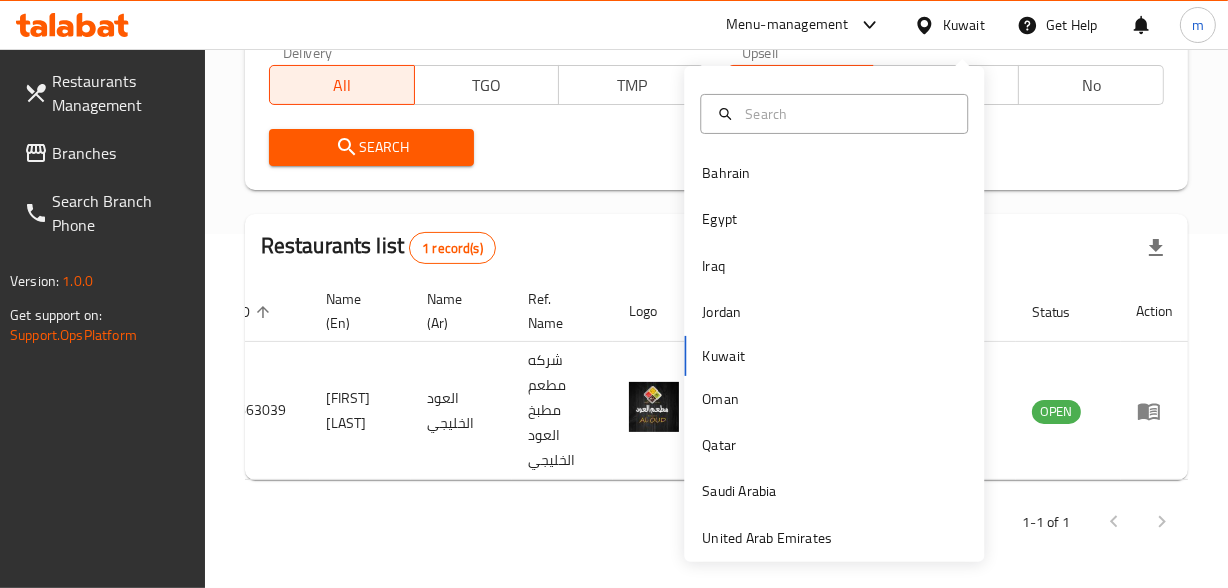 click on "Bahrain Egypt Iraq Jordan Kuwait Oman Qatar Saudi Arabia United Arab Emirates" at bounding box center [834, 314] 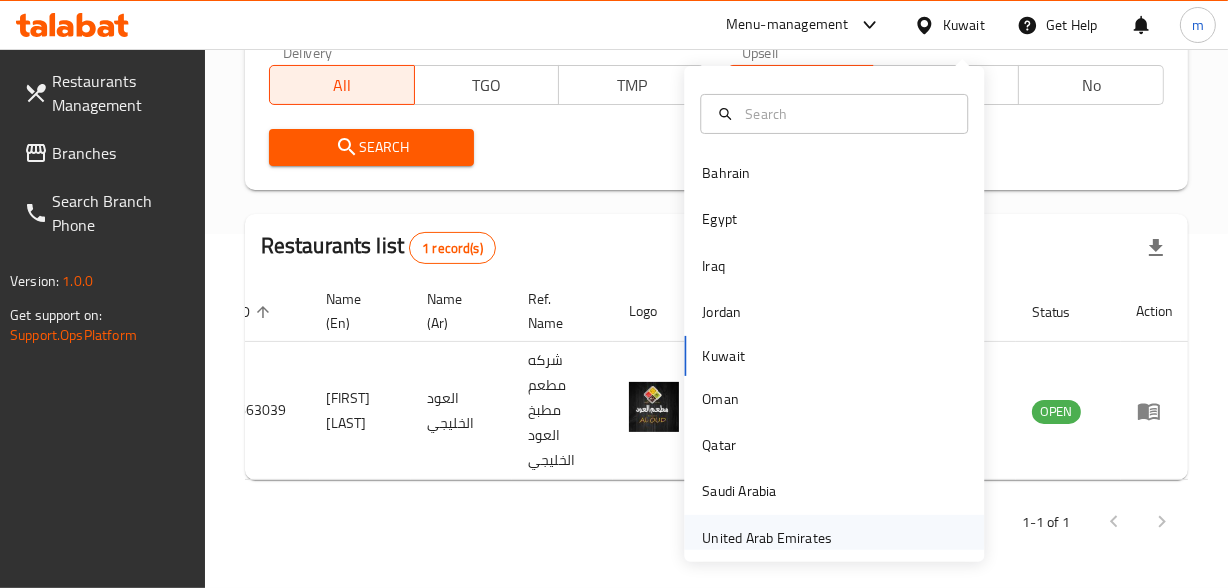 click on "United Arab Emirates" at bounding box center [767, 538] 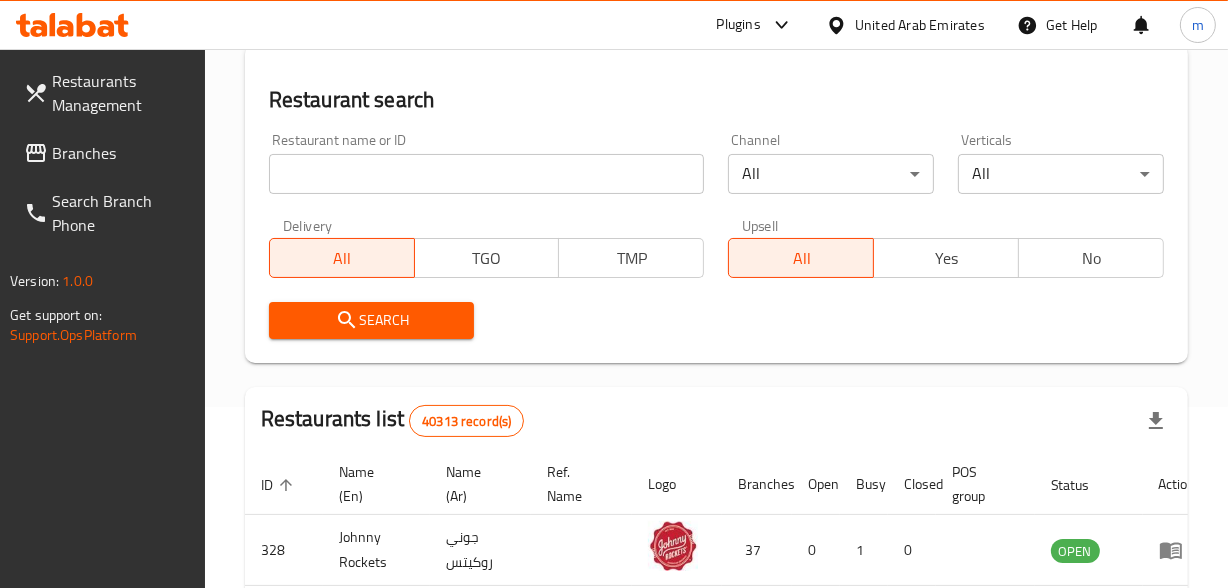 scroll, scrollTop: 0, scrollLeft: 0, axis: both 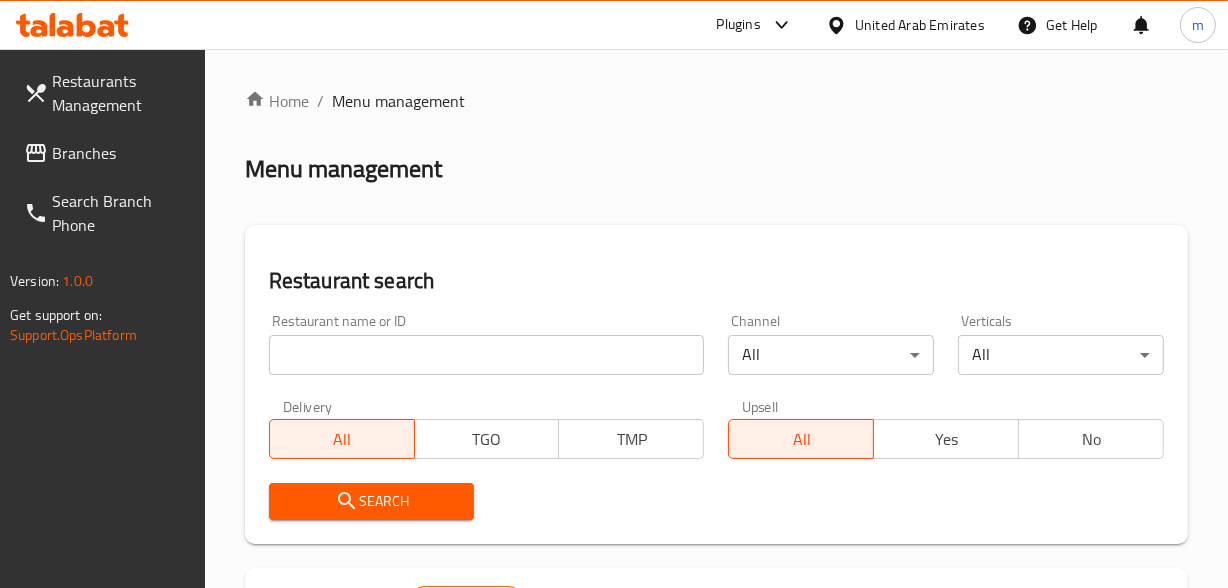 click on "Branches" at bounding box center (120, 153) 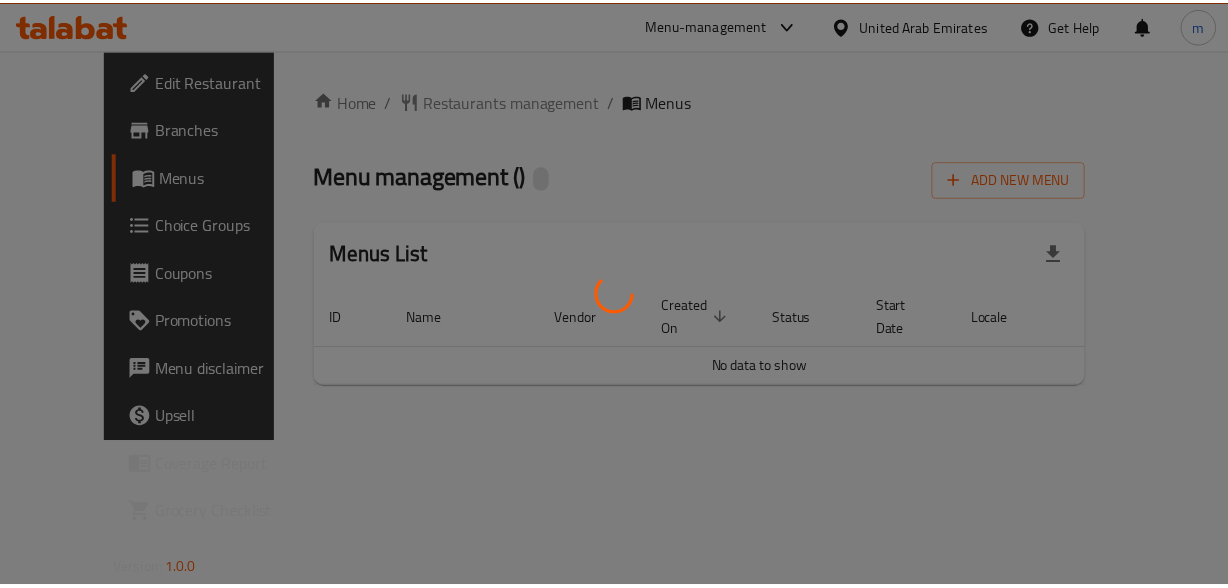 scroll, scrollTop: 0, scrollLeft: 0, axis: both 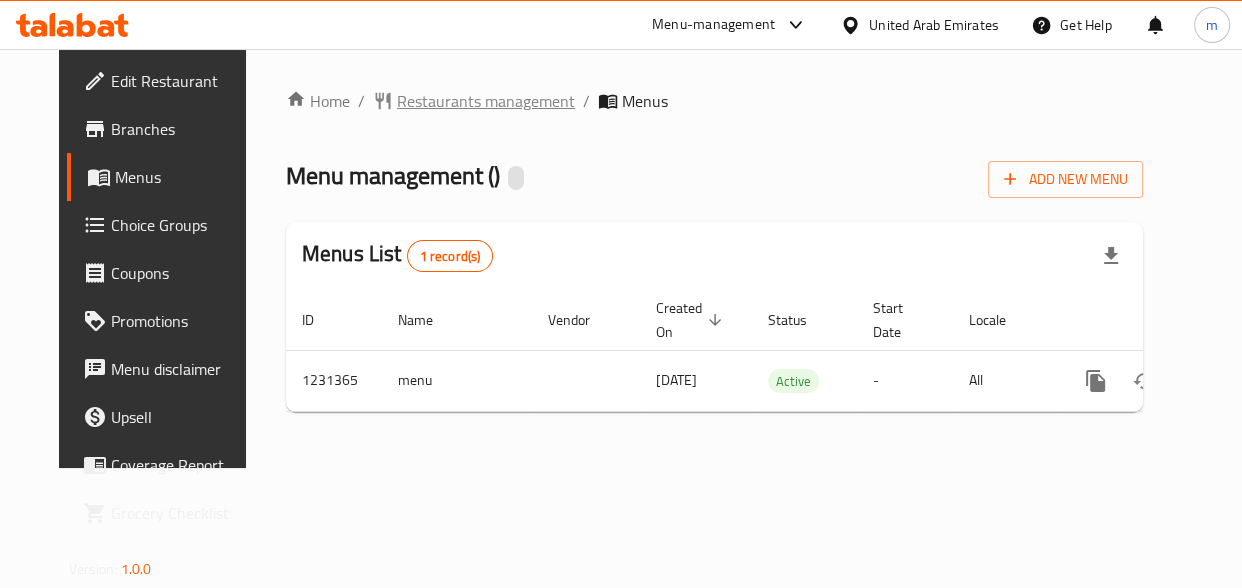 click on "Restaurants management" at bounding box center [486, 101] 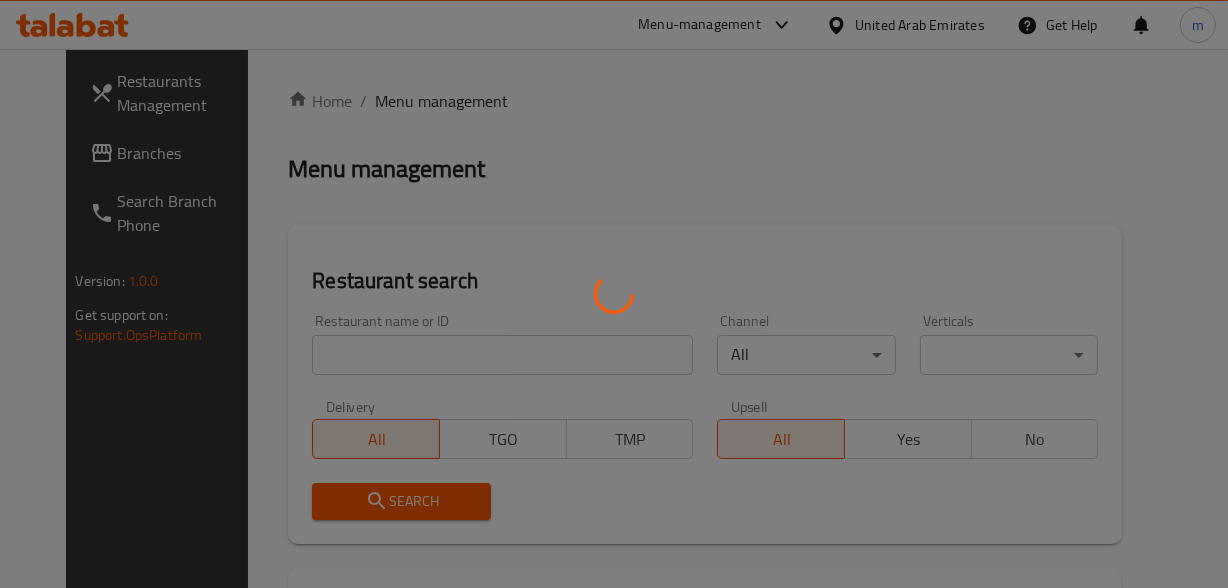 click at bounding box center (614, 294) 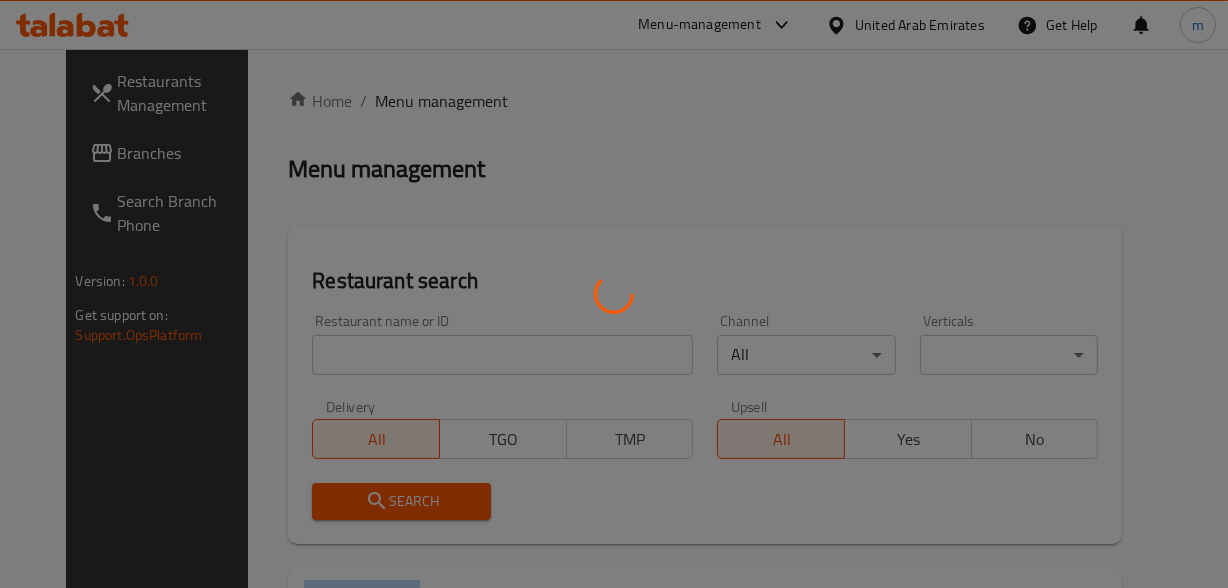 click at bounding box center [614, 294] 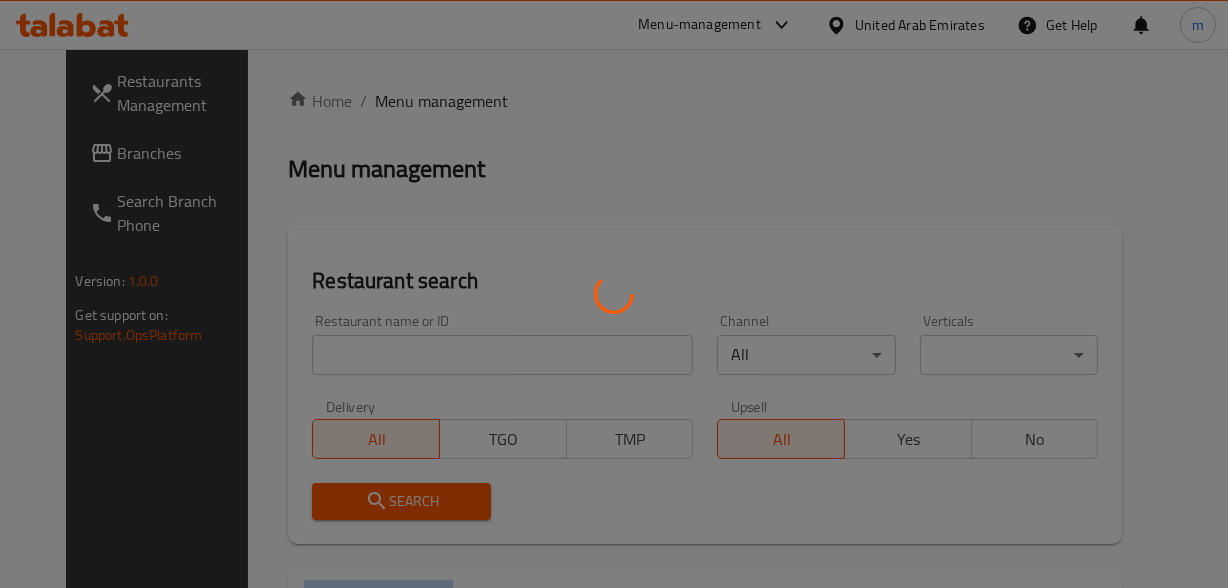 click at bounding box center [614, 294] 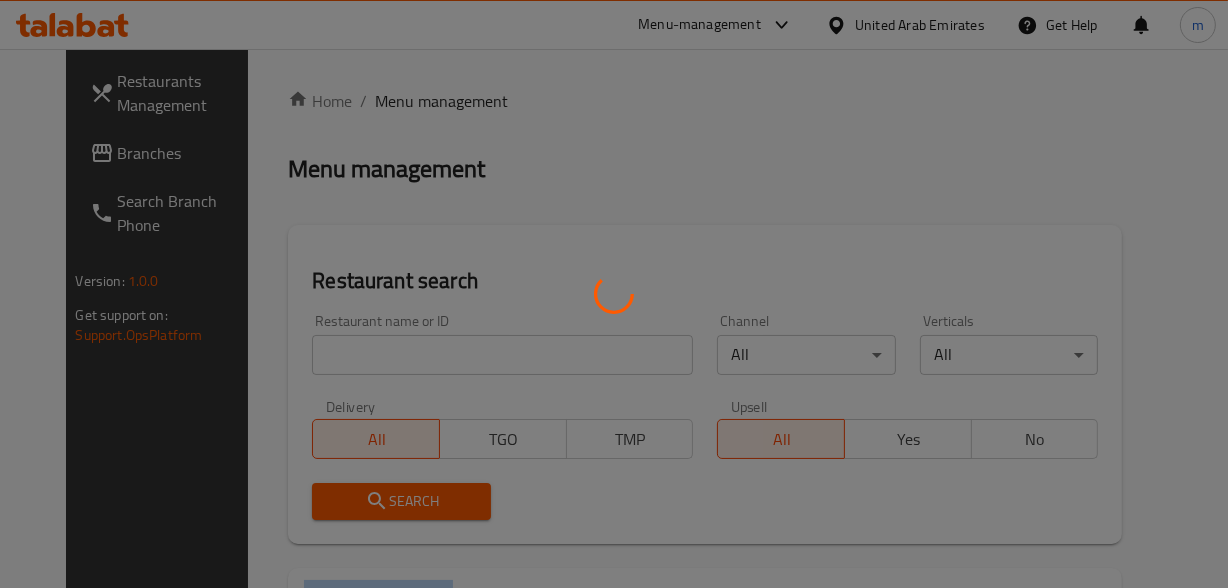 click at bounding box center [614, 294] 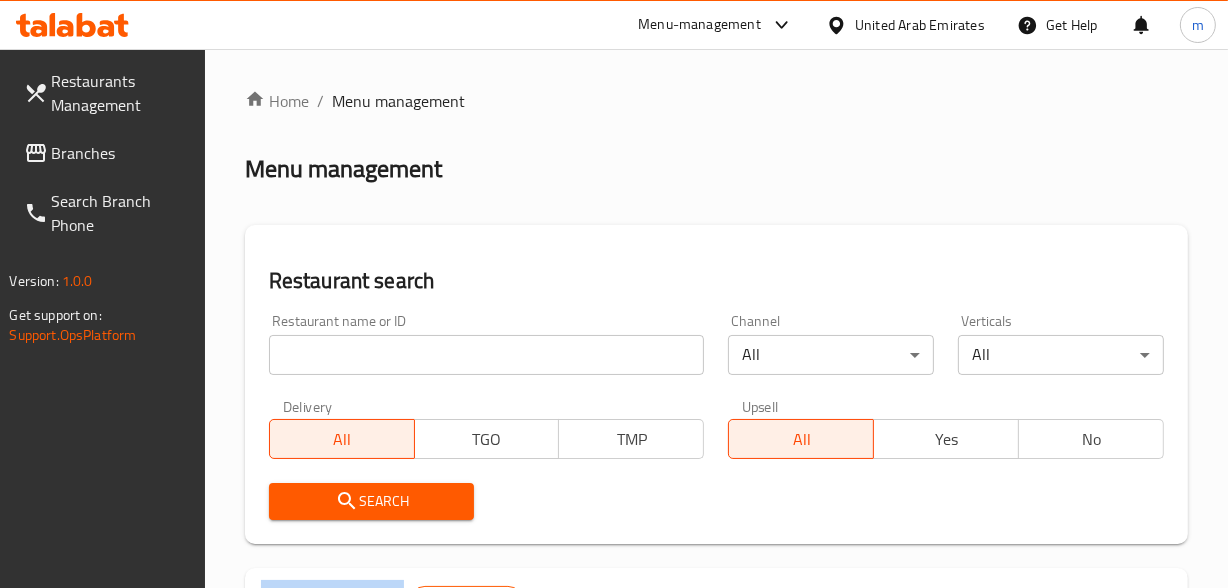 click at bounding box center (614, 294) 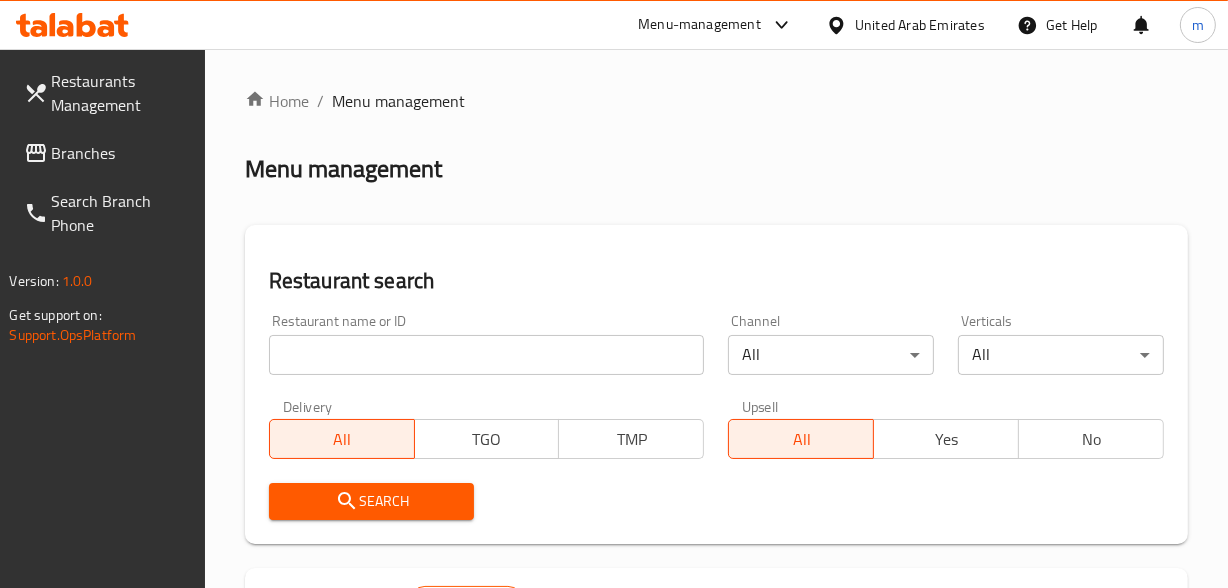 click at bounding box center [487, 355] 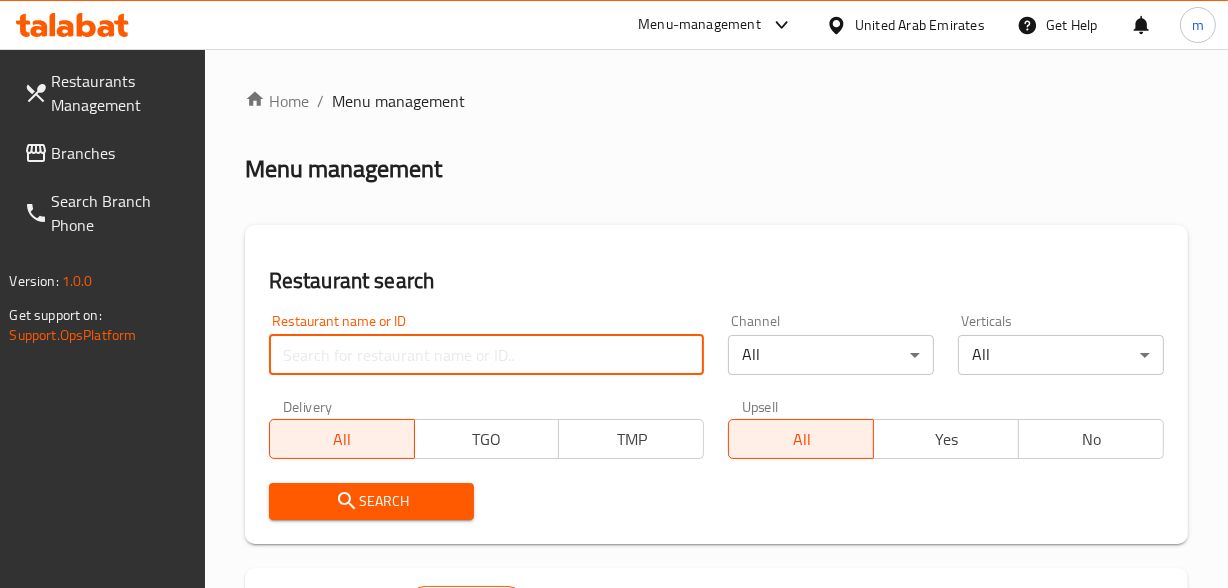 paste on "677443" 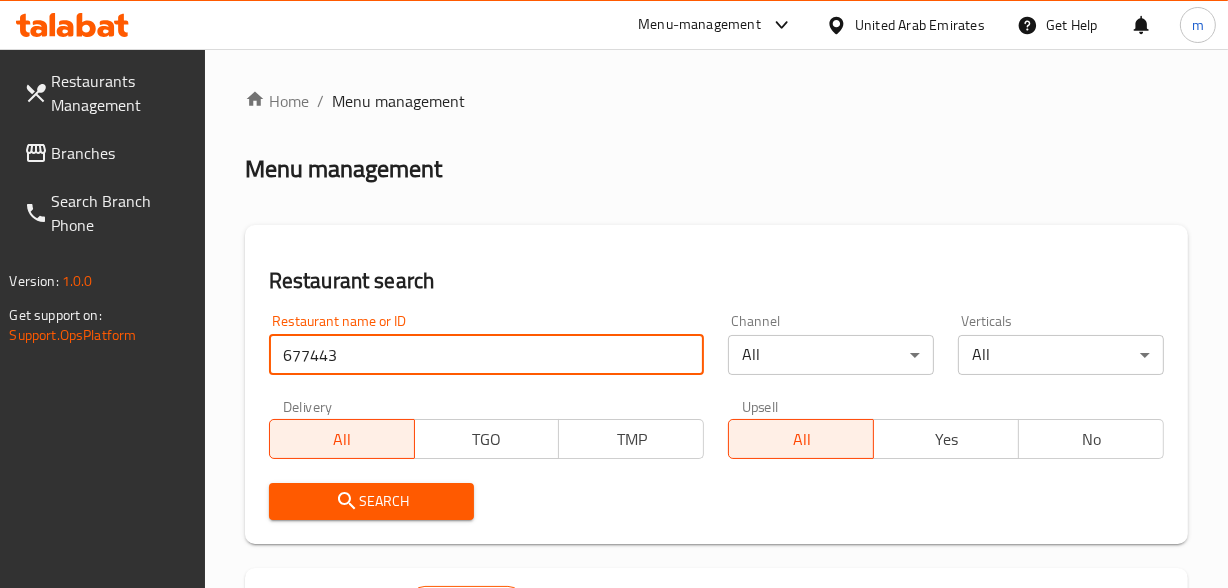 type on "677443" 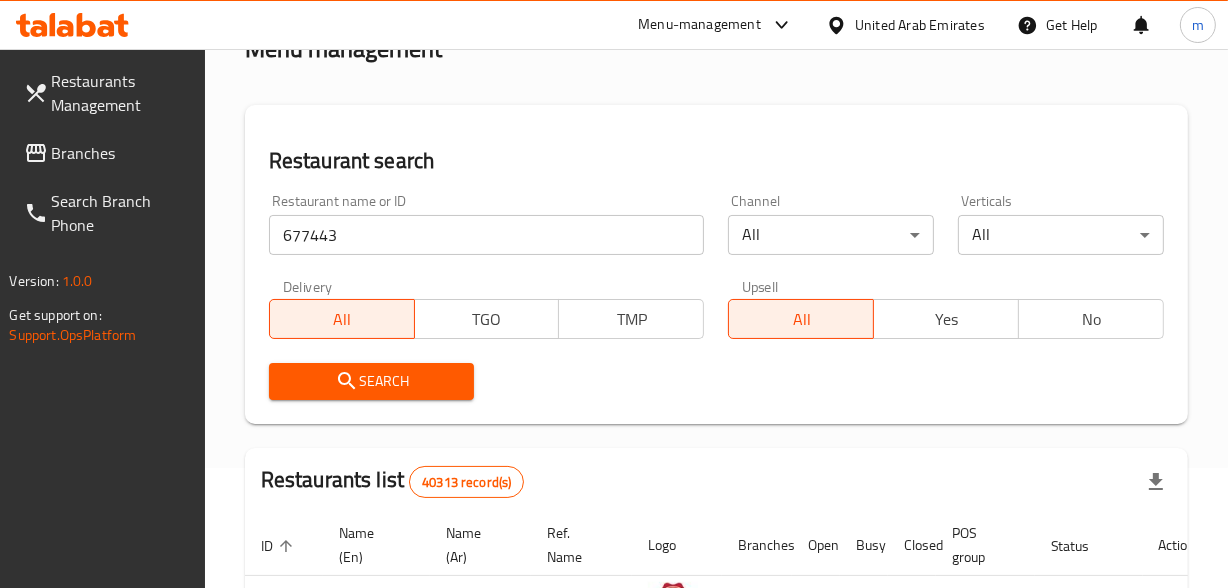 scroll, scrollTop: 363, scrollLeft: 0, axis: vertical 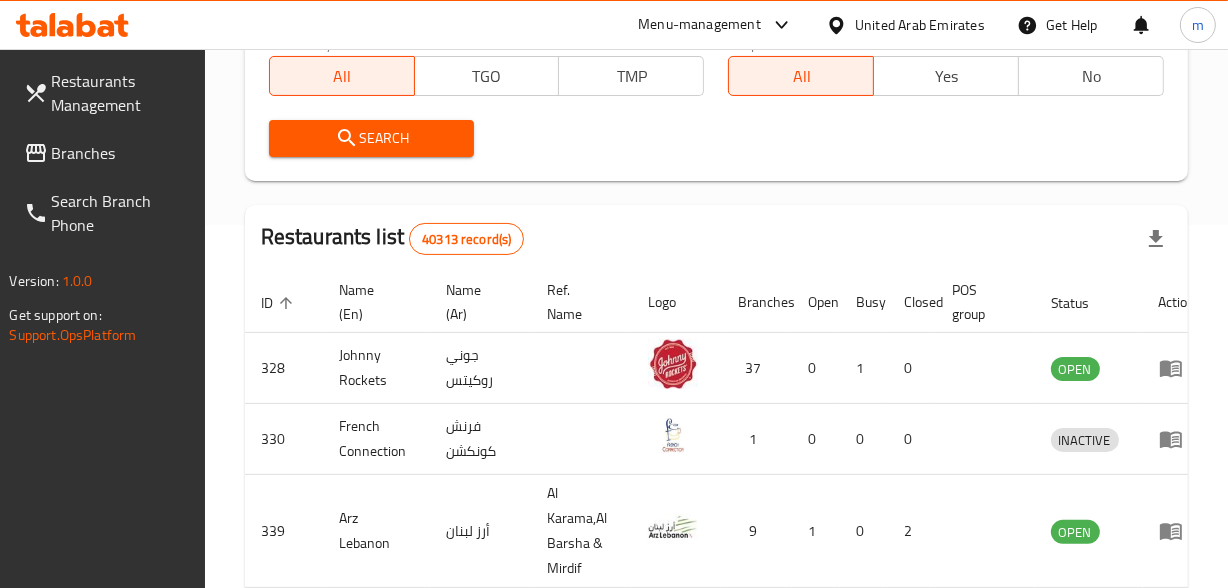 click on "Search" at bounding box center [372, 138] 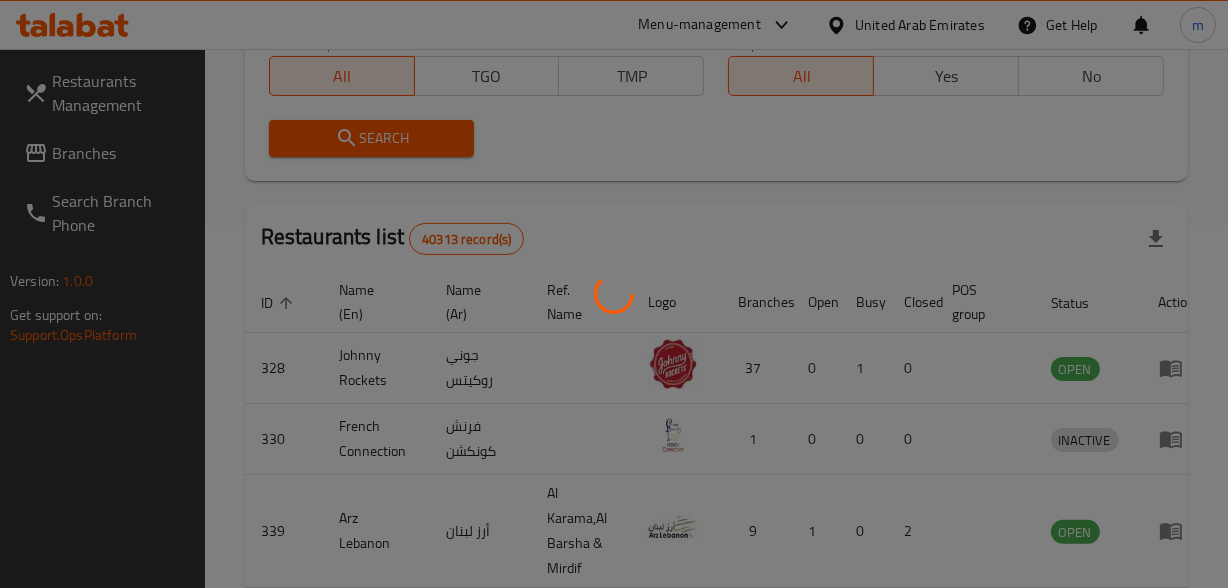 scroll, scrollTop: 343, scrollLeft: 0, axis: vertical 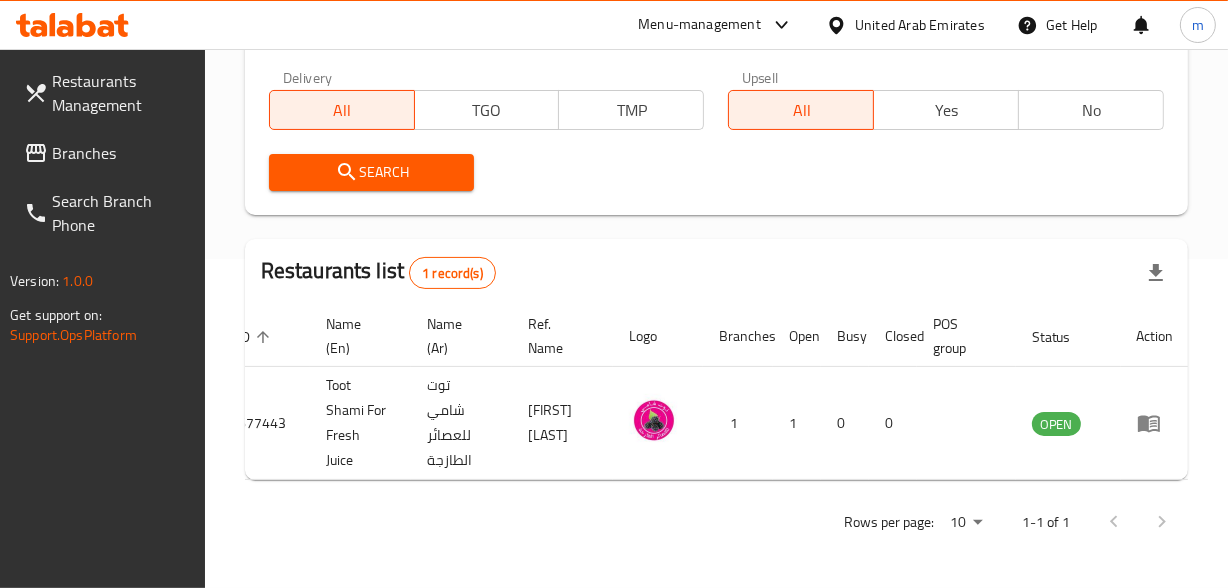 click on "Branches" at bounding box center (120, 153) 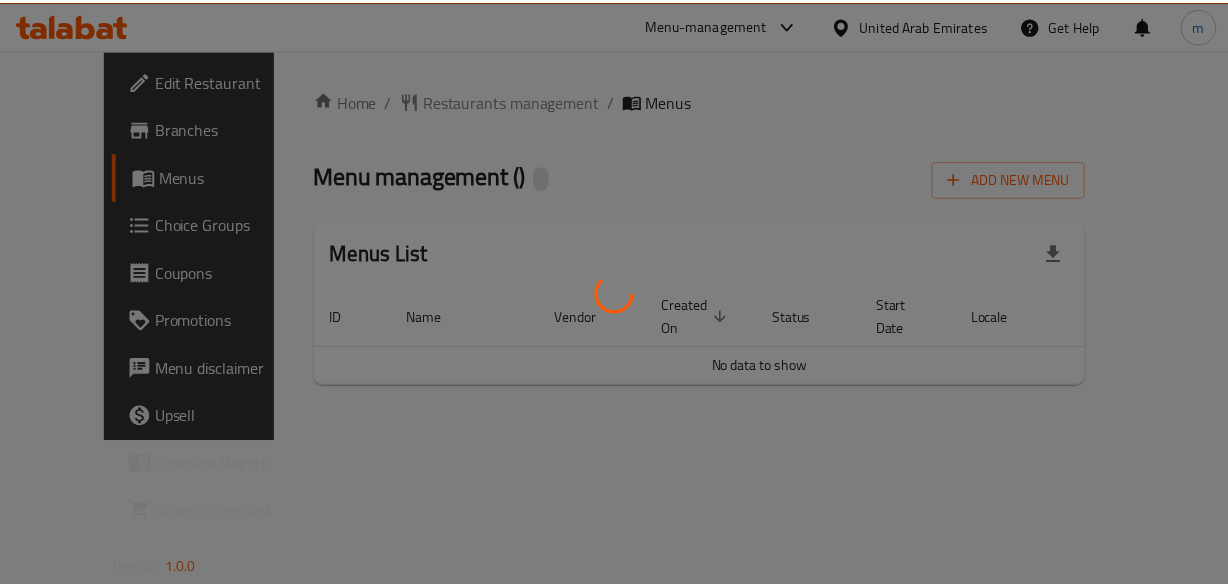 scroll, scrollTop: 0, scrollLeft: 0, axis: both 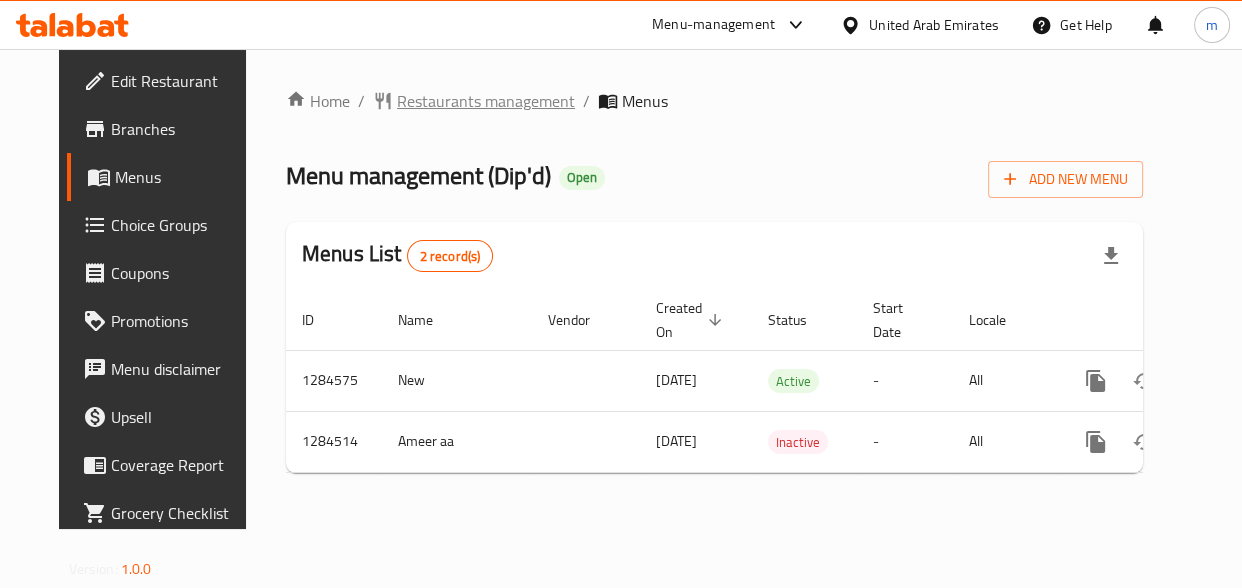 click on "Restaurants management" at bounding box center [486, 101] 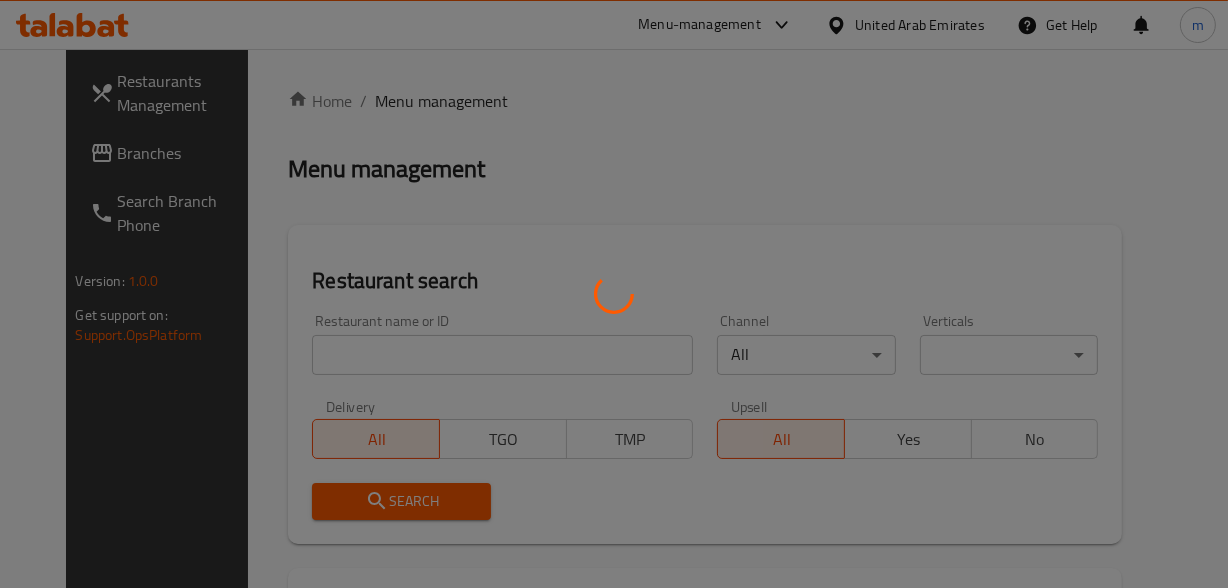 click at bounding box center [614, 294] 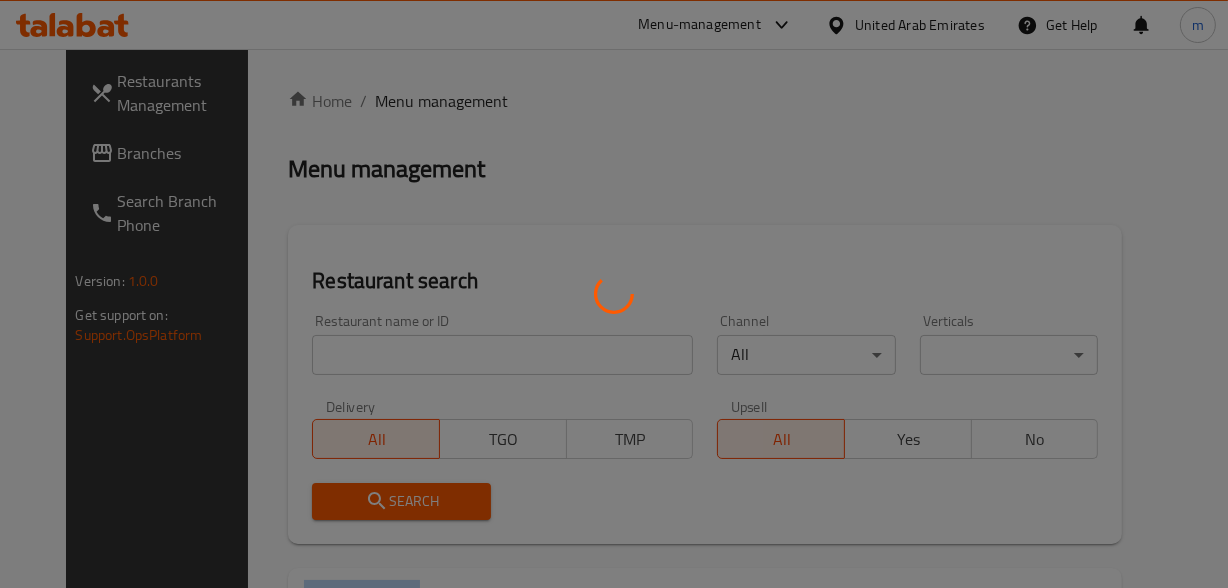 click at bounding box center (614, 294) 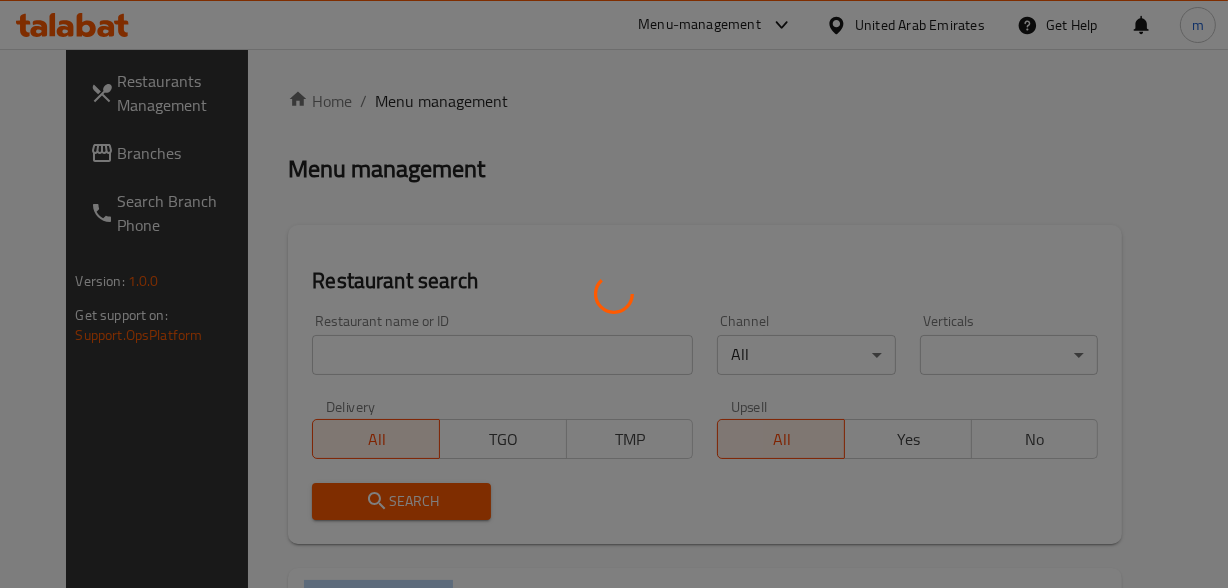 click at bounding box center [614, 294] 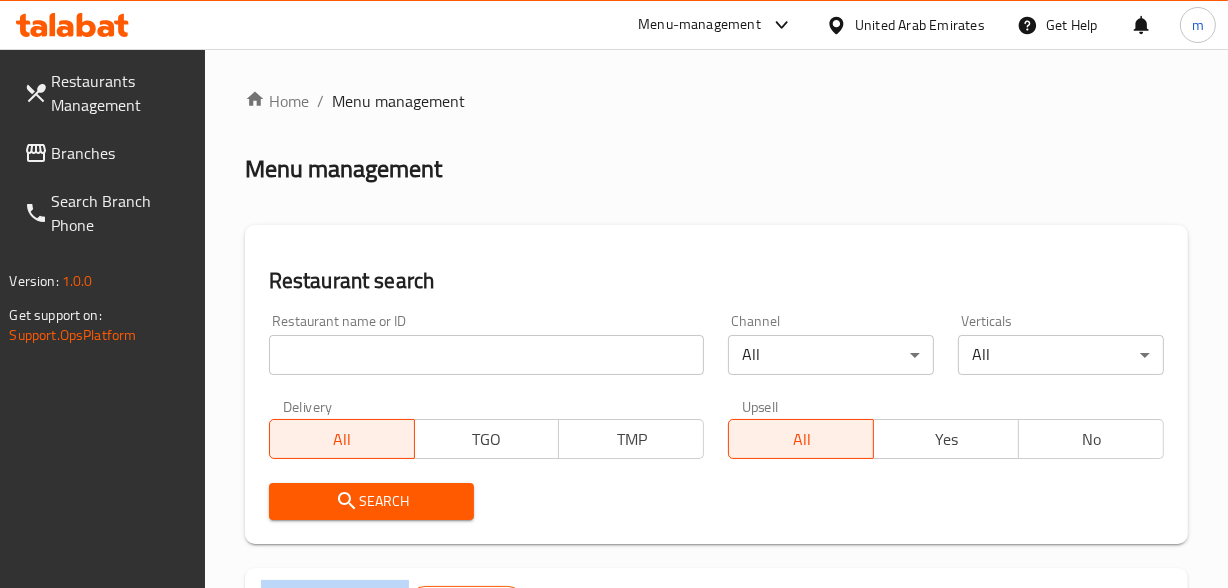 click on "Home / Menu management Menu management Restaurant search Restaurant name or ID Restaurant name or ID Channel All ​ Verticals All ​ Delivery All TGO TMP Upsell All Yes No   Search Restaurants list   40313 record(s) ID sorted ascending Name (En) Name (Ar) Ref. Name Logo Branches Open Busy Closed POS group Status Action 328 Johnny Rockets جوني روكيتس 37 0 1 0 OPEN 330 French Connection فرنش كونكشن 1 0 0 0 INACTIVE 339 Arz Lebanon أرز لبنان Al Karama,Al Barsha & Mirdif 9 1 0 2 OPEN 340 Mega Wraps ميجا رابس 3 0 0 0 INACTIVE 342 Sandella's Flatbread Cafe سانديلاز فلات براد 7 0 0 0 INACTIVE 343 Dragon Hut كوخ التنين 1 0 0 0 INACTIVE 348 Thai Kitchen المطبخ التايلندى 1 0 0 0 INACTIVE 349 Mughal  موغل 1 0 0 0 HIDDEN 350 HOT N COOL (Old) هوت و كول 1 0 0 0 INACTIVE 355 Al Habasha  الحبشة 11 1 0 0 HIDDEN Rows per page: 10 1-10 of 40313" at bounding box center [716, 742] 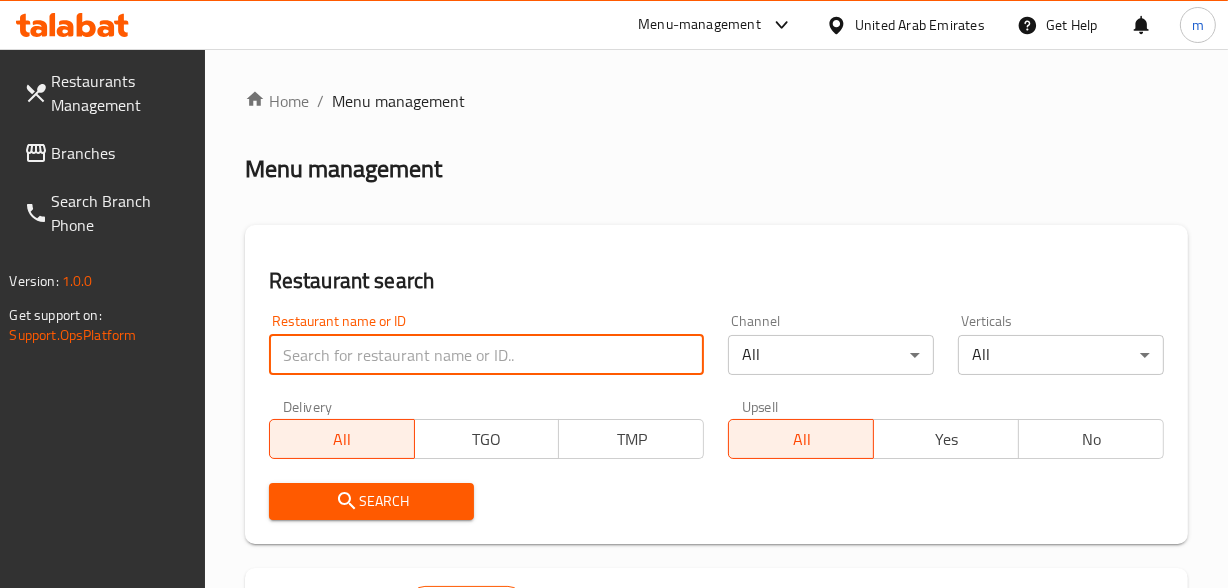 click at bounding box center [487, 355] 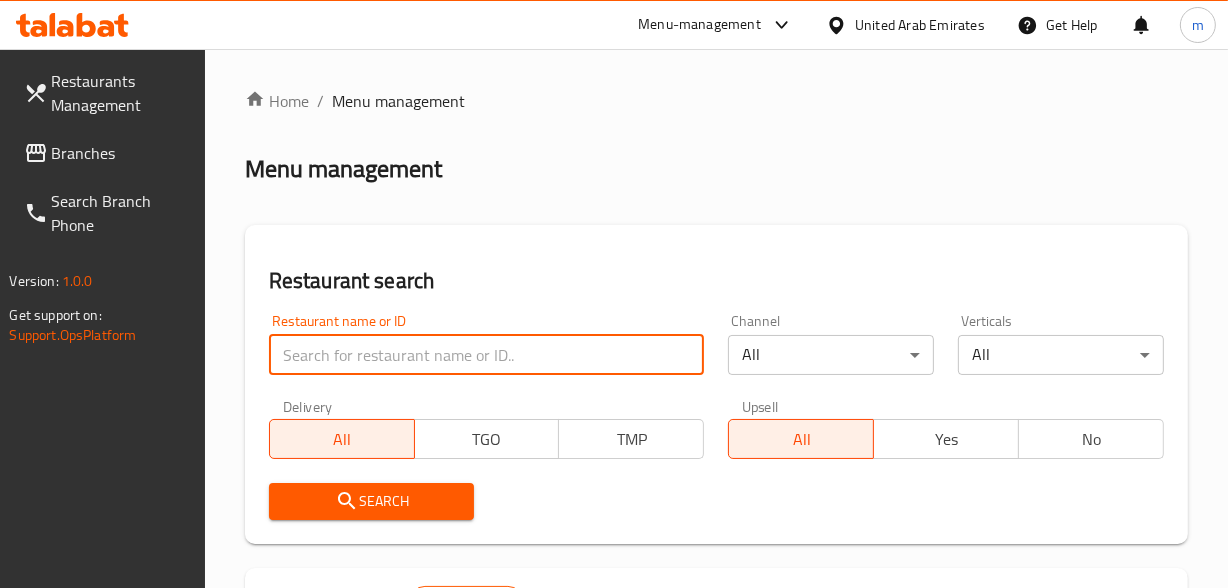 paste on "695690" 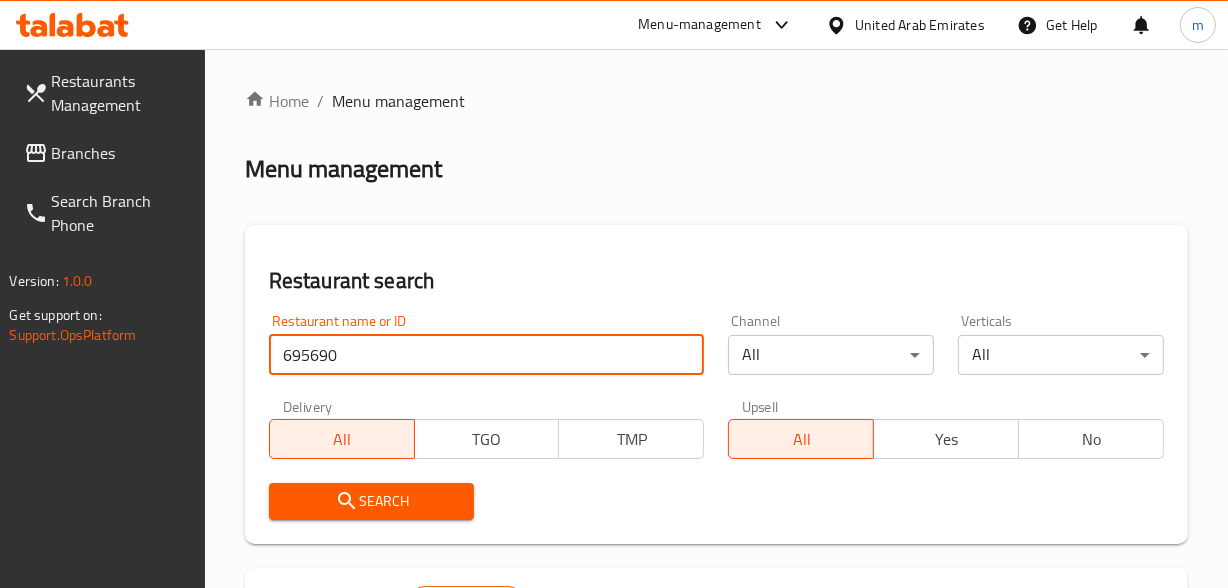 type on "695690" 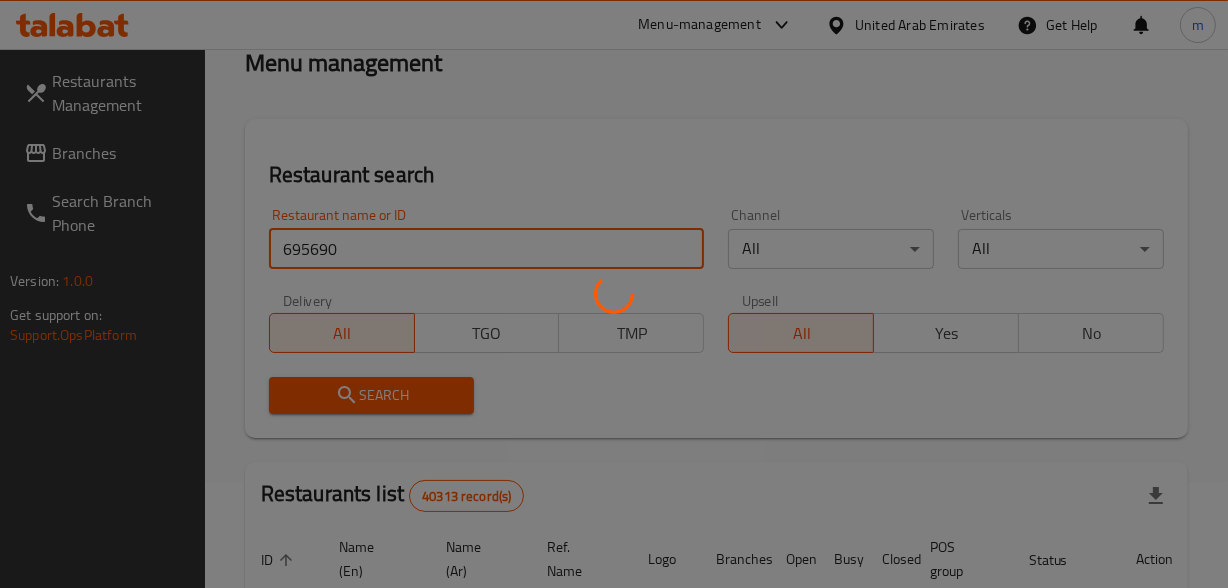scroll, scrollTop: 368, scrollLeft: 0, axis: vertical 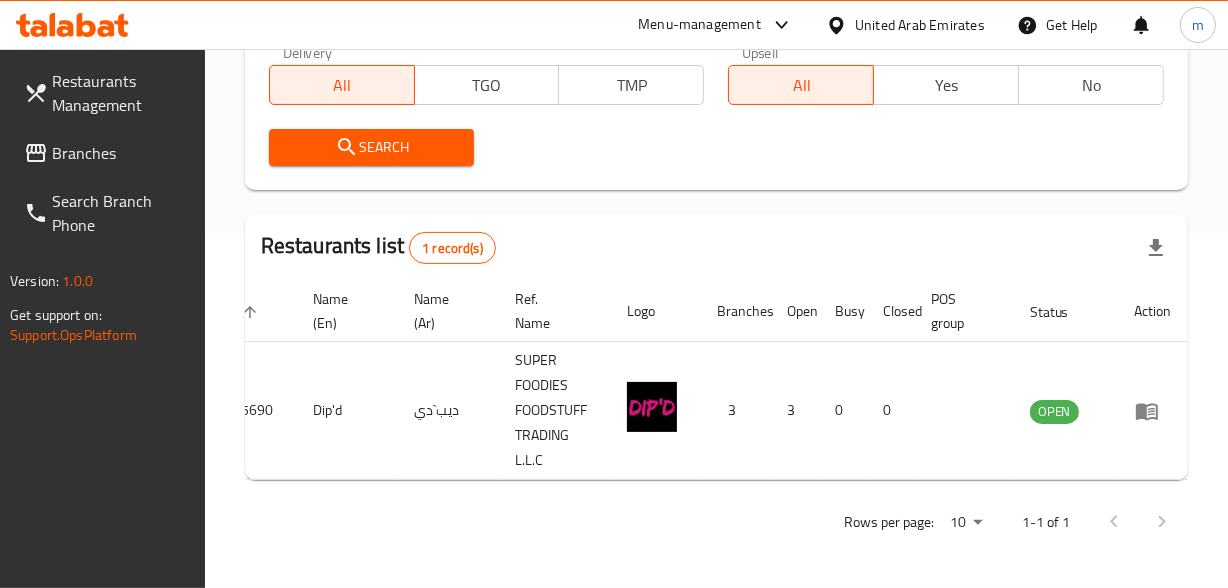 click on "United Arab Emirates" at bounding box center (920, 25) 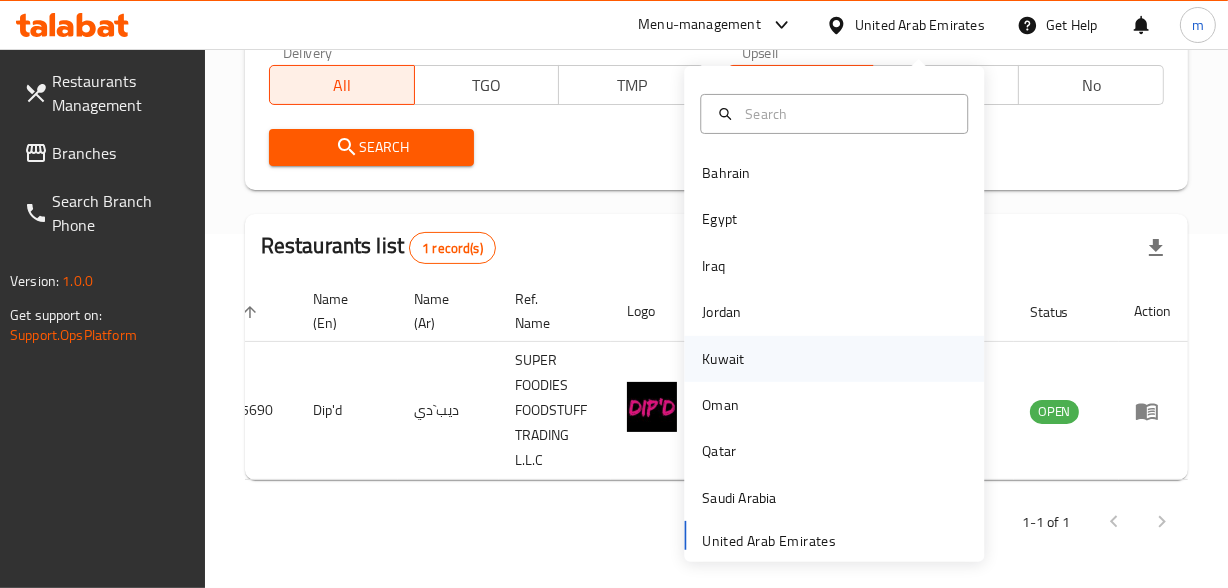 click on "Kuwait" at bounding box center [723, 359] 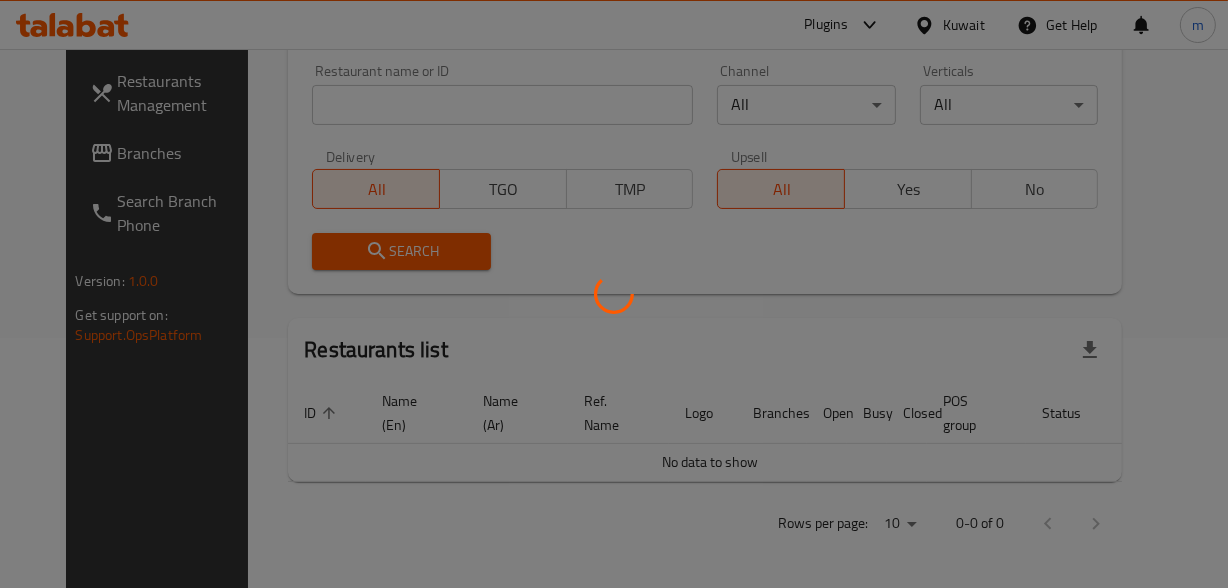 scroll, scrollTop: 368, scrollLeft: 0, axis: vertical 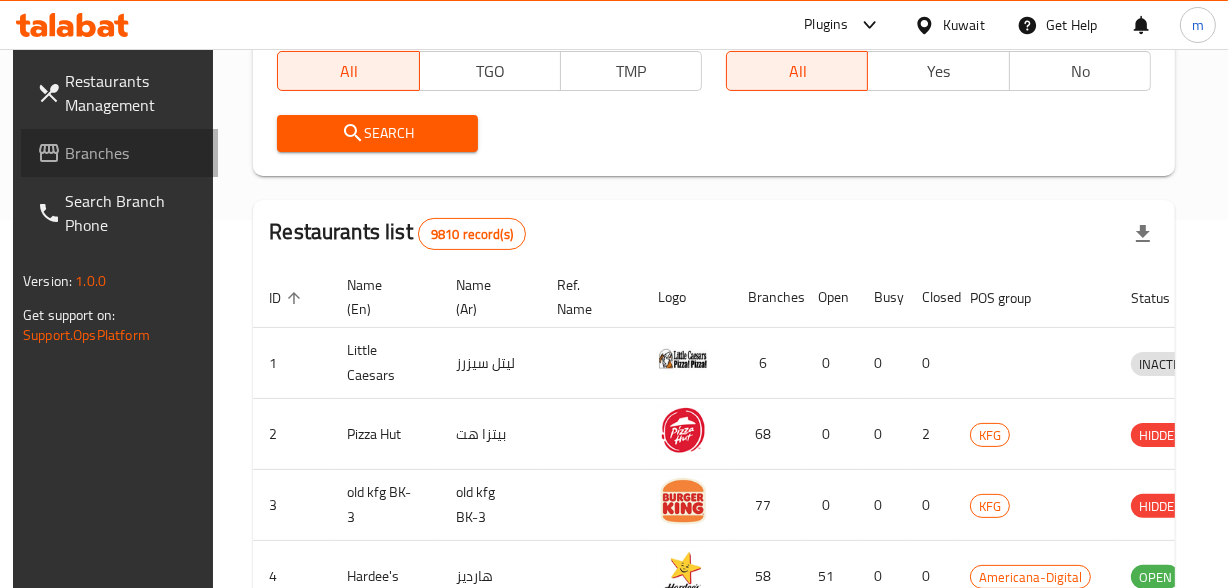 click on "Branches" at bounding box center (133, 153) 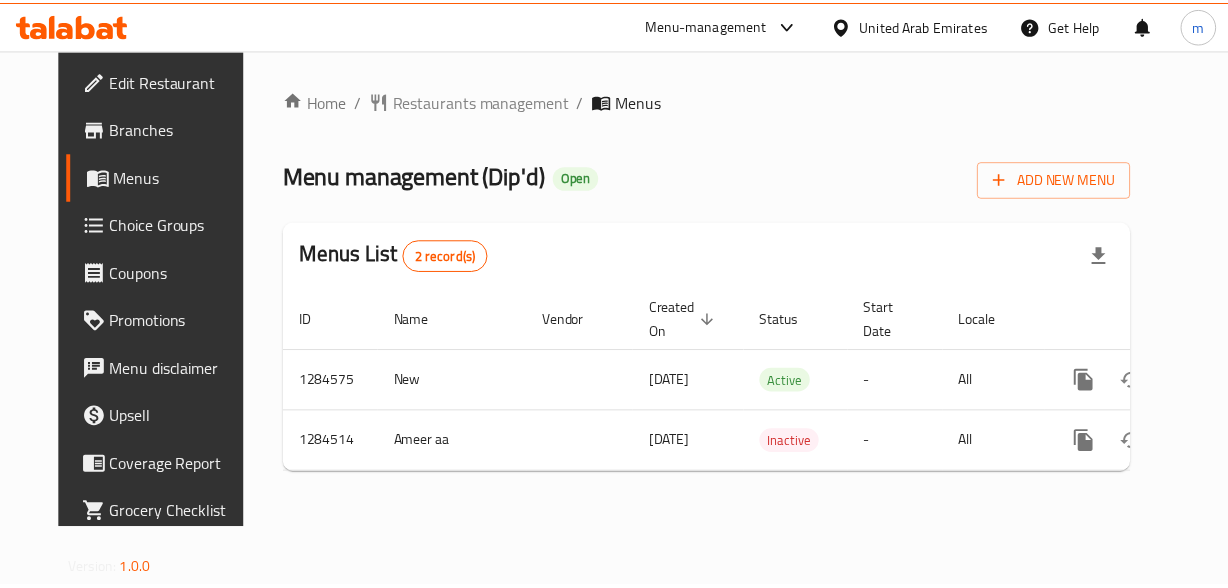 scroll, scrollTop: 0, scrollLeft: 0, axis: both 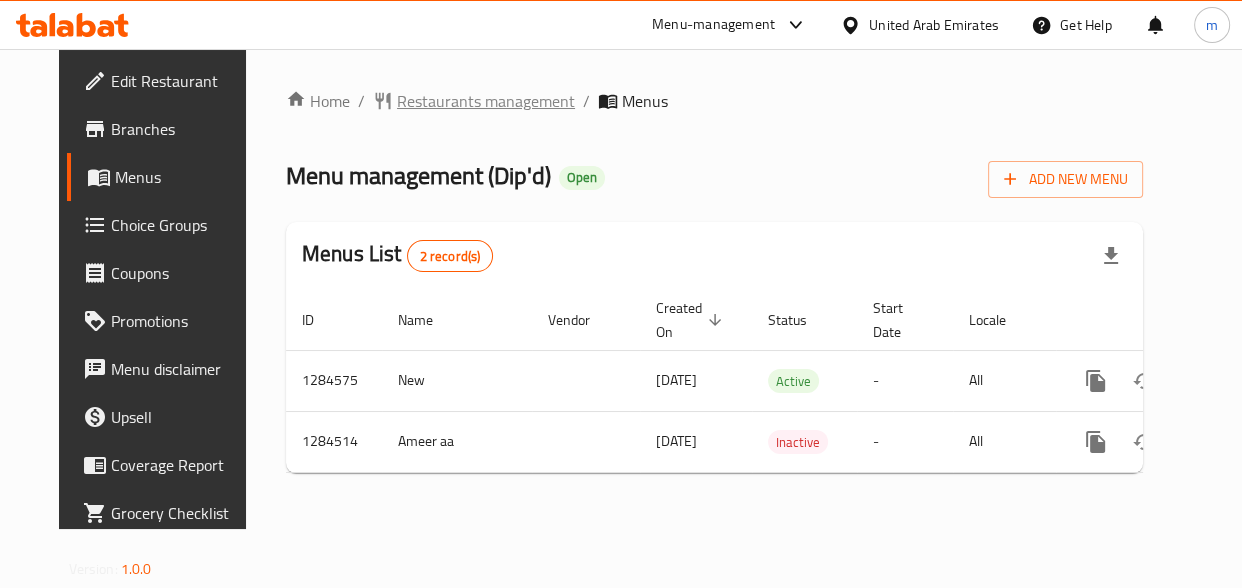 click on "Restaurants management" at bounding box center [486, 101] 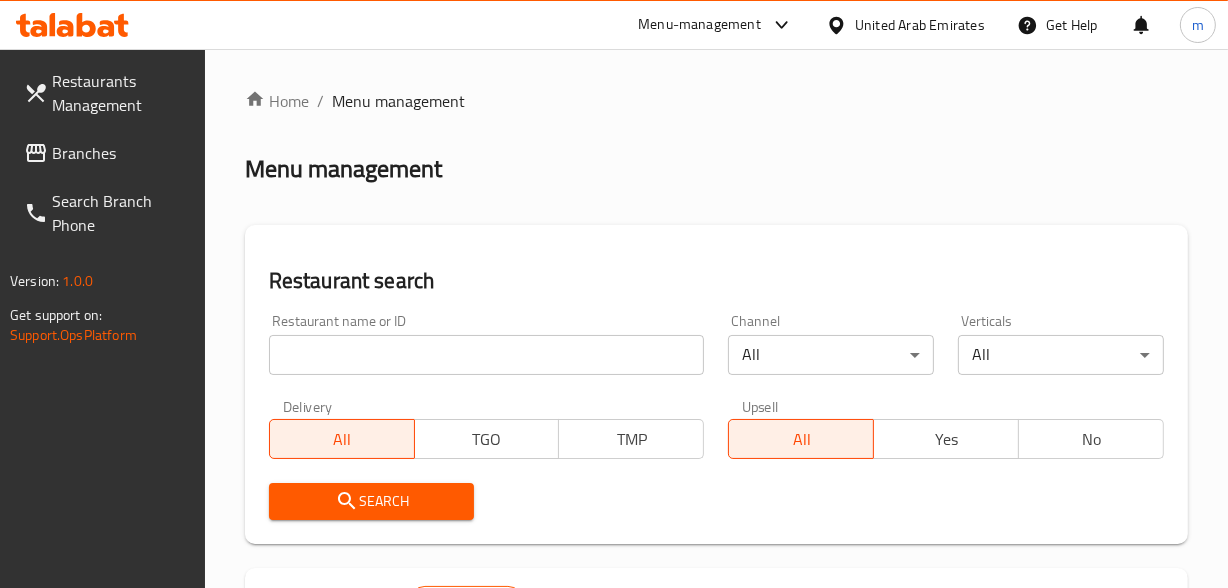 click at bounding box center [487, 355] 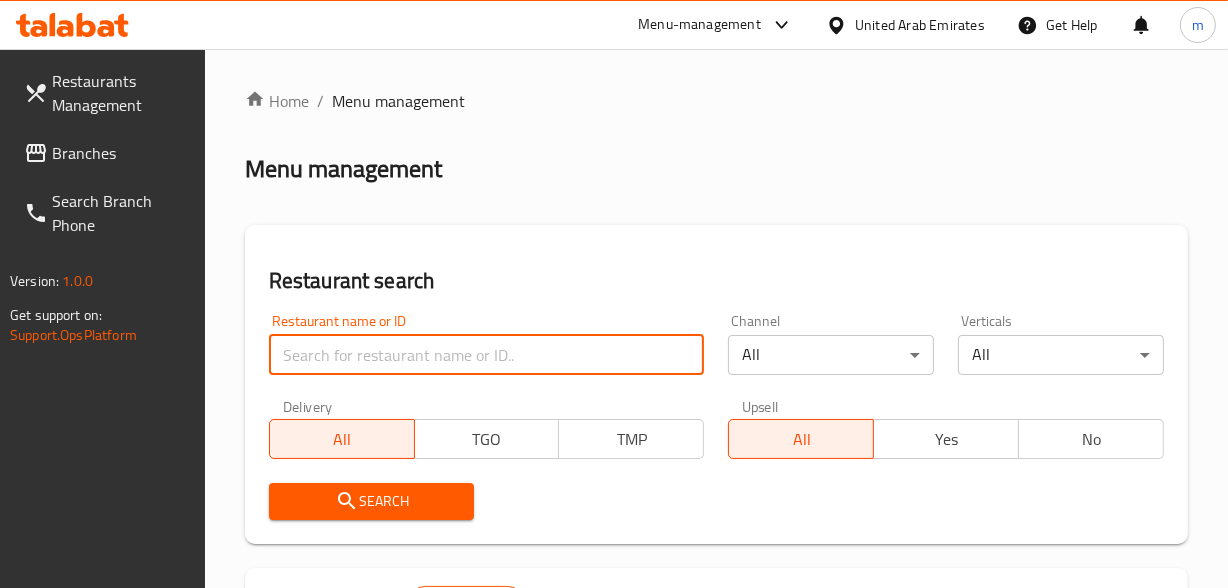 paste on "695690" 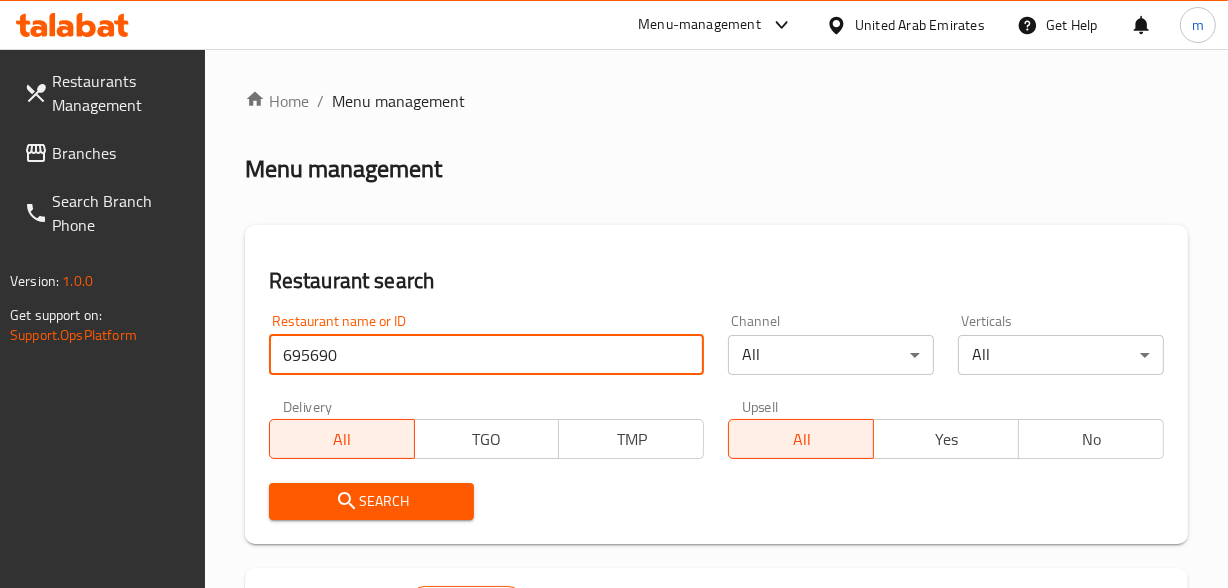 type on "695690" 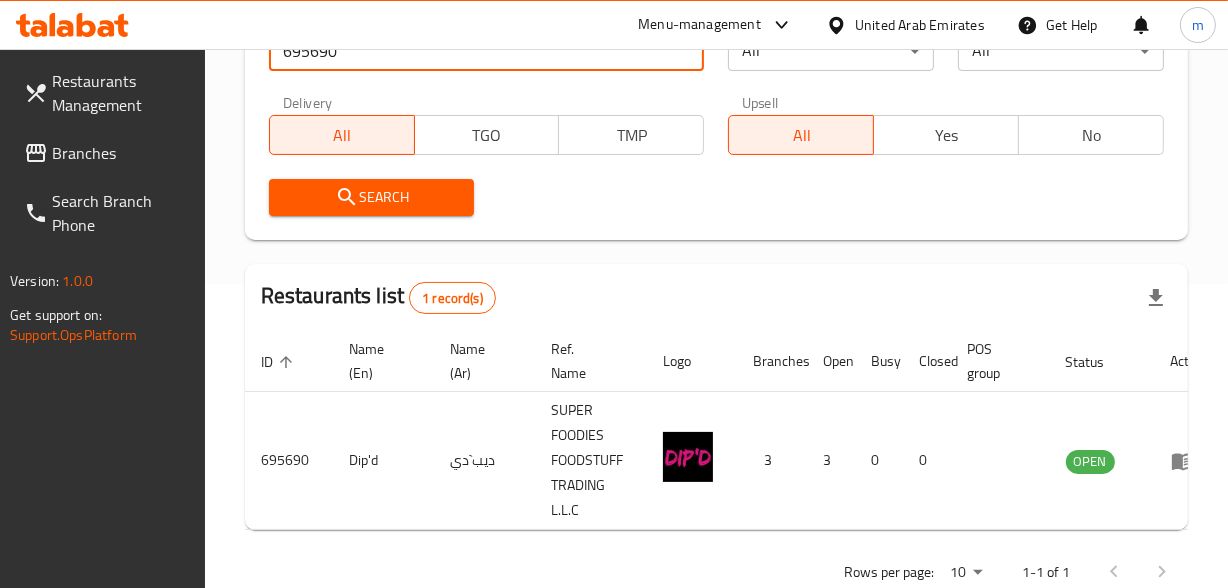 scroll, scrollTop: 368, scrollLeft: 0, axis: vertical 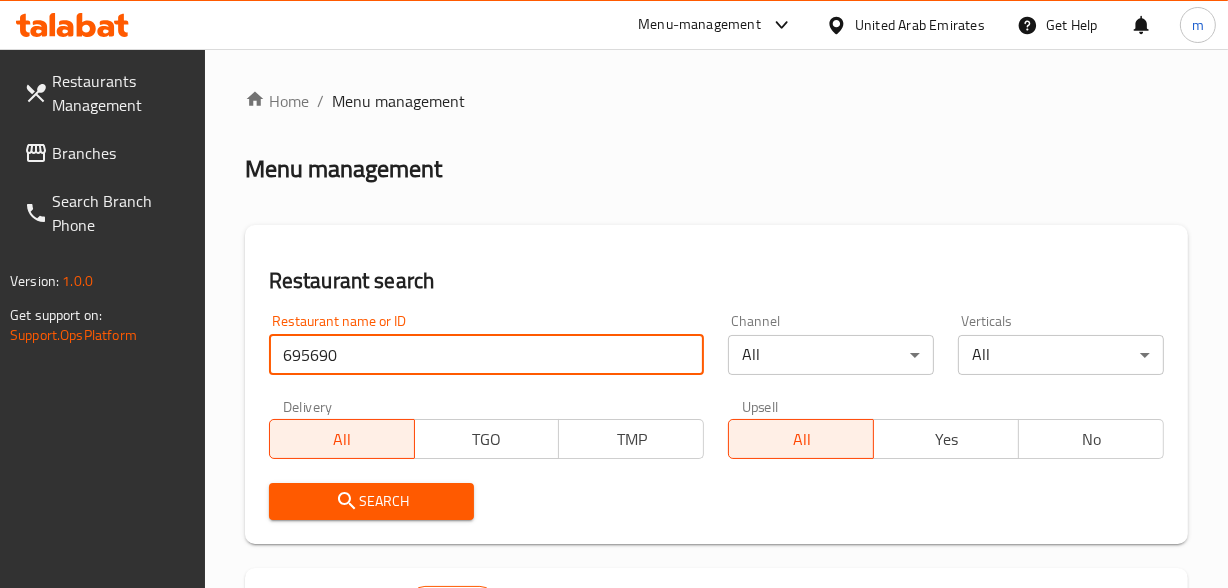 click on "United Arab Emirates" at bounding box center [920, 25] 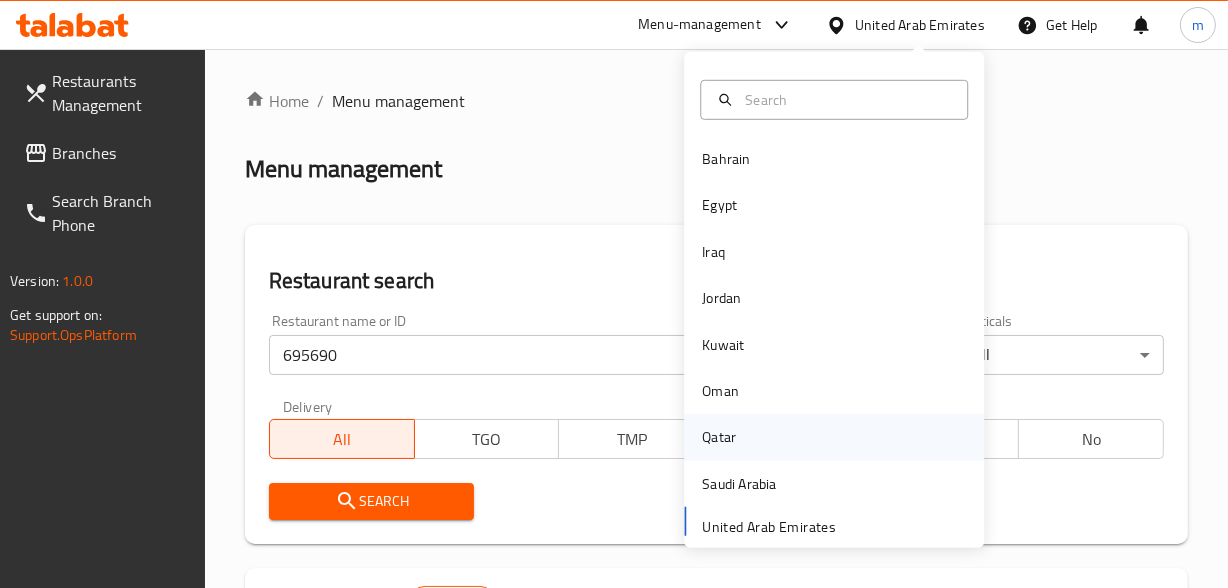 click on "Qatar" at bounding box center (719, 437) 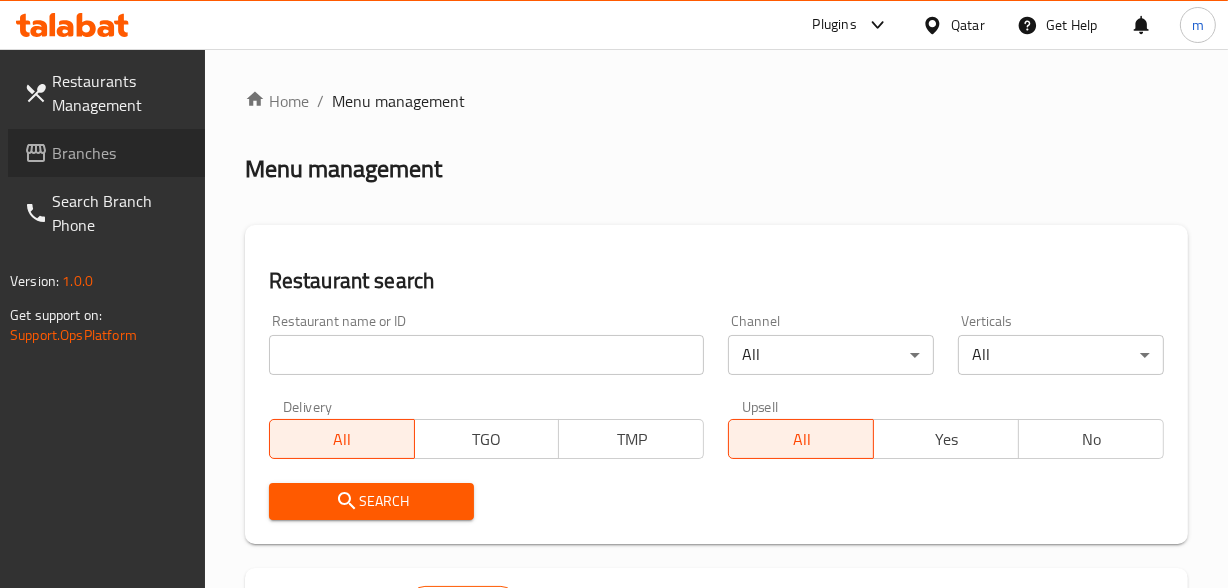 click on "Branches" at bounding box center (120, 153) 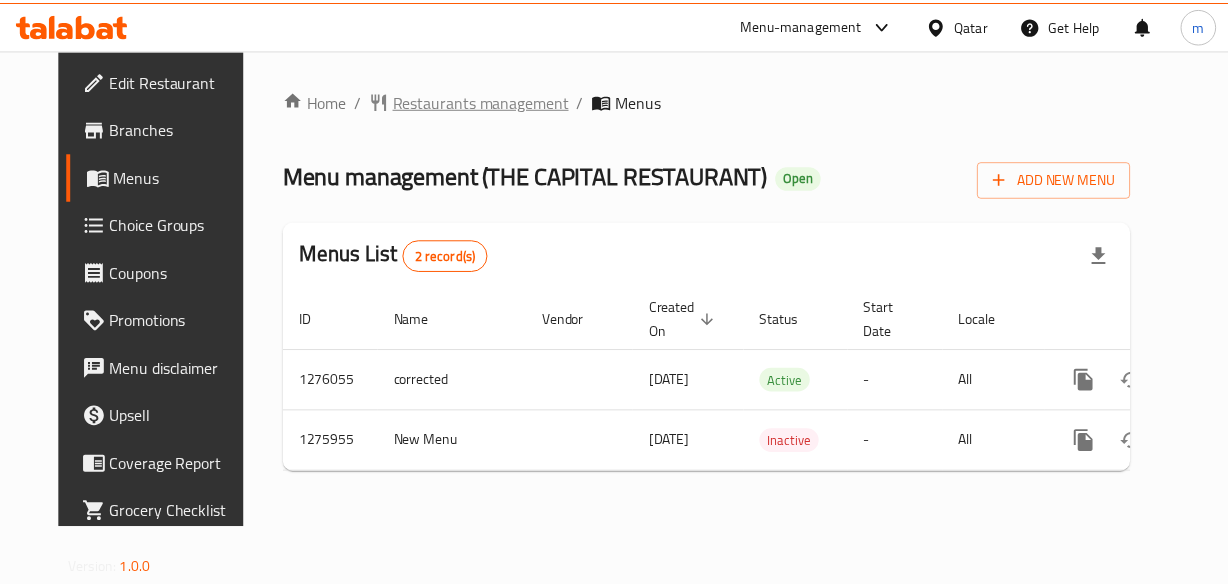 scroll, scrollTop: 0, scrollLeft: 0, axis: both 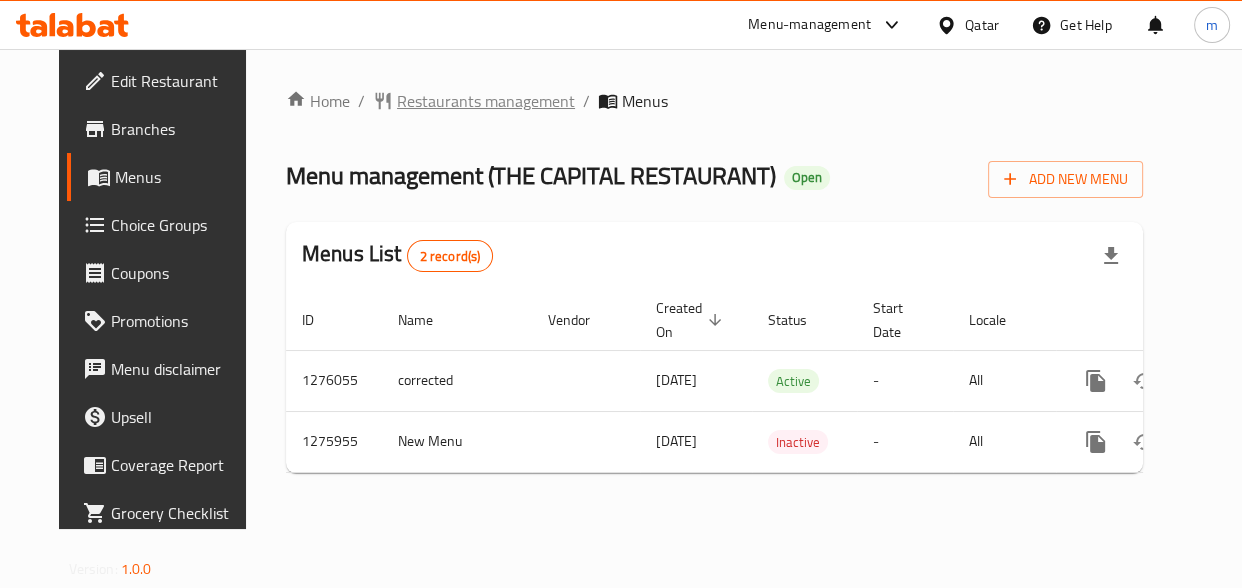 click on "Restaurants management" at bounding box center (486, 101) 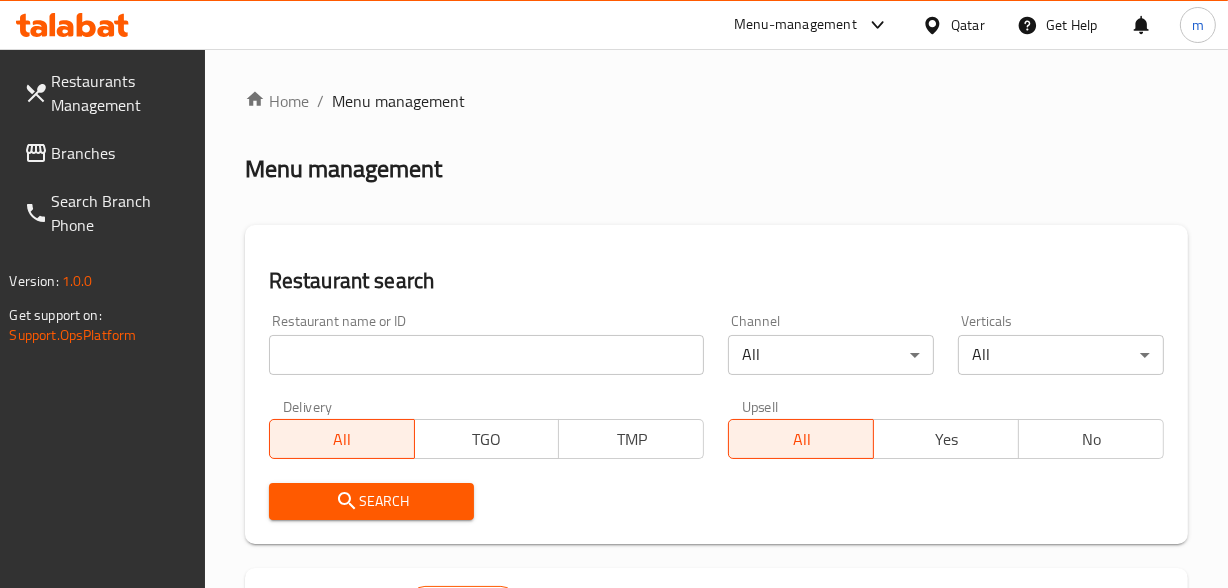 click at bounding box center (614, 294) 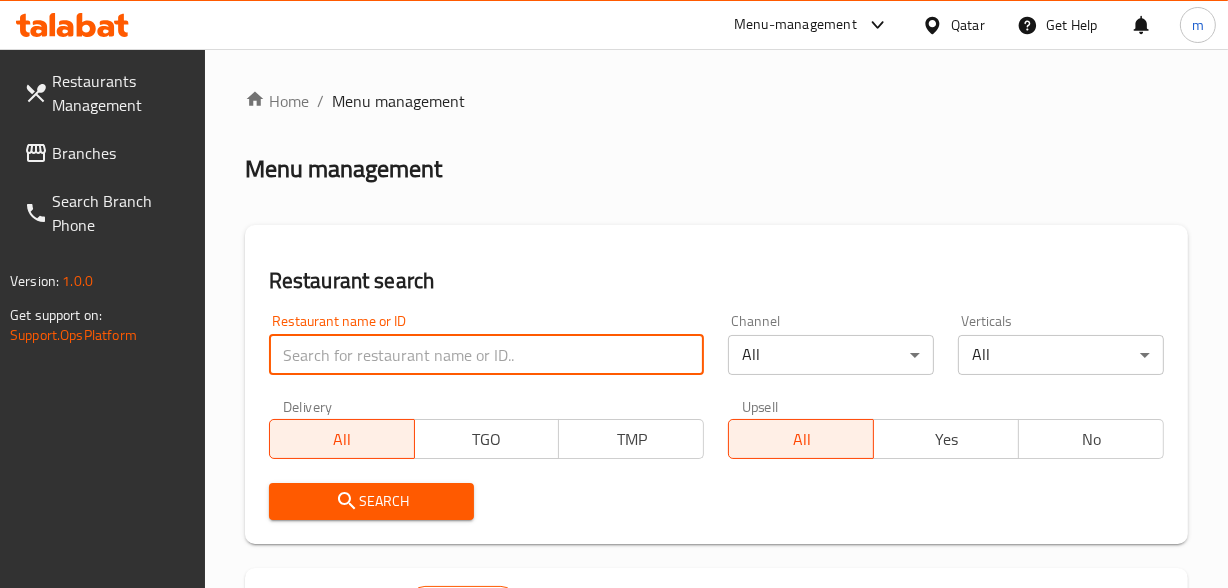 click at bounding box center [487, 355] 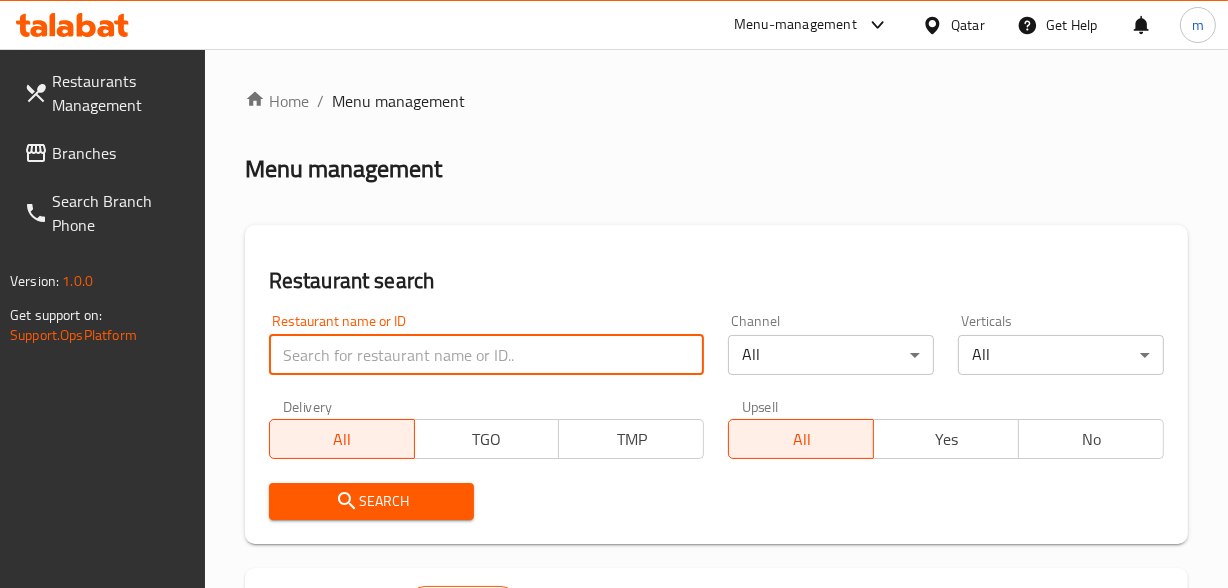 paste on "691780" 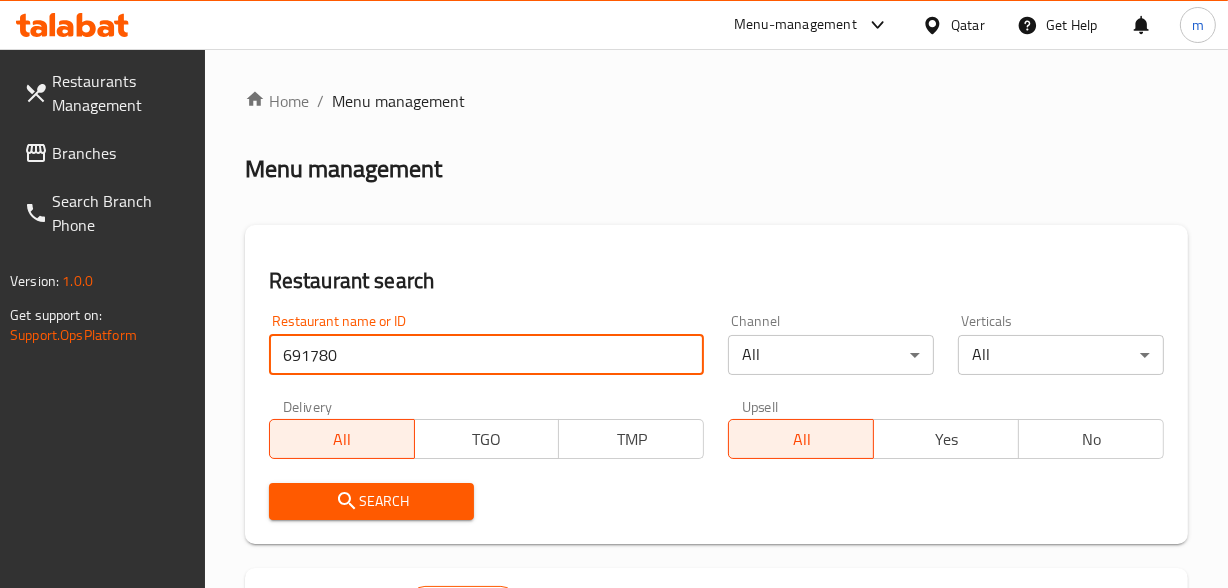 type on "691780" 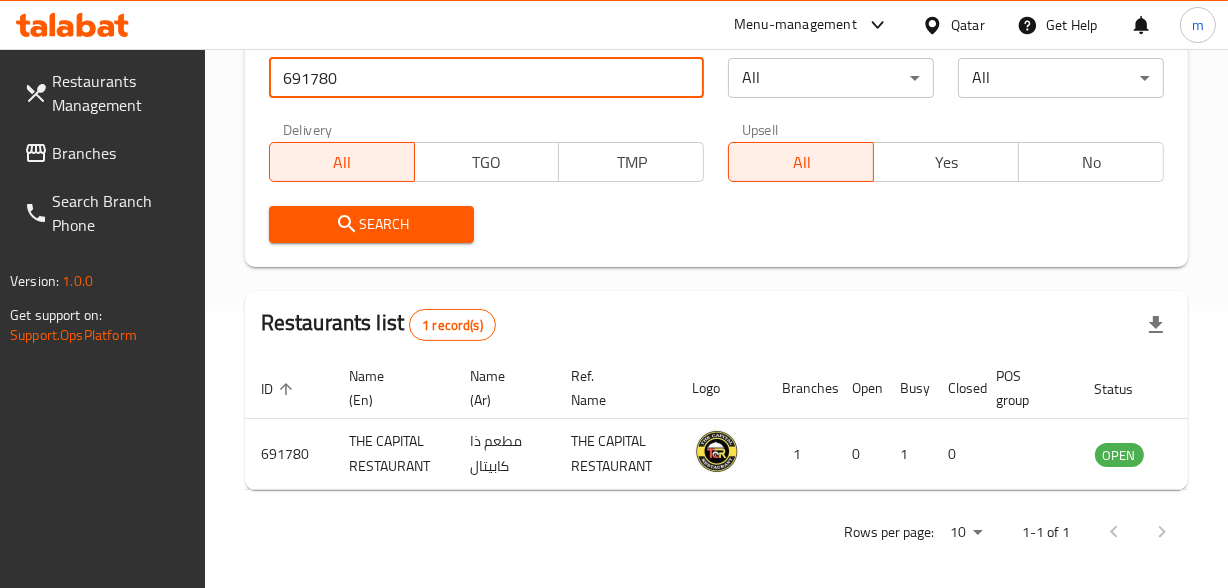 scroll, scrollTop: 293, scrollLeft: 0, axis: vertical 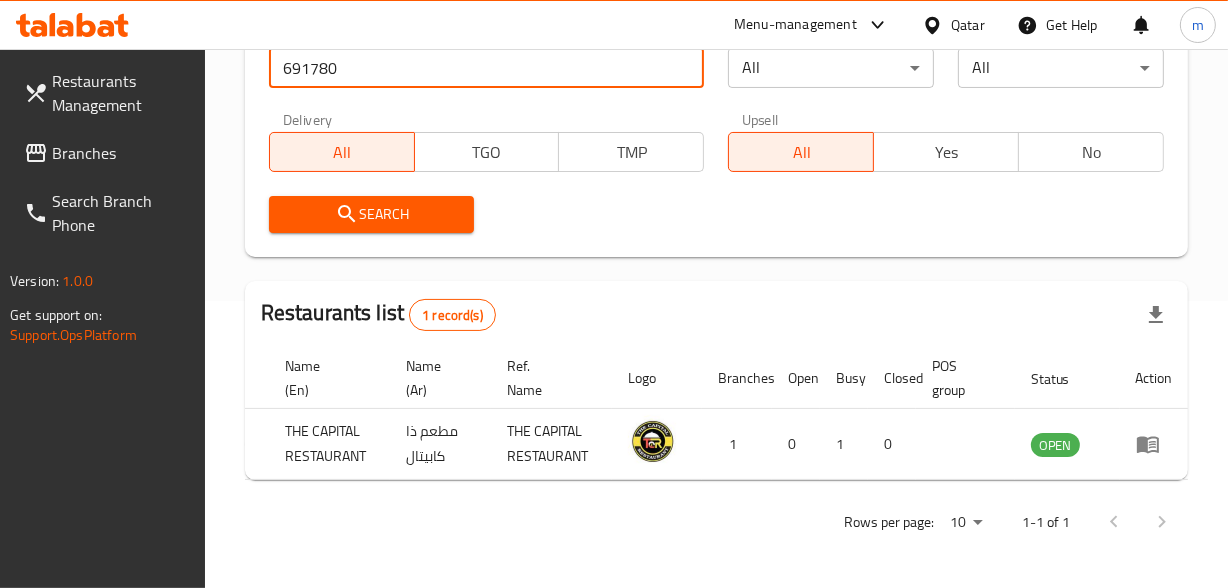 click on "Branches" at bounding box center (120, 153) 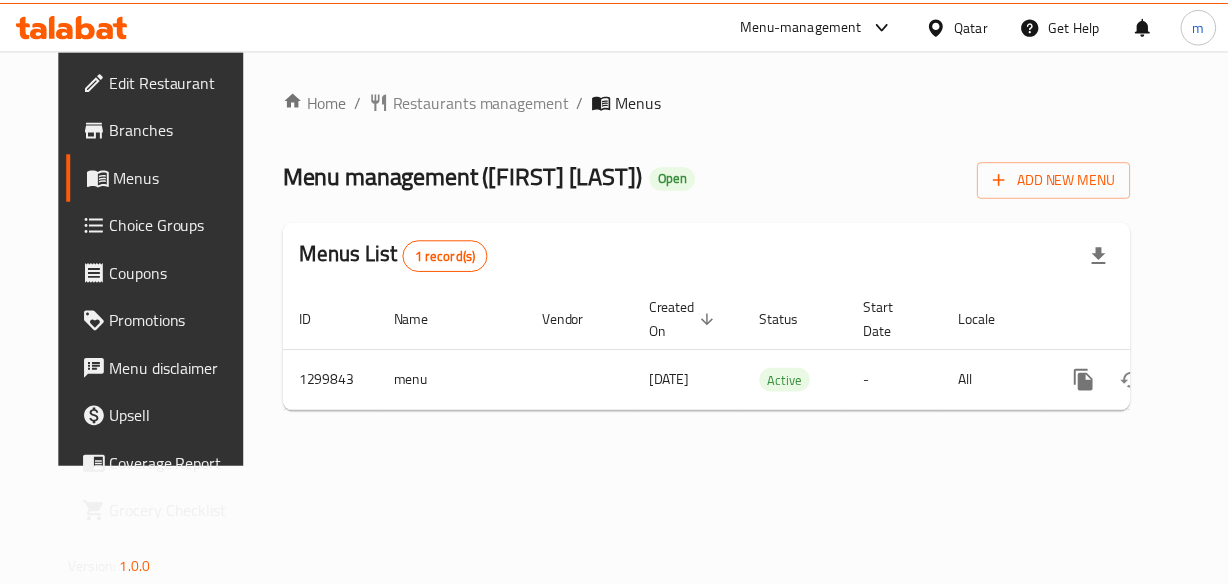 scroll, scrollTop: 0, scrollLeft: 0, axis: both 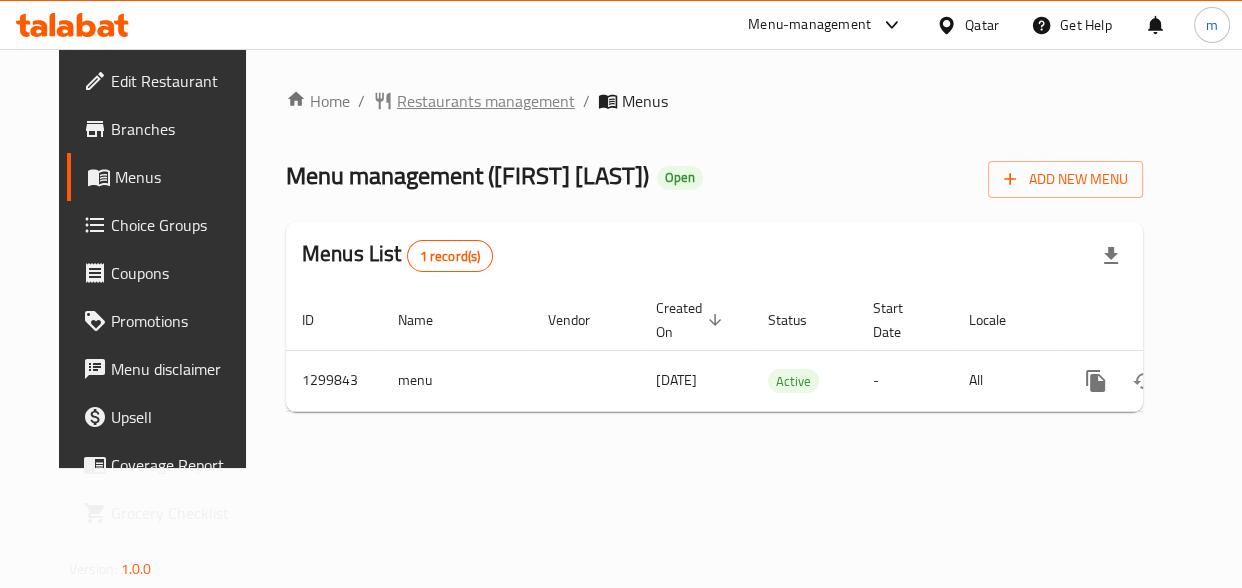 click on "Restaurants management" at bounding box center (486, 101) 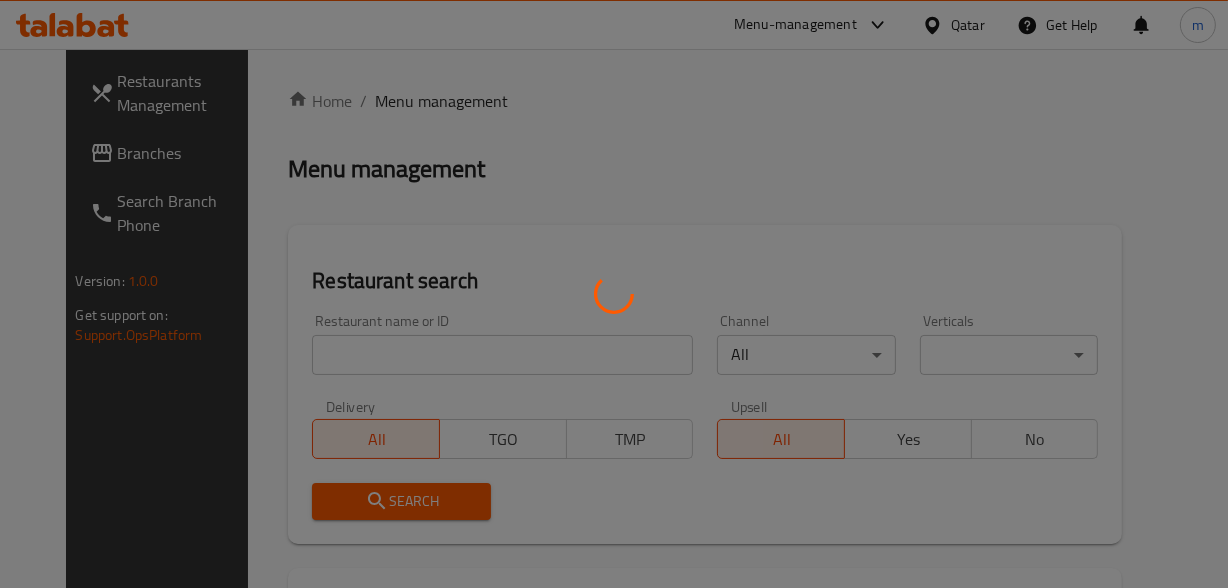 click at bounding box center [614, 294] 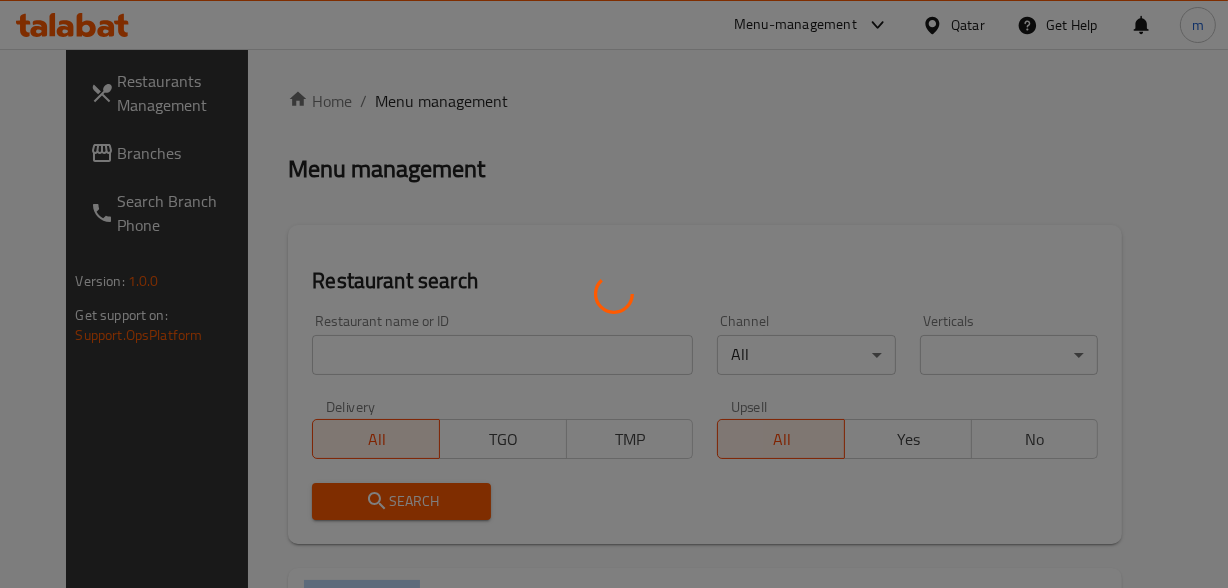 click at bounding box center [614, 294] 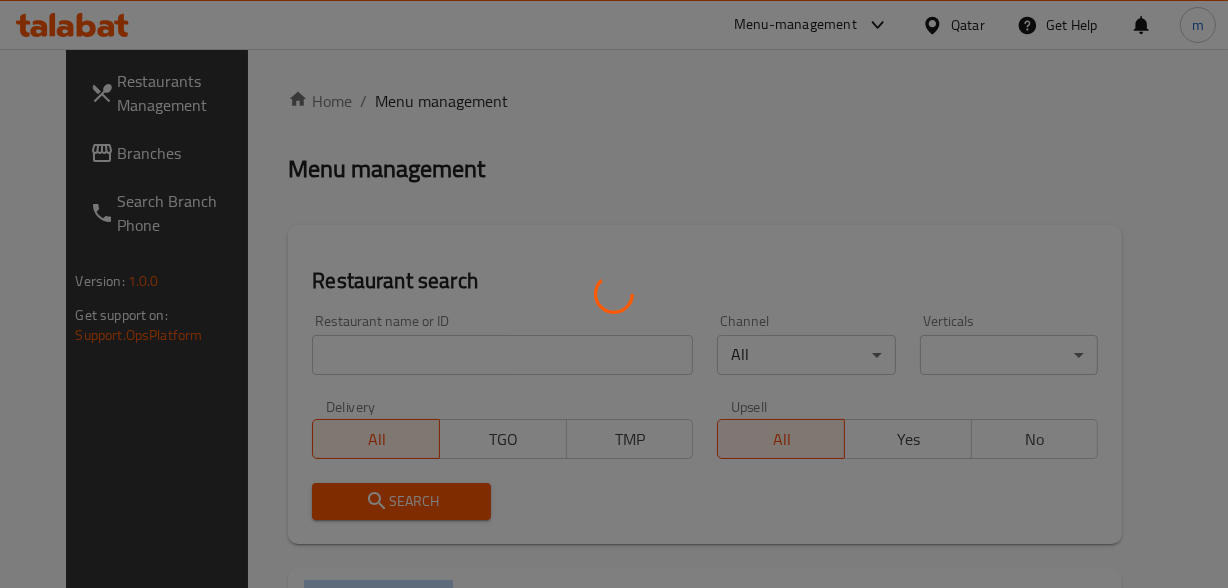 click at bounding box center (614, 294) 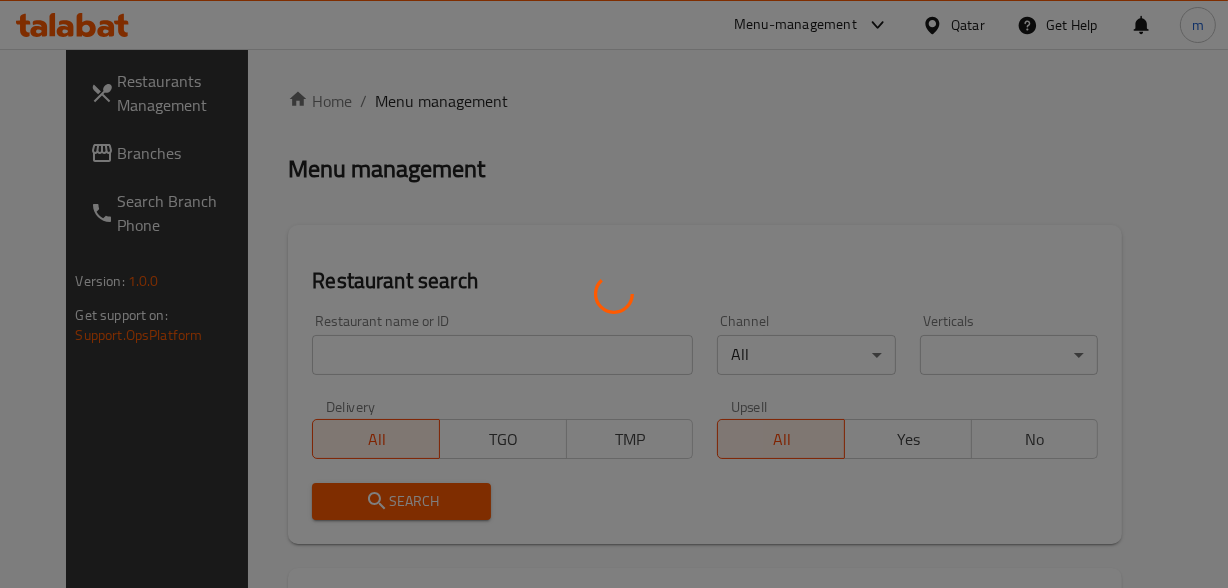click at bounding box center (614, 294) 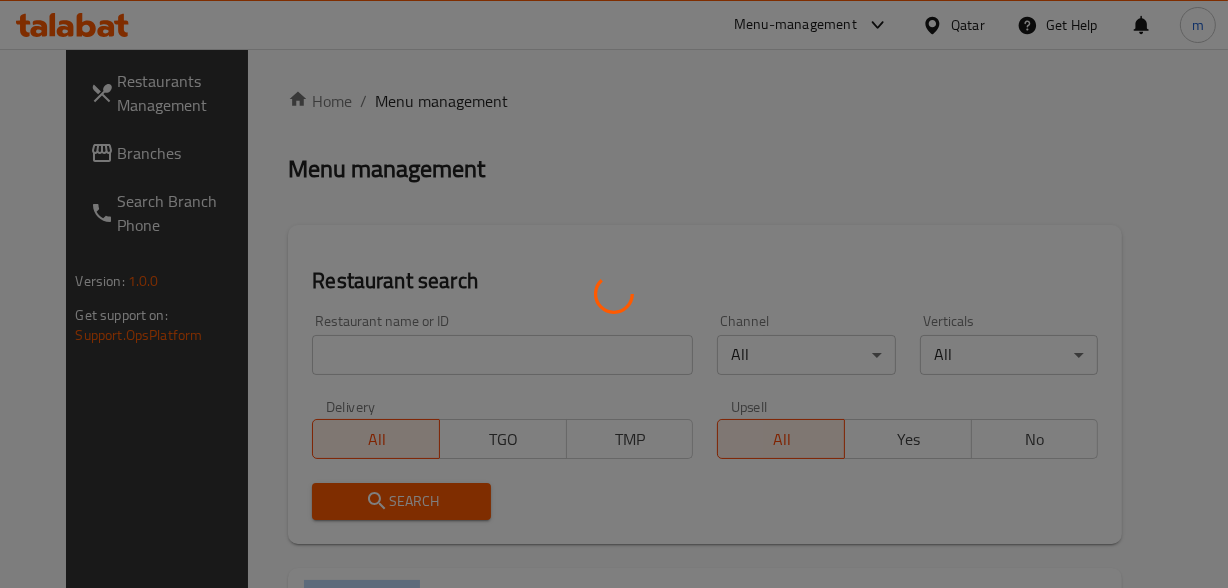 click at bounding box center (614, 294) 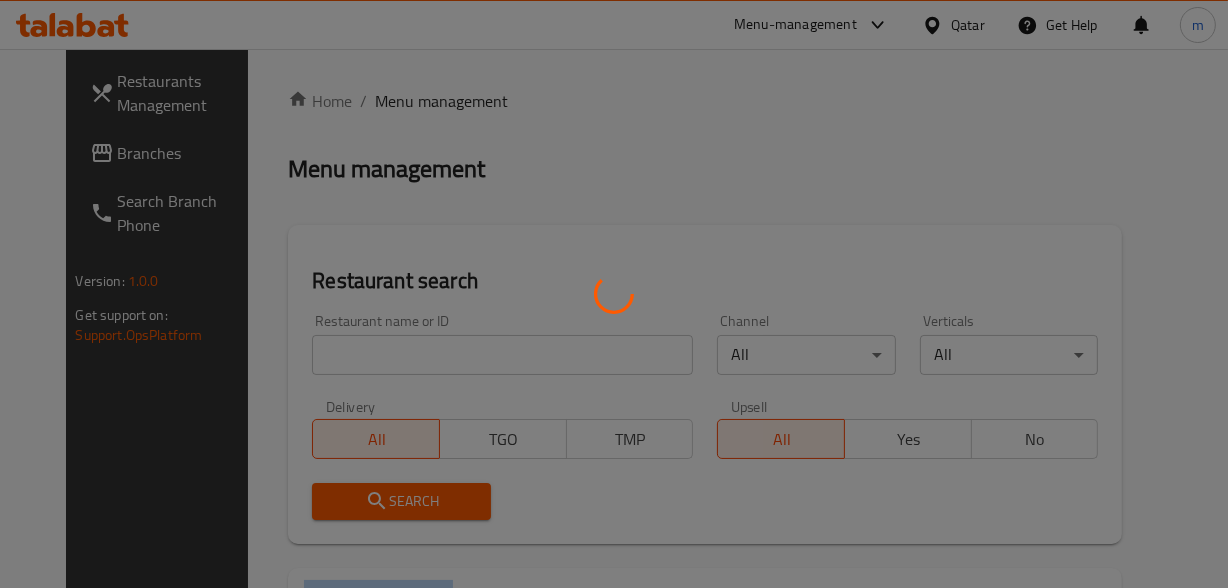 click at bounding box center (614, 294) 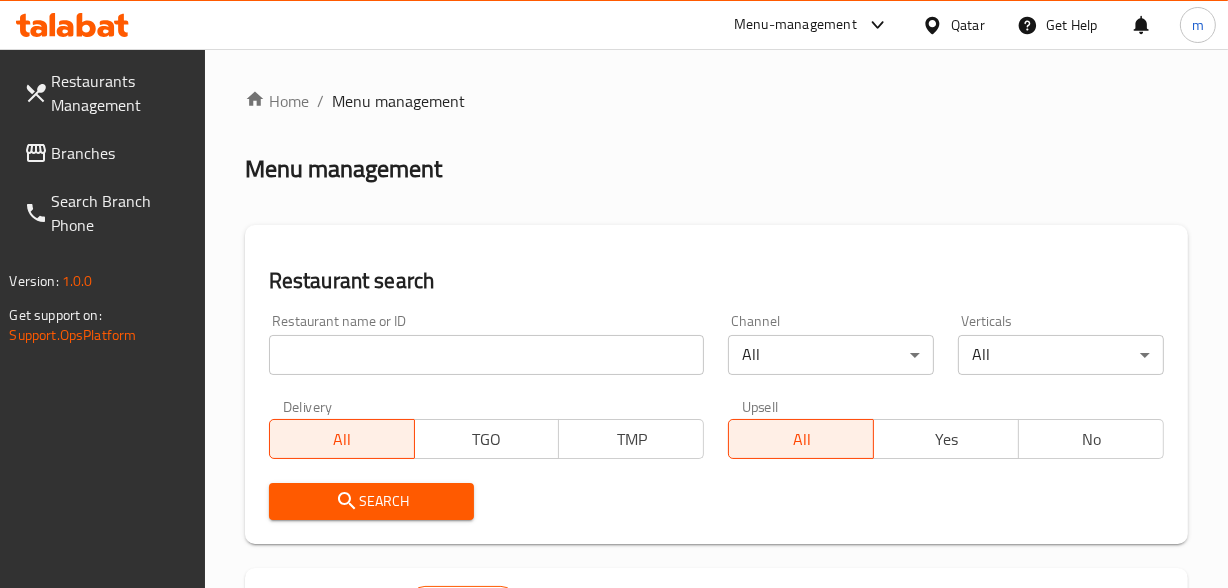 click at bounding box center (487, 355) 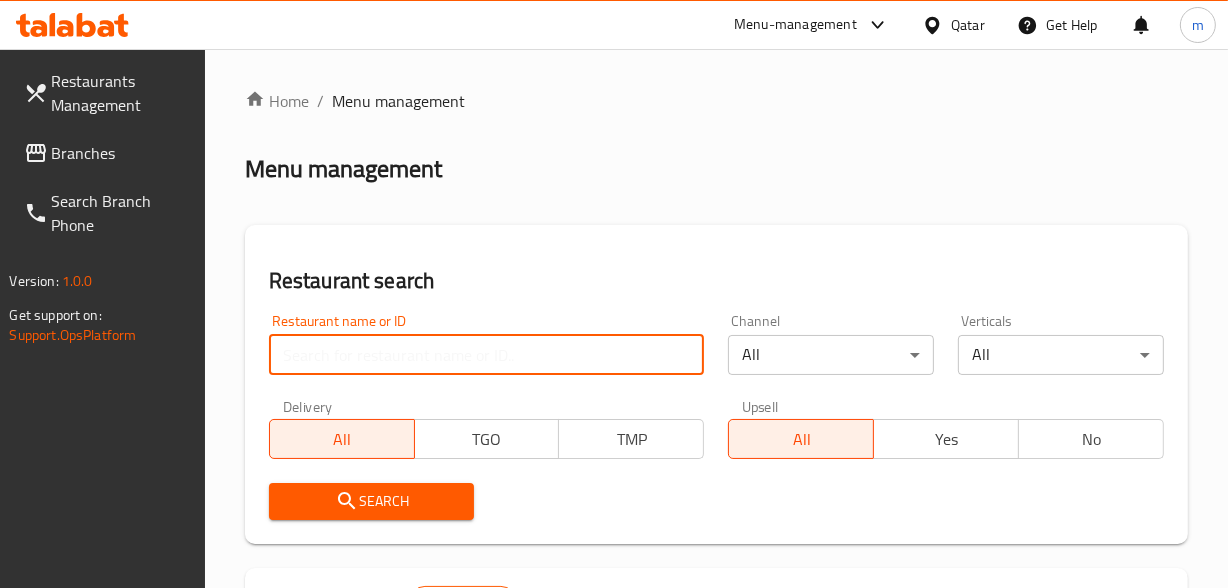 paste on "701514" 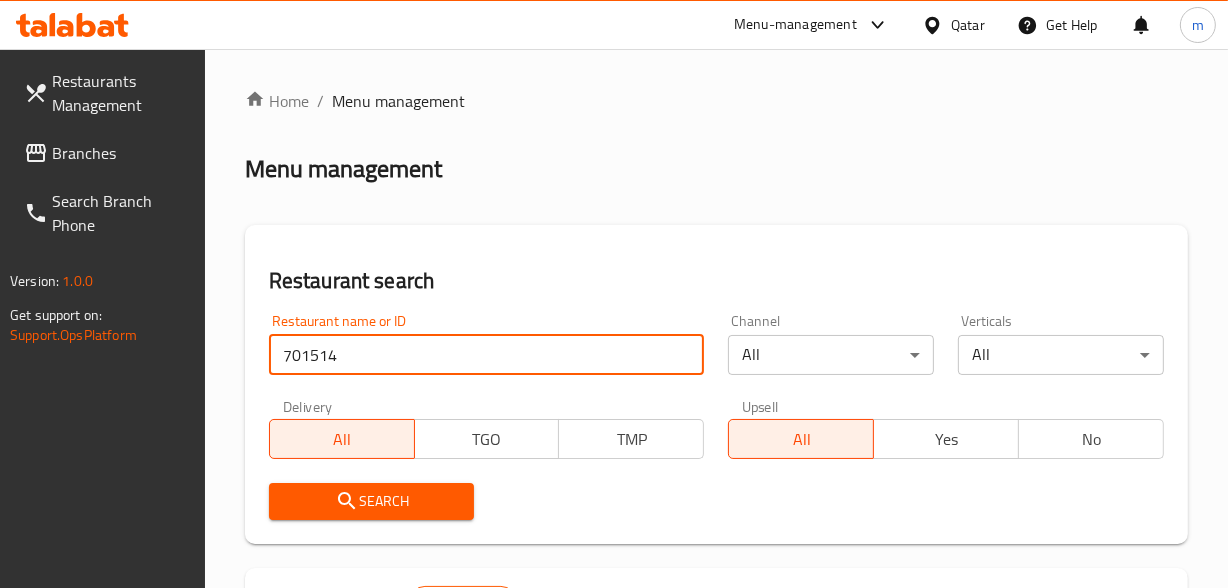 type on "701514" 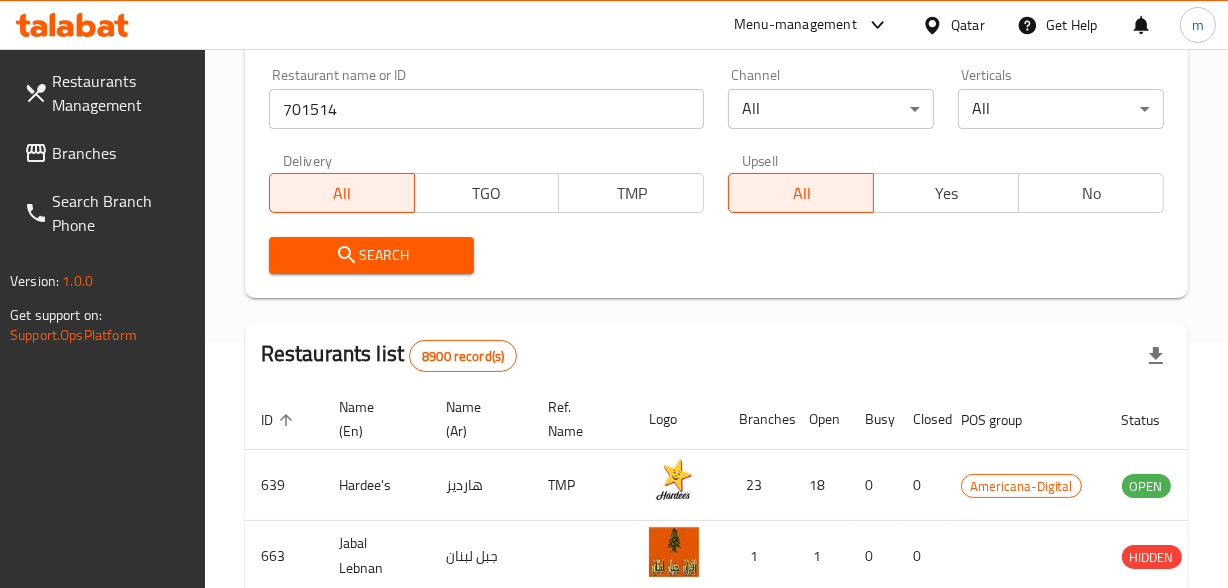 scroll, scrollTop: 272, scrollLeft: 0, axis: vertical 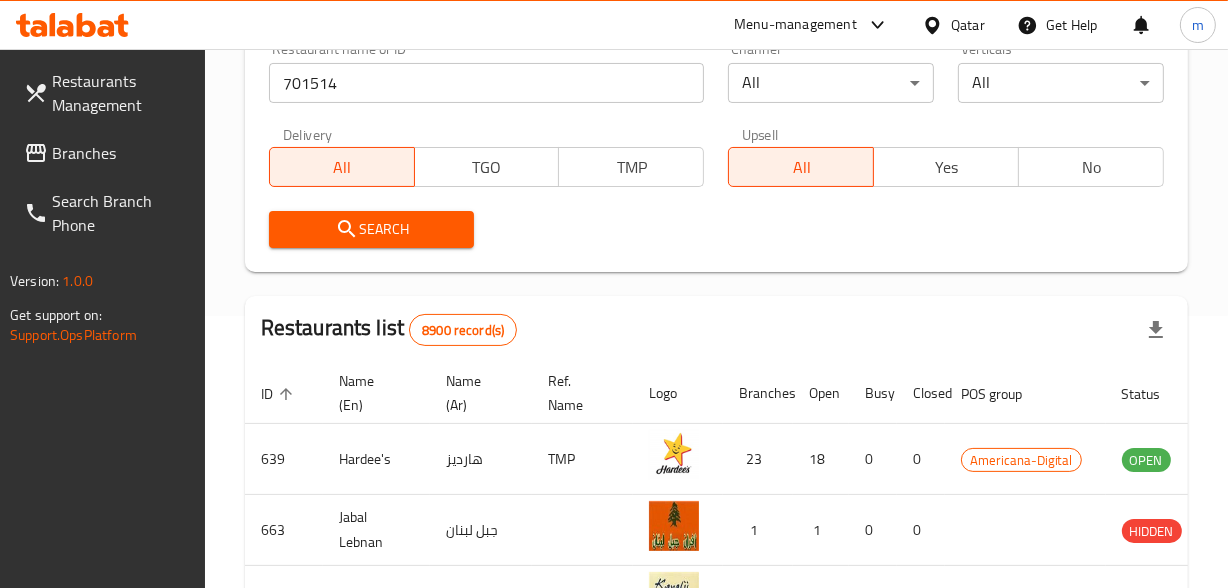 click on "Search" at bounding box center (372, 229) 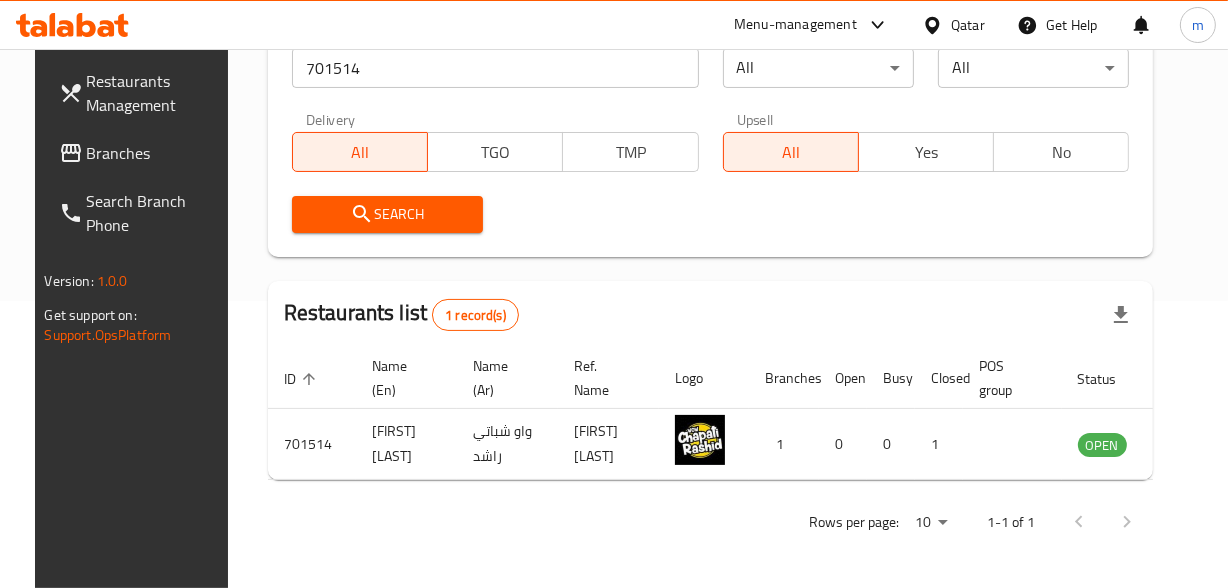 scroll, scrollTop: 343, scrollLeft: 0, axis: vertical 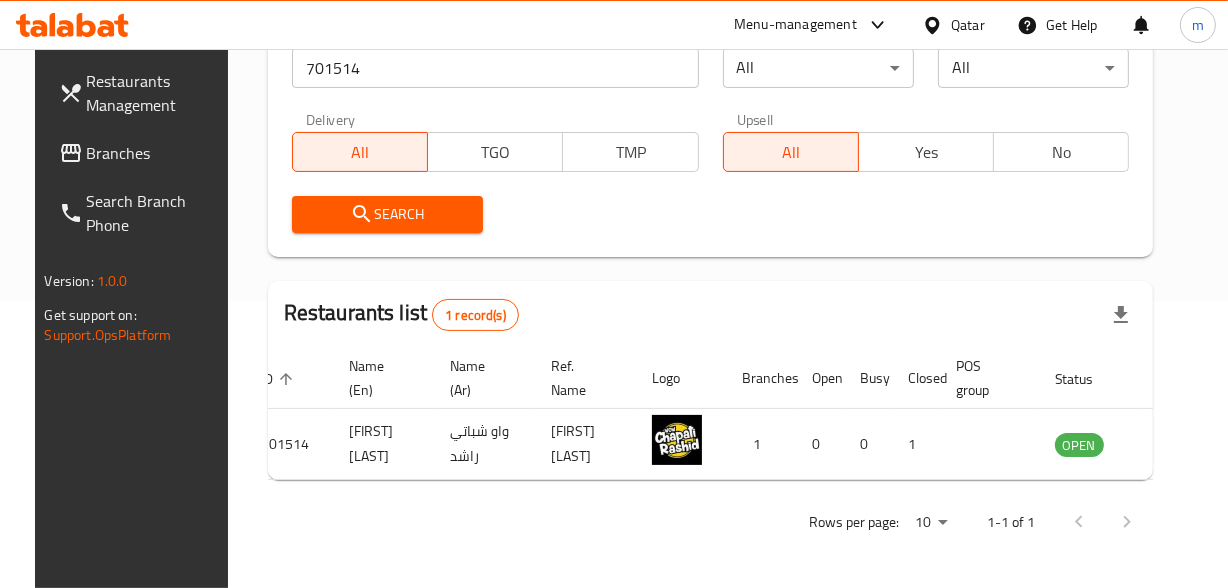 click on "Qatar" at bounding box center (968, 25) 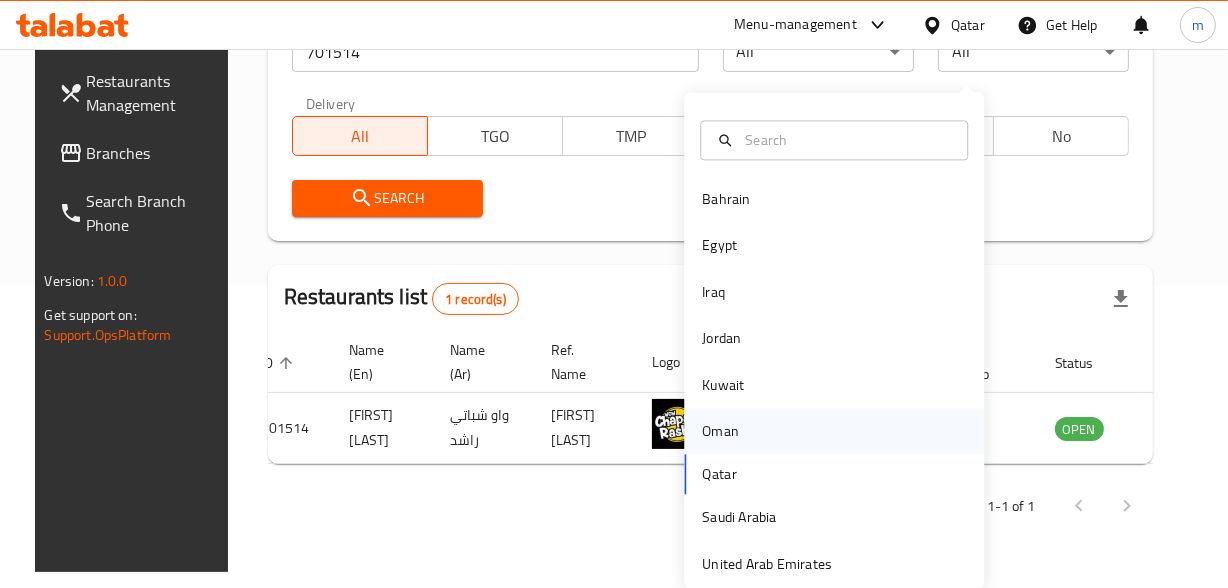 click on "Oman" at bounding box center [720, 431] 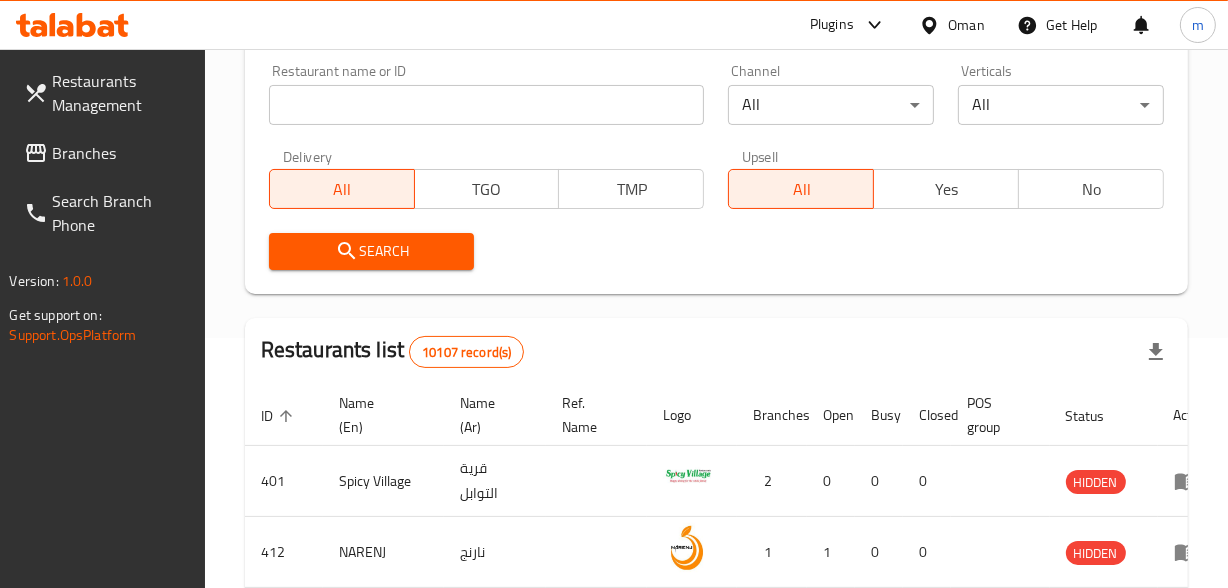 scroll, scrollTop: 343, scrollLeft: 0, axis: vertical 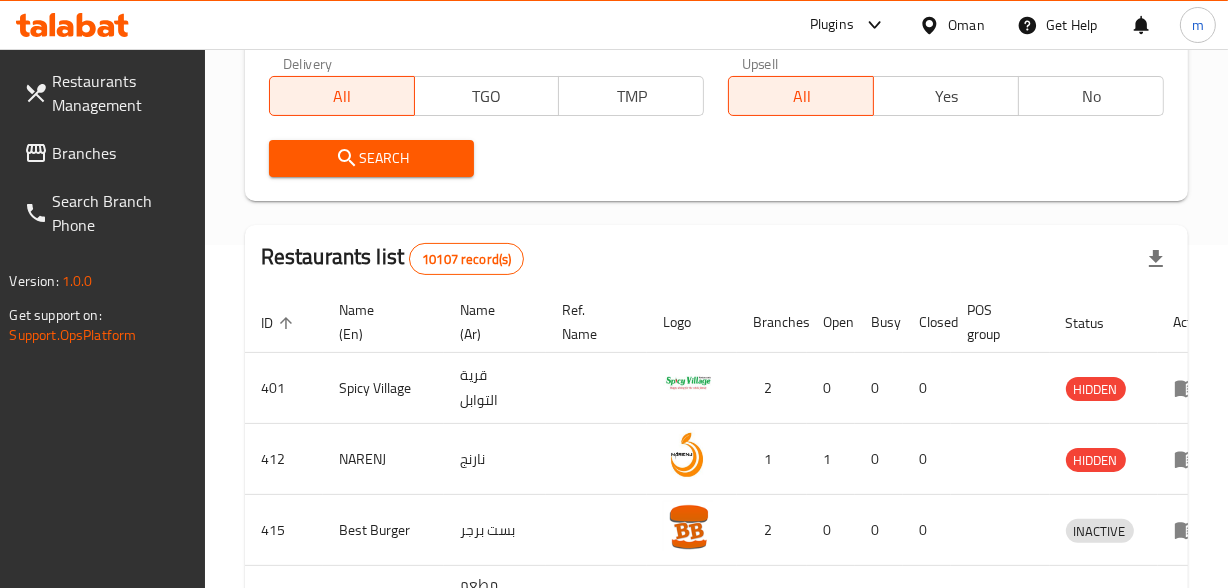 click on "Branches" at bounding box center [120, 153] 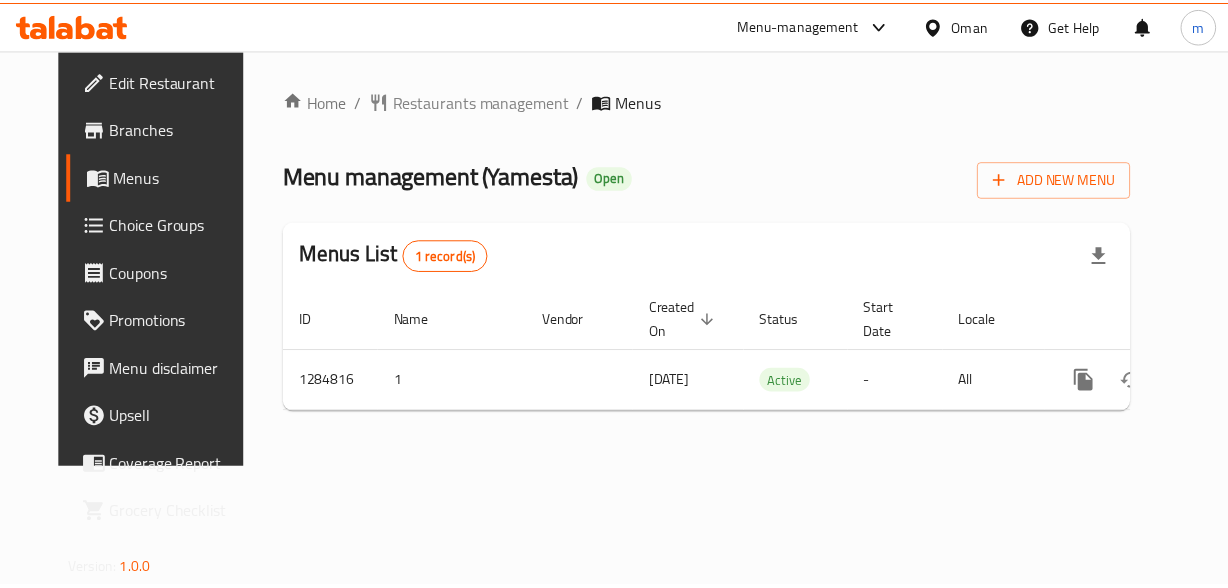 scroll, scrollTop: 0, scrollLeft: 0, axis: both 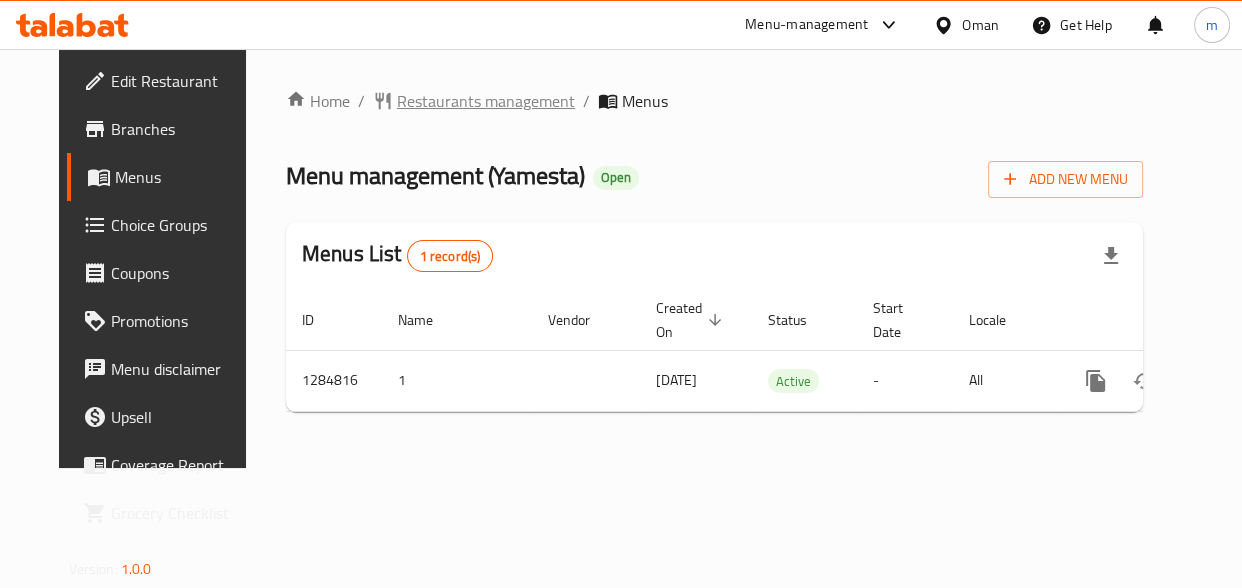 click on "Restaurants management" at bounding box center [486, 101] 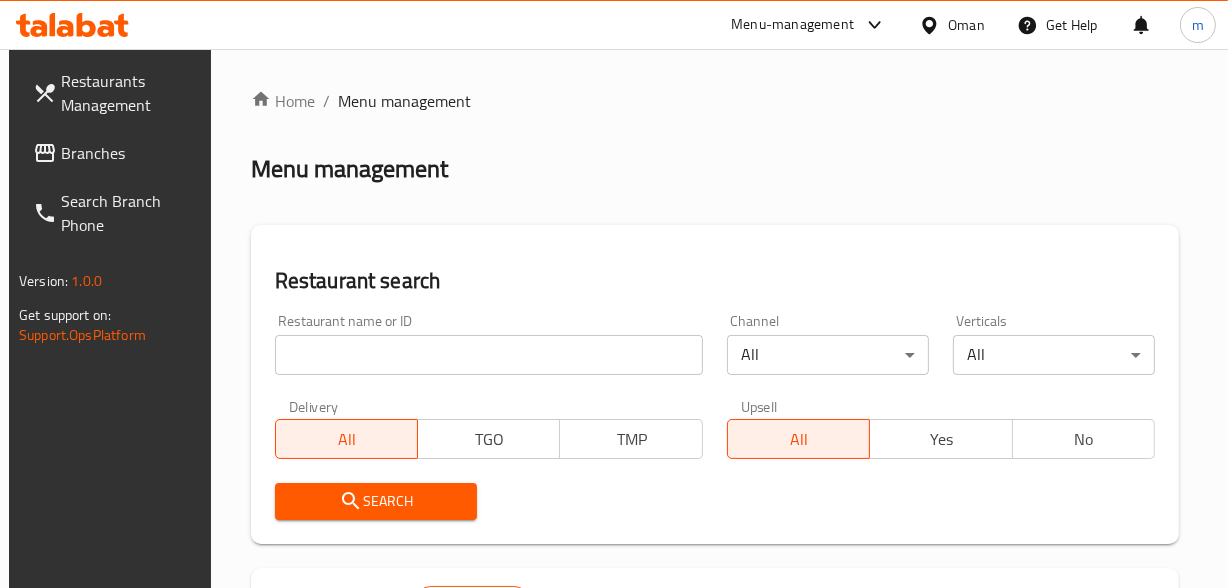 click at bounding box center [489, 355] 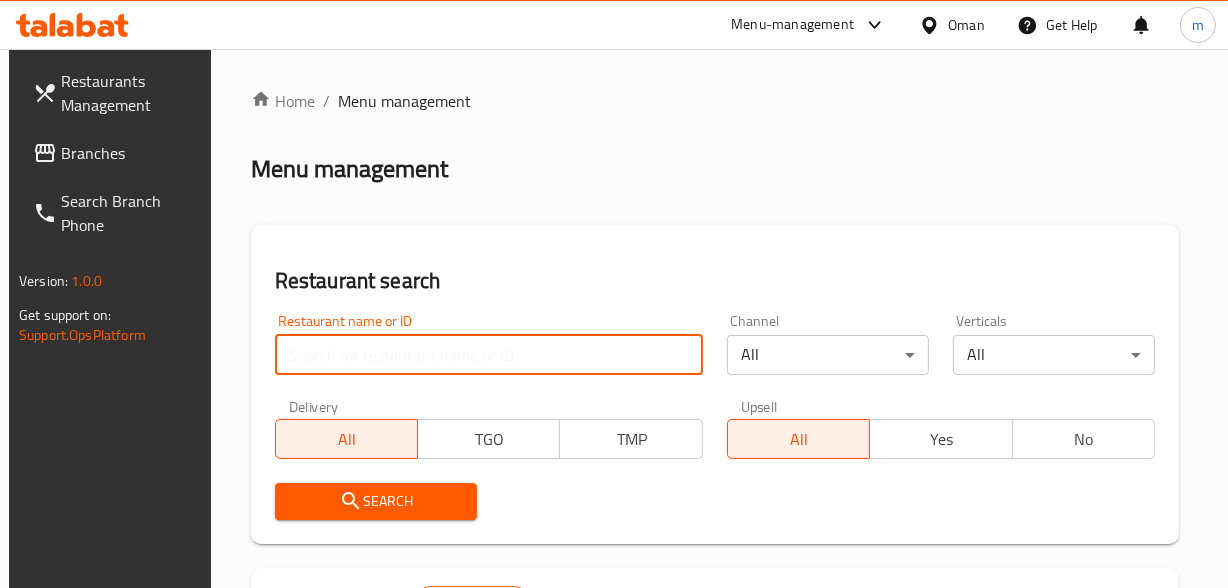 type on "V" 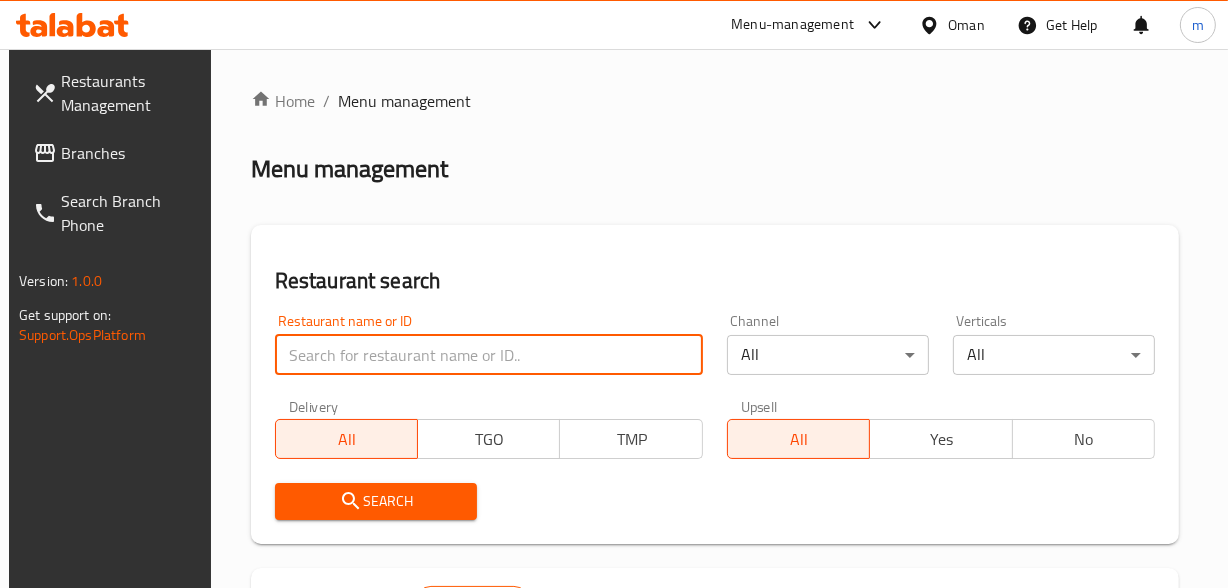 paste on "695836" 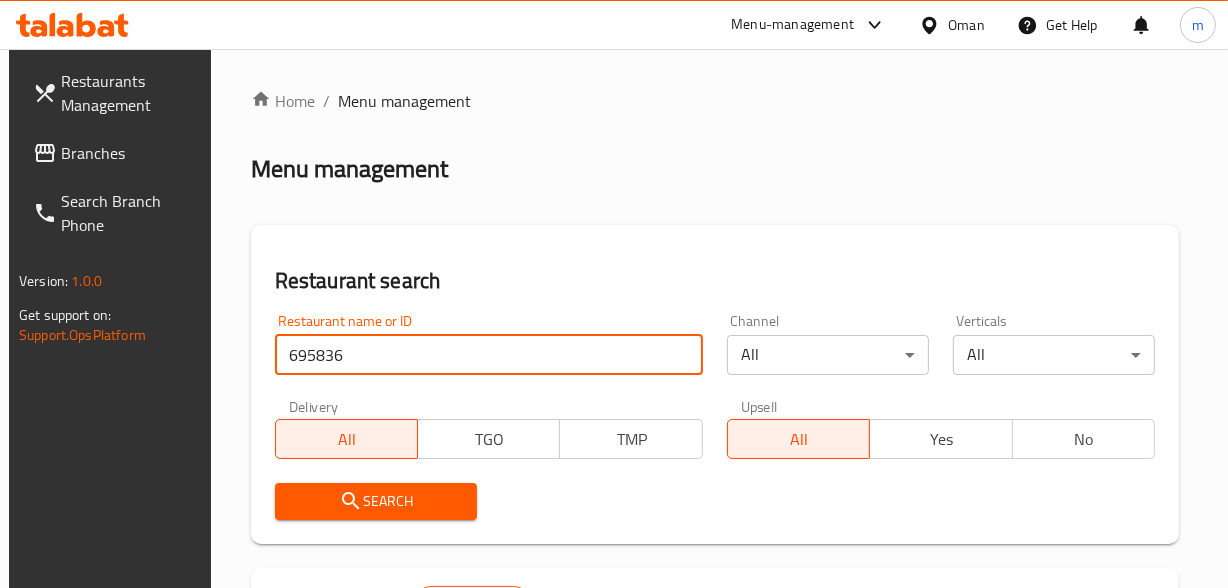 type on "695836" 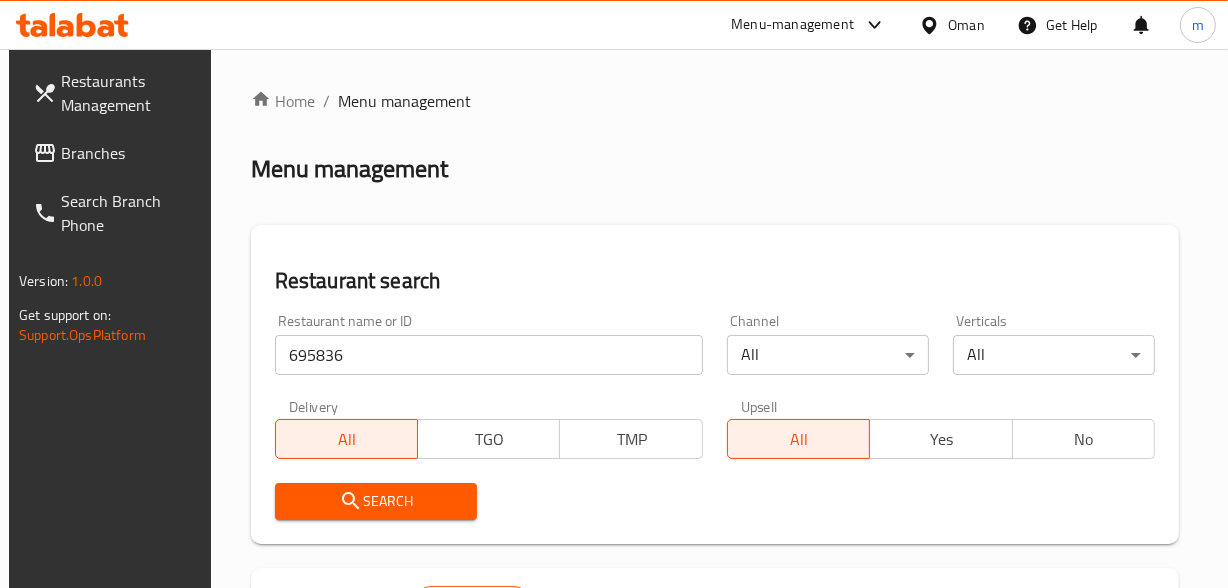 click on "Search" at bounding box center (376, 501) 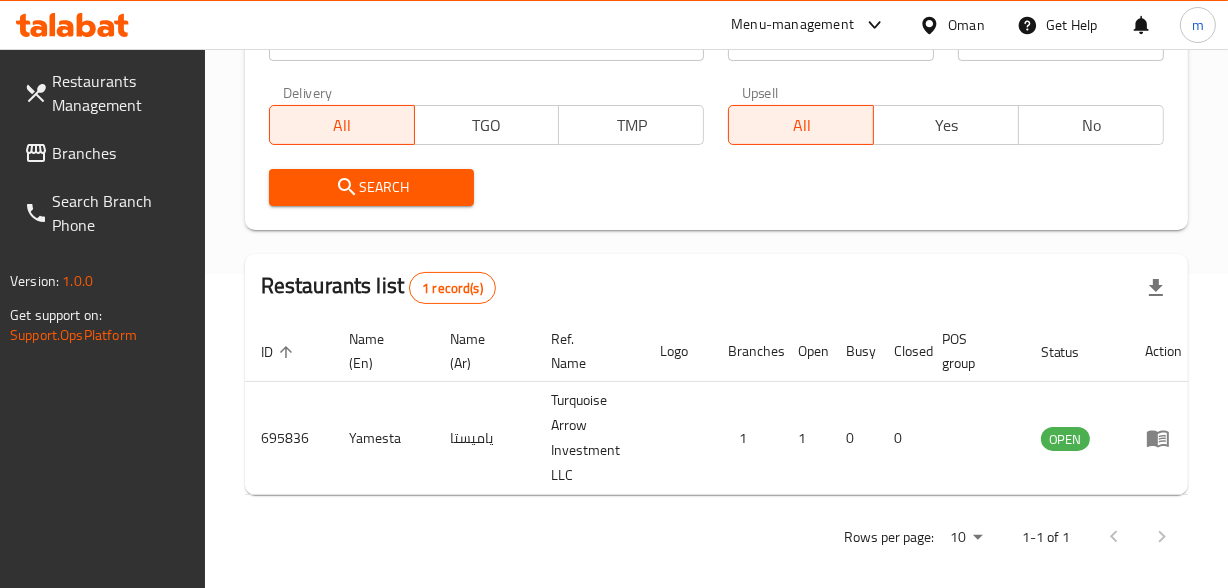 scroll, scrollTop: 343, scrollLeft: 0, axis: vertical 